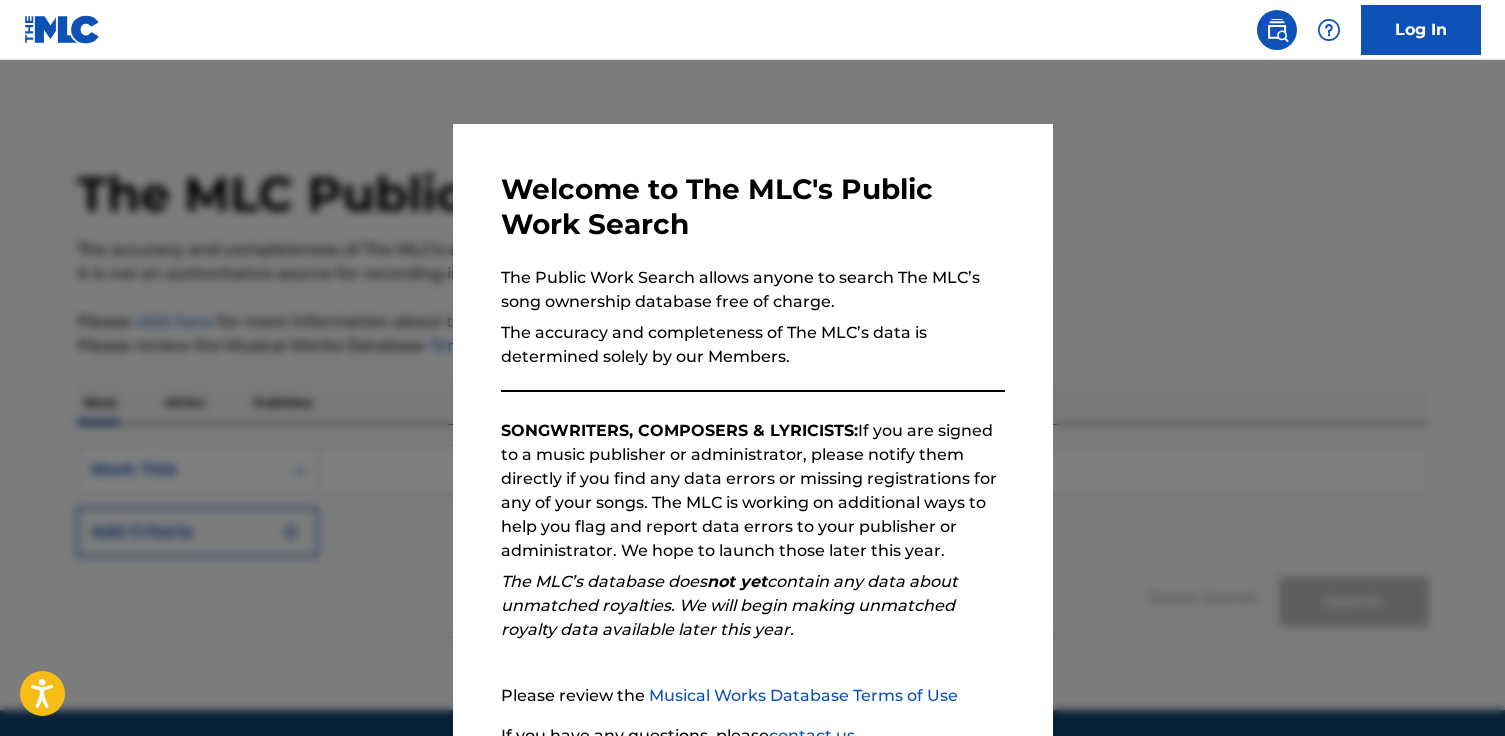 scroll, scrollTop: 0, scrollLeft: 0, axis: both 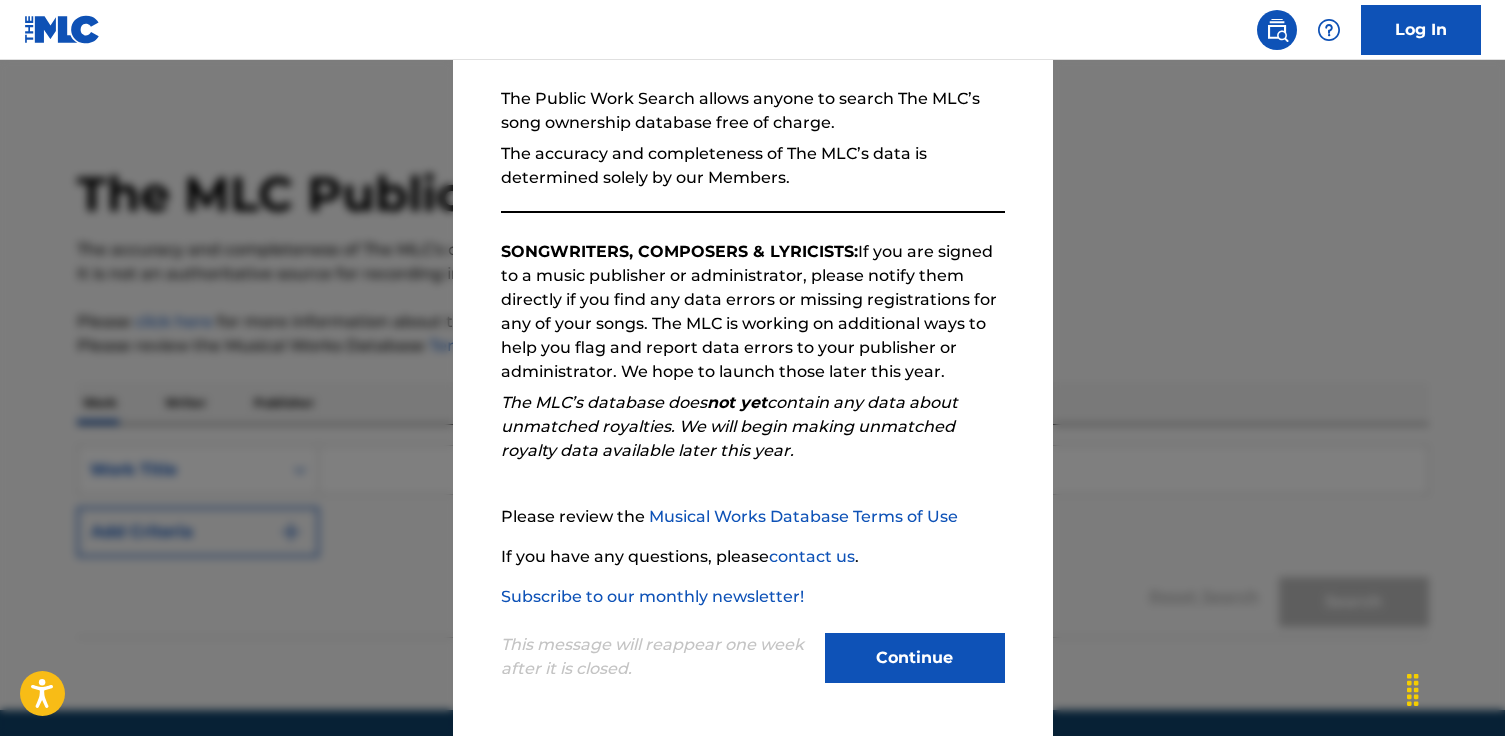 click on "Continue" at bounding box center (915, 658) 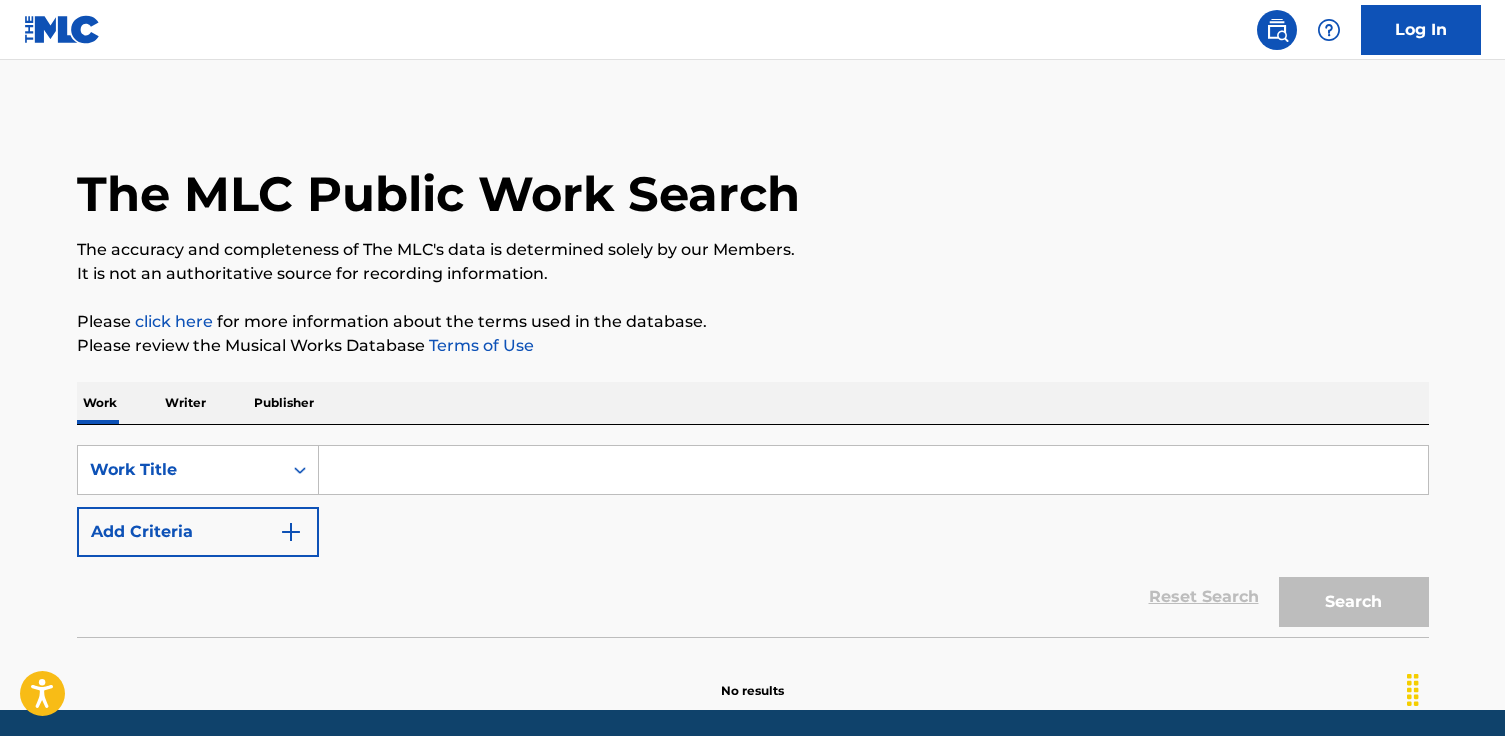 click at bounding box center (873, 470) 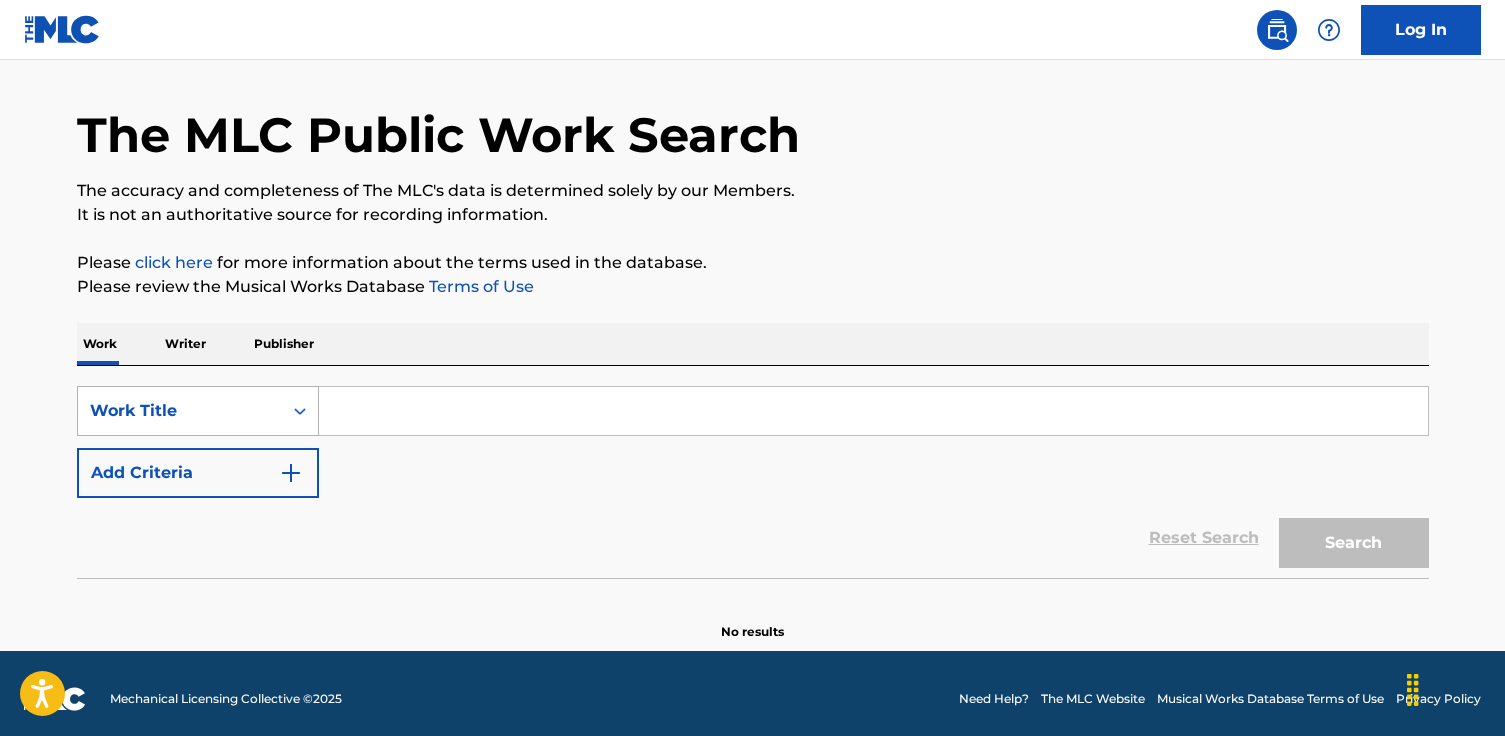 click on "Work Title" at bounding box center [198, 411] 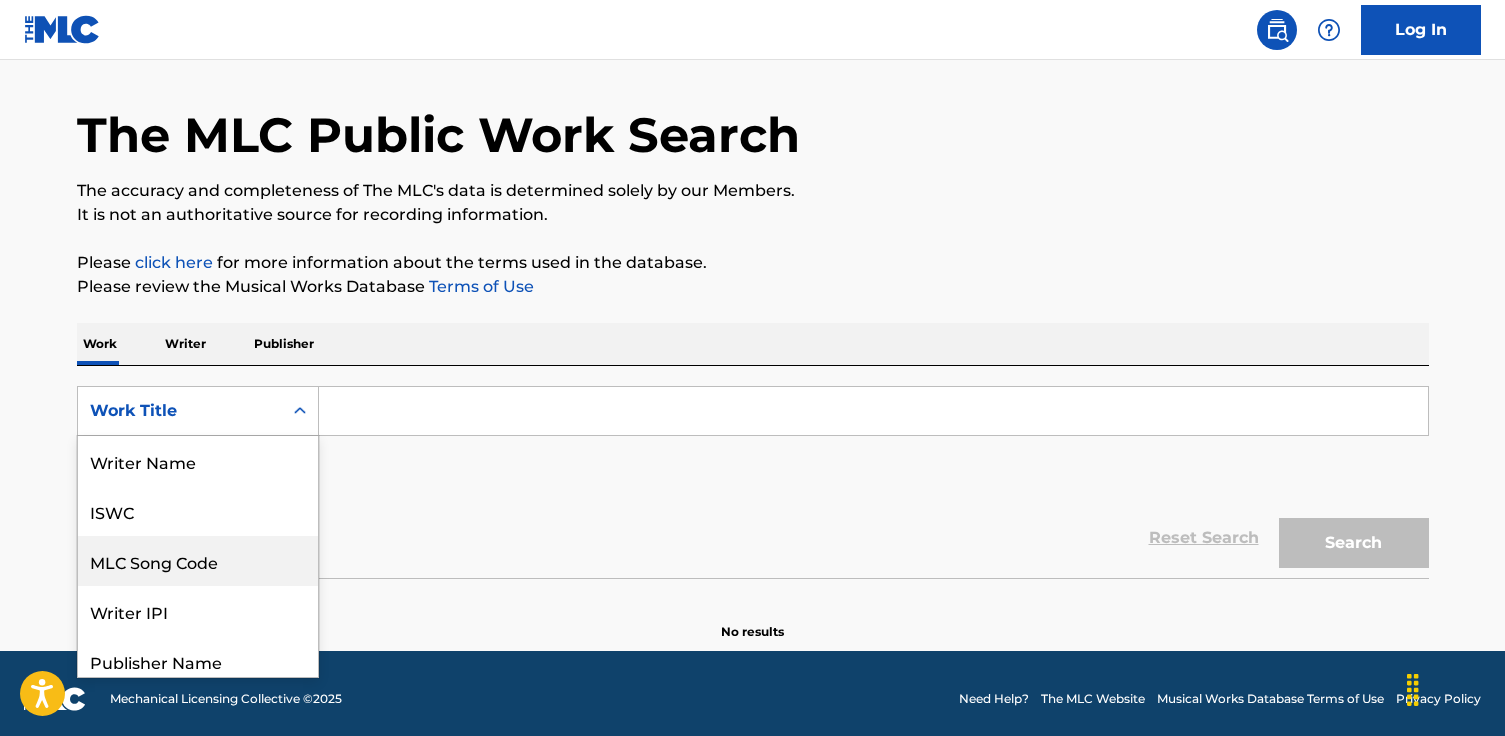 scroll, scrollTop: 60, scrollLeft: 0, axis: vertical 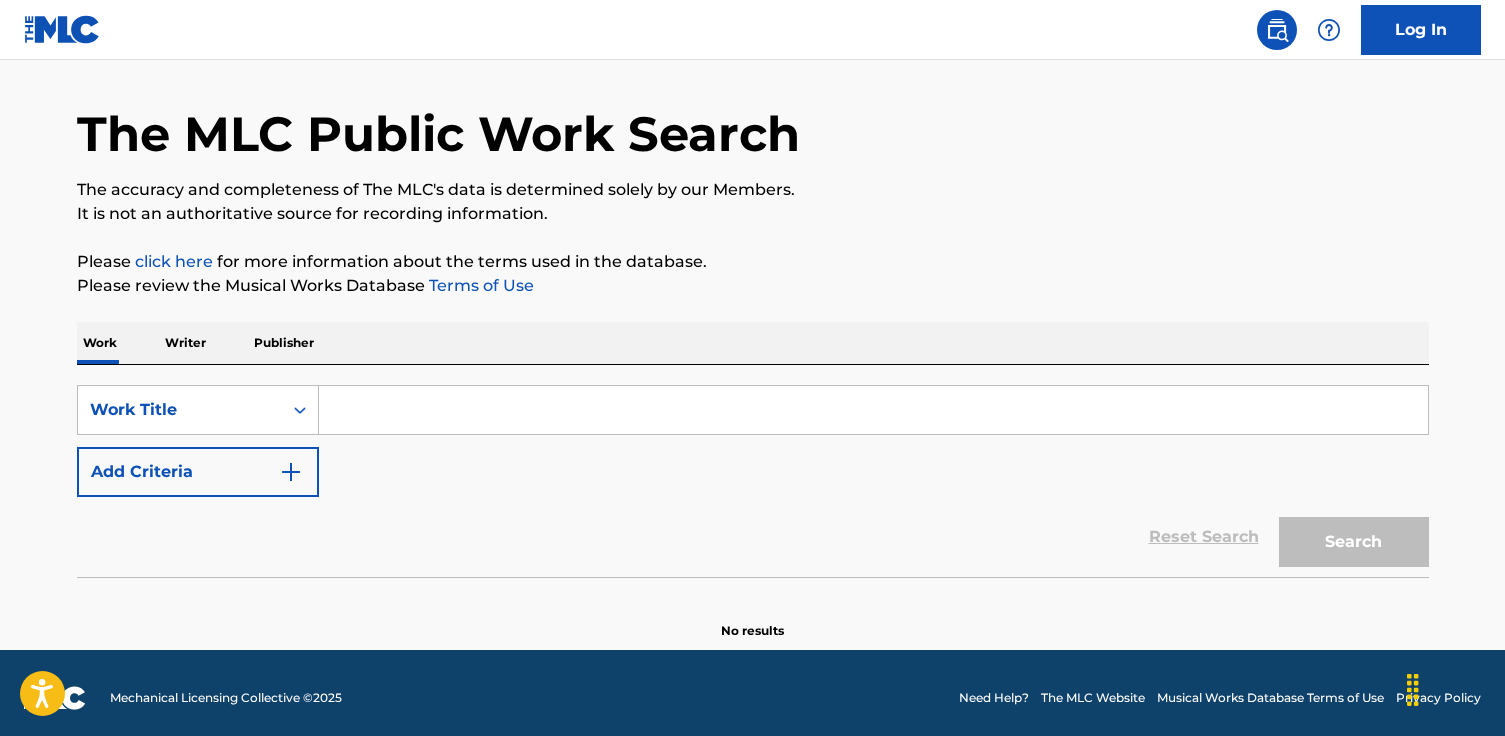 click on "SearchWithCriteria53770920-3a6a-40bb-8cf7-838377eeab17 Work Title Add Criteria Reset Search Search" at bounding box center [753, 471] 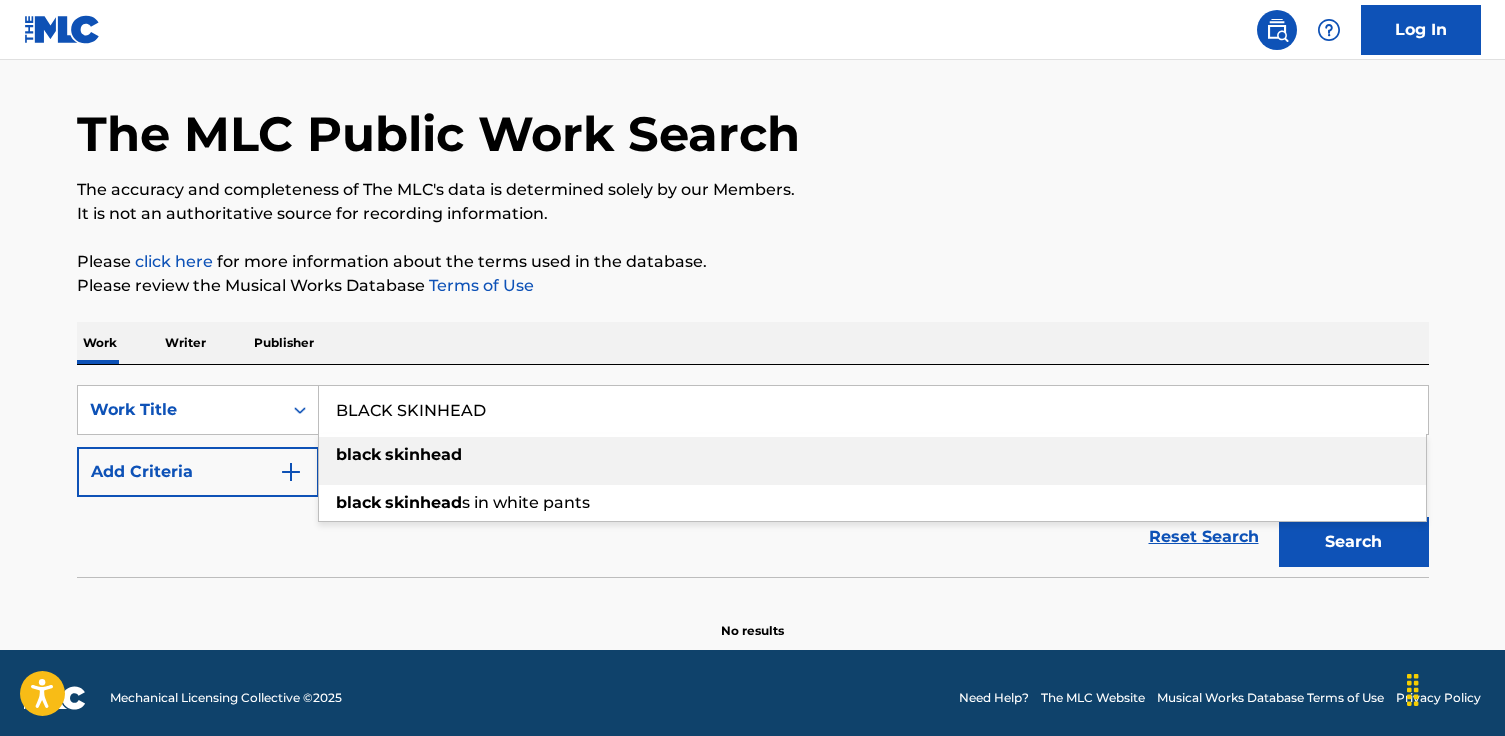 type on "BLACK SKINHEAD" 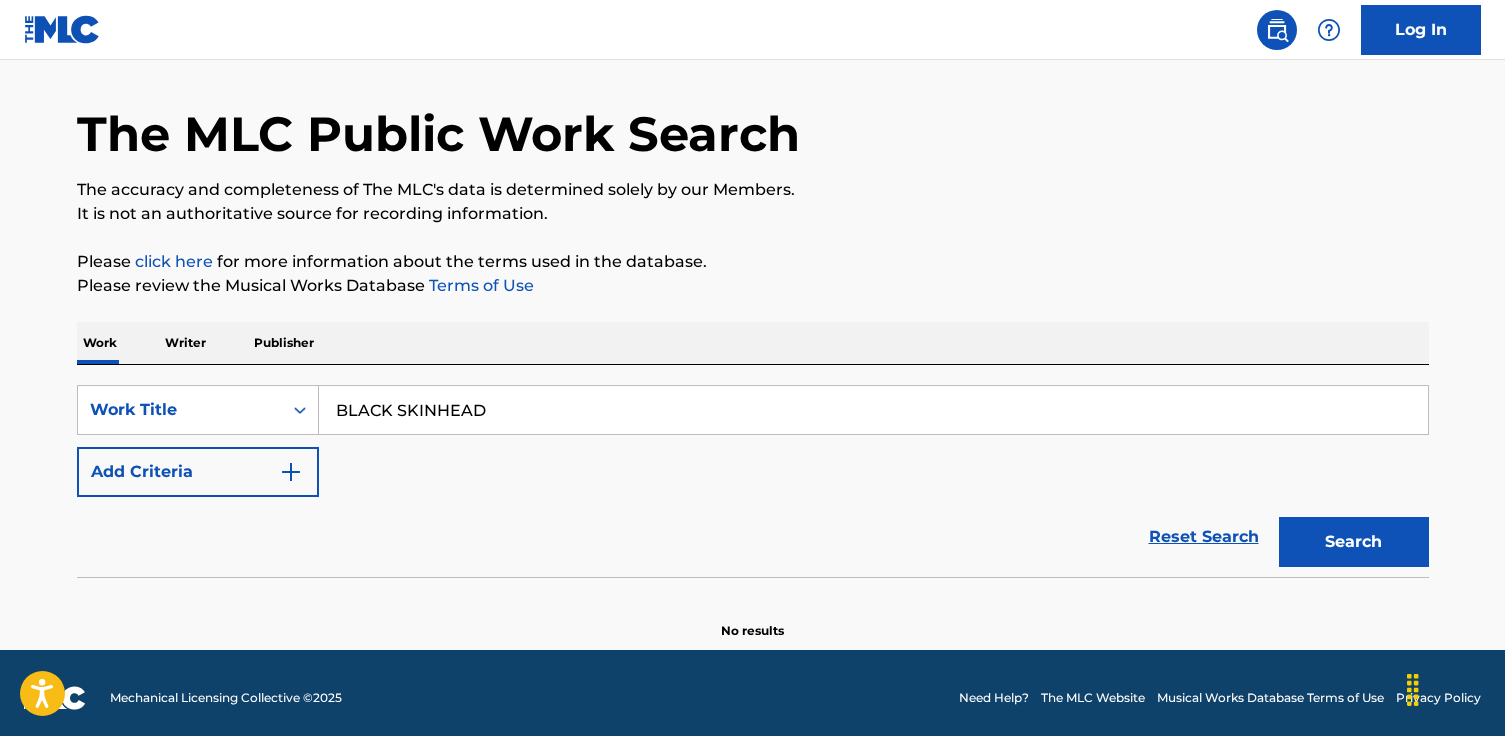 click on "Add Criteria" at bounding box center (198, 472) 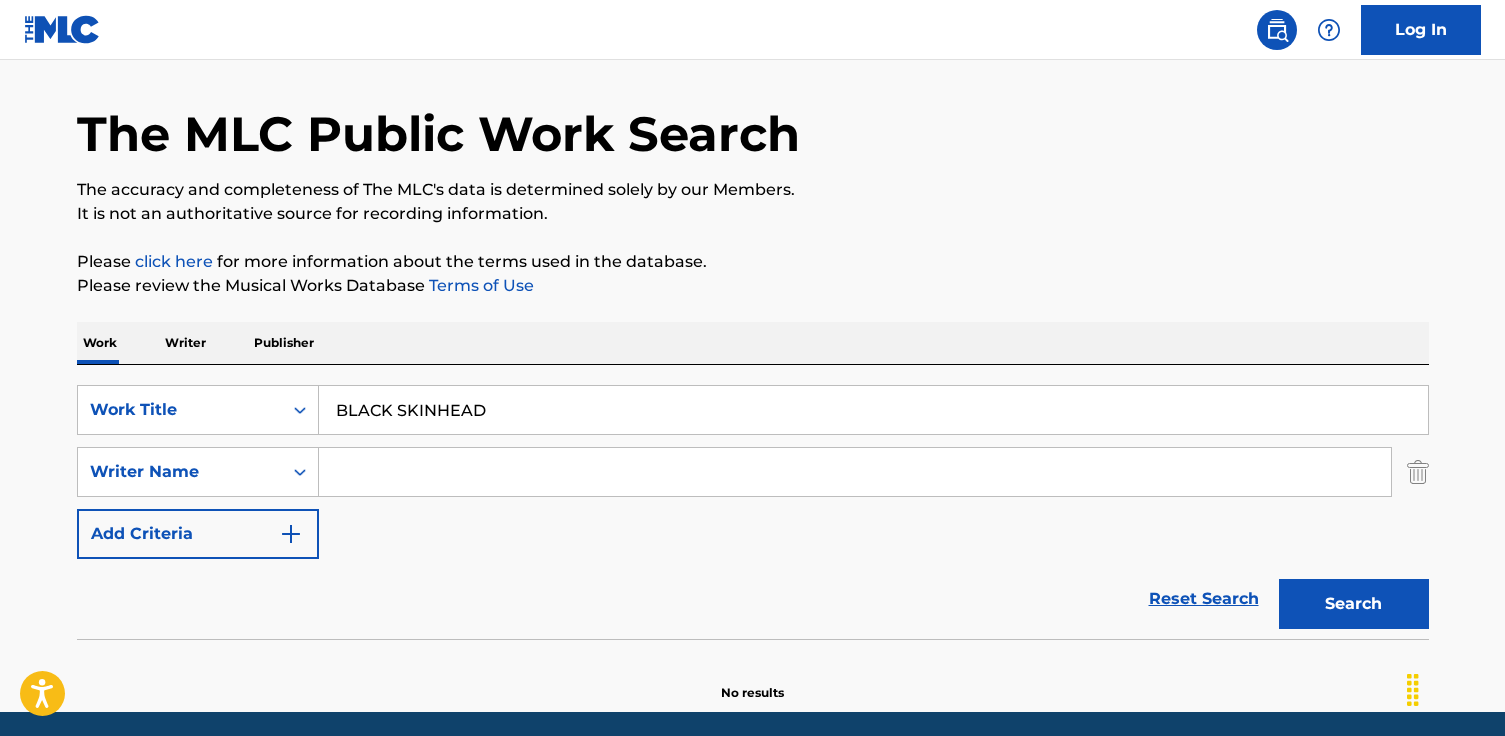 click at bounding box center (855, 472) 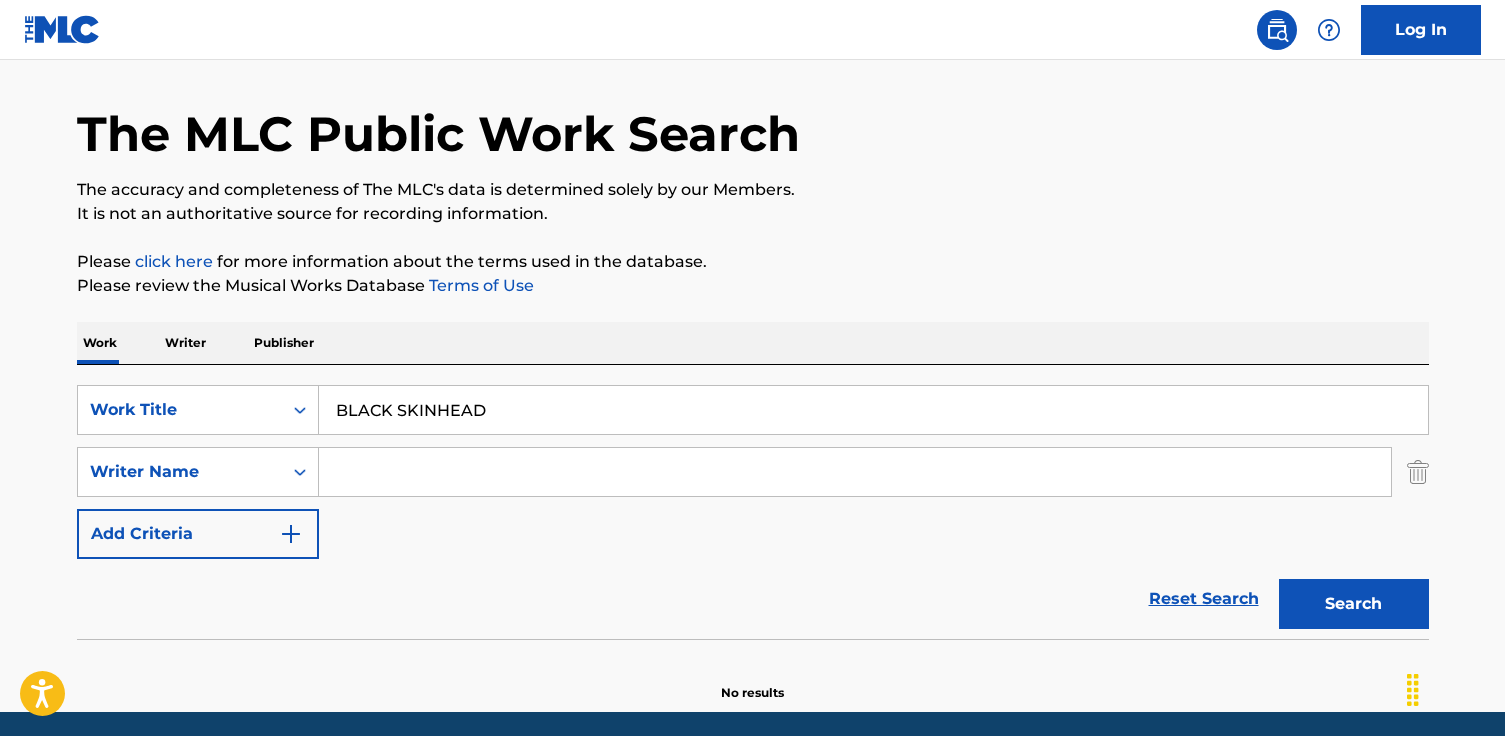 click at bounding box center (855, 472) 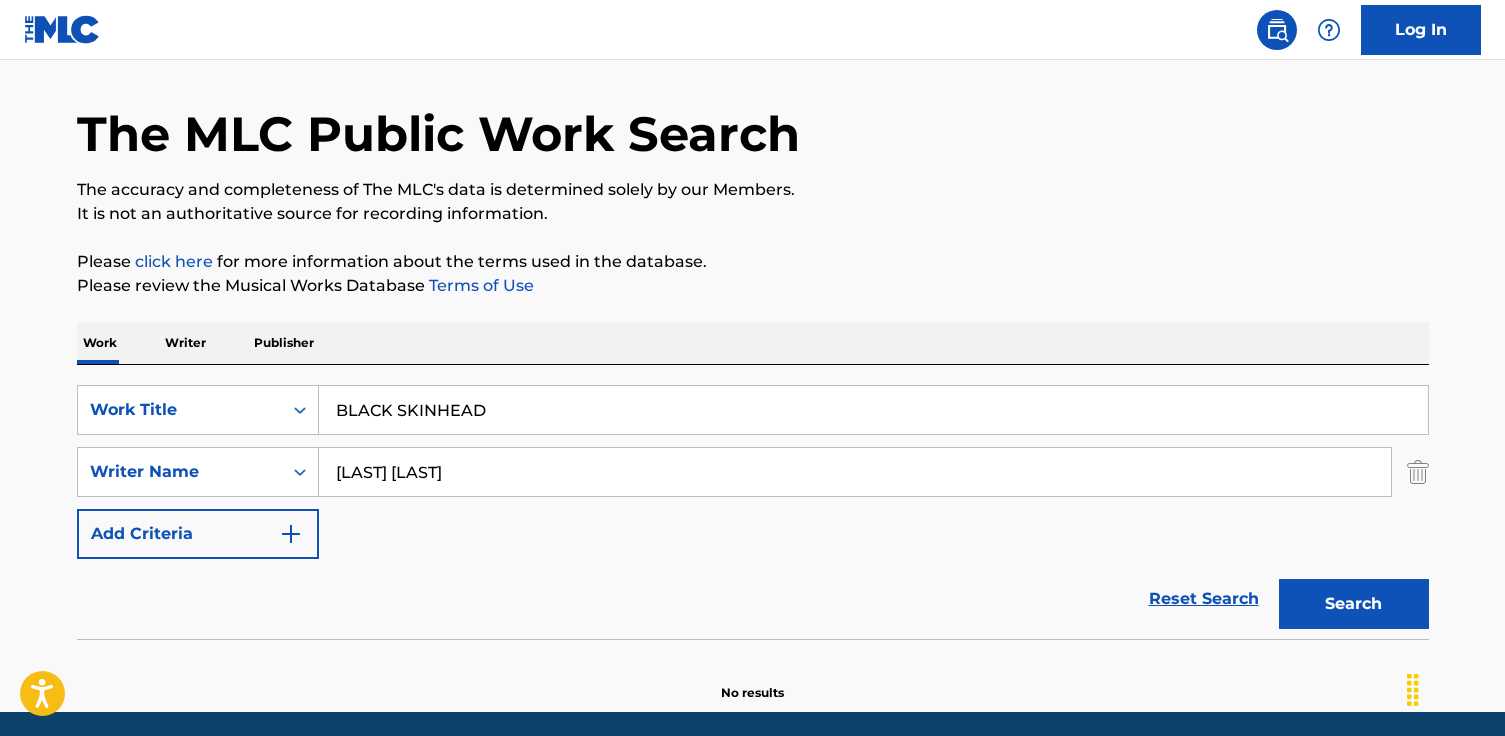 type on "[LAST] [LAST]" 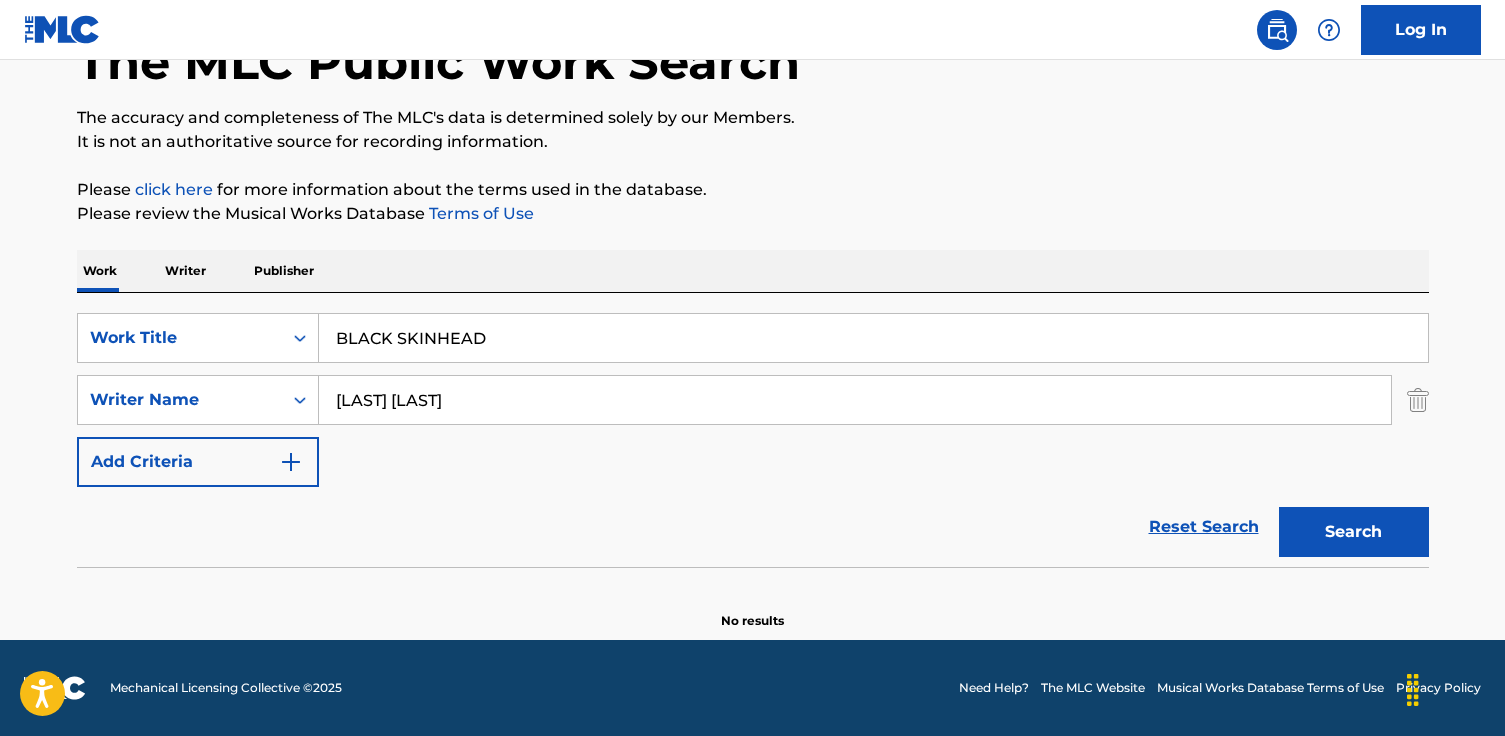 click on "Add Criteria" at bounding box center (198, 462) 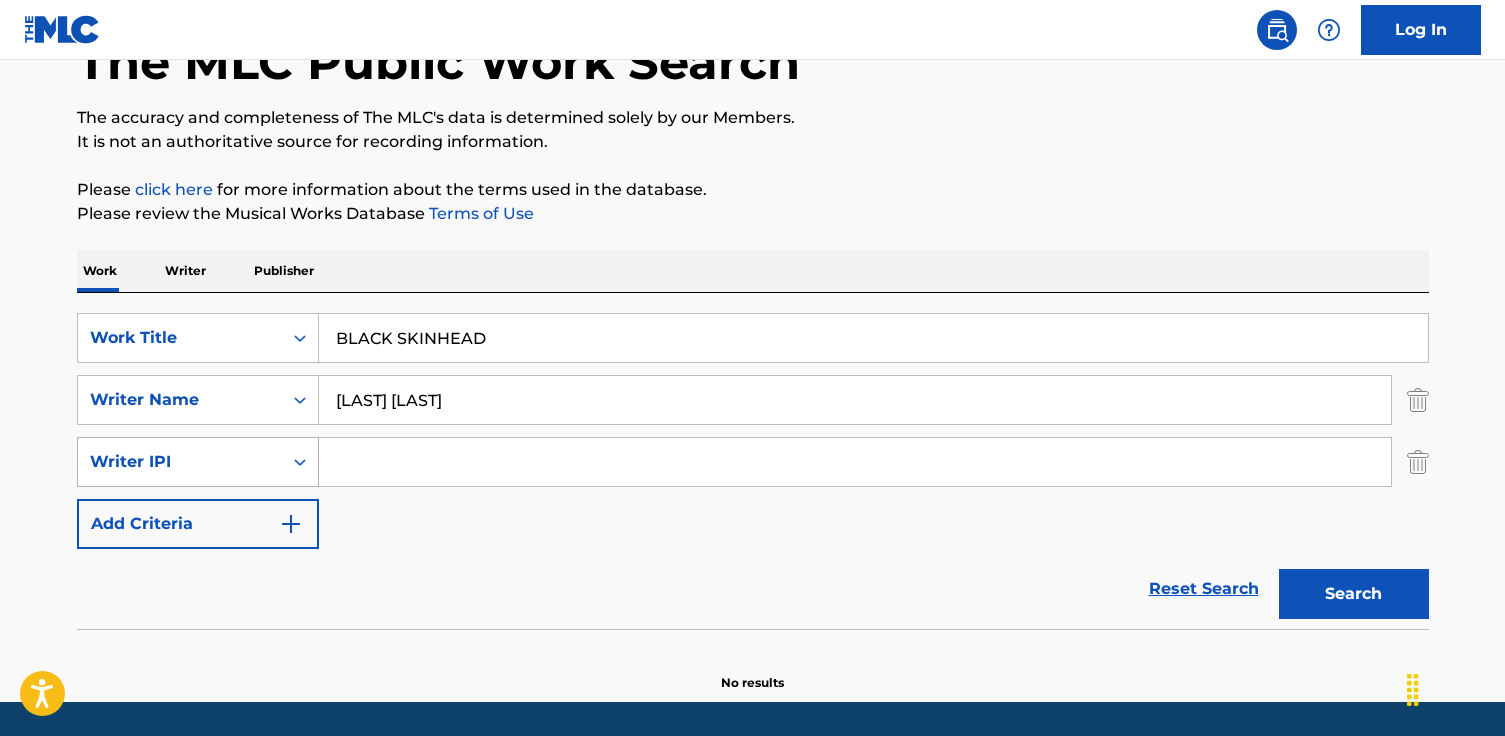 click at bounding box center [300, 462] 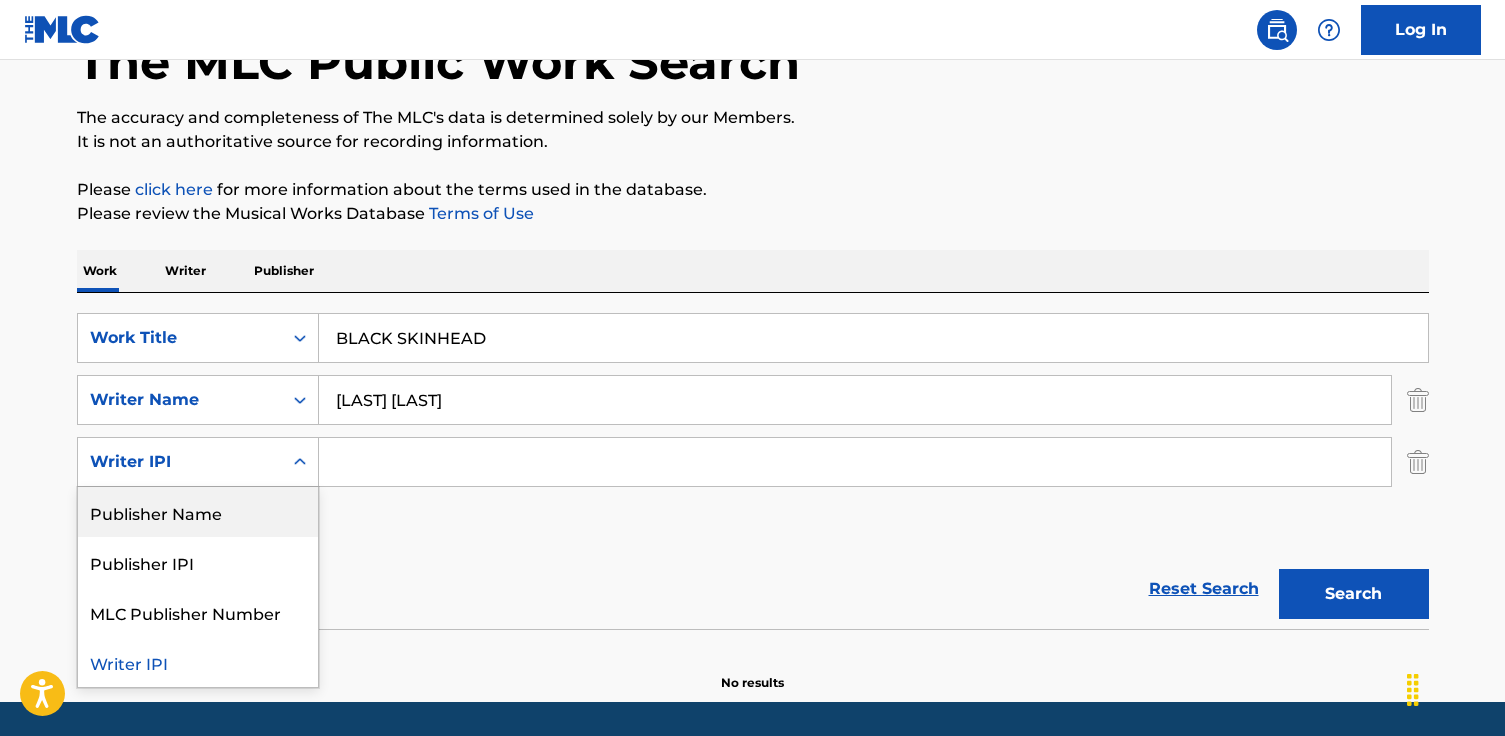 click 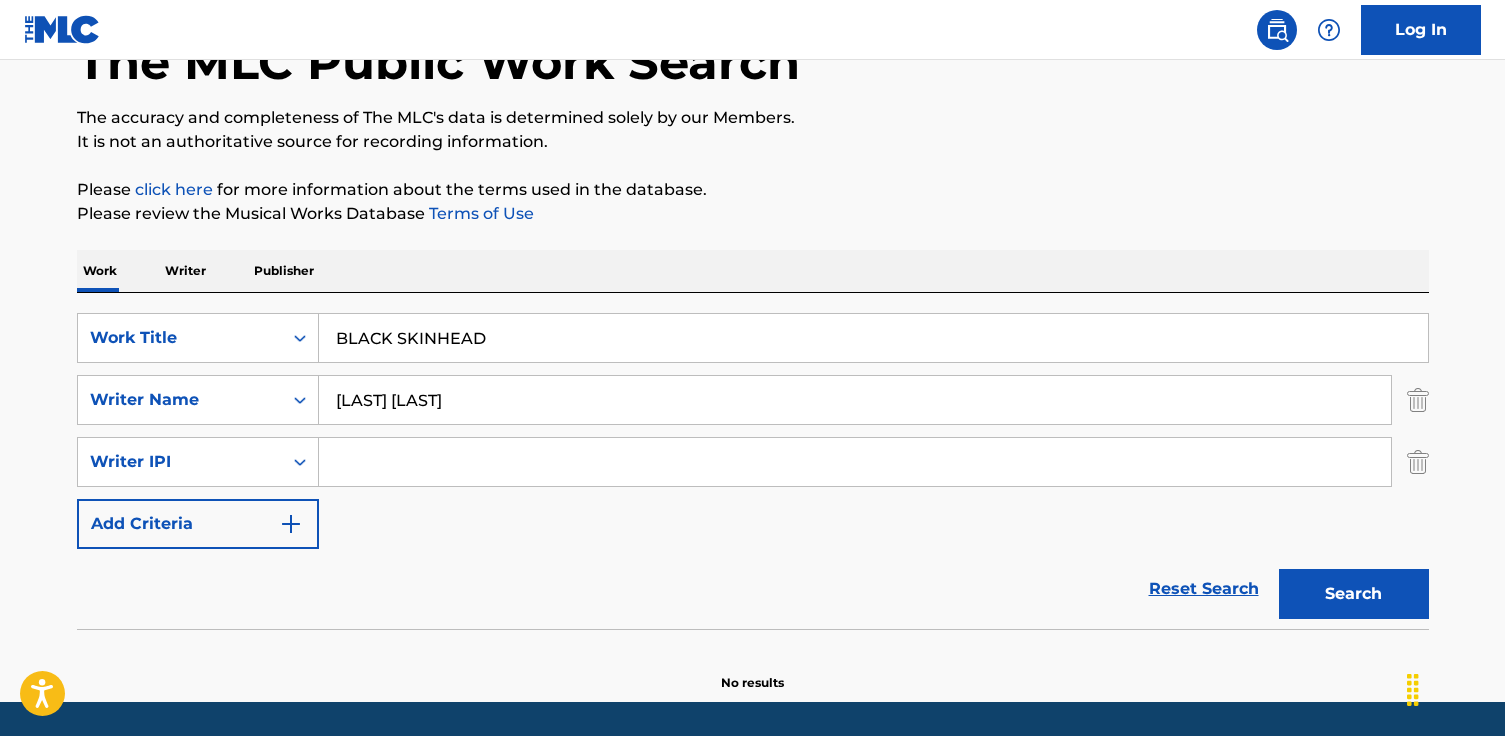 click on "[LAST] [LAST]" at bounding box center [855, 400] 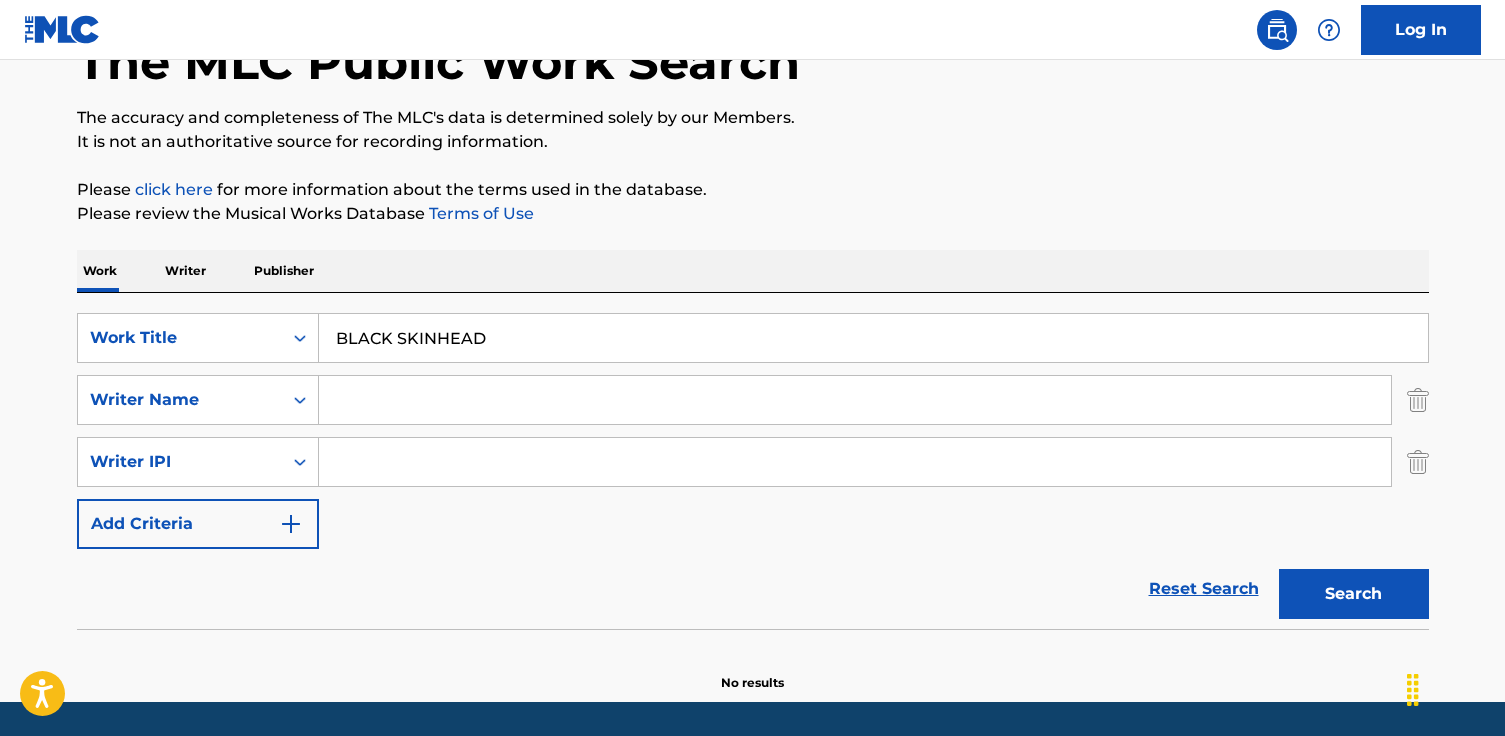 type 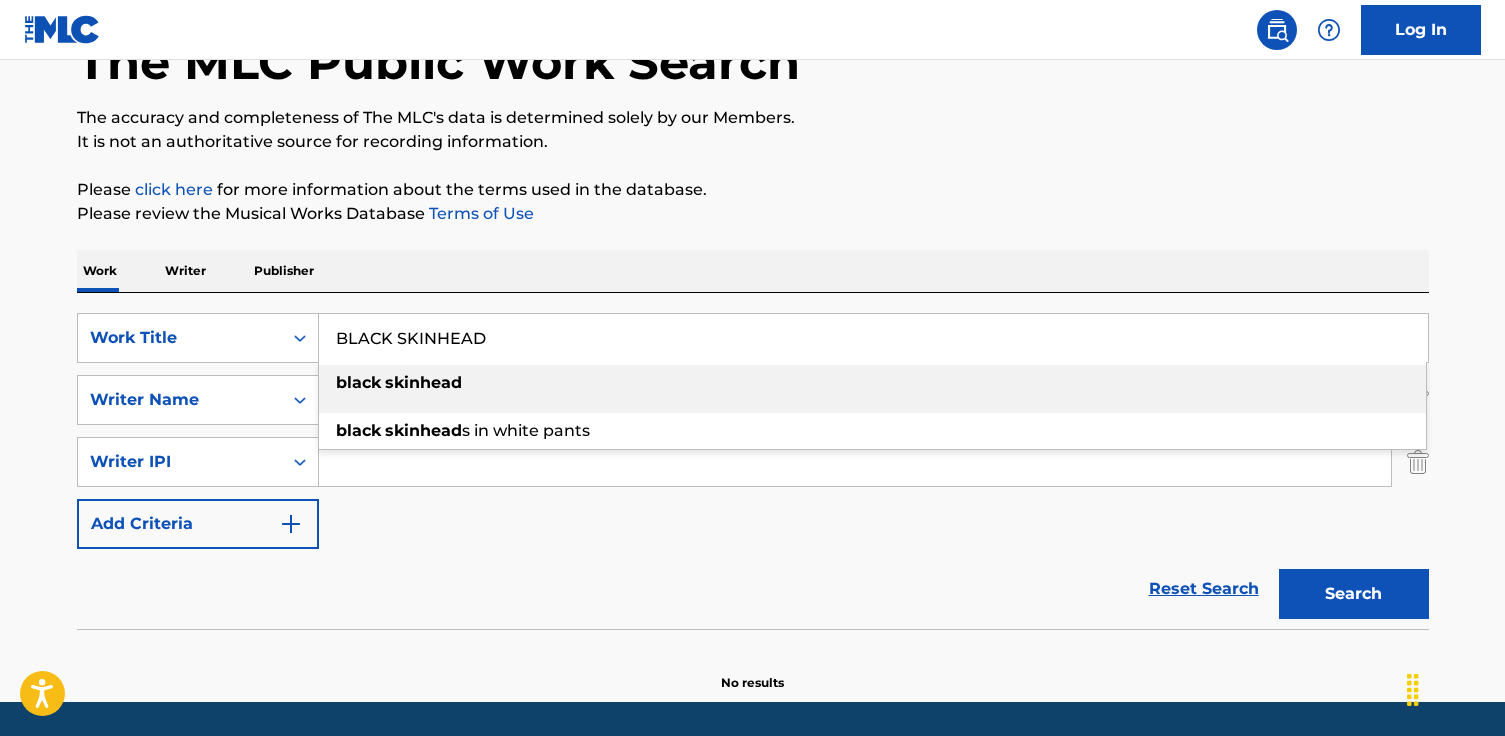 type on "black skinhead" 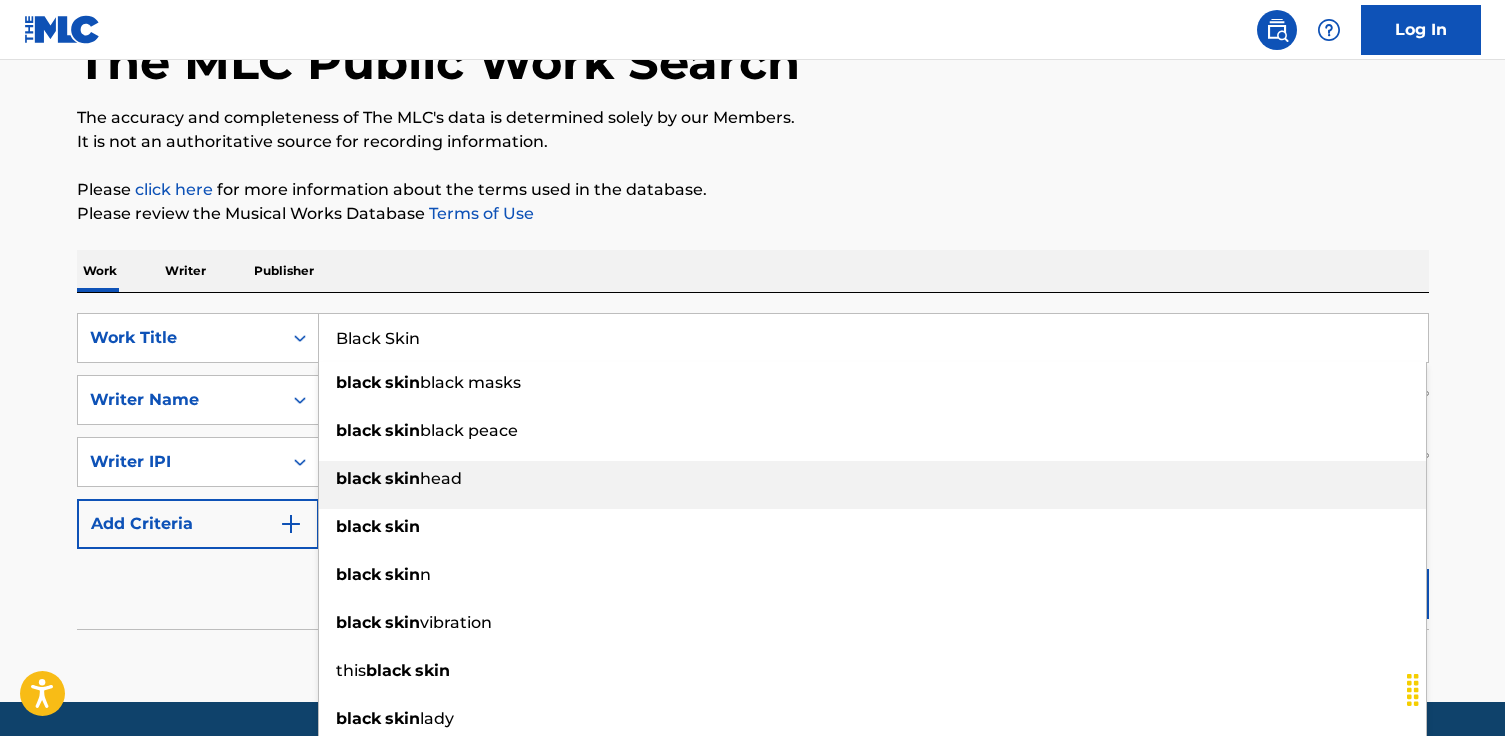 type on "Black Skin" 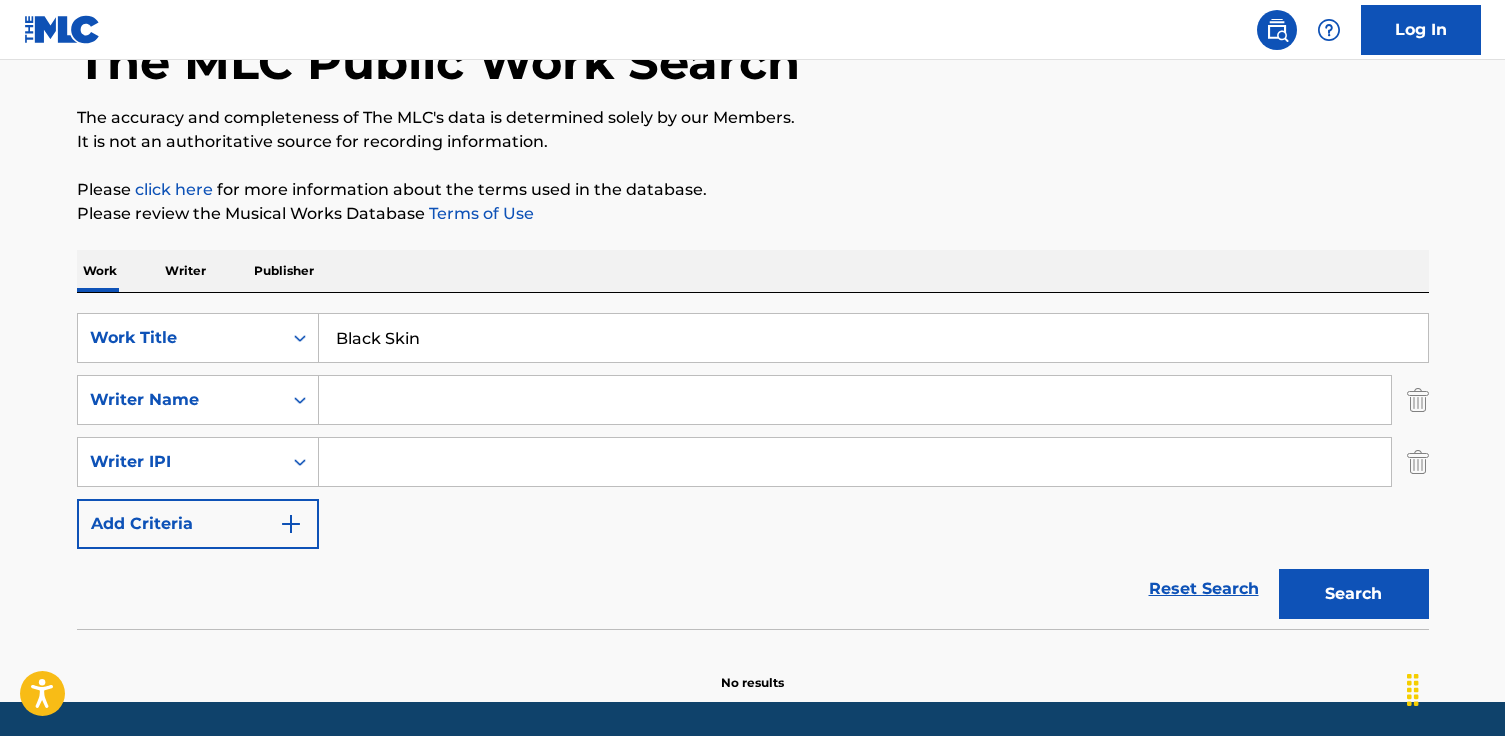 click at bounding box center [855, 400] 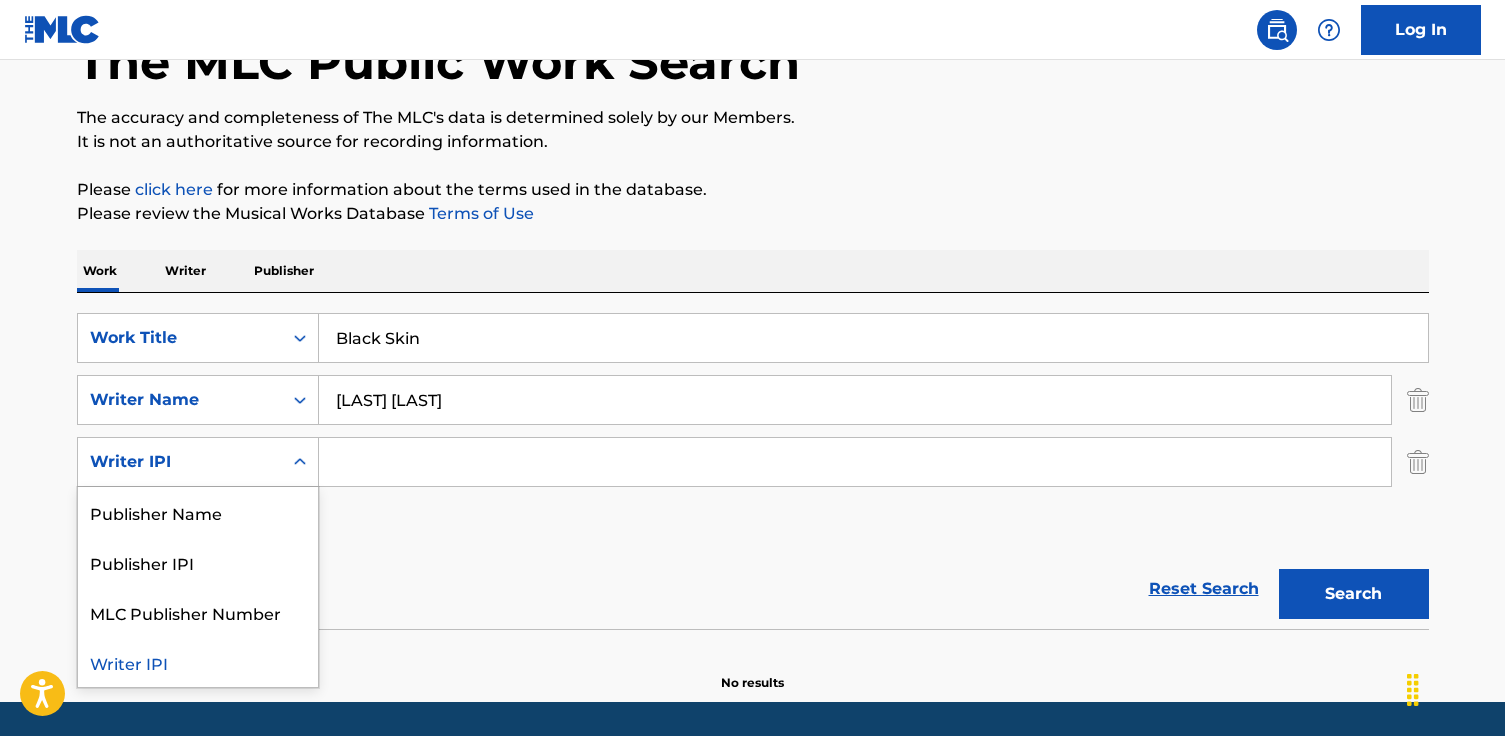 click on "Writer IPI" at bounding box center [180, 462] 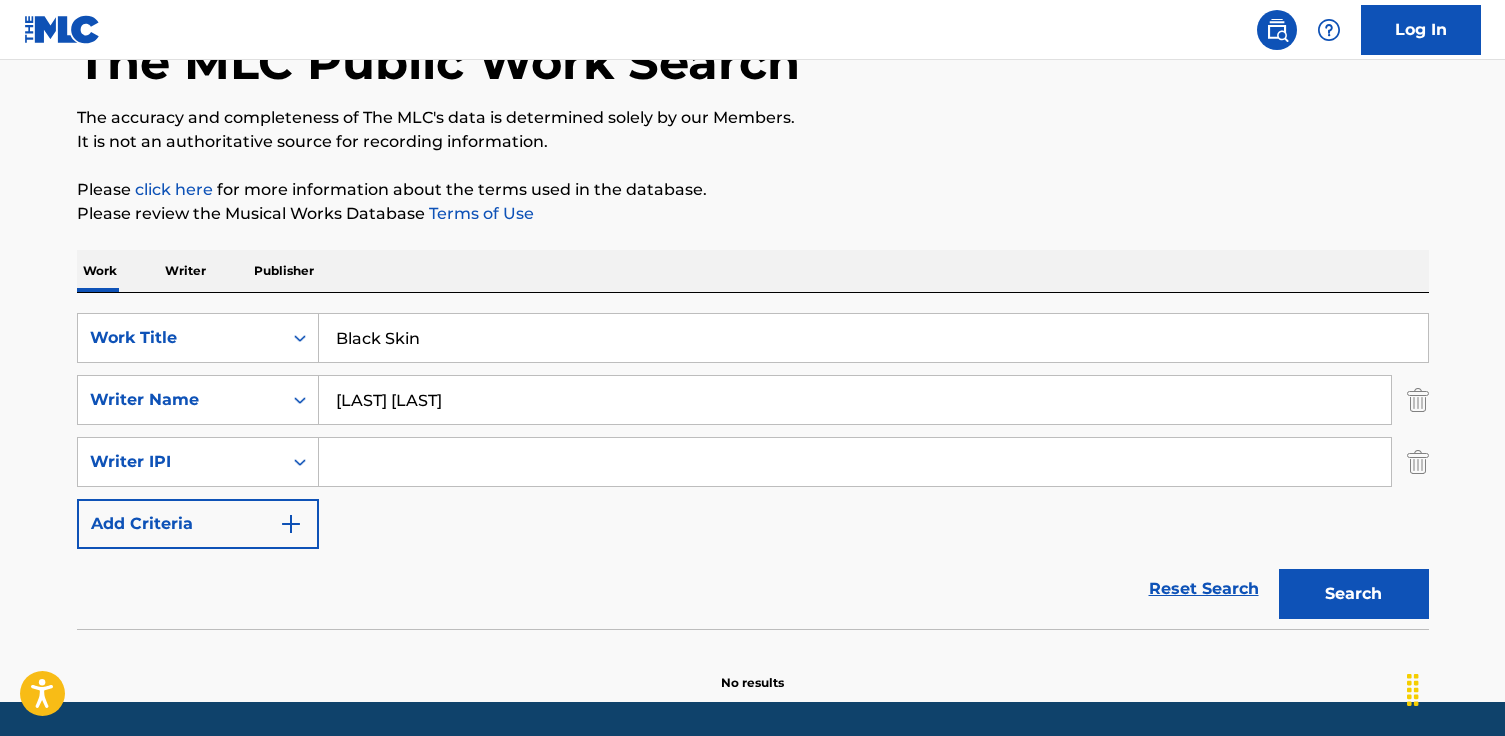 click on "Reset Search Search" at bounding box center [753, 589] 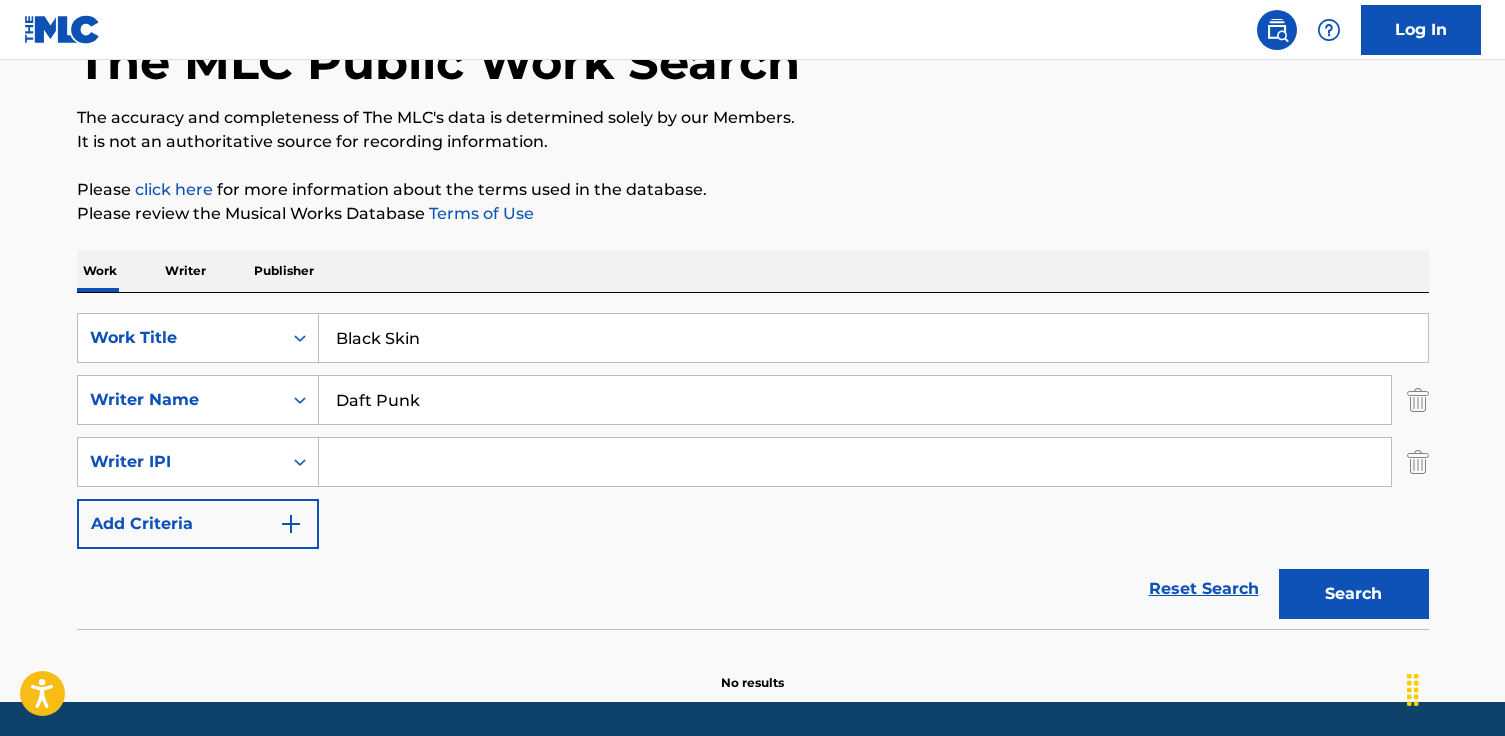 type on "Daft Punk" 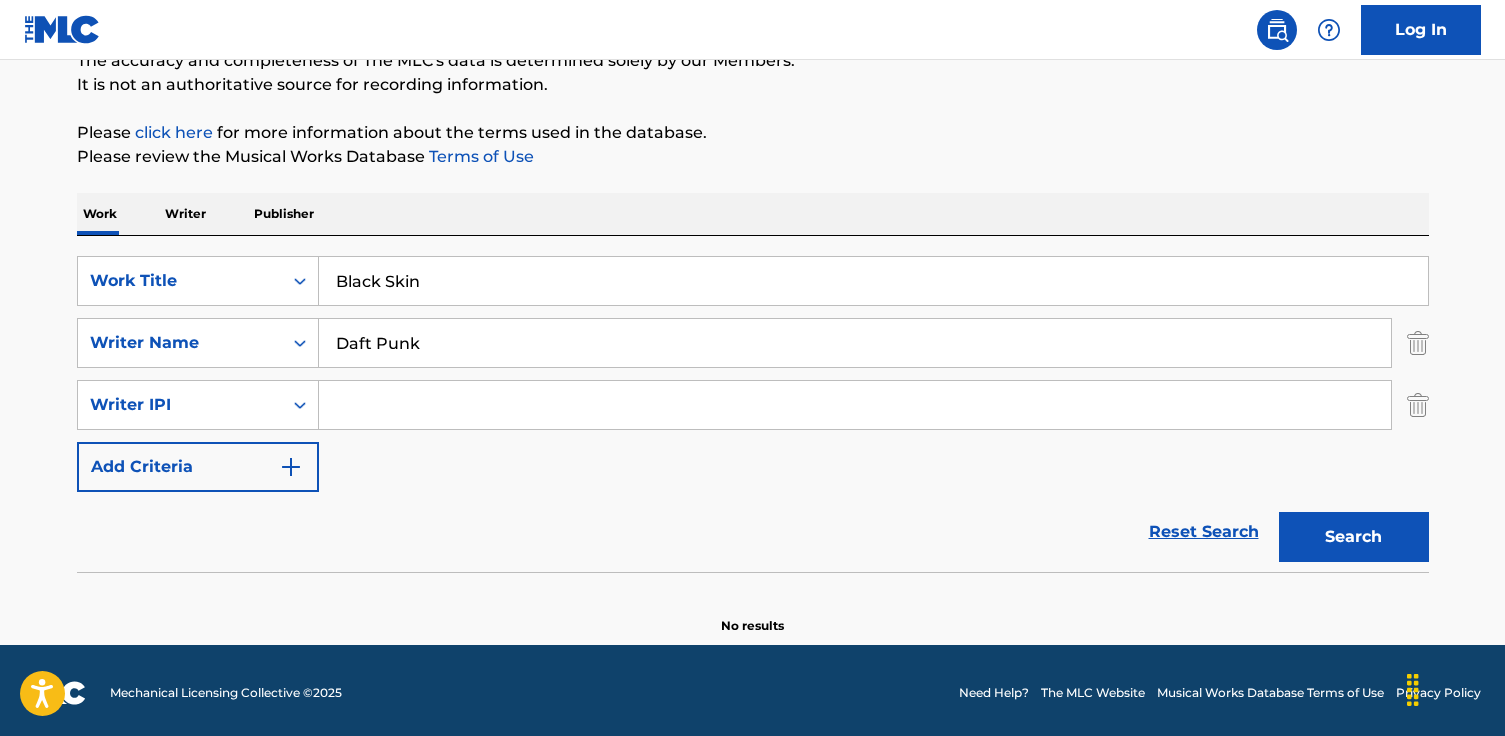 scroll, scrollTop: 194, scrollLeft: 0, axis: vertical 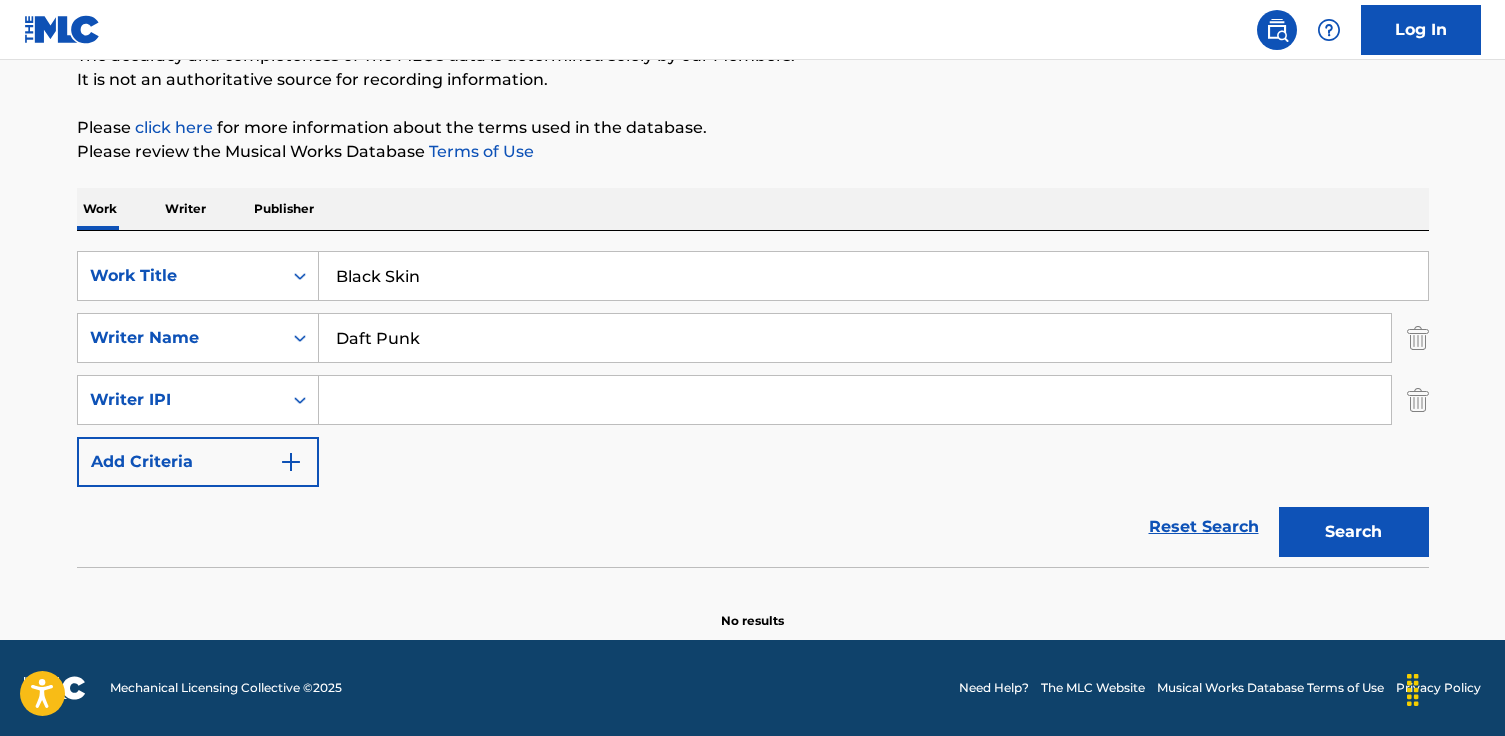 click on "Daft Punk" at bounding box center (855, 338) 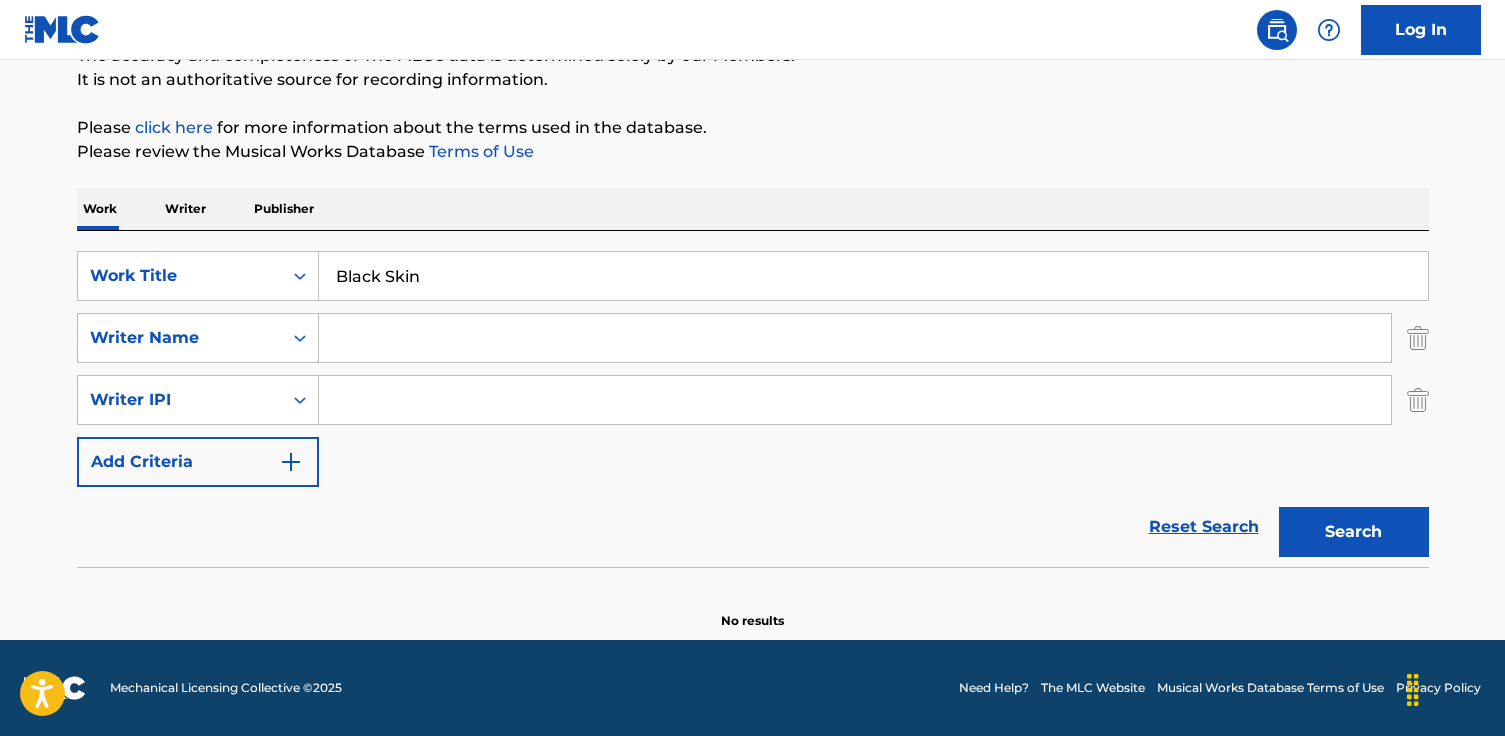 paste on "Kanye Omari West" 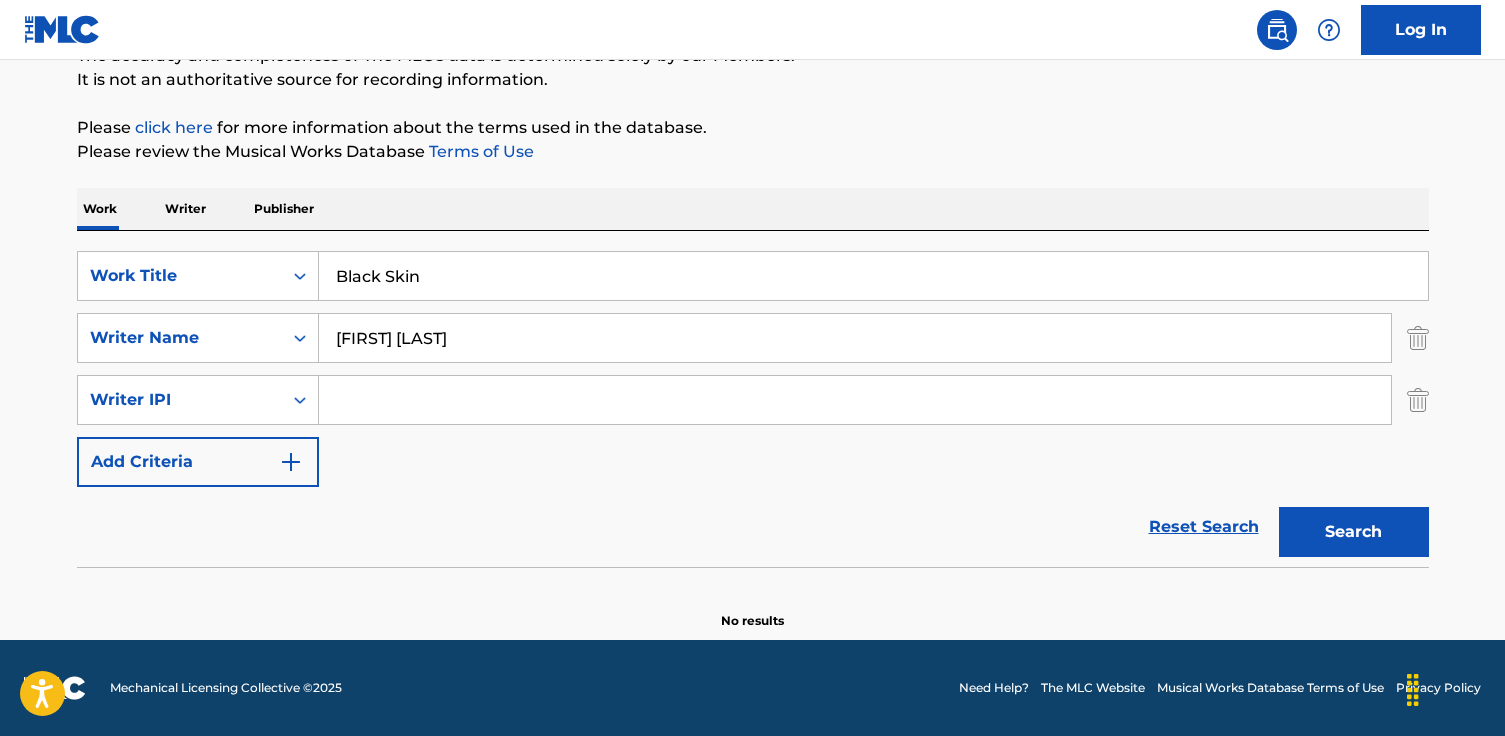 type on "Kanye Omari West" 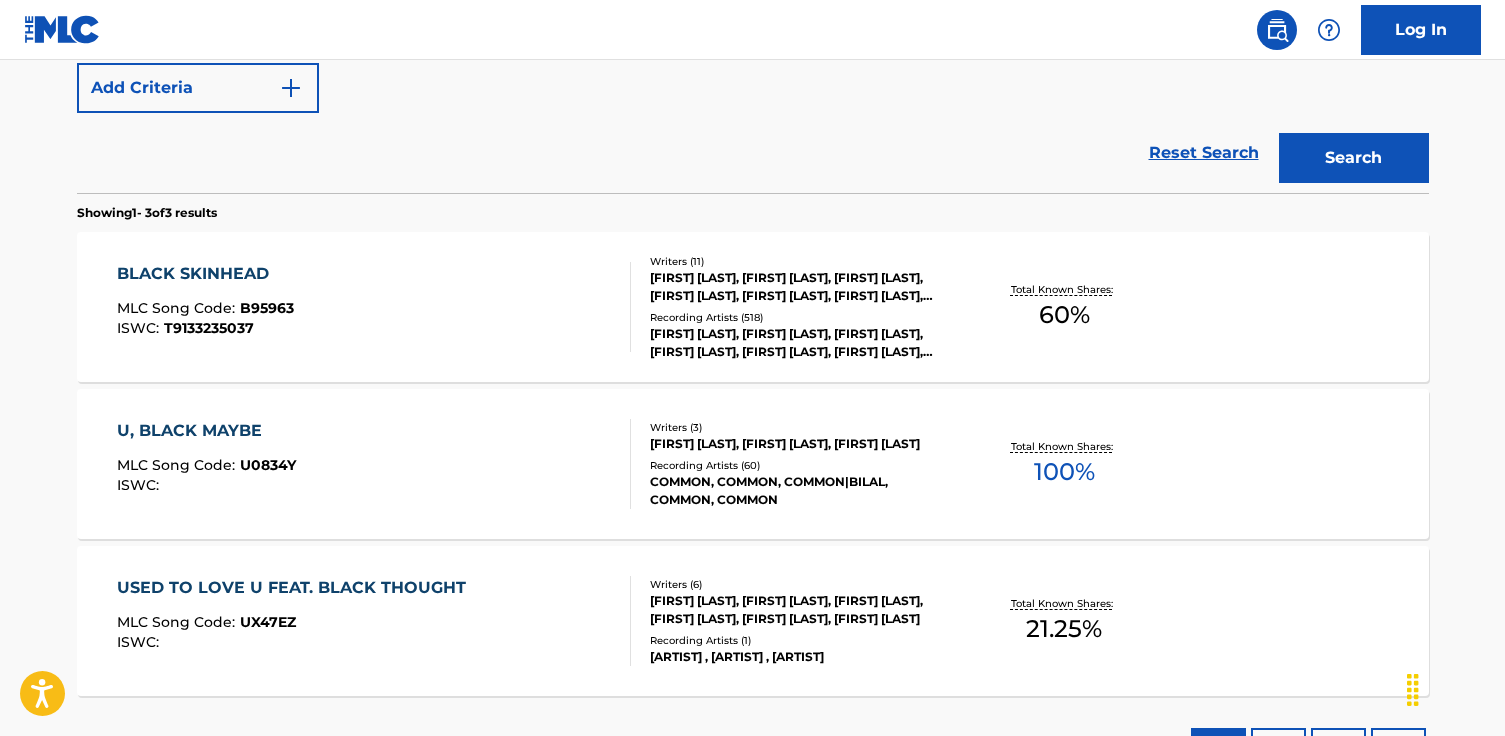 scroll, scrollTop: 566, scrollLeft: 0, axis: vertical 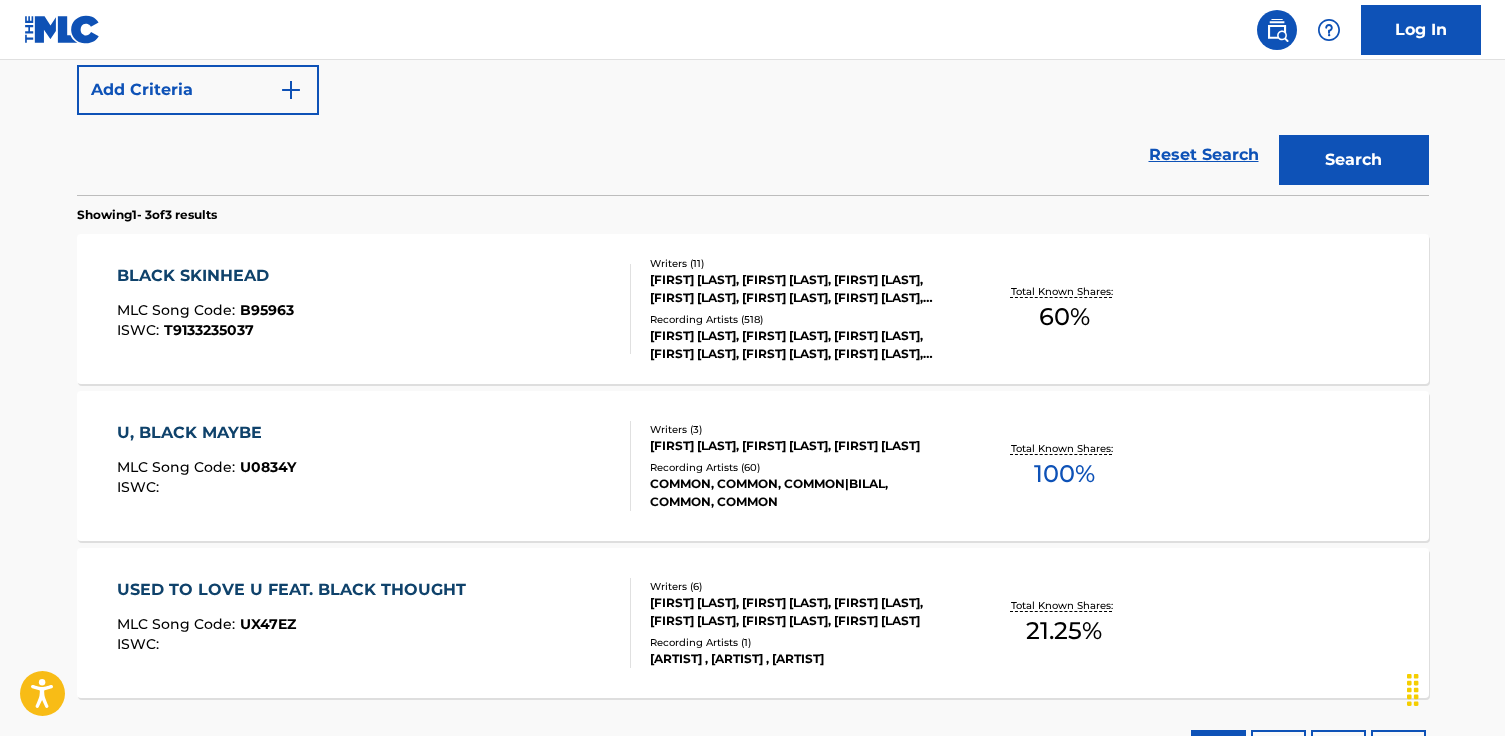 click on "BLACK SKINHEAD MLC Song Code : B95963 ISWC : T9133235037" at bounding box center [374, 309] 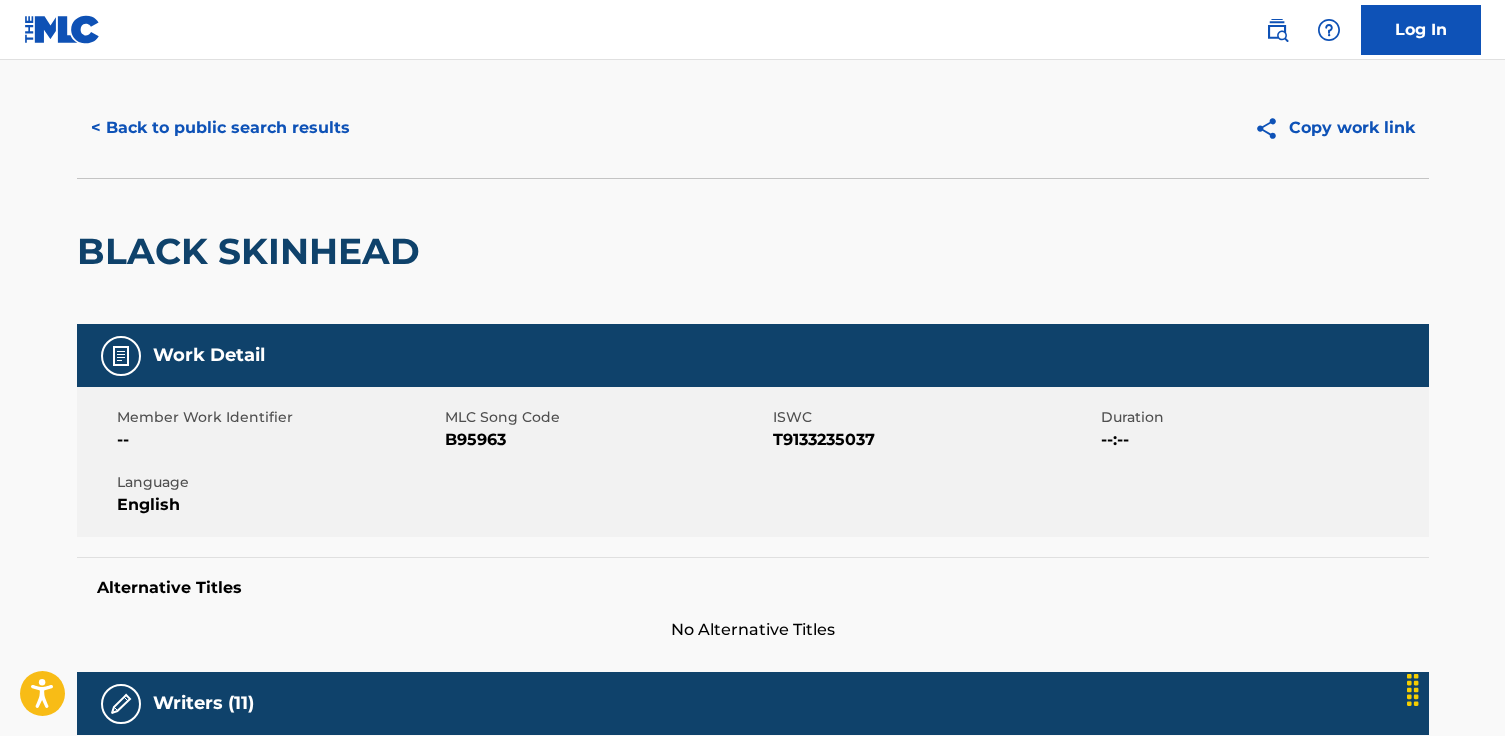scroll, scrollTop: 30, scrollLeft: 0, axis: vertical 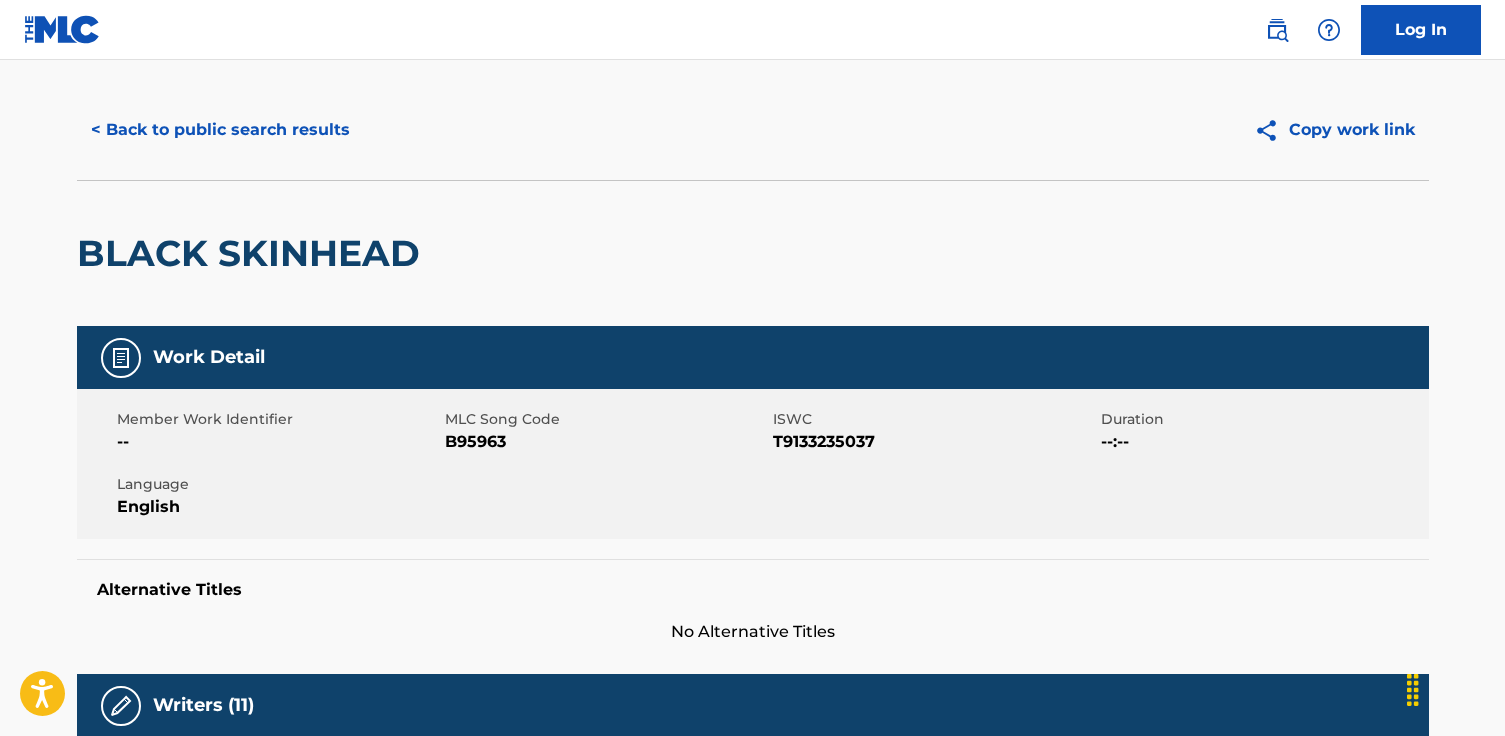 click on "Copy work link" at bounding box center (1334, 130) 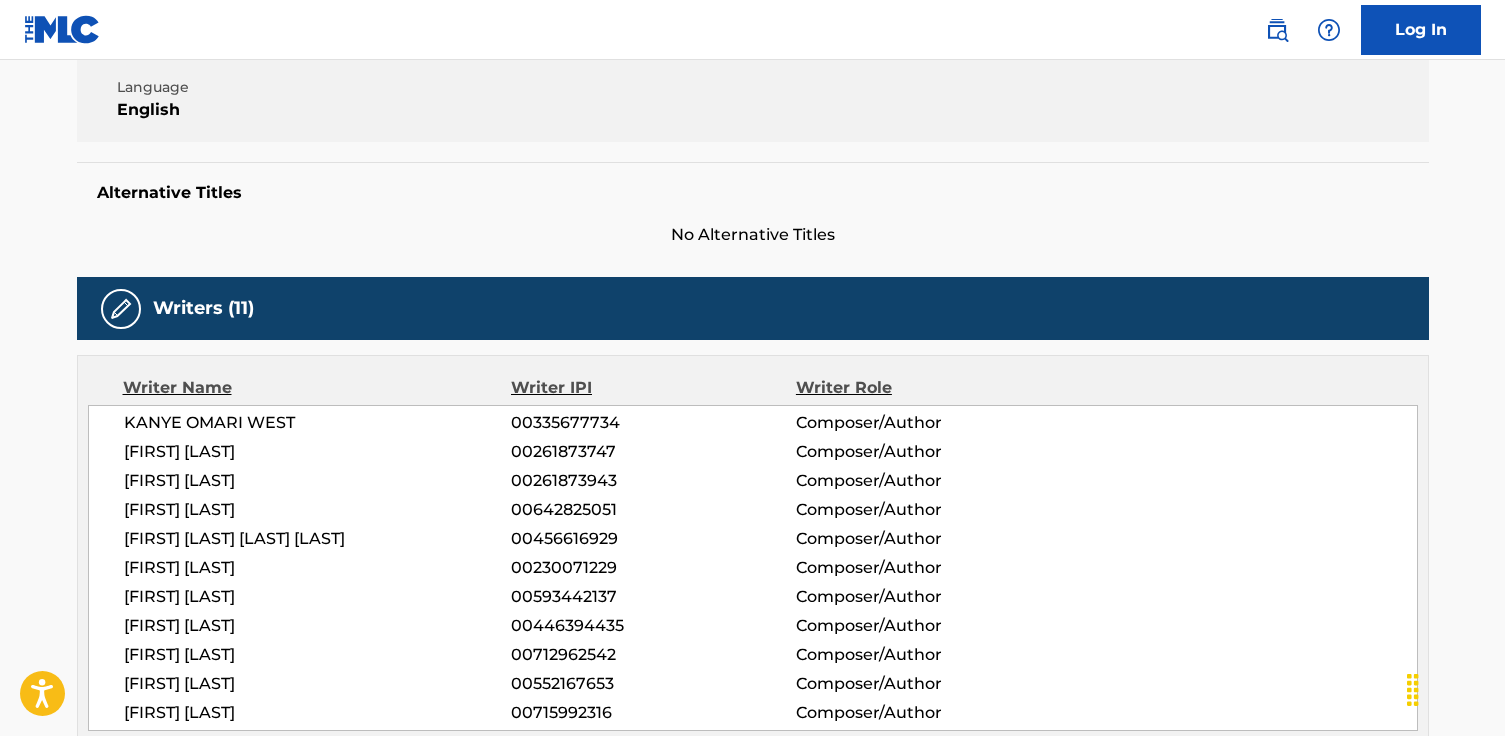 scroll, scrollTop: 0, scrollLeft: 0, axis: both 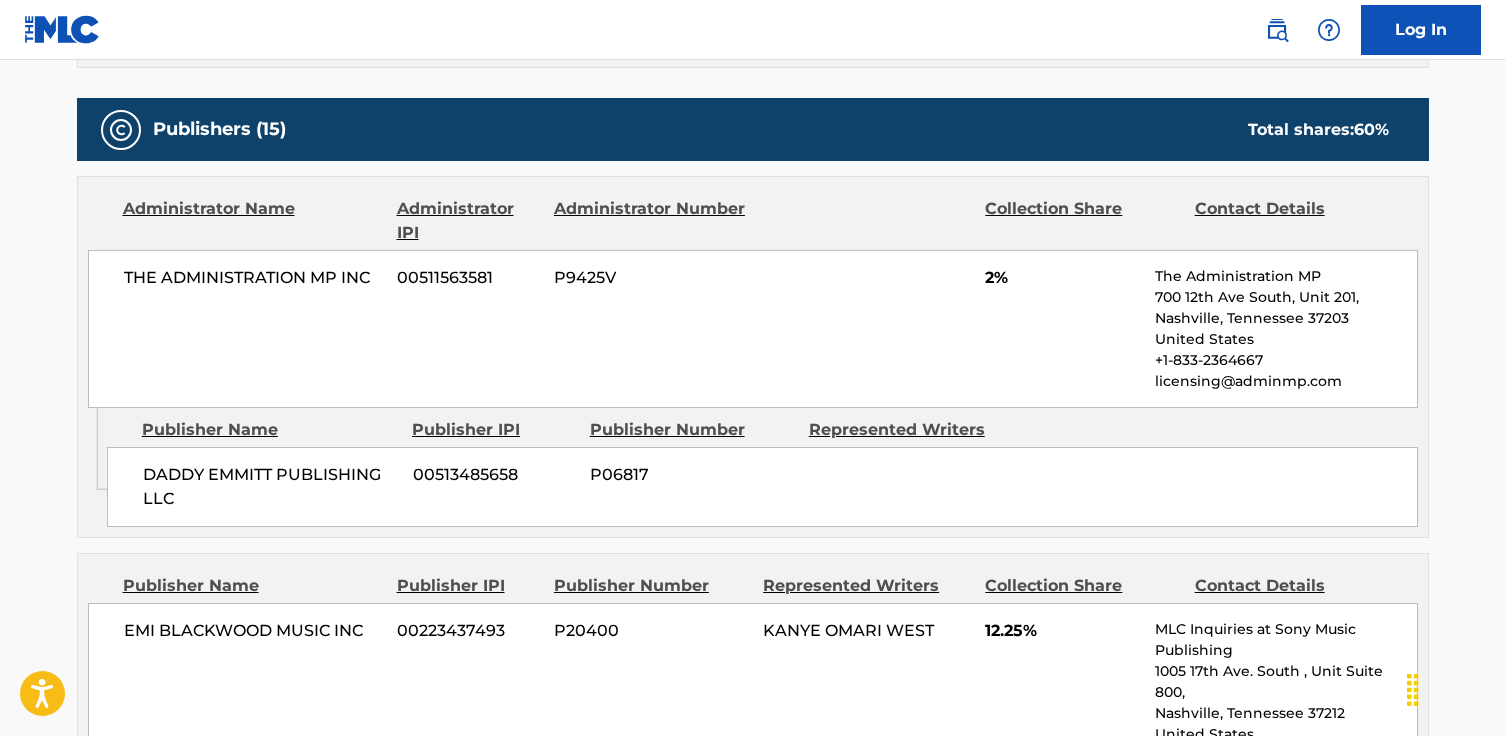 click on "Collection Share" at bounding box center (1082, 221) 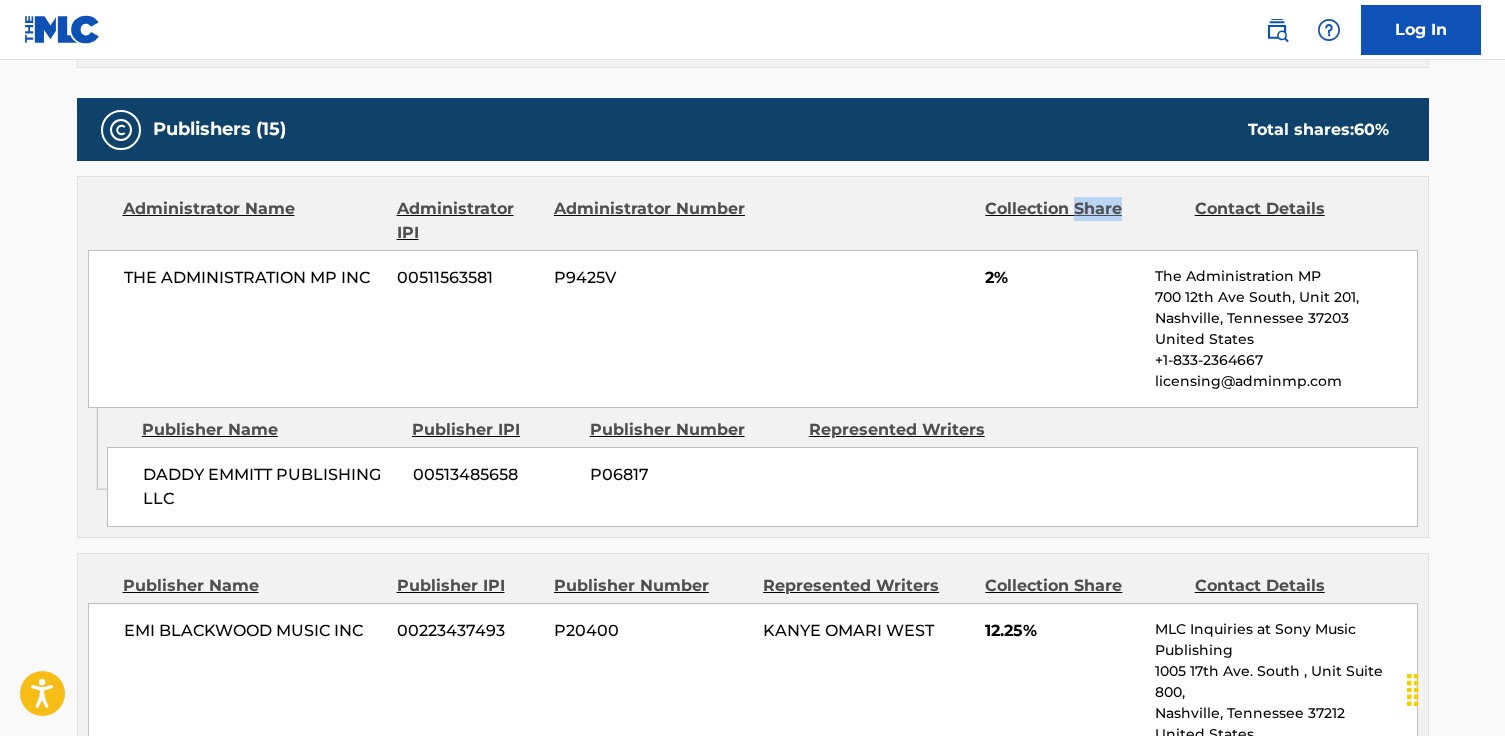 click on "Collection Share" at bounding box center [1082, 221] 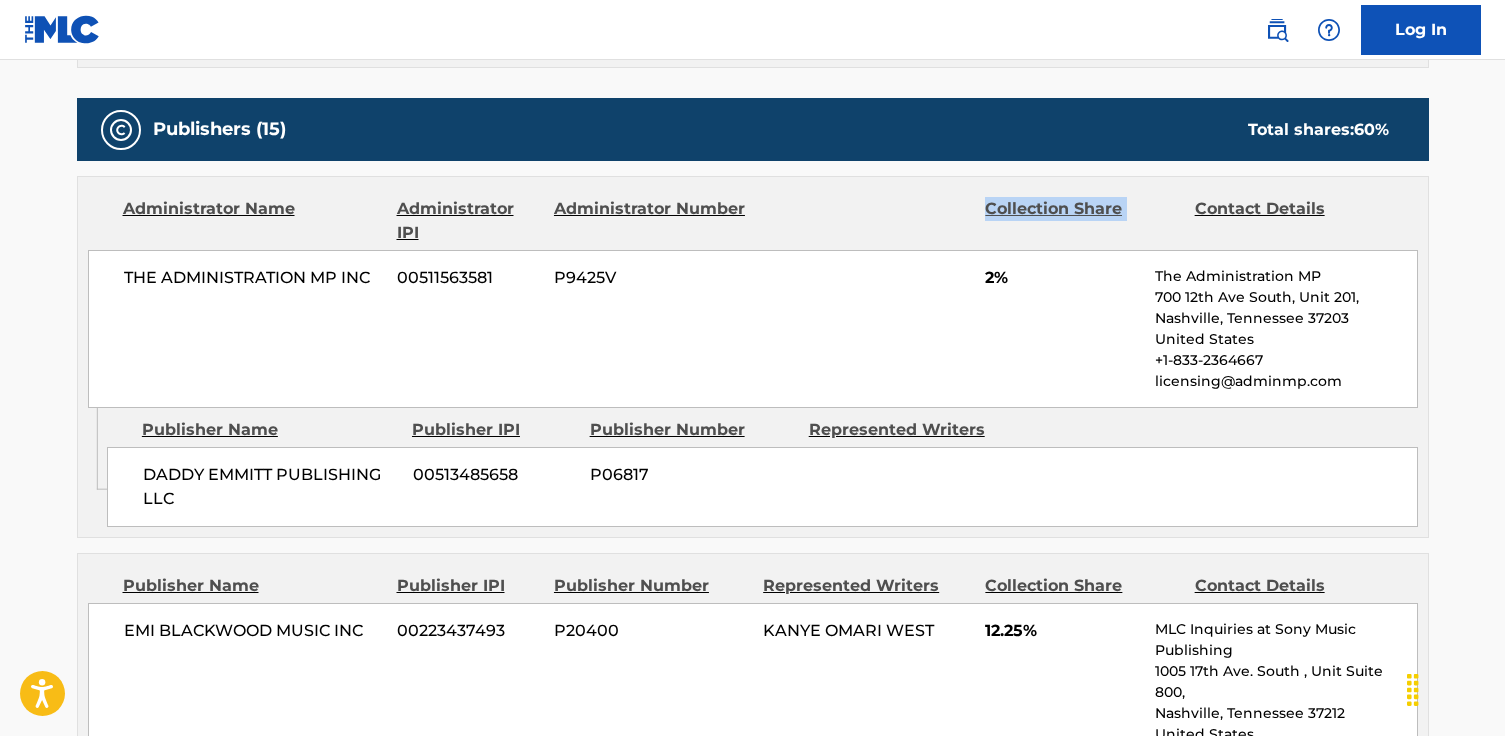 click on "Collection Share" at bounding box center [1082, 221] 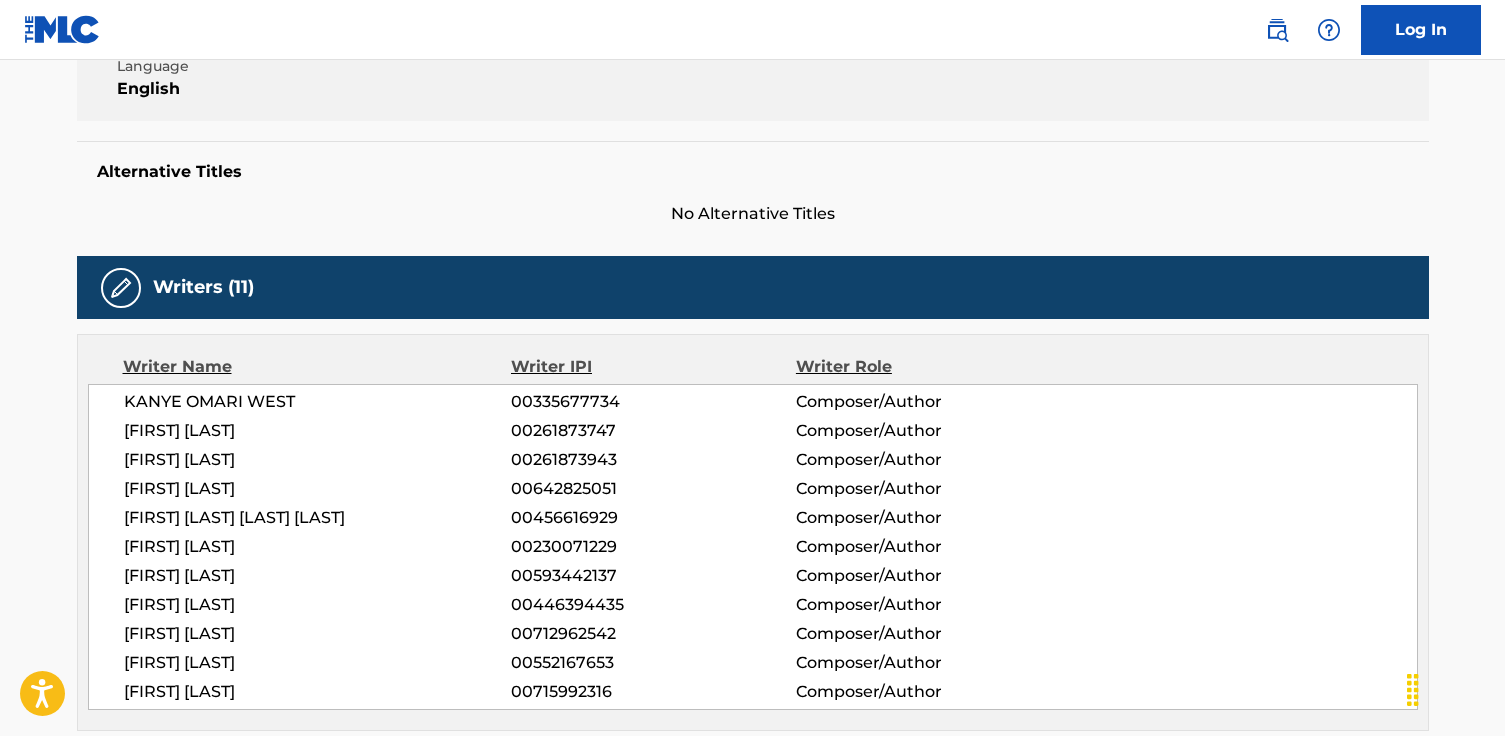 scroll, scrollTop: 0, scrollLeft: 0, axis: both 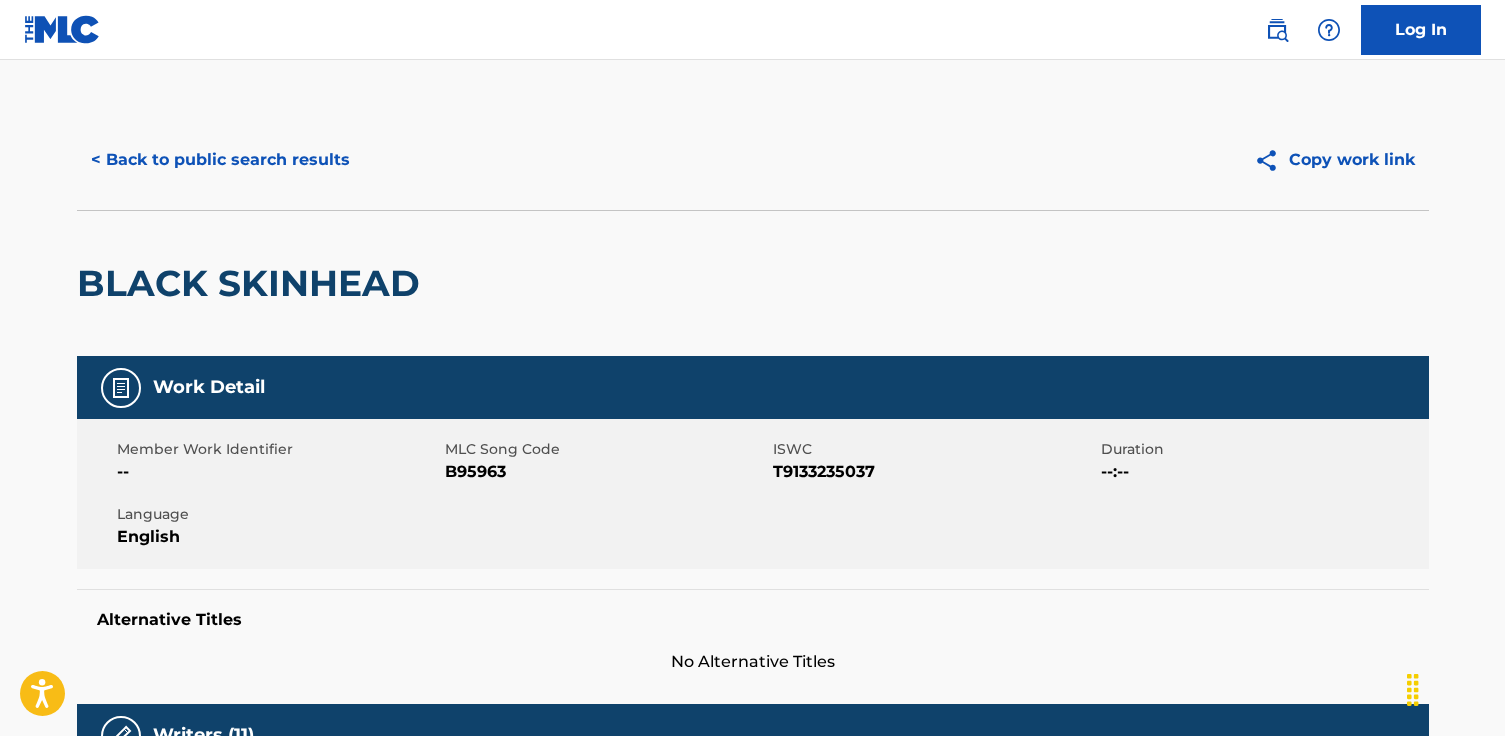 click on "Copy work link" at bounding box center [1334, 160] 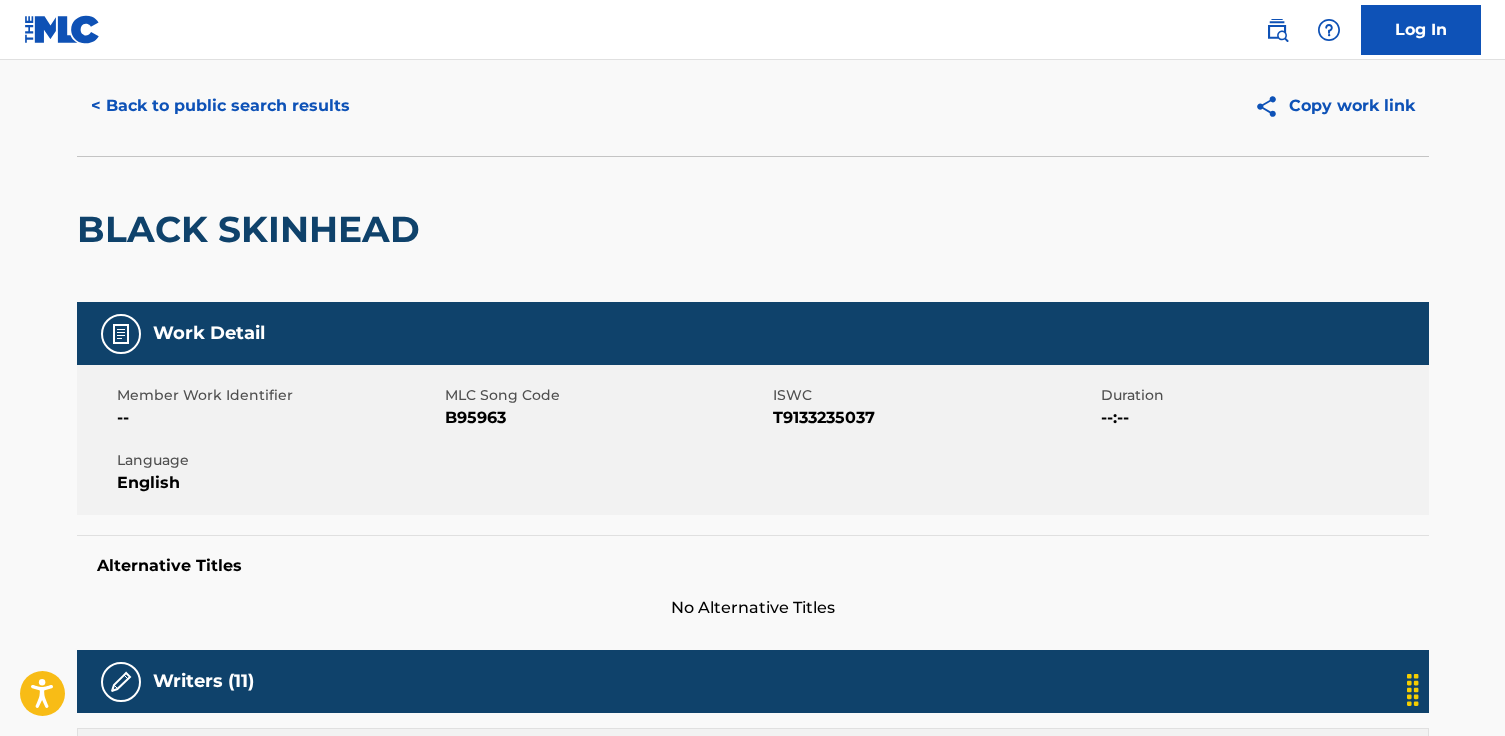 scroll, scrollTop: 0, scrollLeft: 0, axis: both 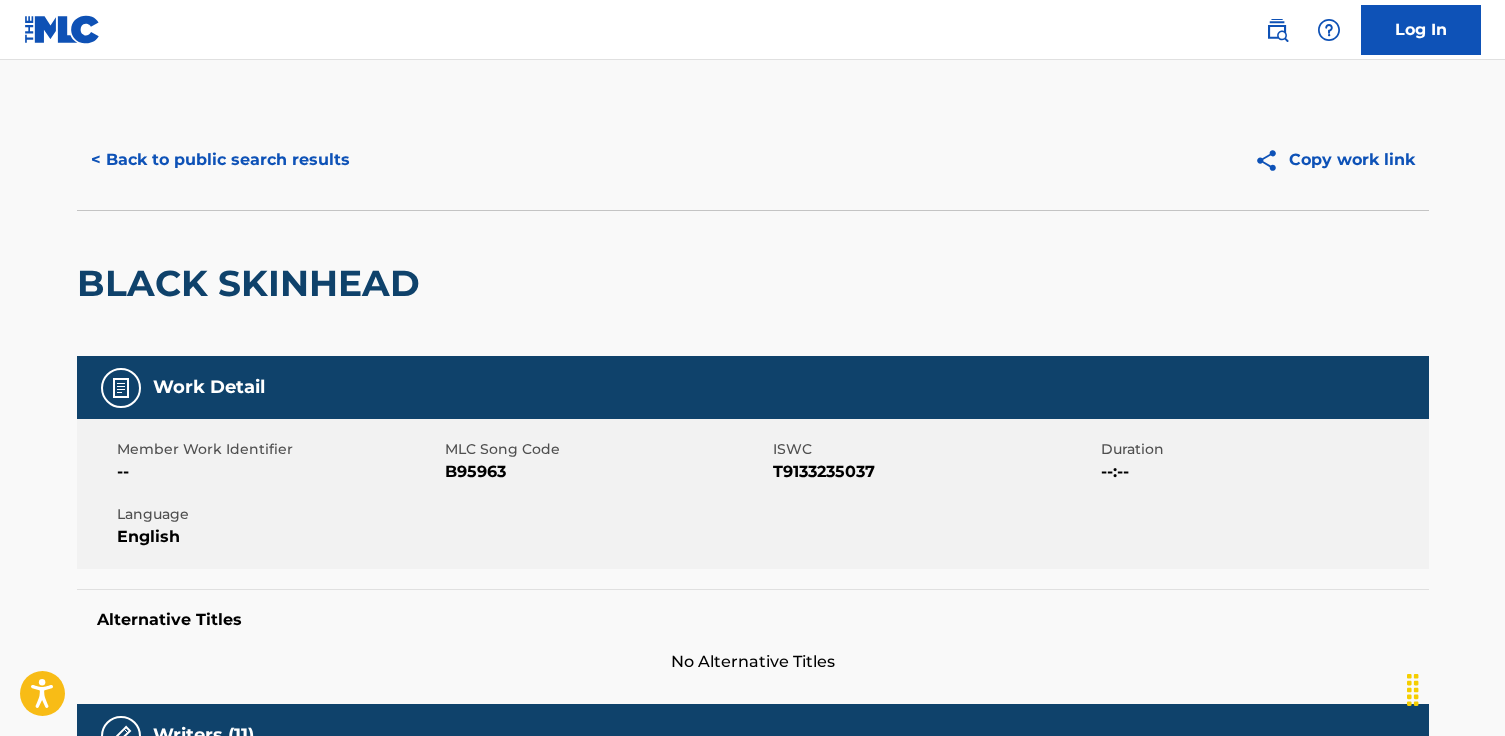 click on "< Back to public search results" at bounding box center [220, 160] 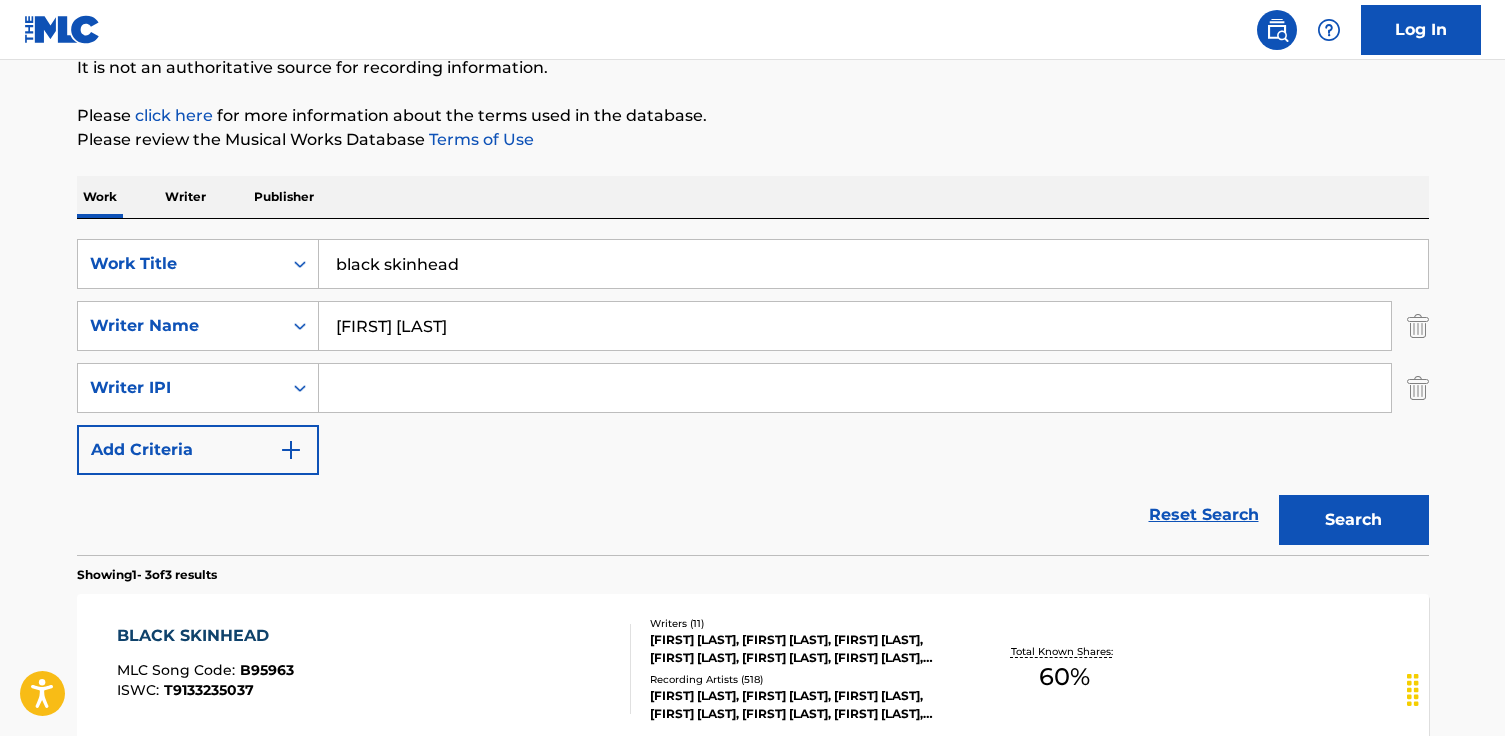 scroll, scrollTop: 224, scrollLeft: 0, axis: vertical 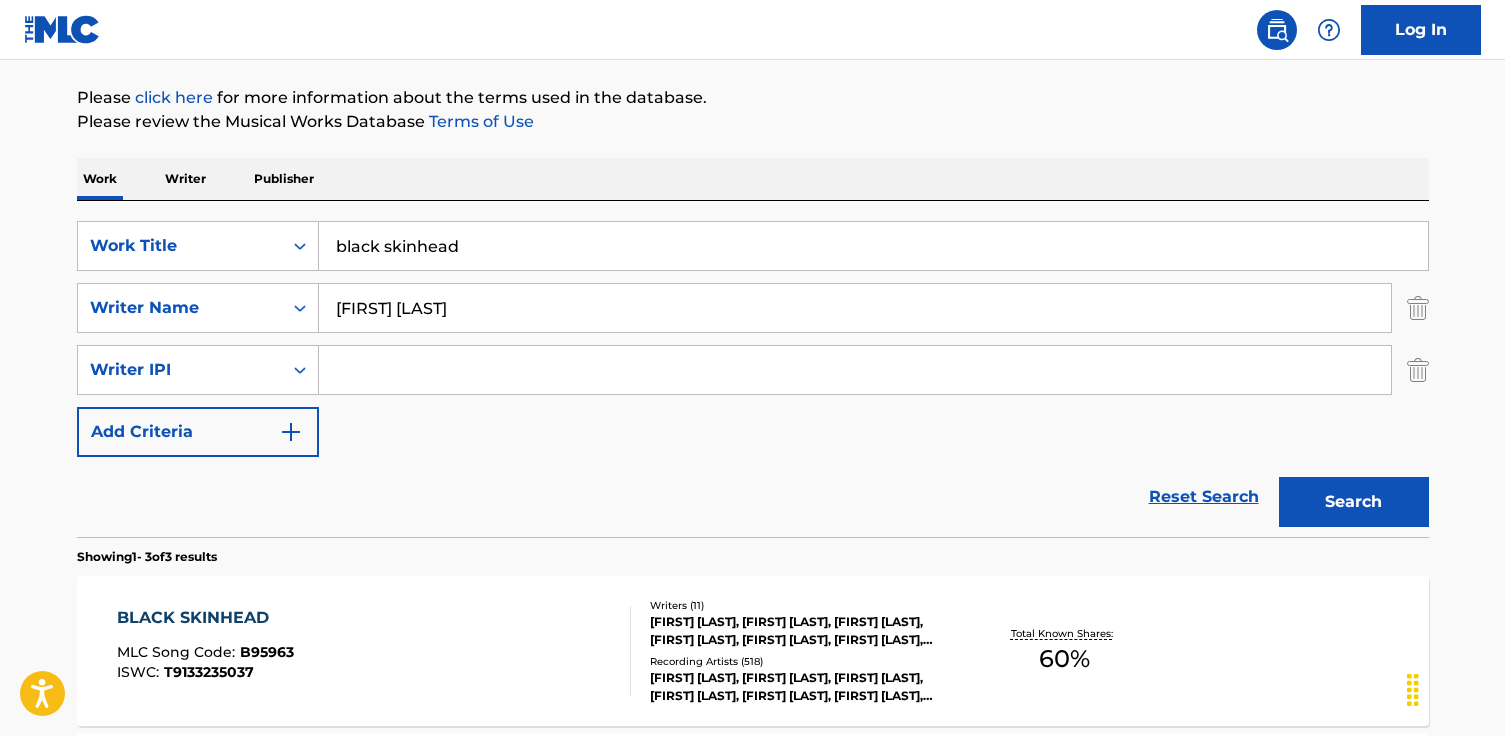 click on "black skinhead" at bounding box center [873, 246] 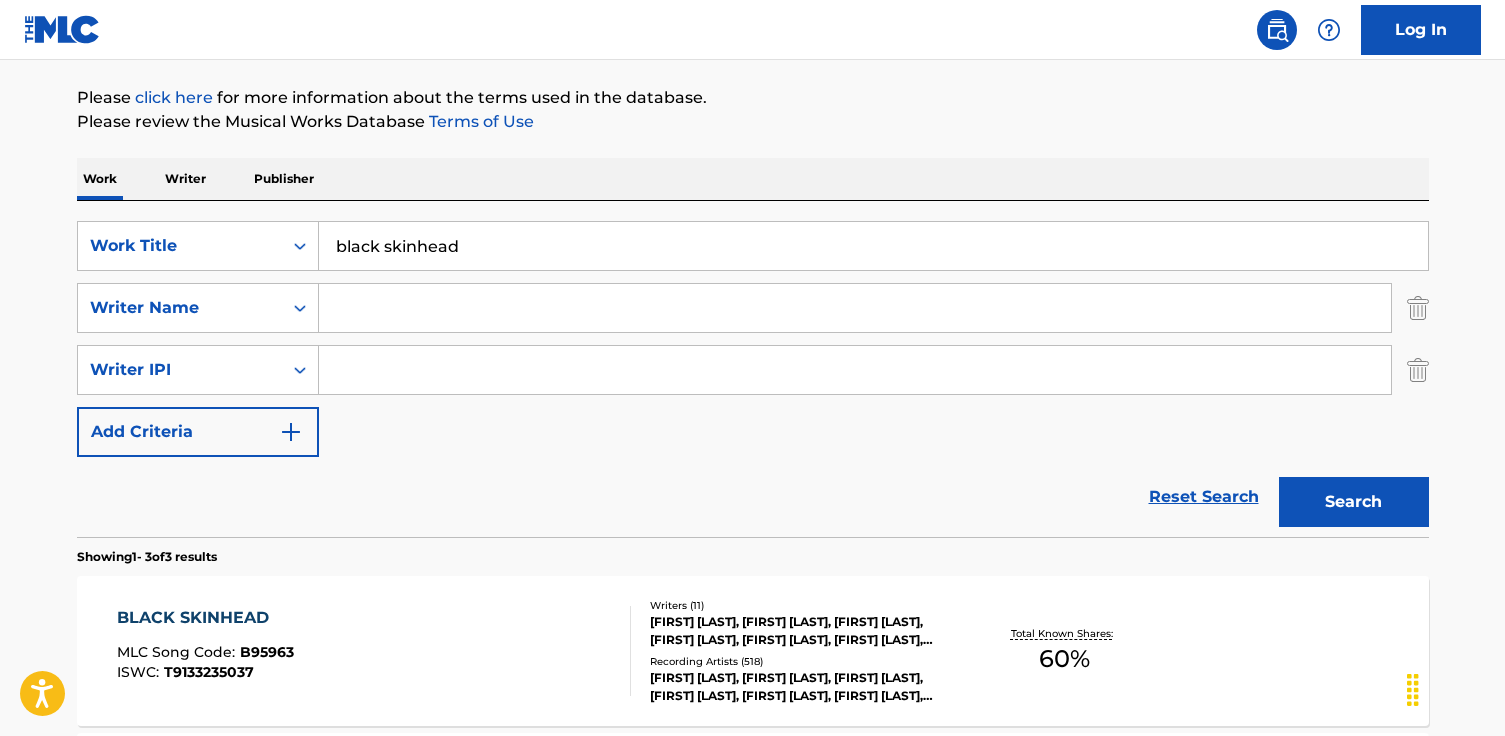 paste on "Keith Farrelle Cozart" 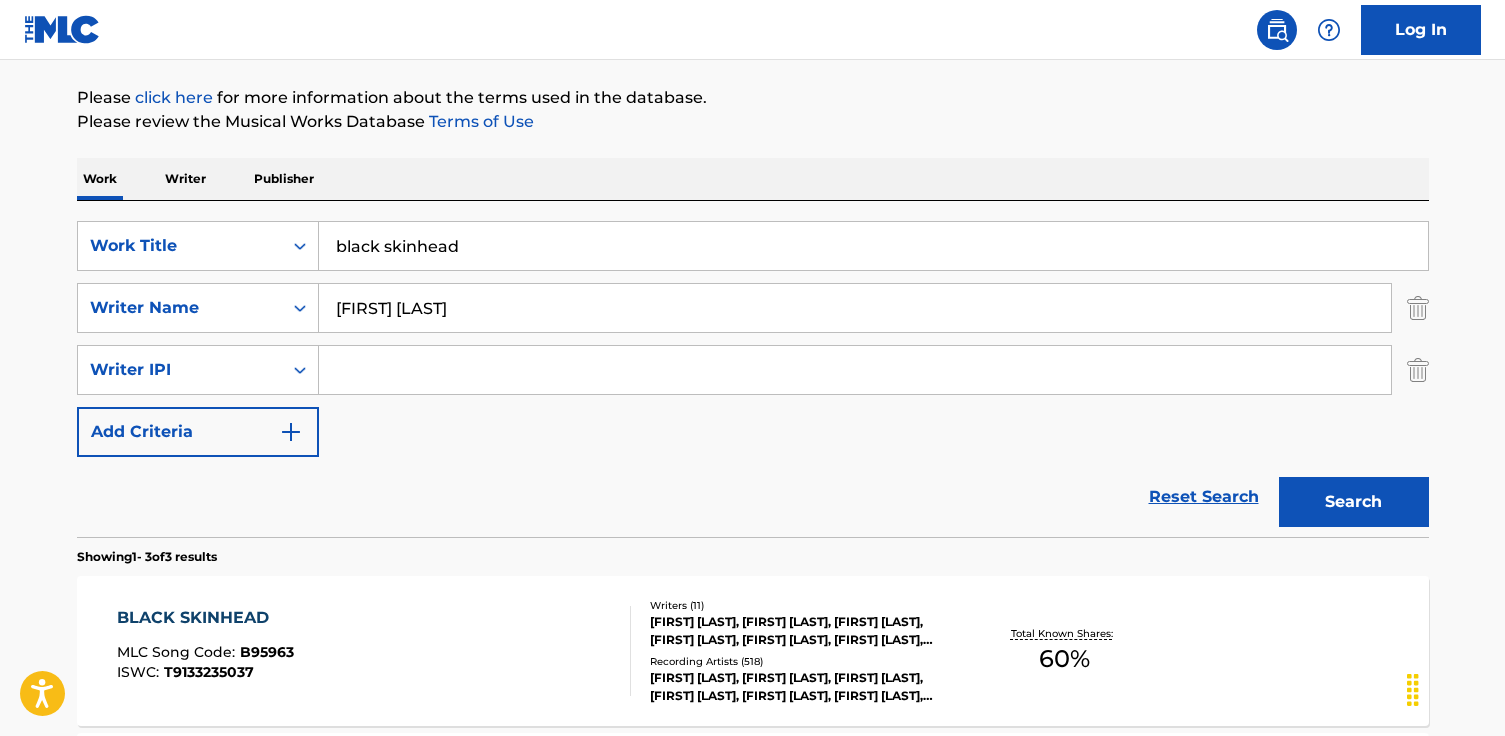 type on "Keith Farrelle Cozart" 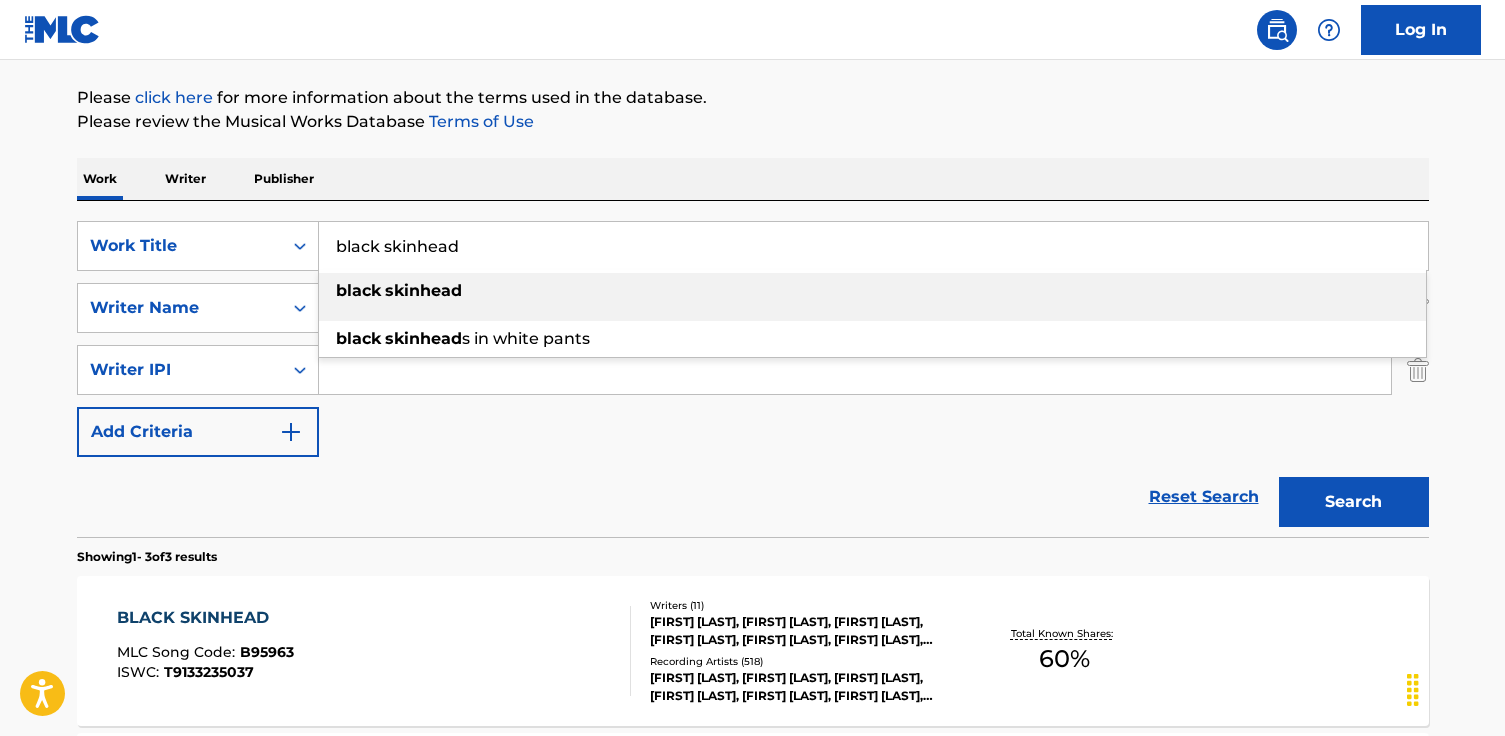 click on "black skinhead" at bounding box center [873, 246] 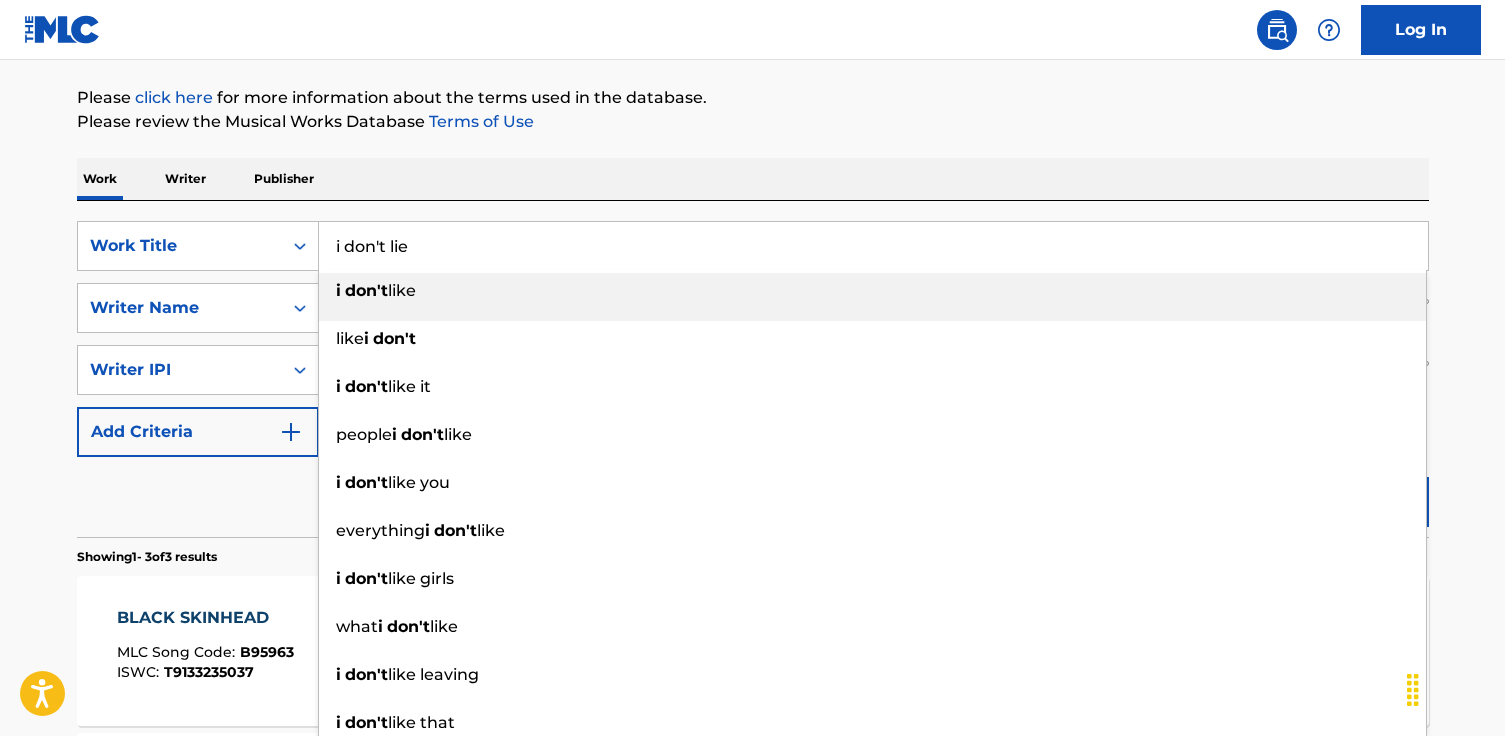 click on "i   don't  like" at bounding box center [872, 291] 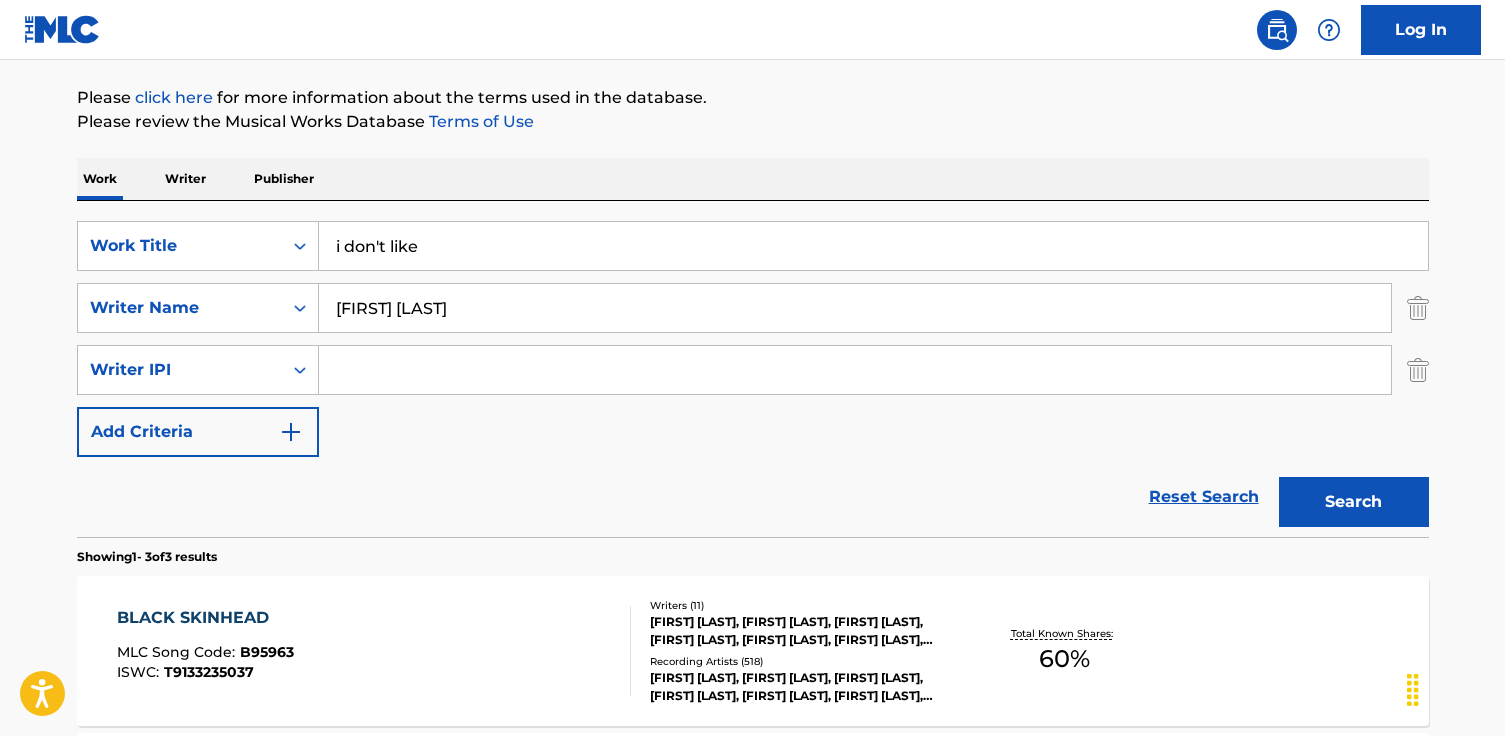 click on "Search" at bounding box center [1354, 502] 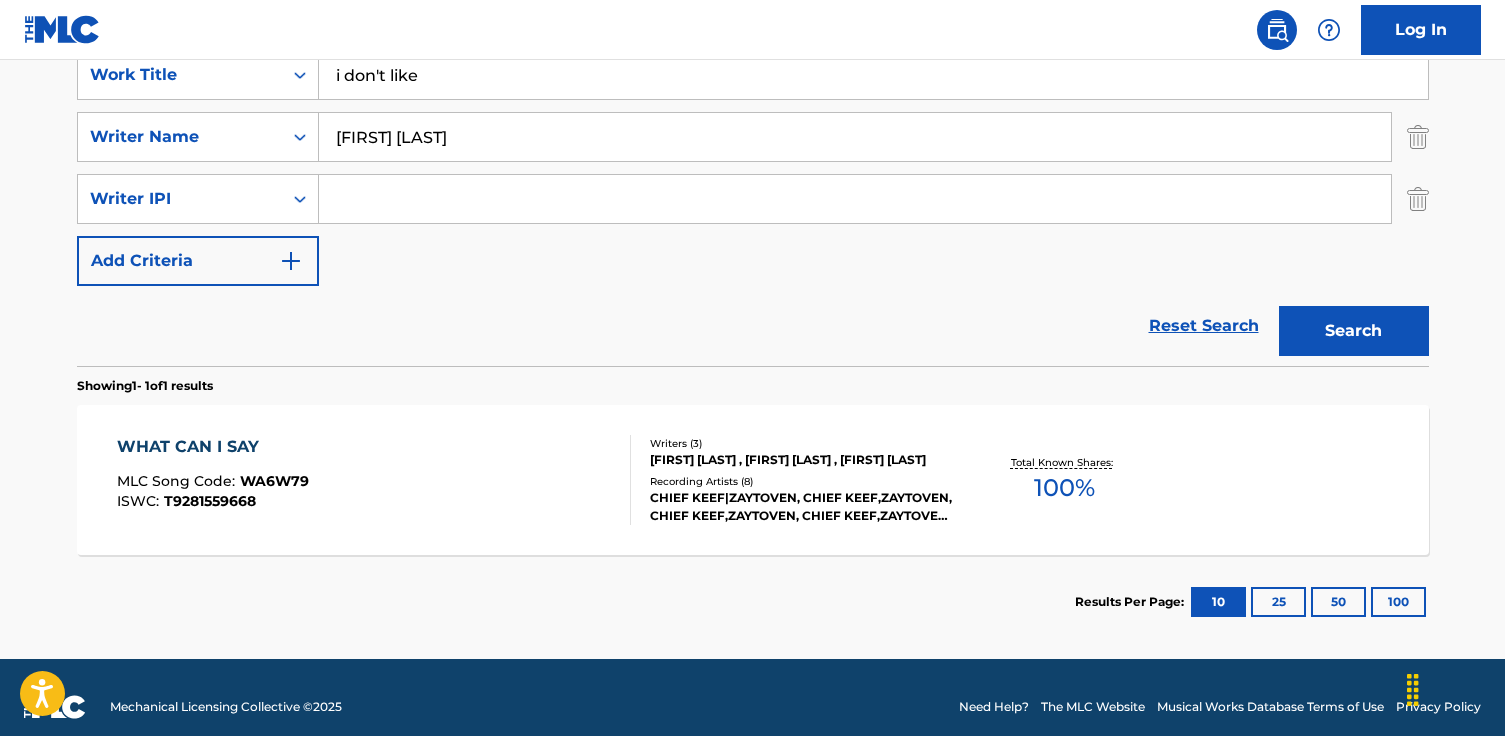 scroll, scrollTop: 392, scrollLeft: 0, axis: vertical 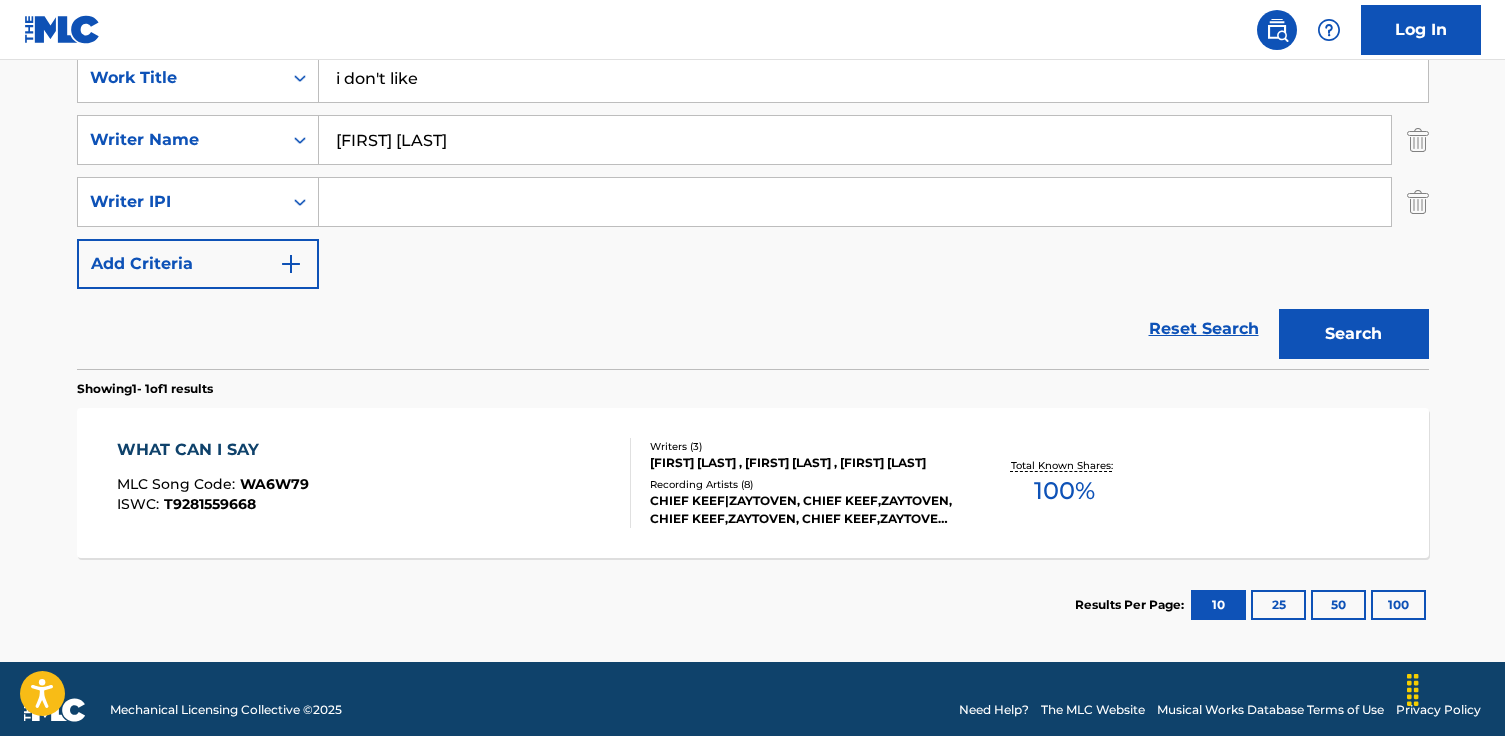 click on "WHAT CAN I SAY" at bounding box center [213, 450] 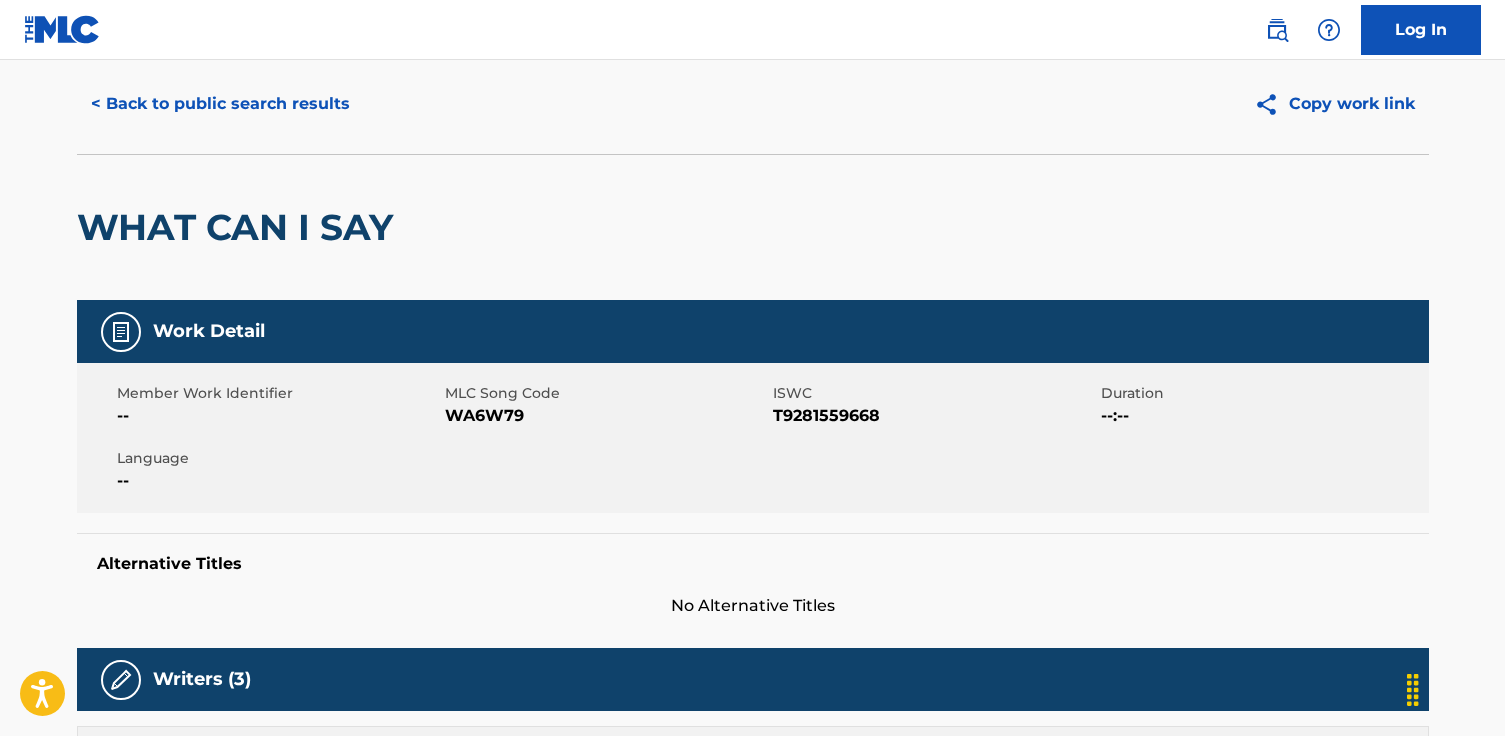 scroll, scrollTop: 0, scrollLeft: 0, axis: both 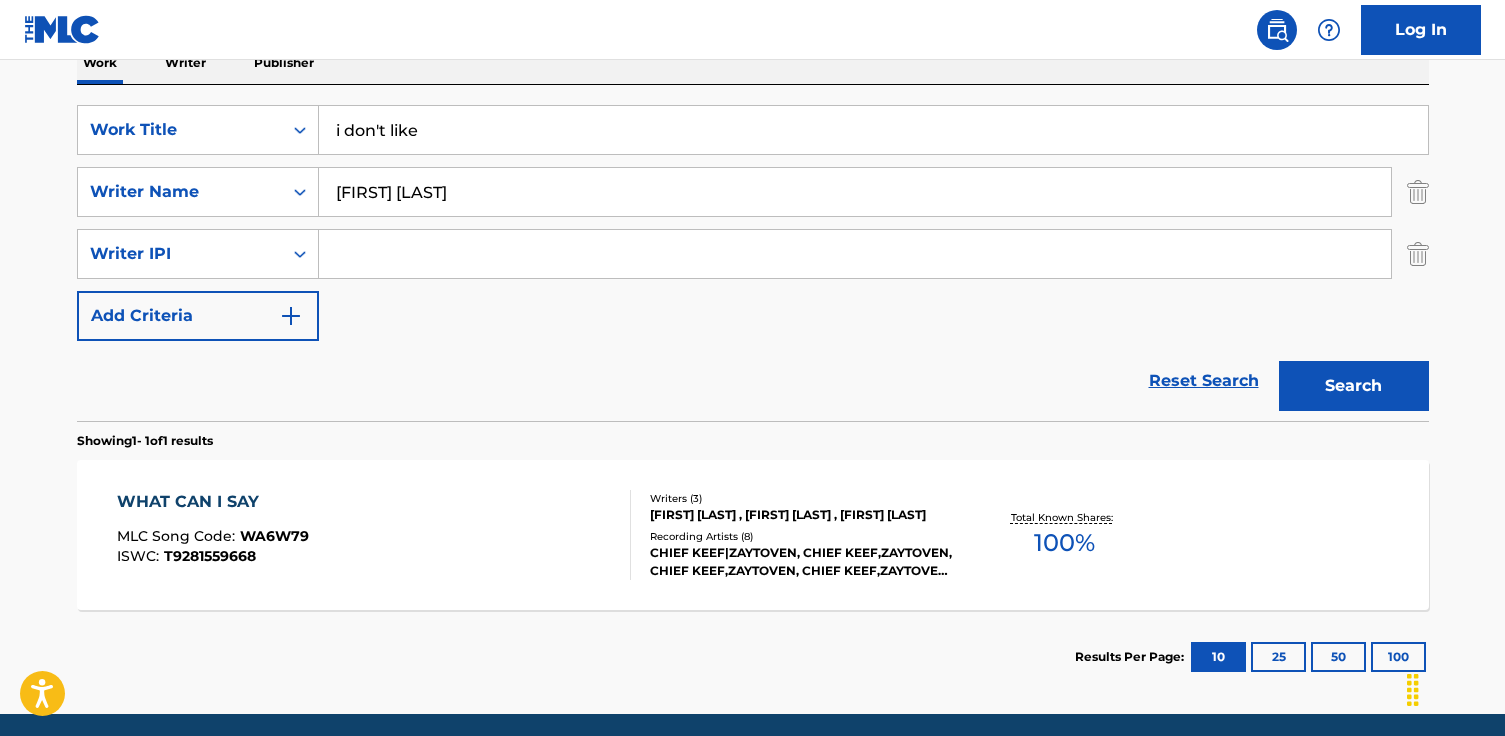 click on "Keith Farrelle Cozart" at bounding box center (855, 192) 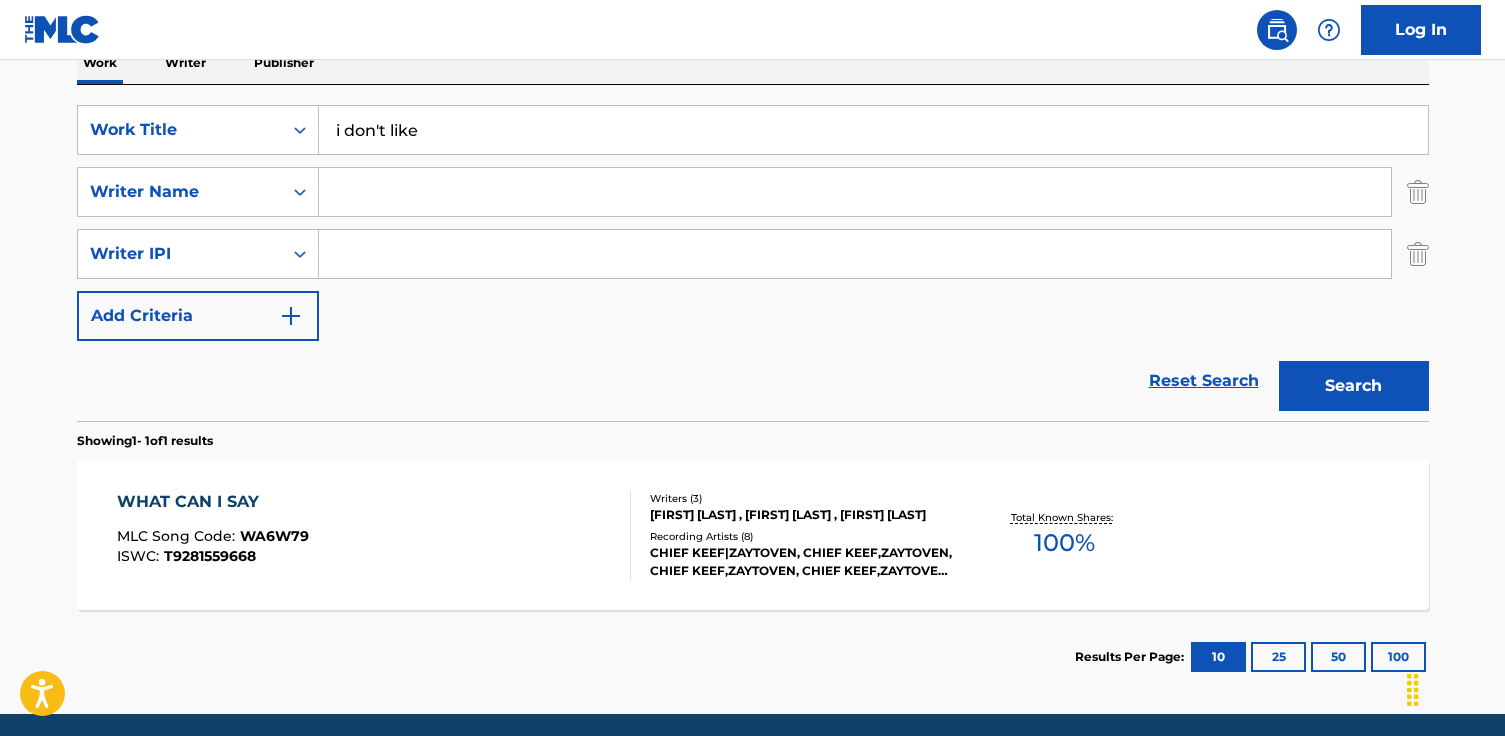 paste on "Keith Cozart" 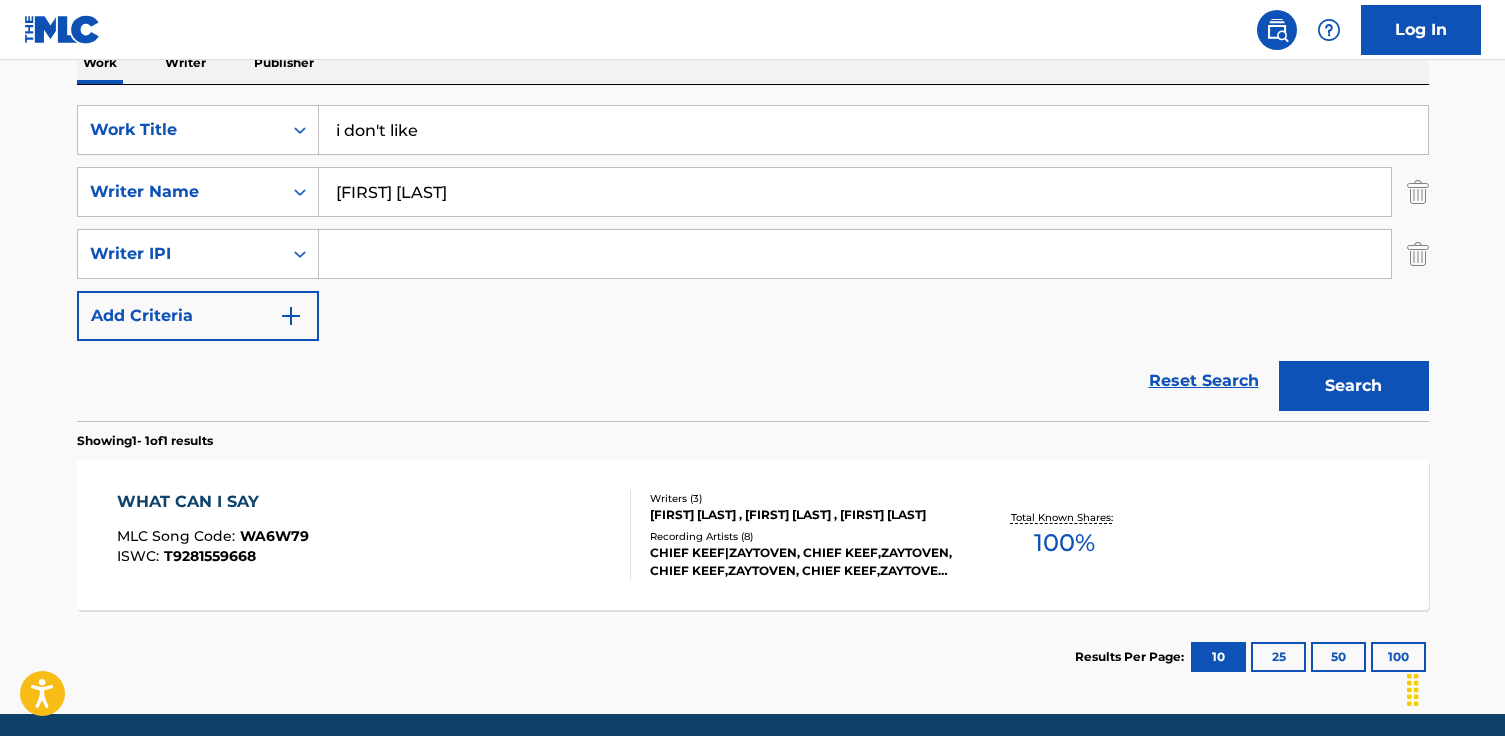 type on "Keith Cozart" 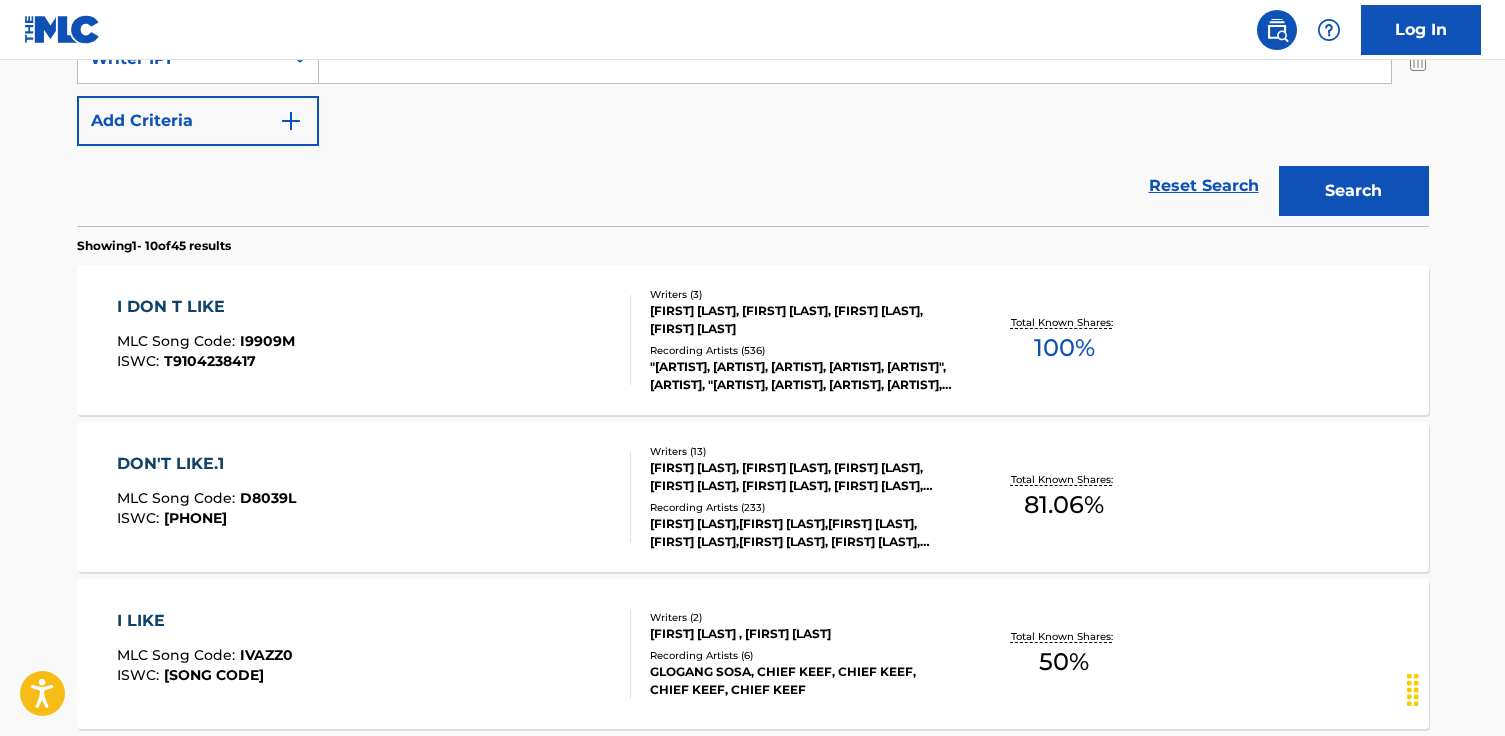 scroll, scrollTop: 533, scrollLeft: 0, axis: vertical 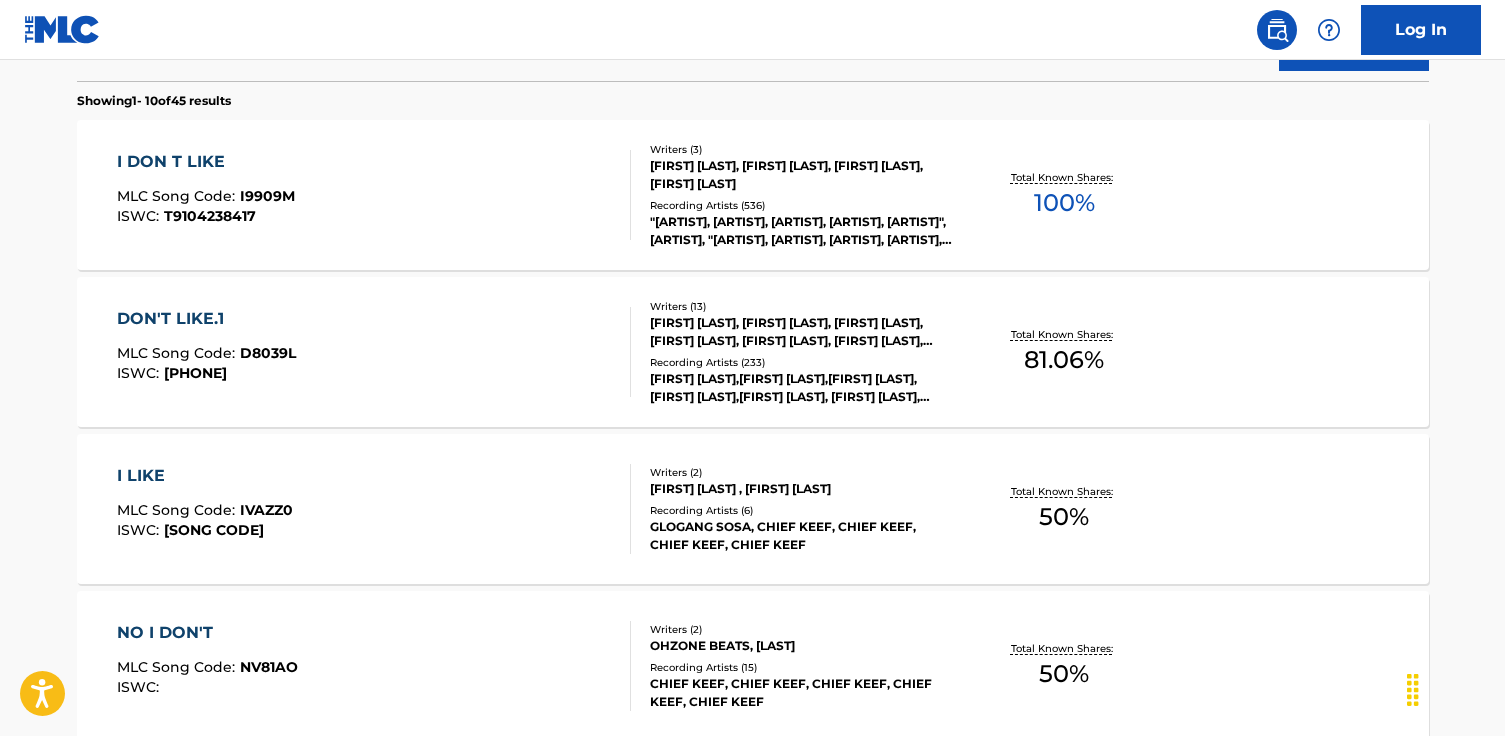 click on "I DON T LIKE" at bounding box center (206, 162) 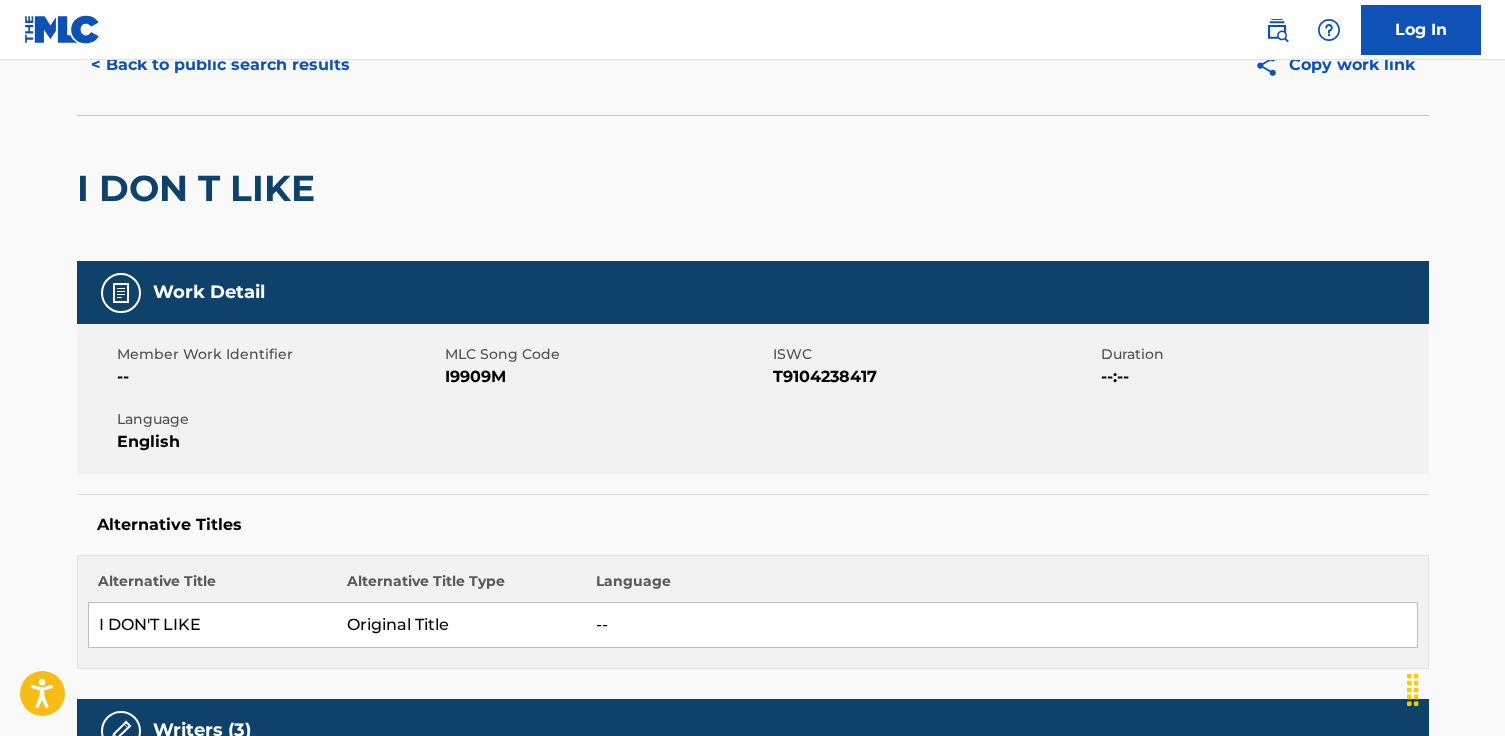 scroll, scrollTop: 0, scrollLeft: 0, axis: both 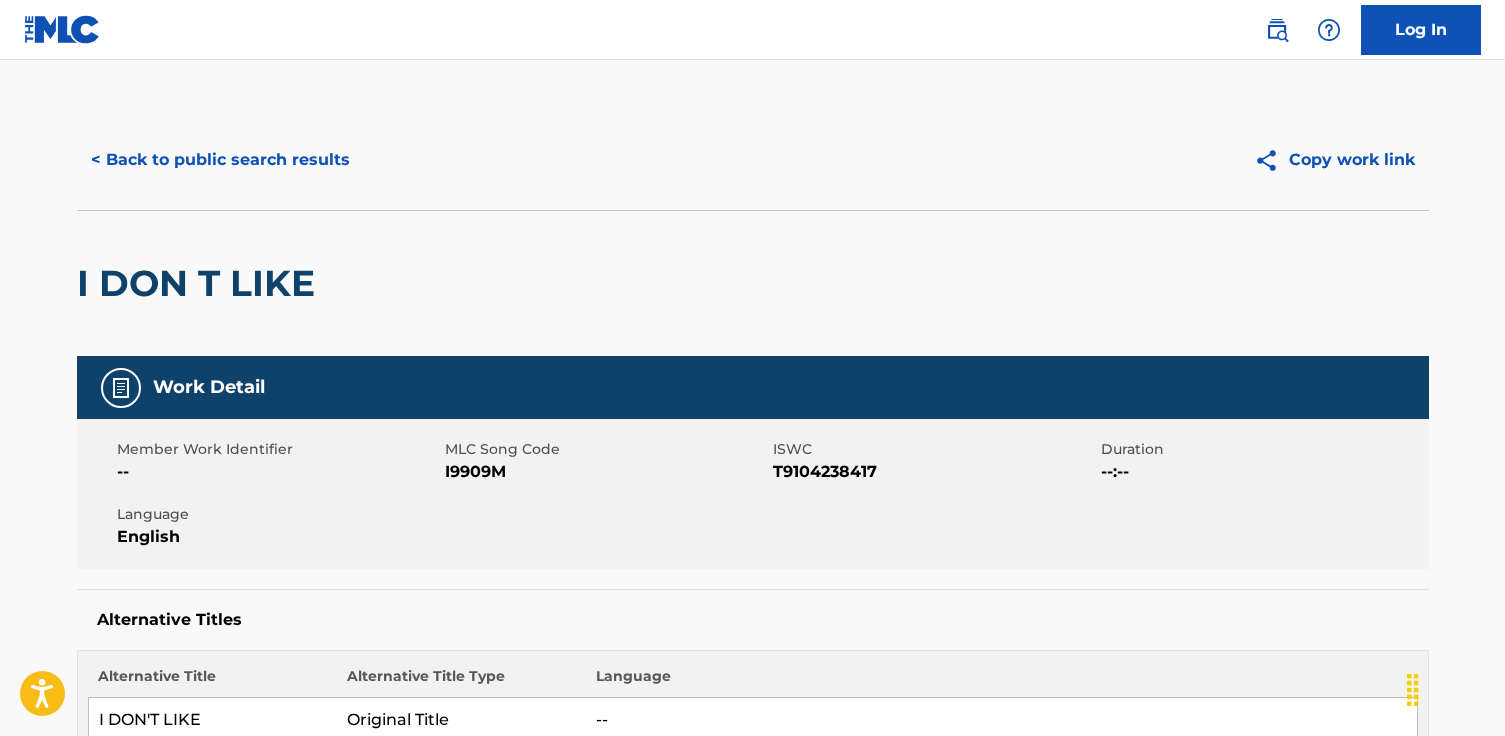 click on "Copy work link" at bounding box center (1334, 160) 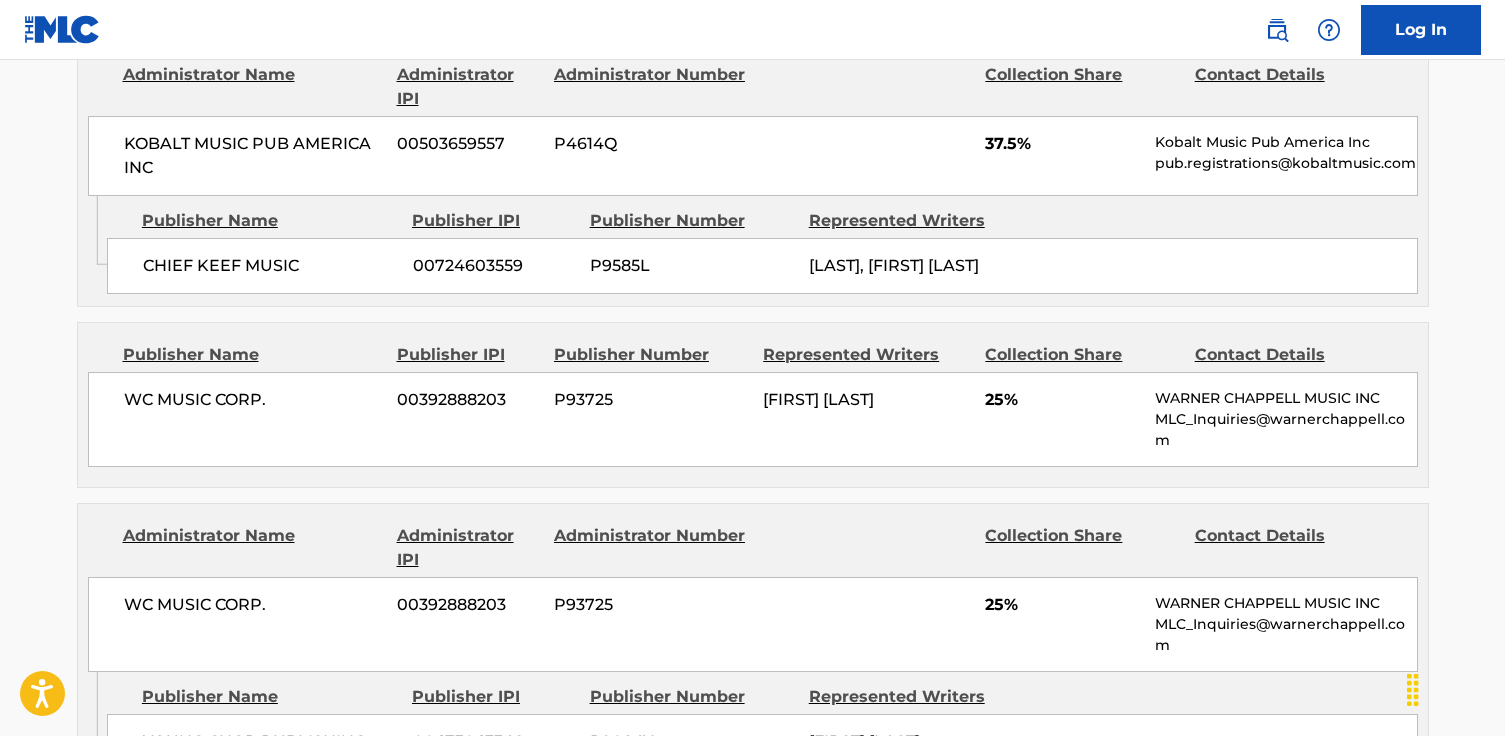 scroll, scrollTop: 1106, scrollLeft: 0, axis: vertical 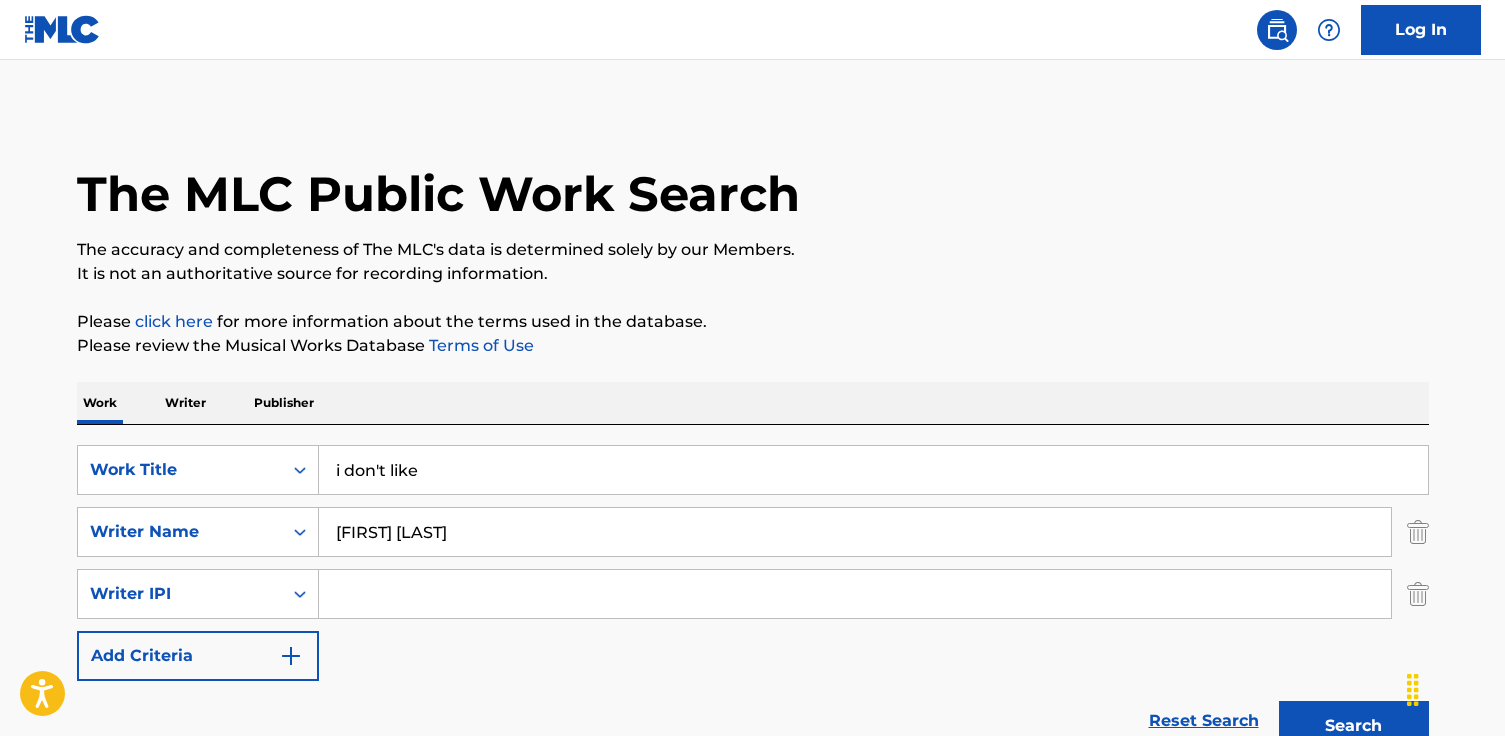 click at bounding box center [1329, 30] 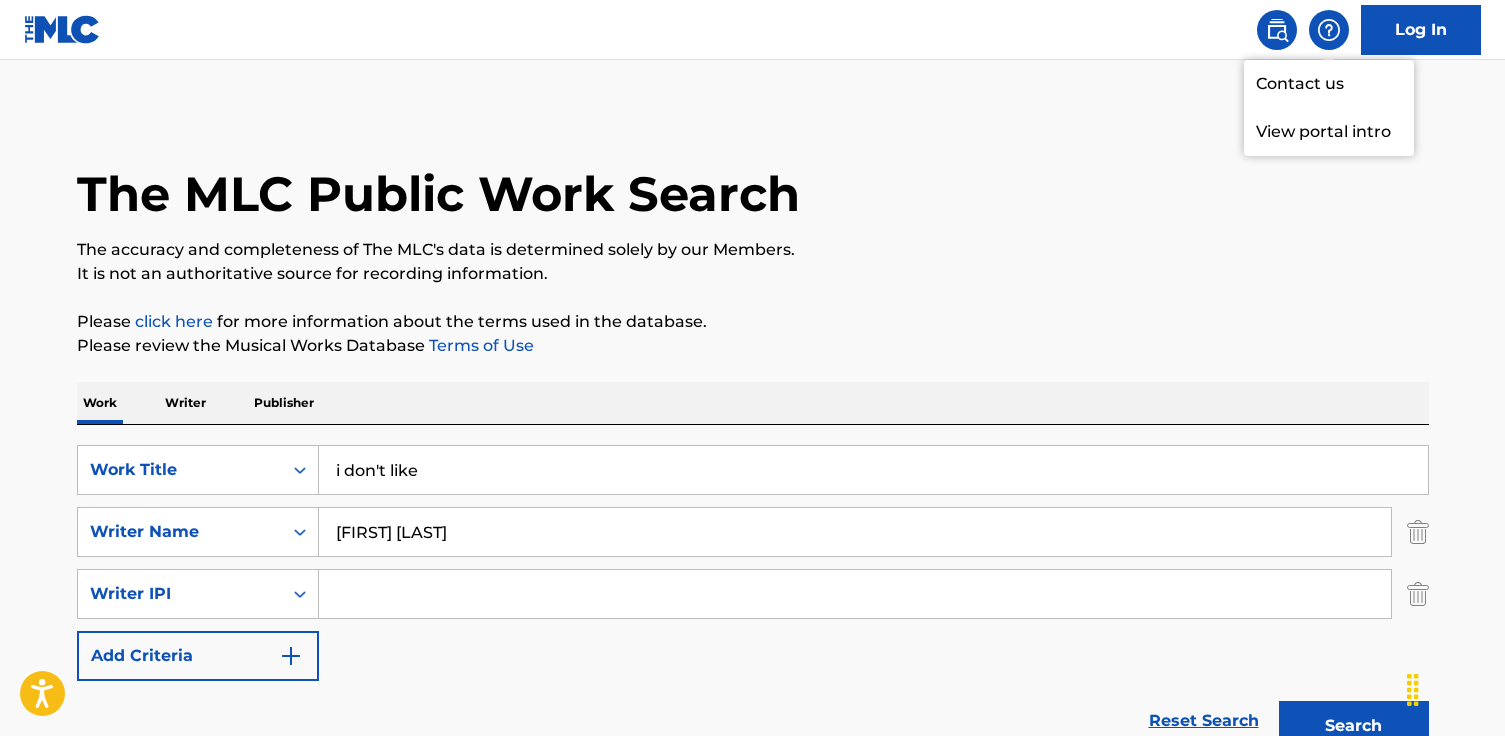 click at bounding box center (1277, 30) 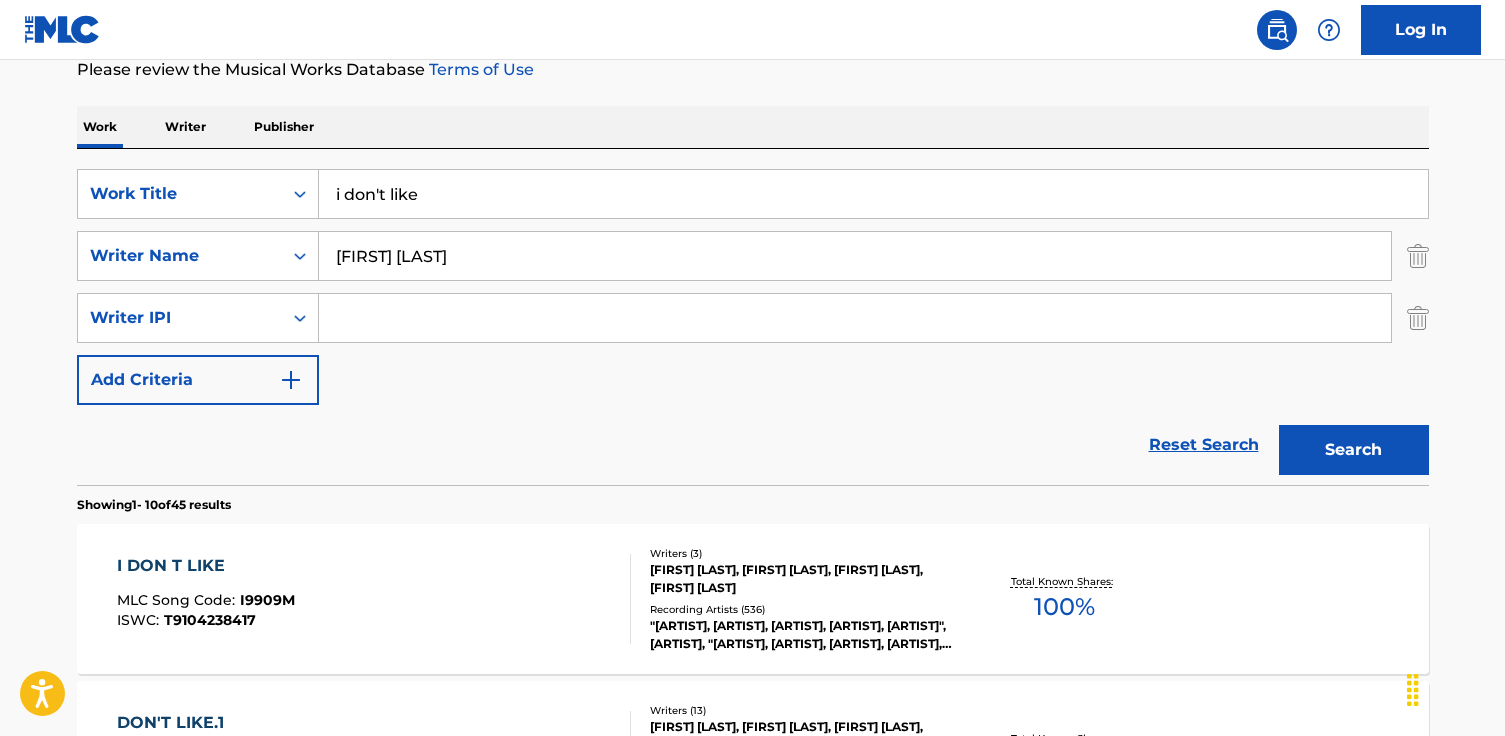scroll, scrollTop: 282, scrollLeft: 0, axis: vertical 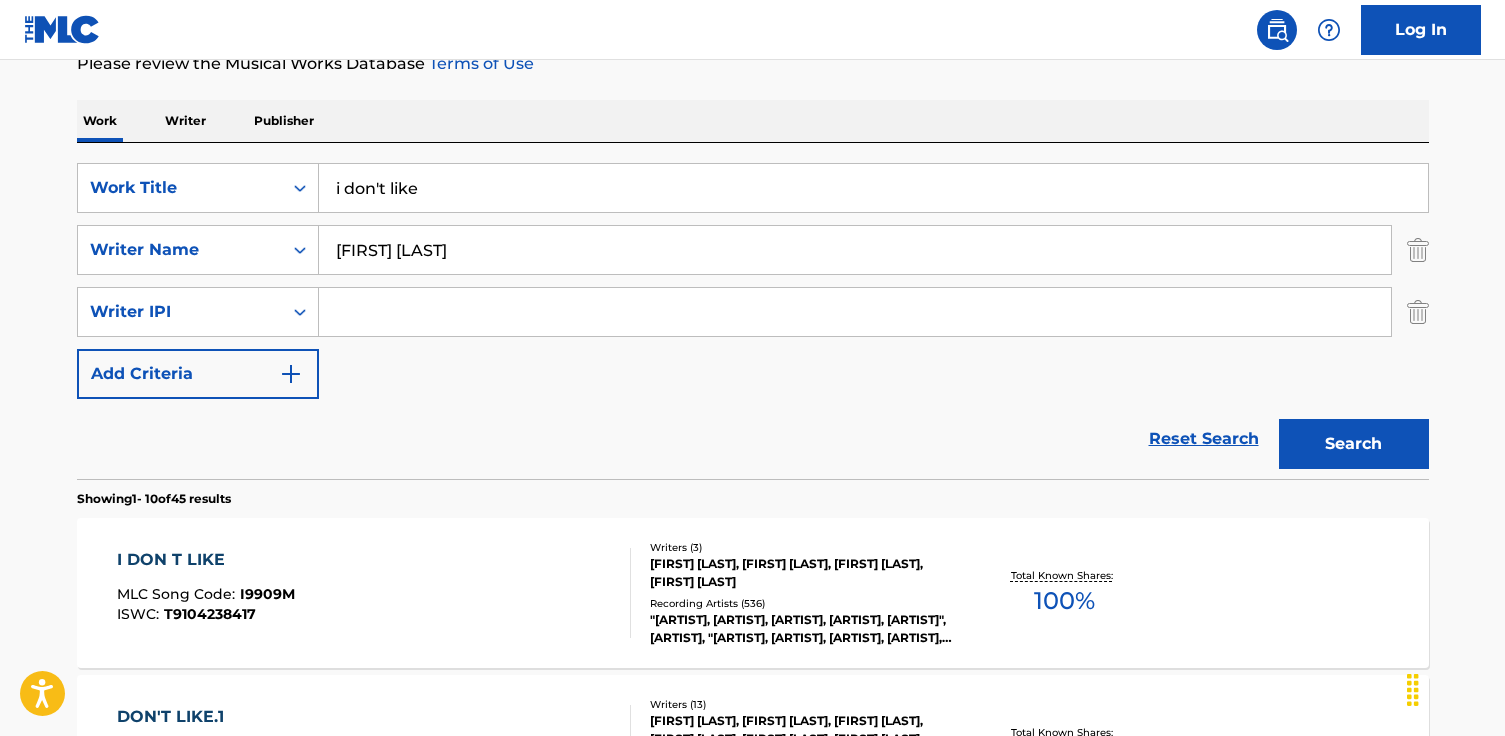 click on "Log In" at bounding box center (1421, 30) 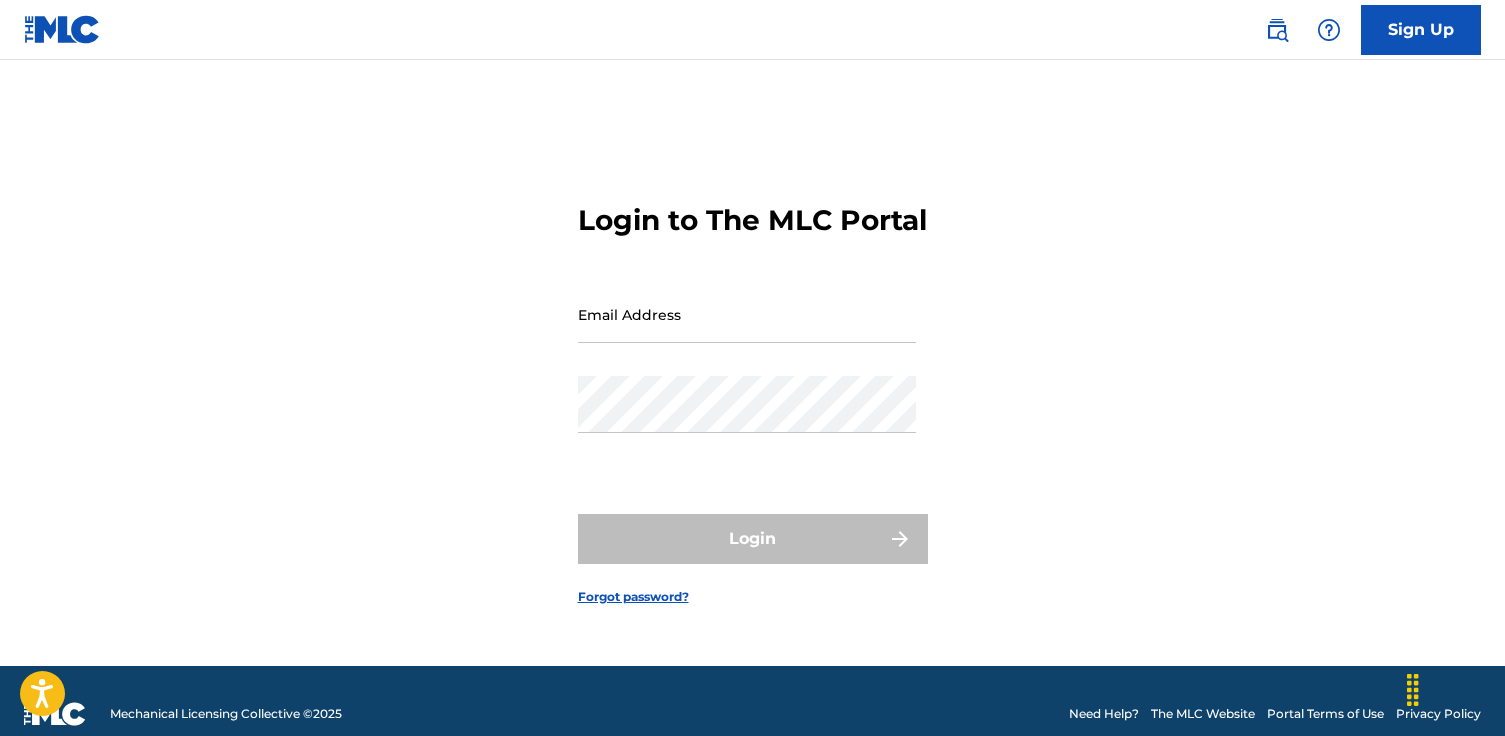 click on "Email Address" at bounding box center (747, 314) 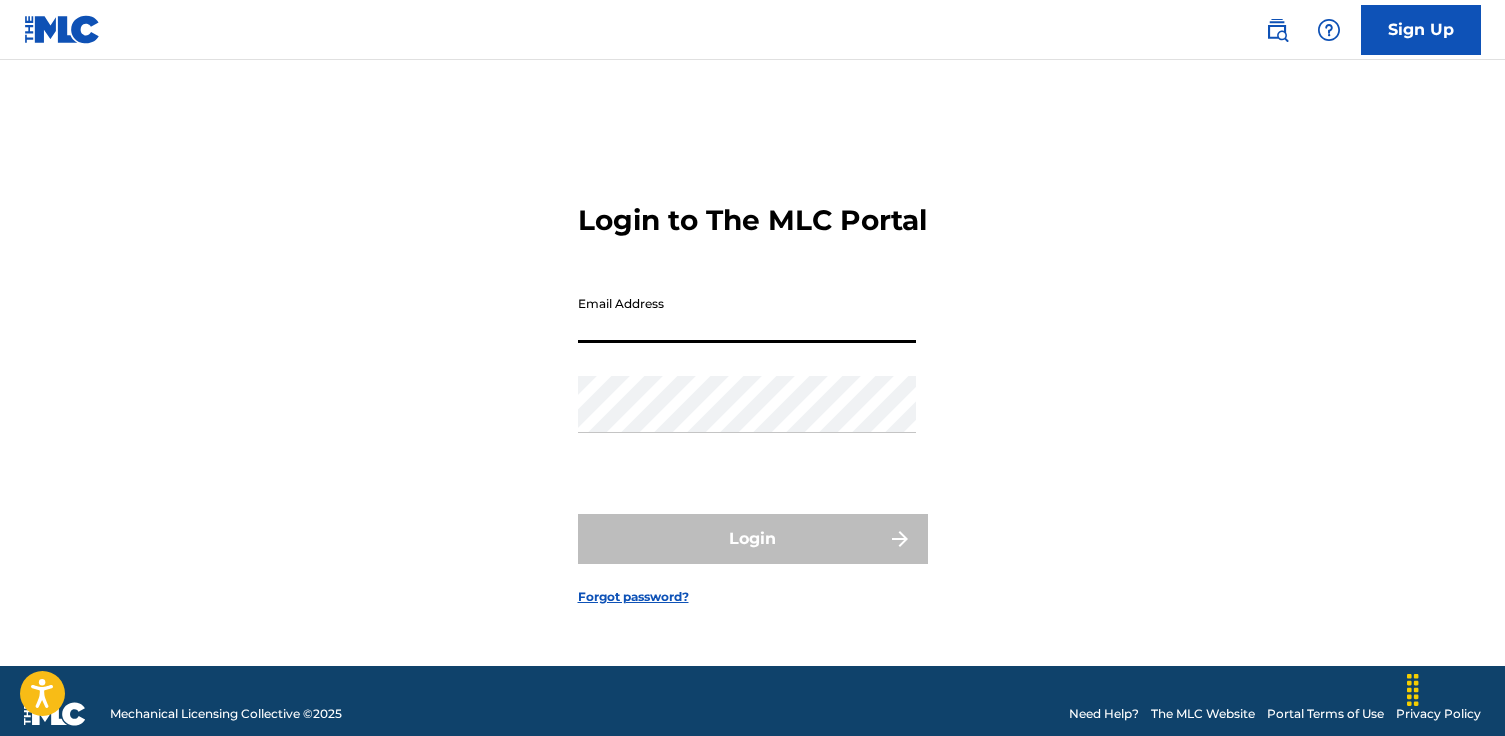 click on "Sign Up" at bounding box center (1421, 30) 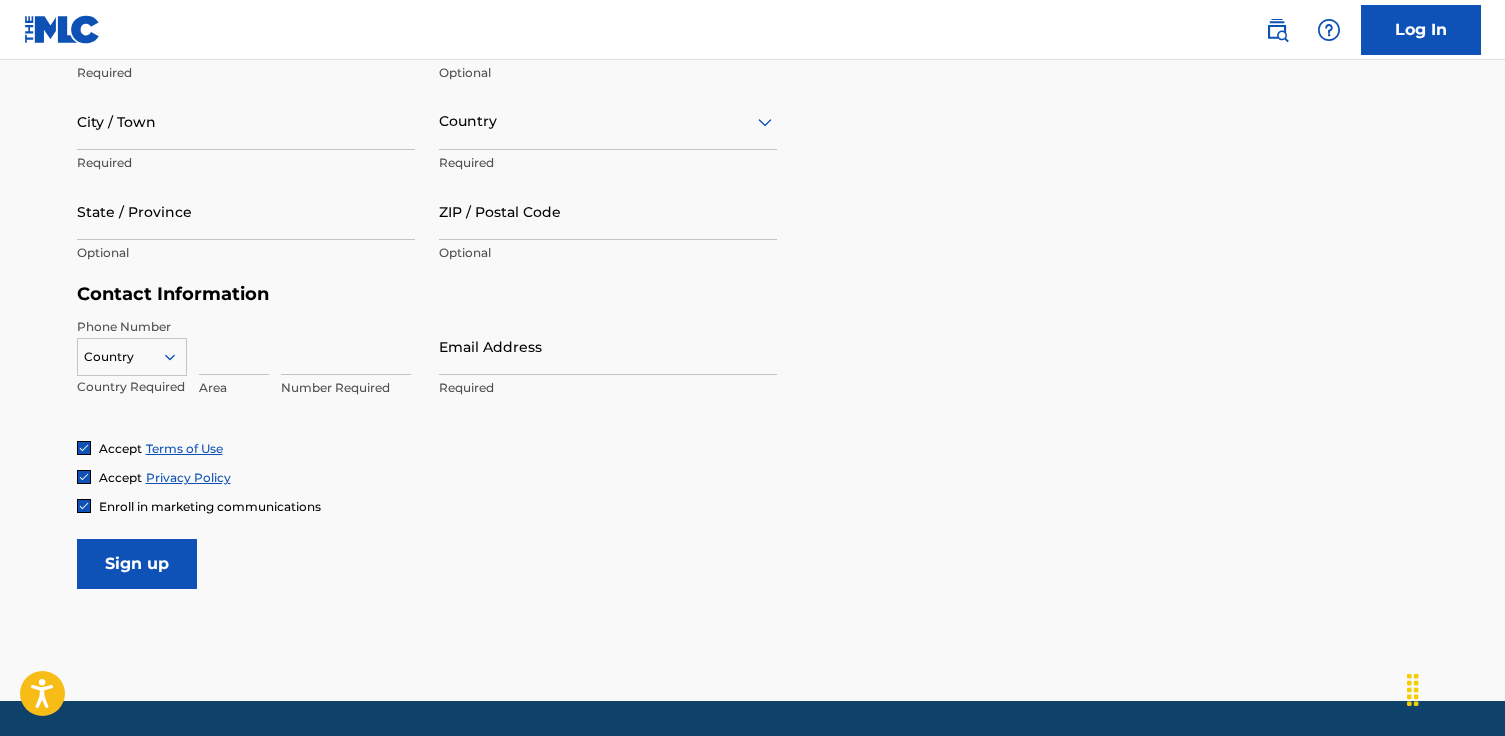 scroll, scrollTop: 827, scrollLeft: 0, axis: vertical 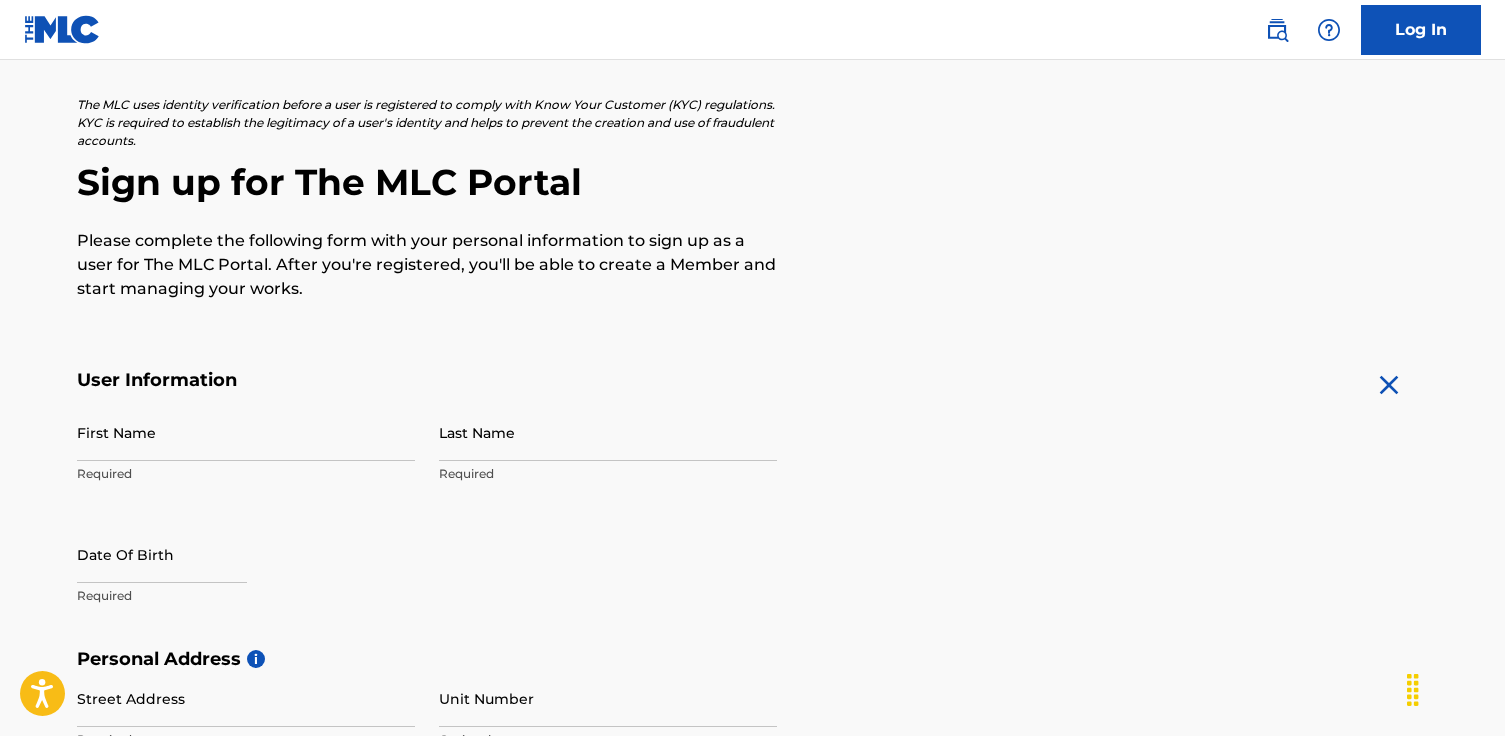 click on "First Name" at bounding box center (246, 432) 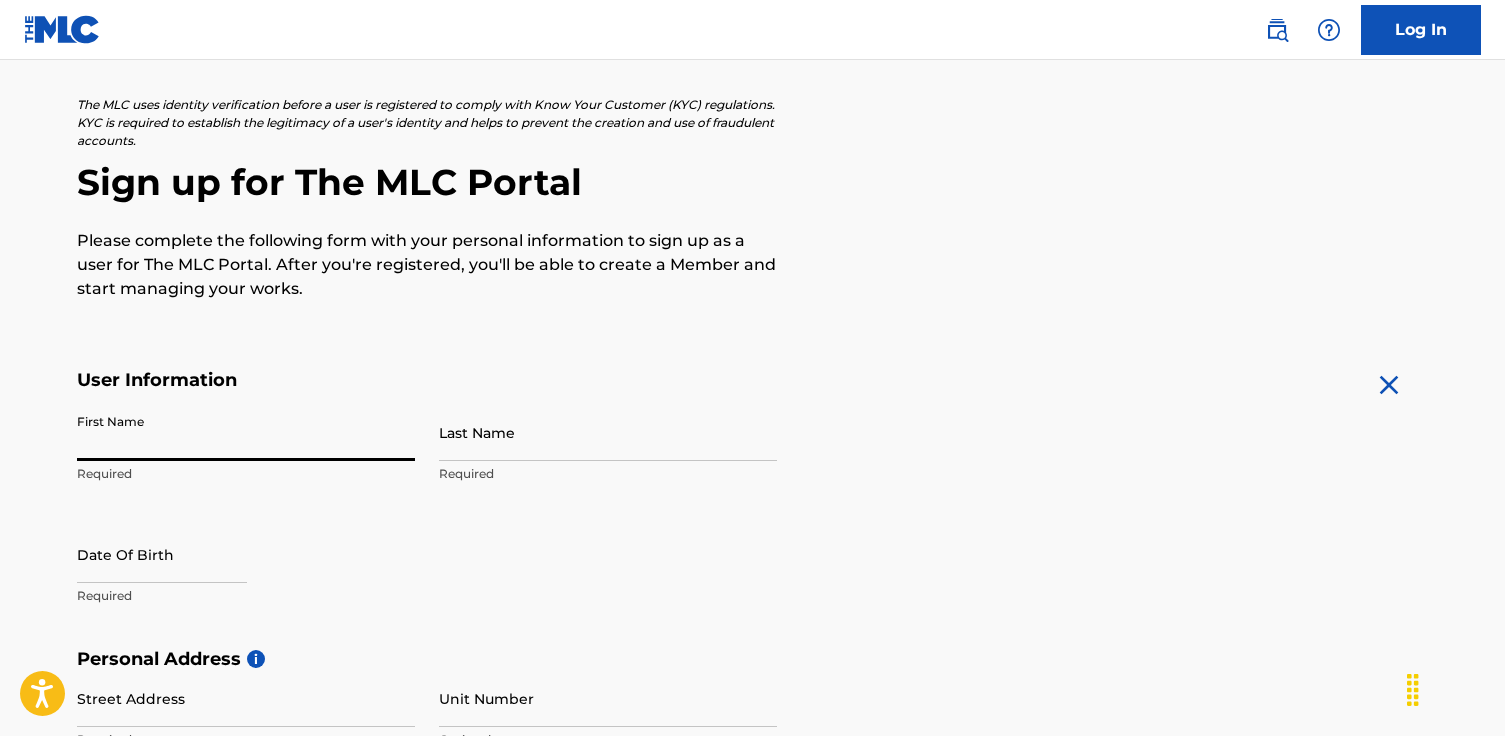scroll, scrollTop: 123, scrollLeft: 0, axis: vertical 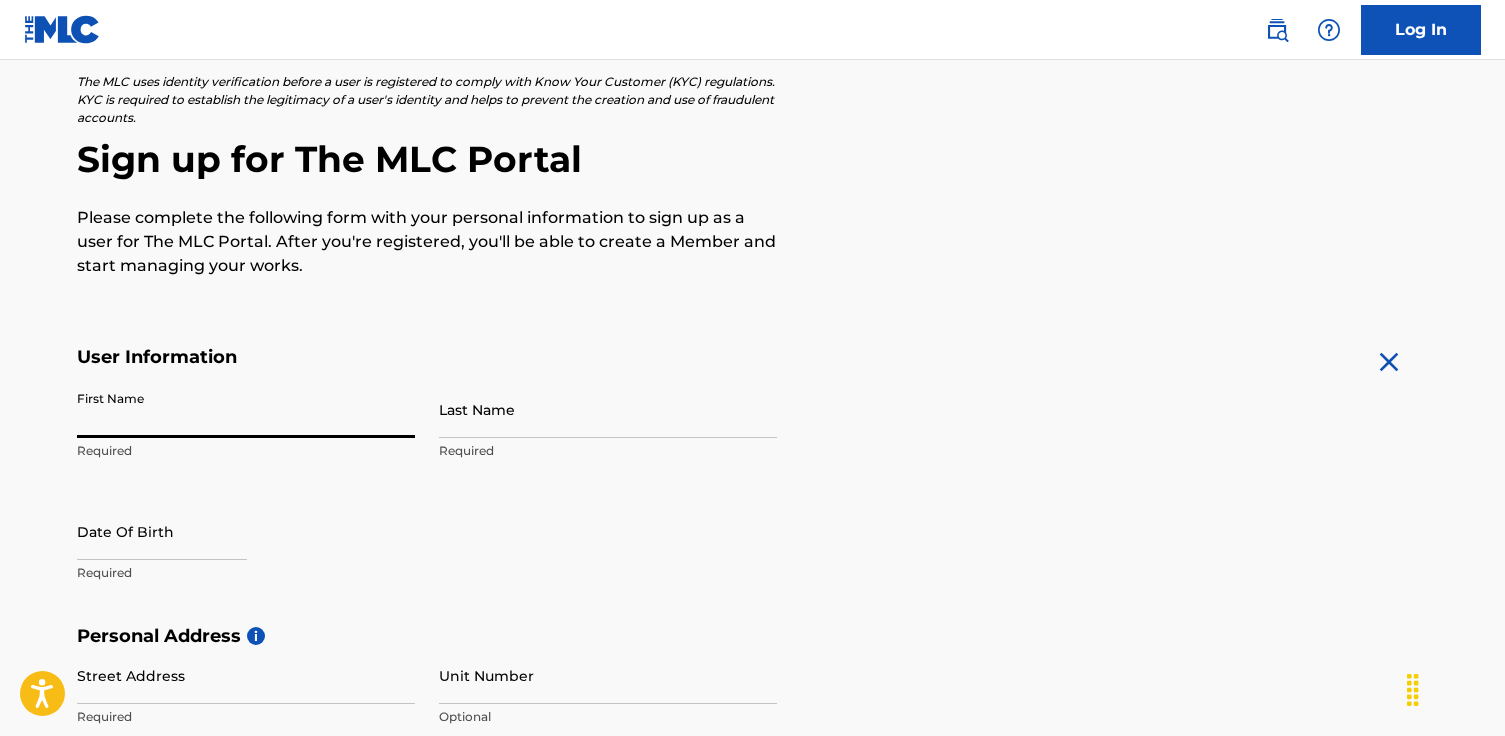 click at bounding box center [62, 29] 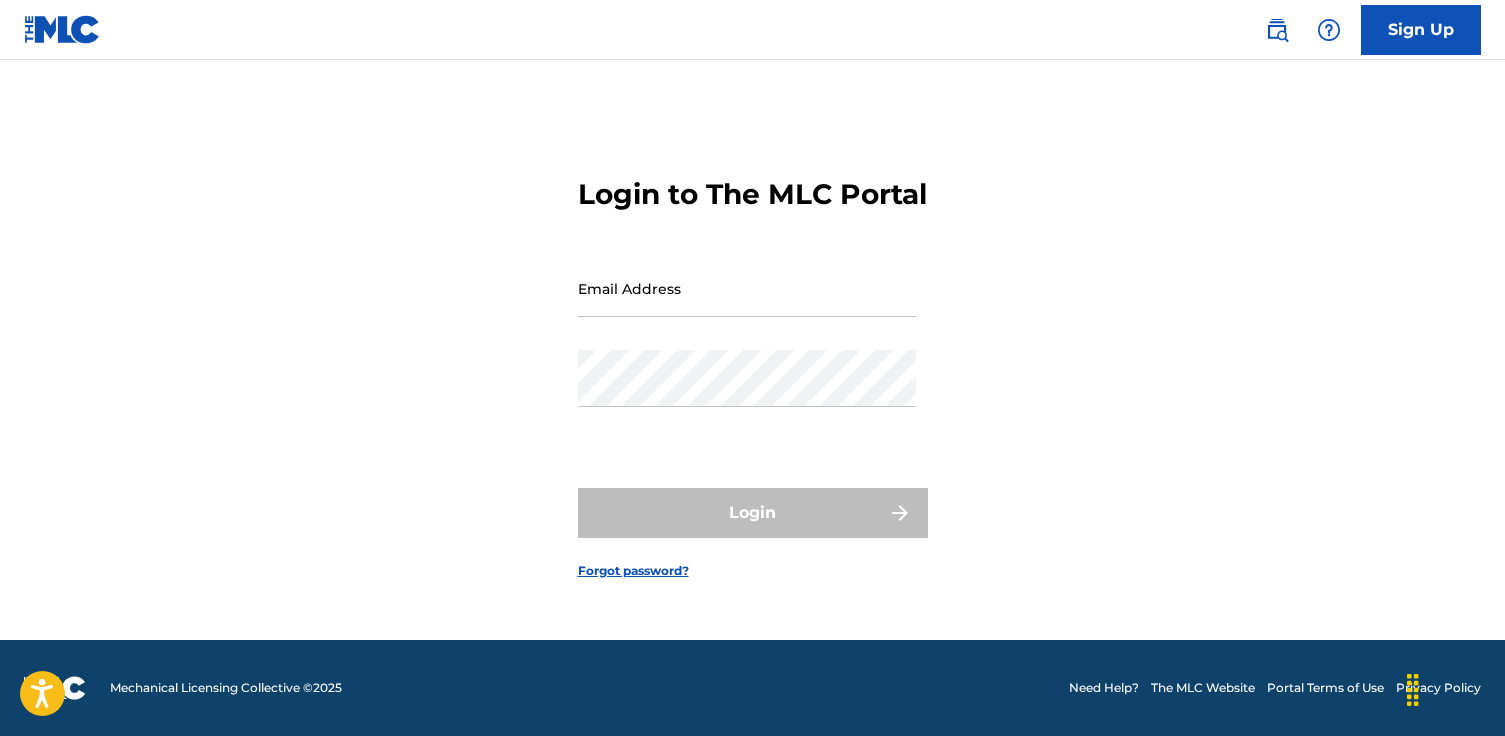 scroll, scrollTop: 0, scrollLeft: 0, axis: both 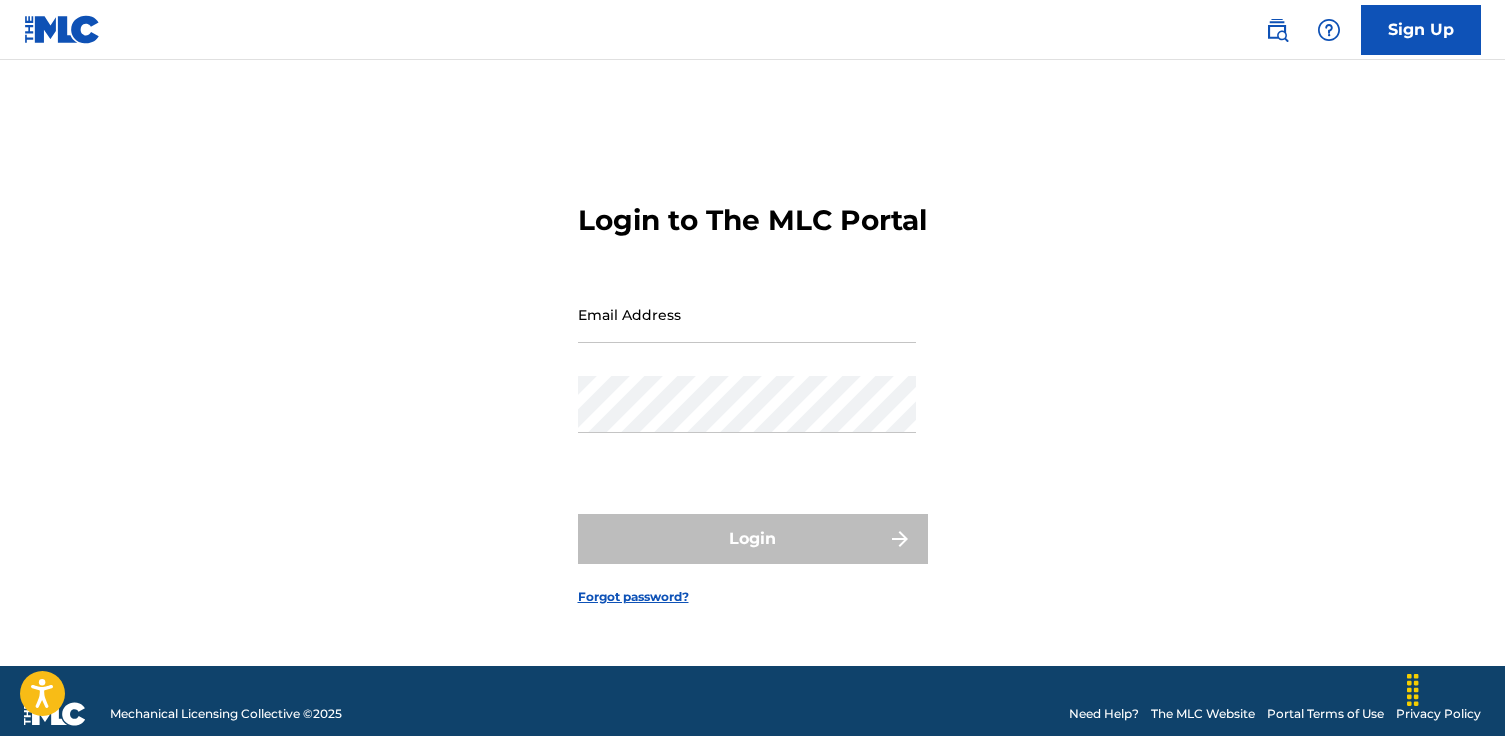 click at bounding box center [62, 29] 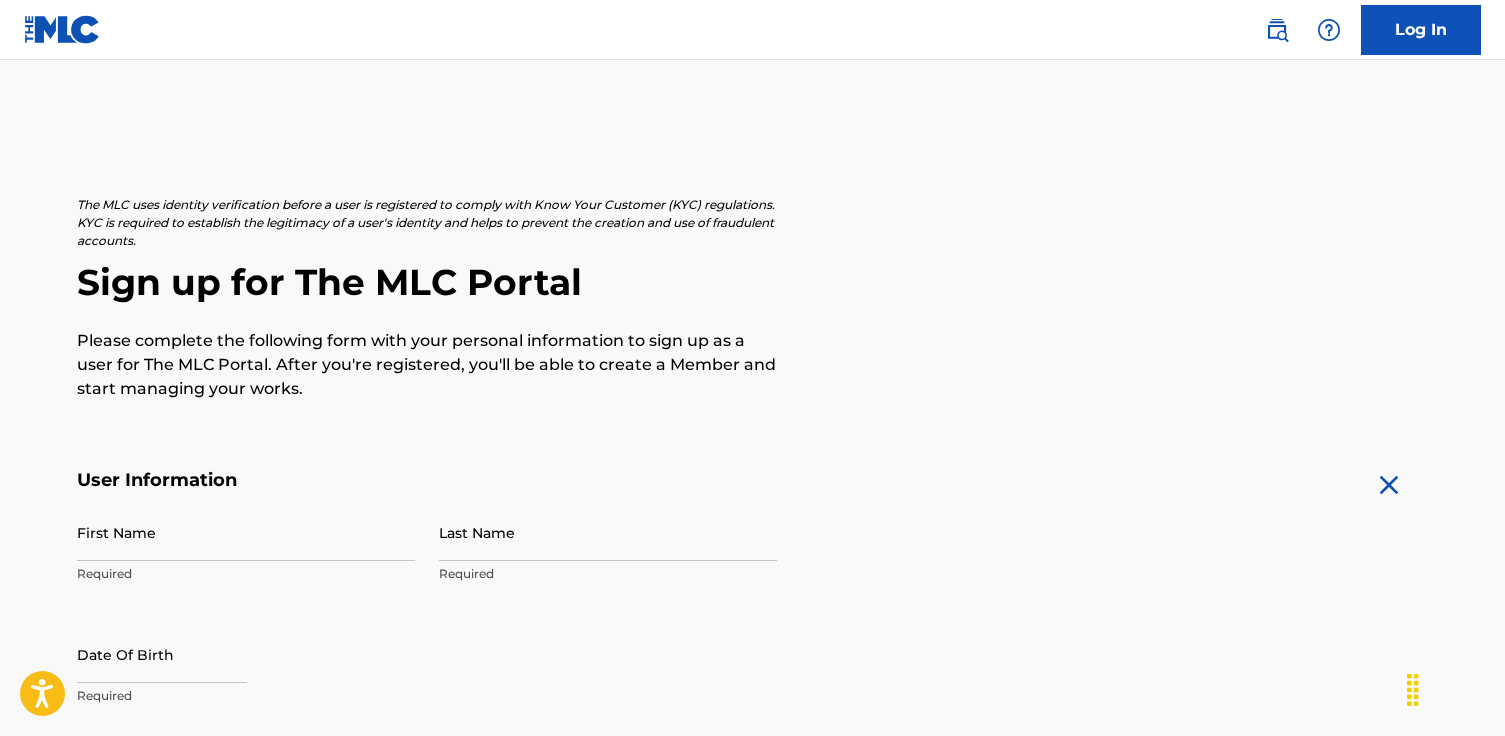 scroll, scrollTop: 123, scrollLeft: 0, axis: vertical 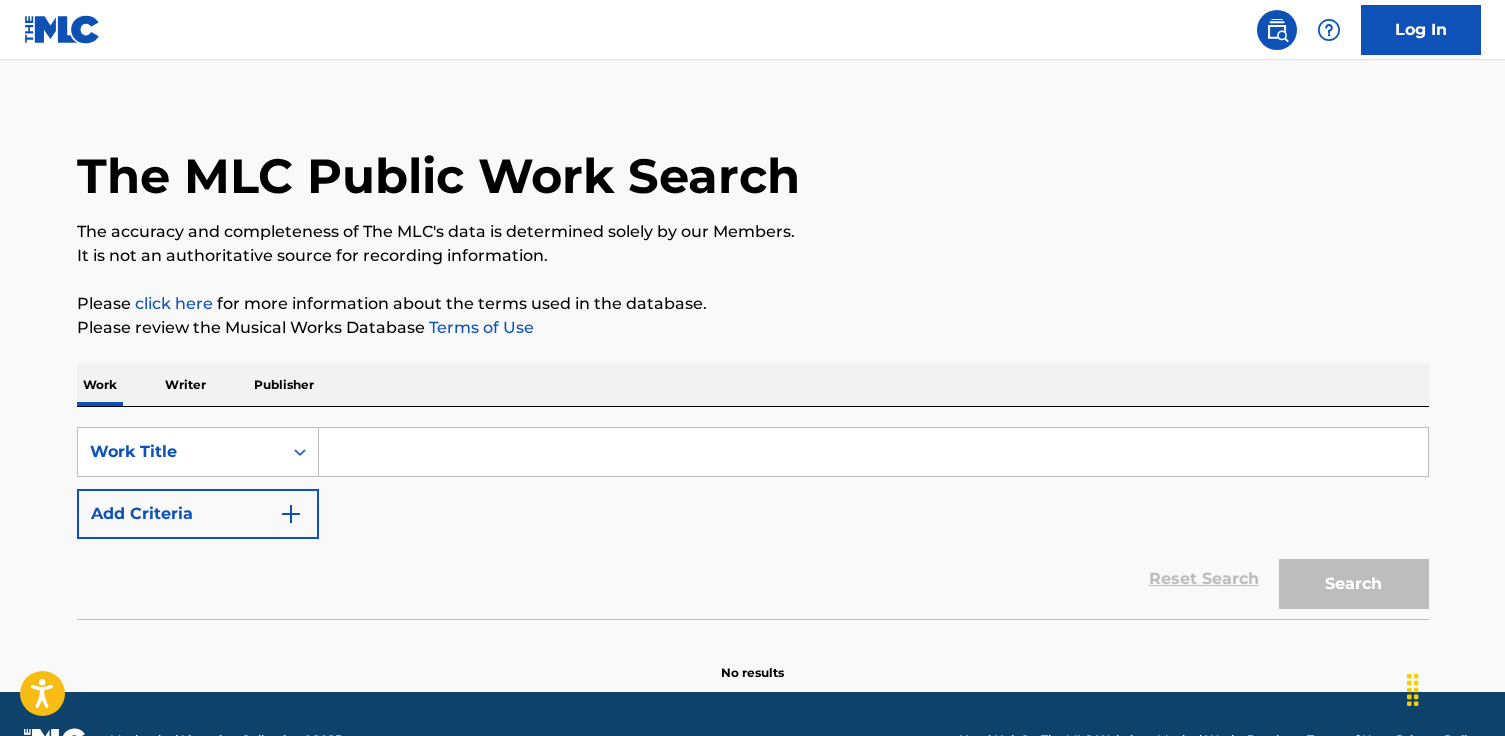 click at bounding box center [873, 452] 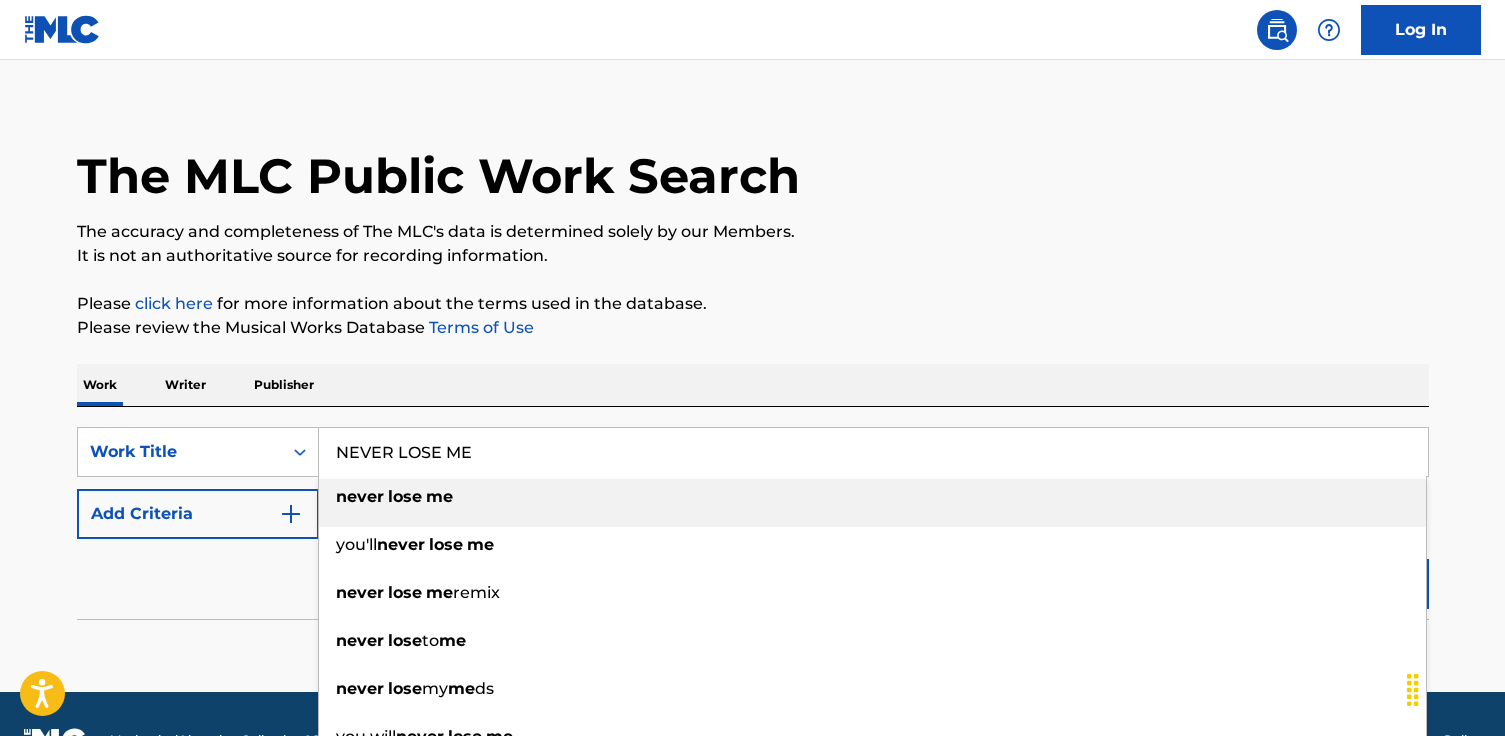 type on "NEVER LOSE ME" 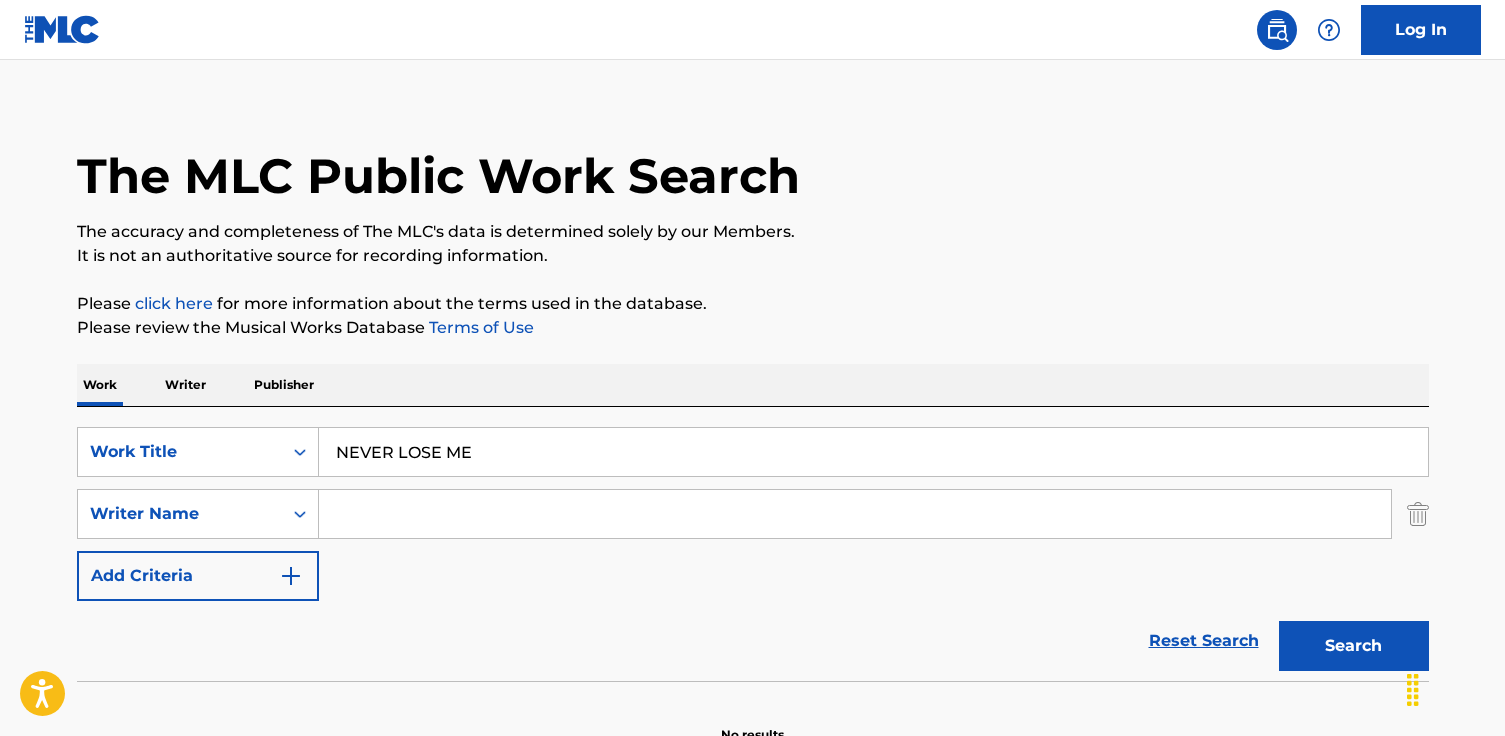 click at bounding box center [855, 514] 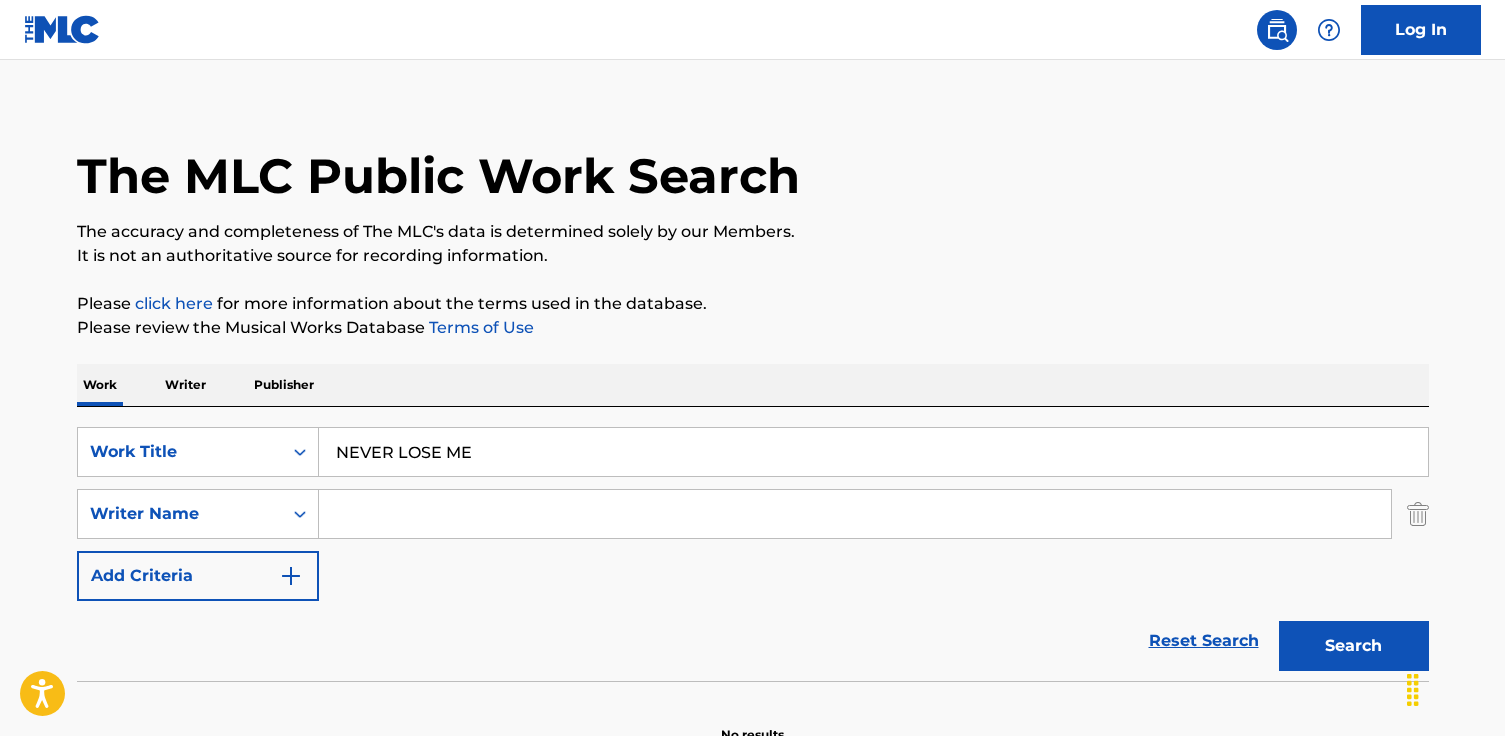 paste on "Tamia Monique Carter" 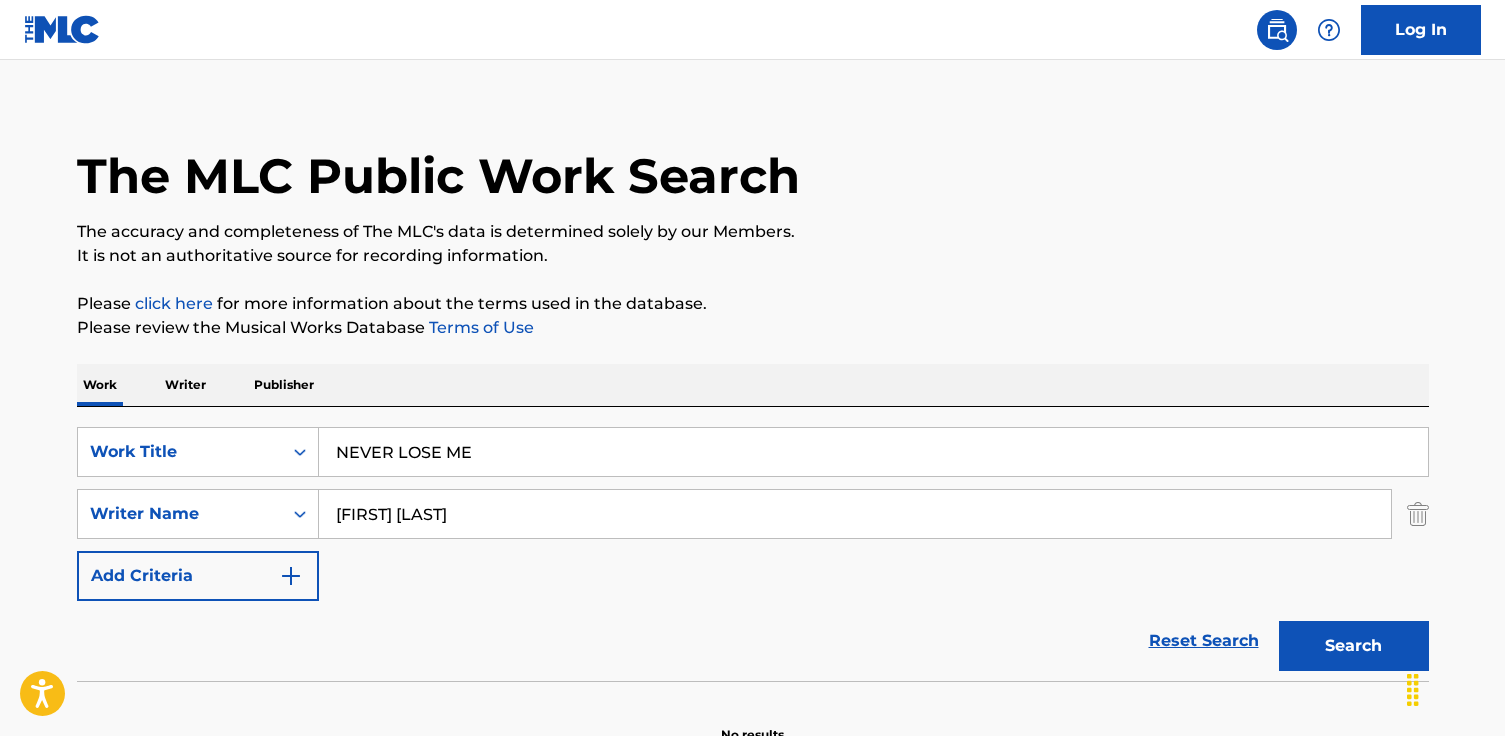 type on "Tamia Monique Carter" 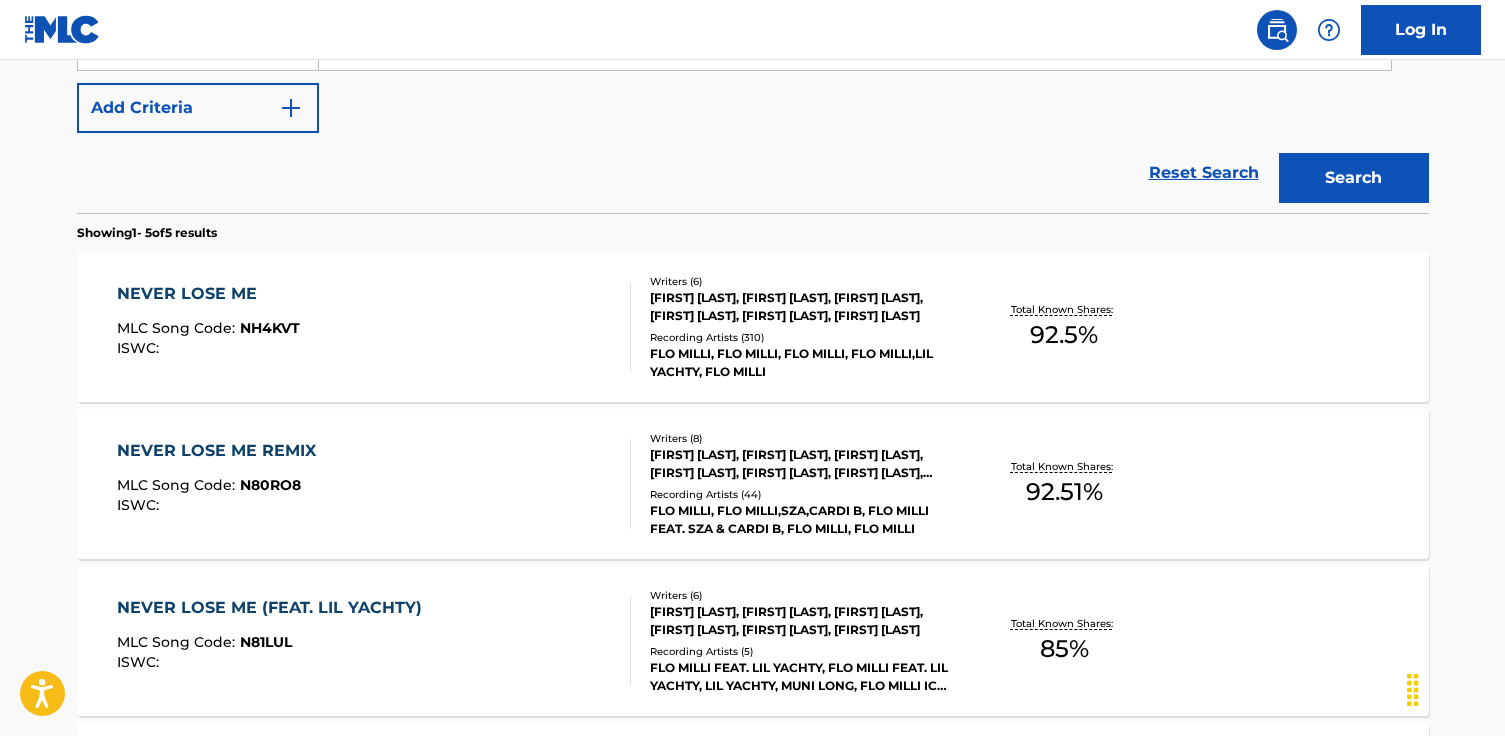 scroll, scrollTop: 487, scrollLeft: 0, axis: vertical 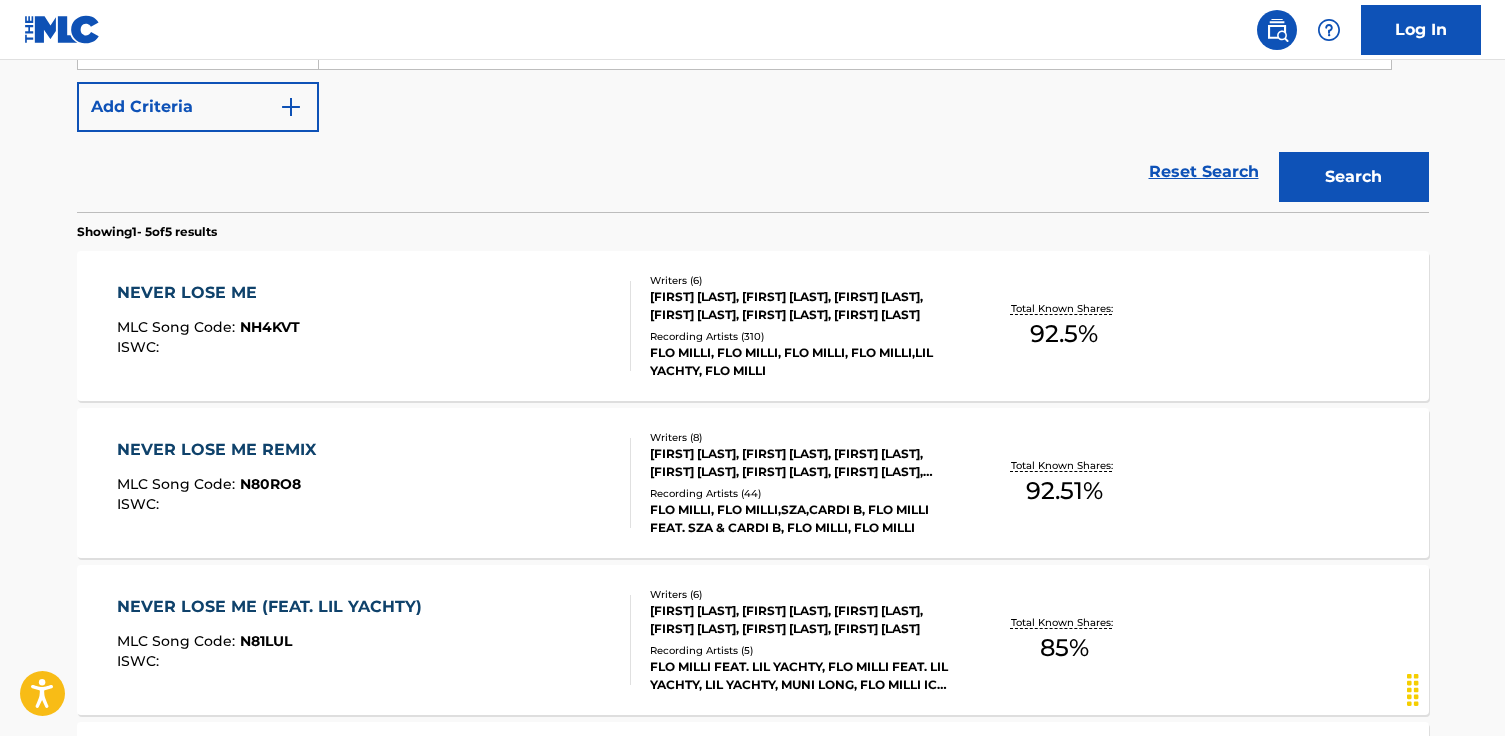 click on "NEVER LOSE ME" at bounding box center [208, 293] 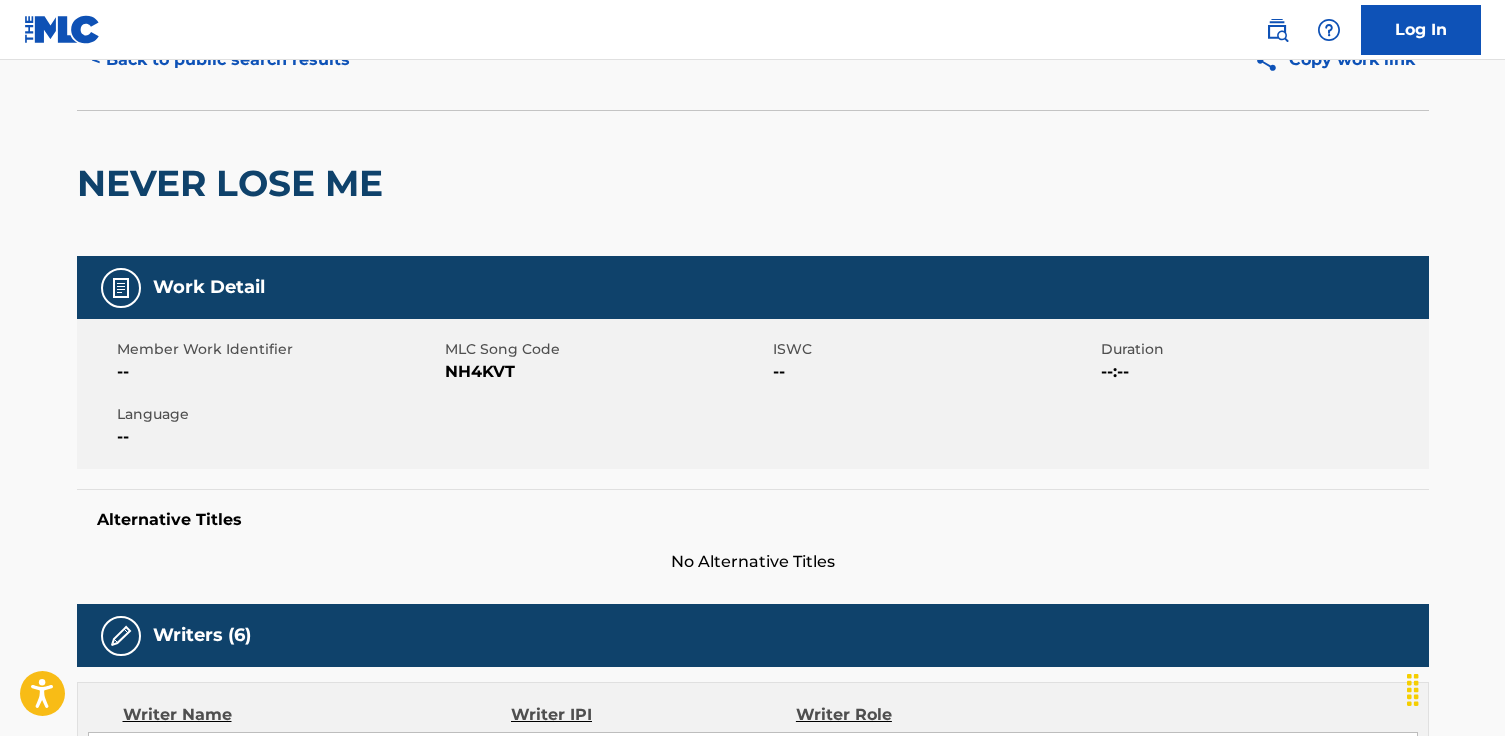 scroll, scrollTop: 0, scrollLeft: 0, axis: both 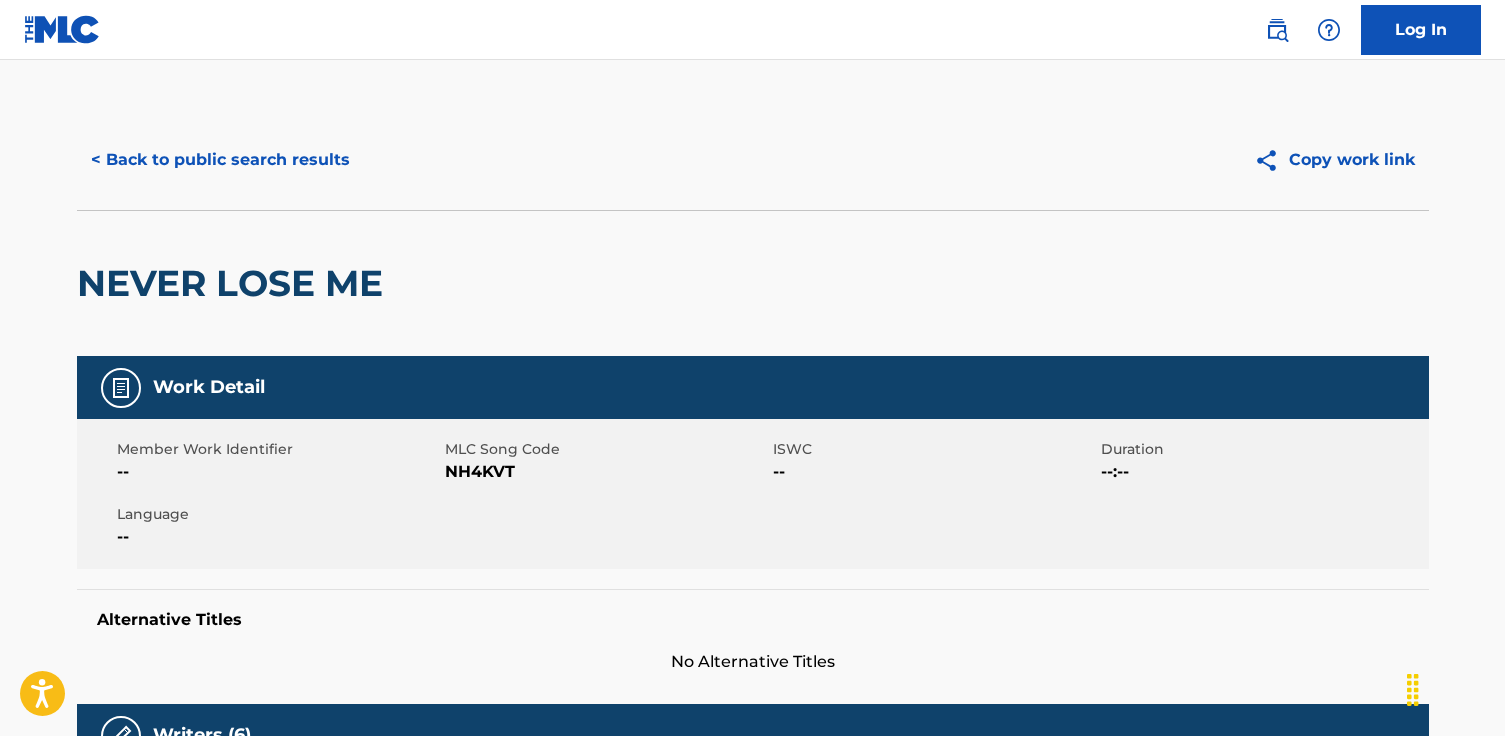 click on "Copy work link" at bounding box center [1334, 160] 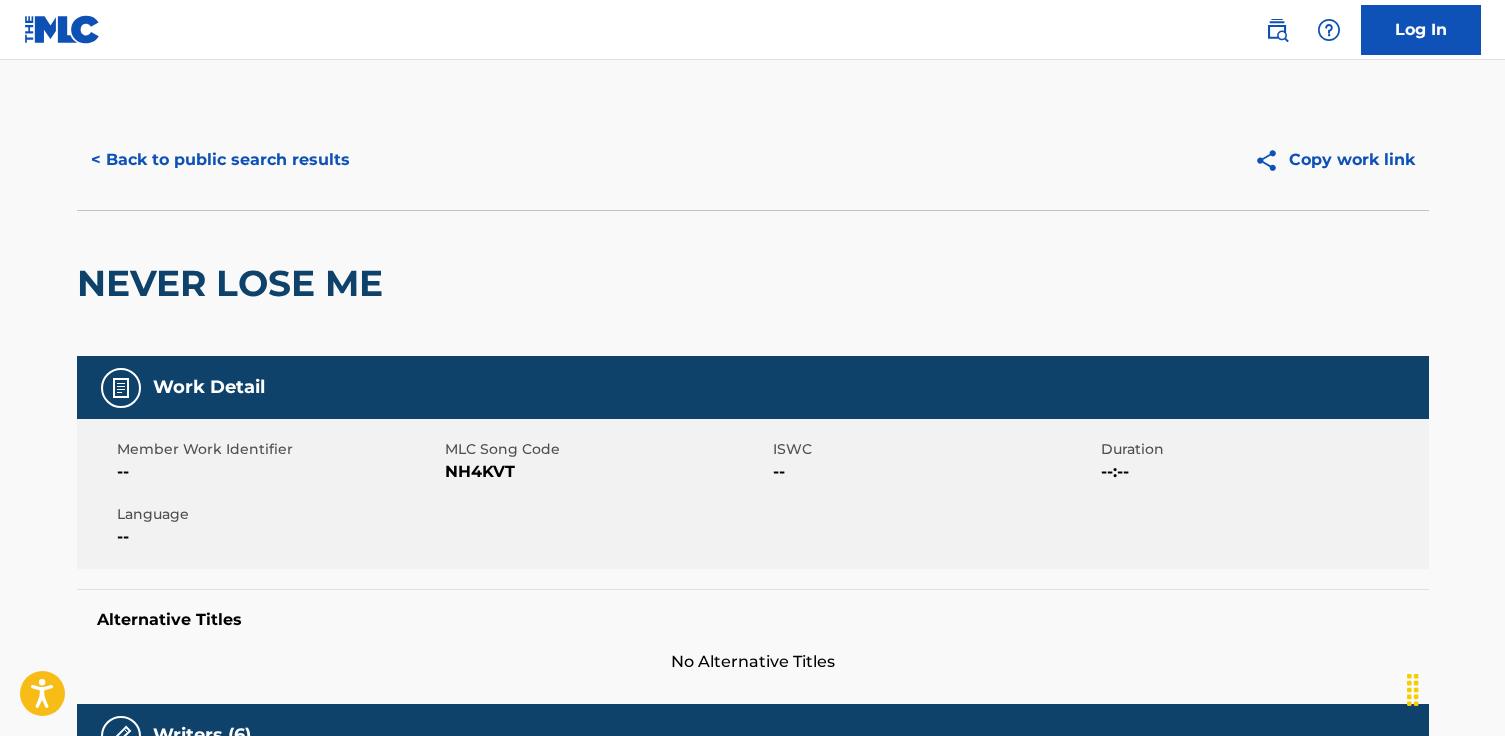 click on "< Back to public search results" at bounding box center (220, 160) 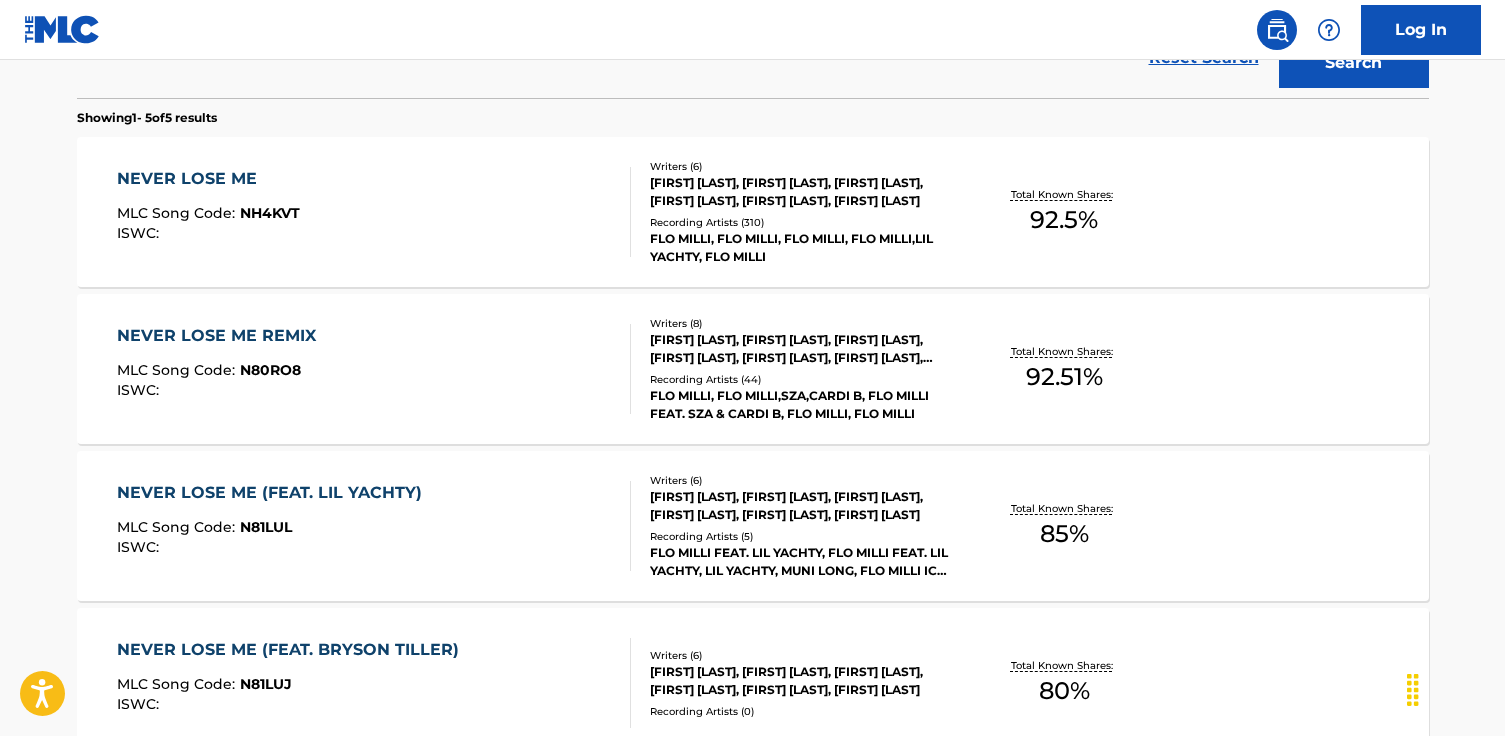 scroll, scrollTop: 0, scrollLeft: 0, axis: both 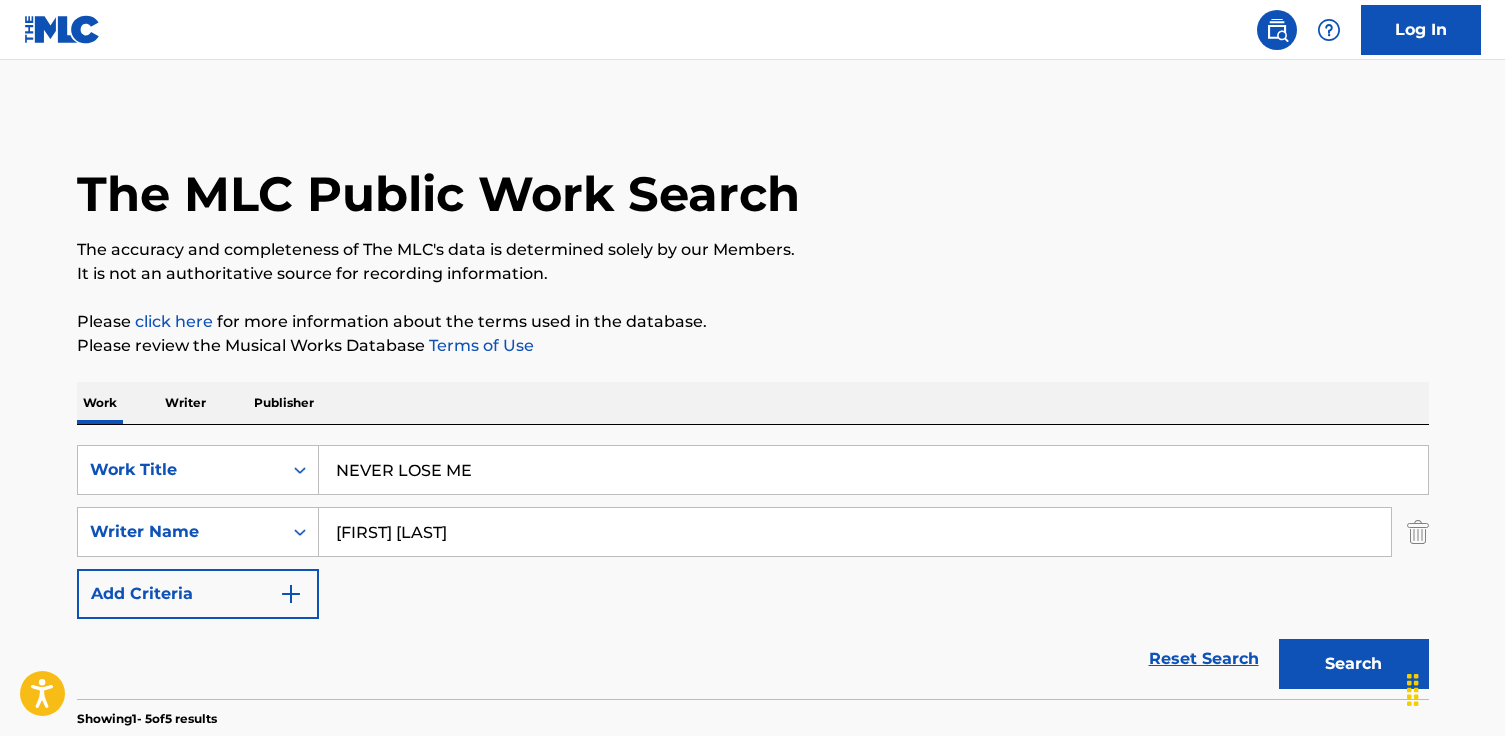 click on "NEVER LOSE ME" at bounding box center [873, 470] 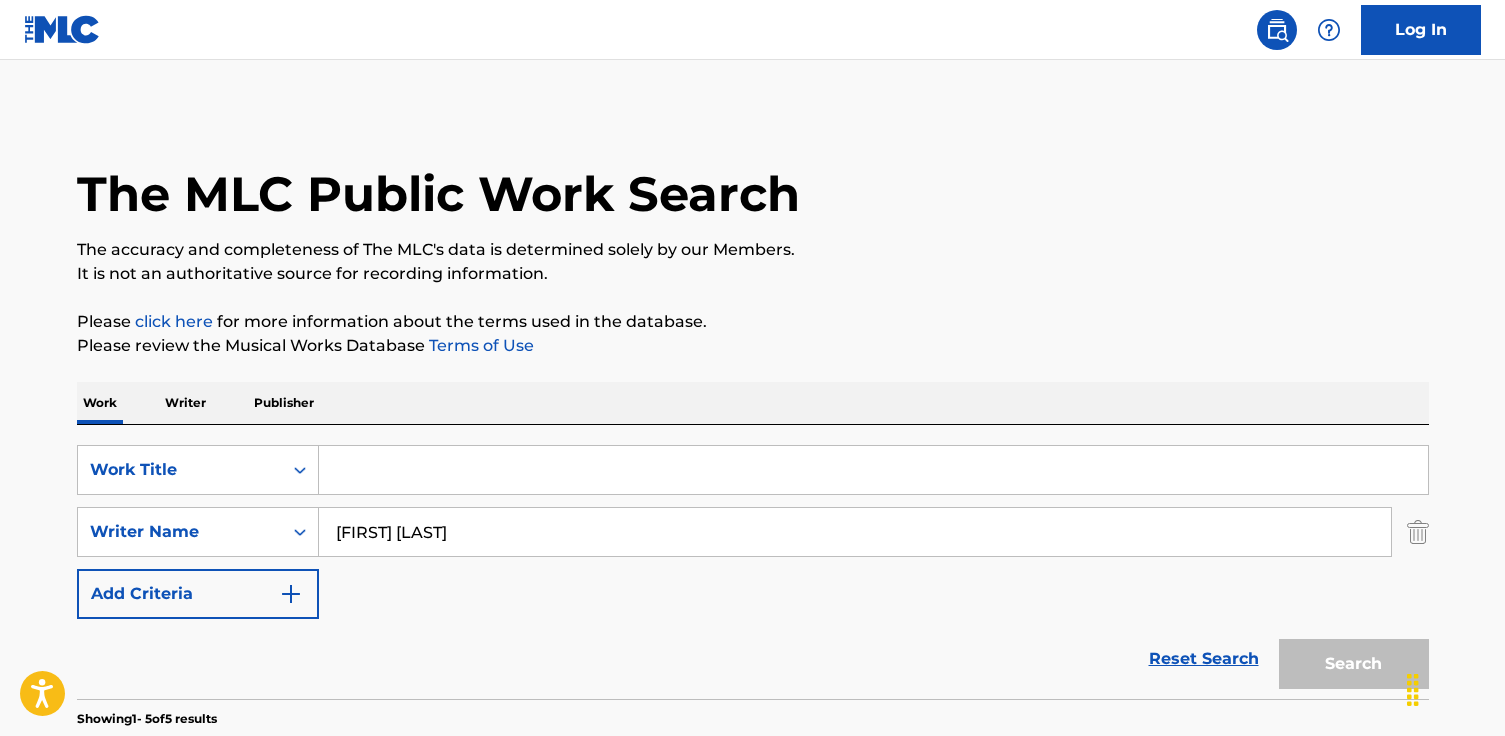 paste on "A LOT" 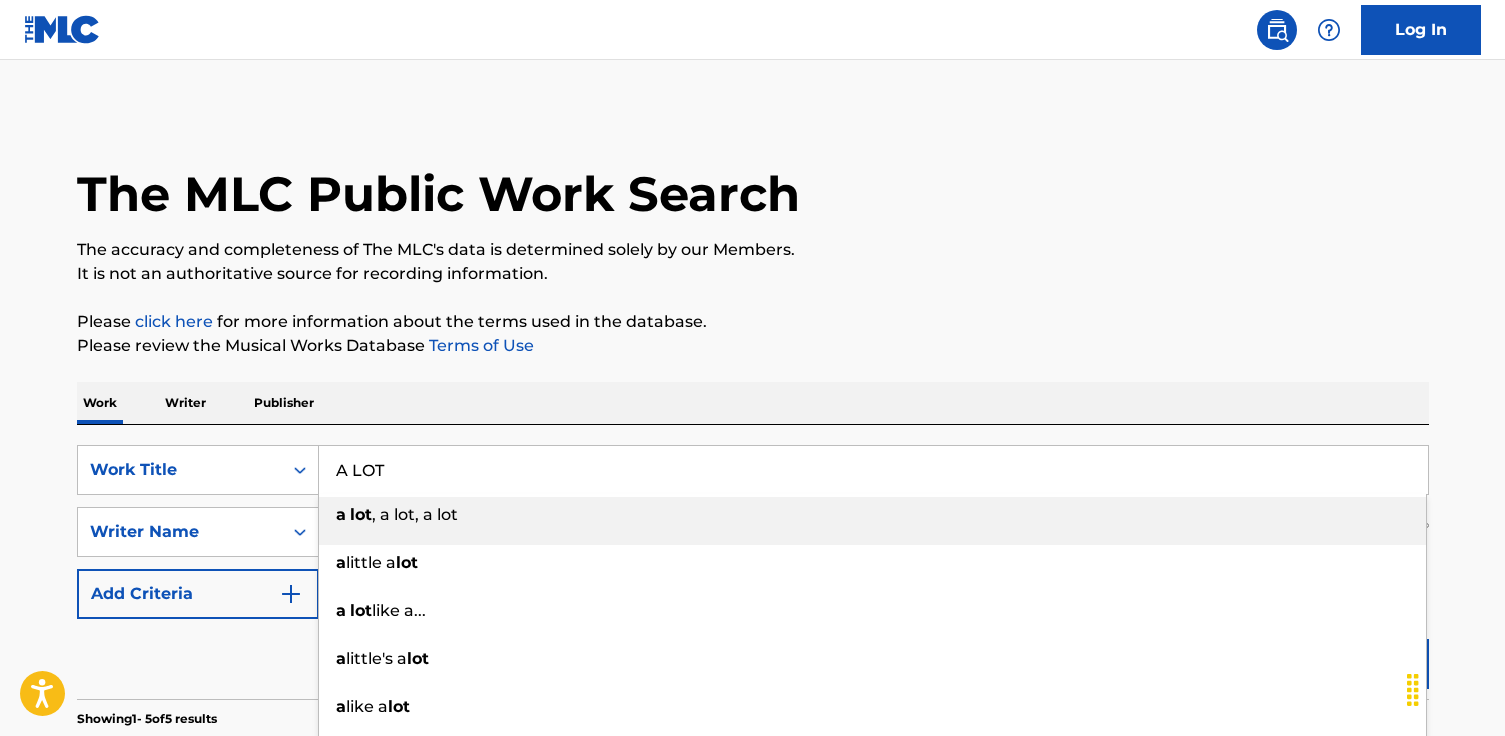 type on "A LOT" 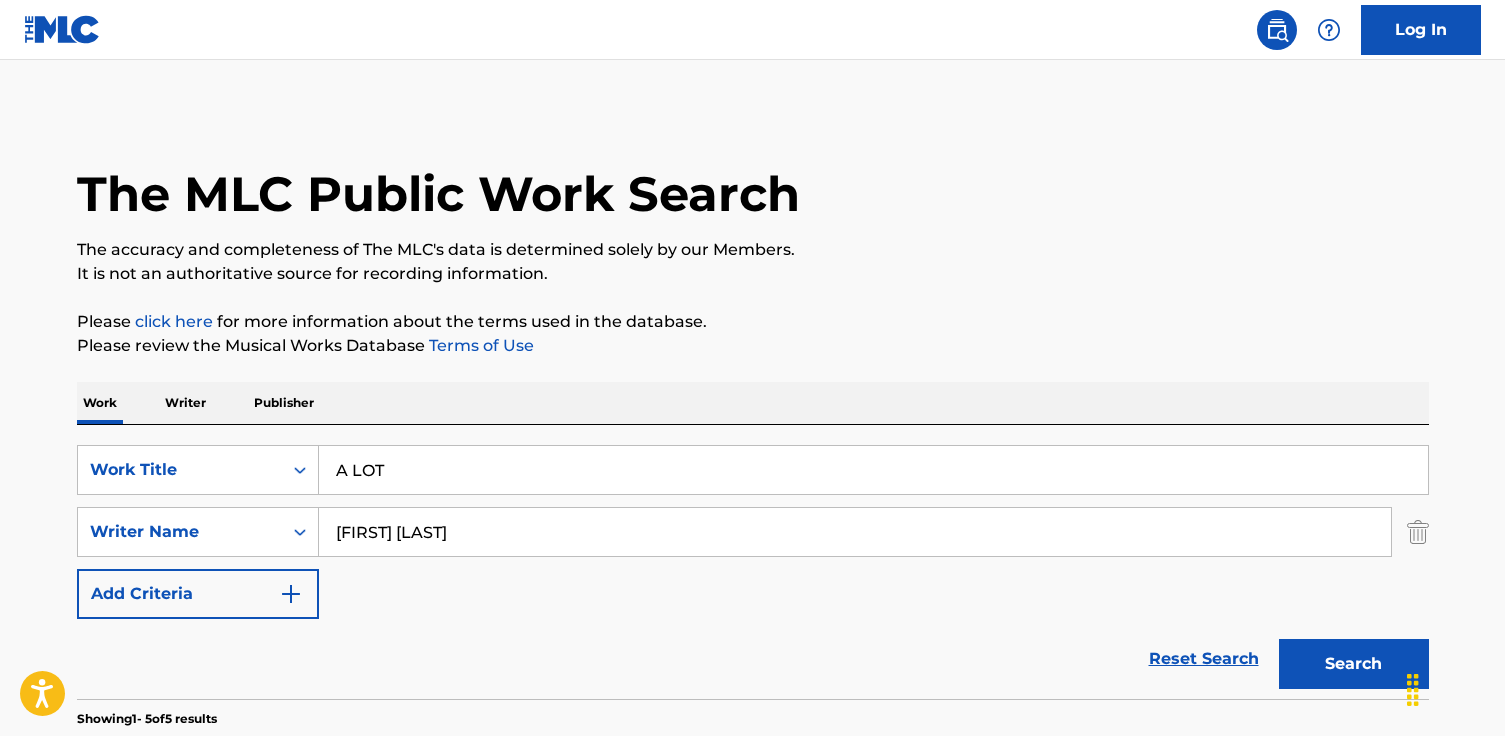 click on "Tamia Monique Carter" at bounding box center (855, 532) 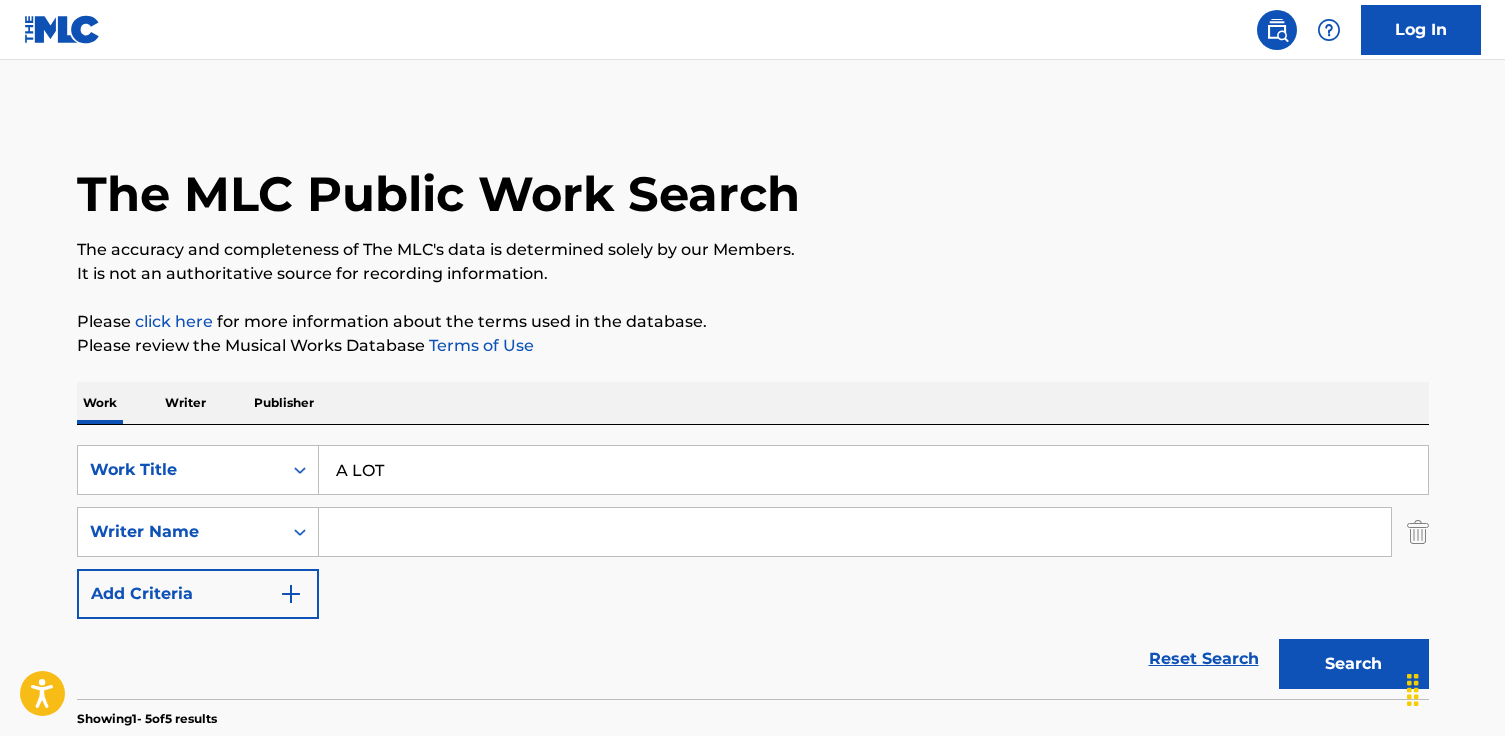 paste on "Dacoury Natche" 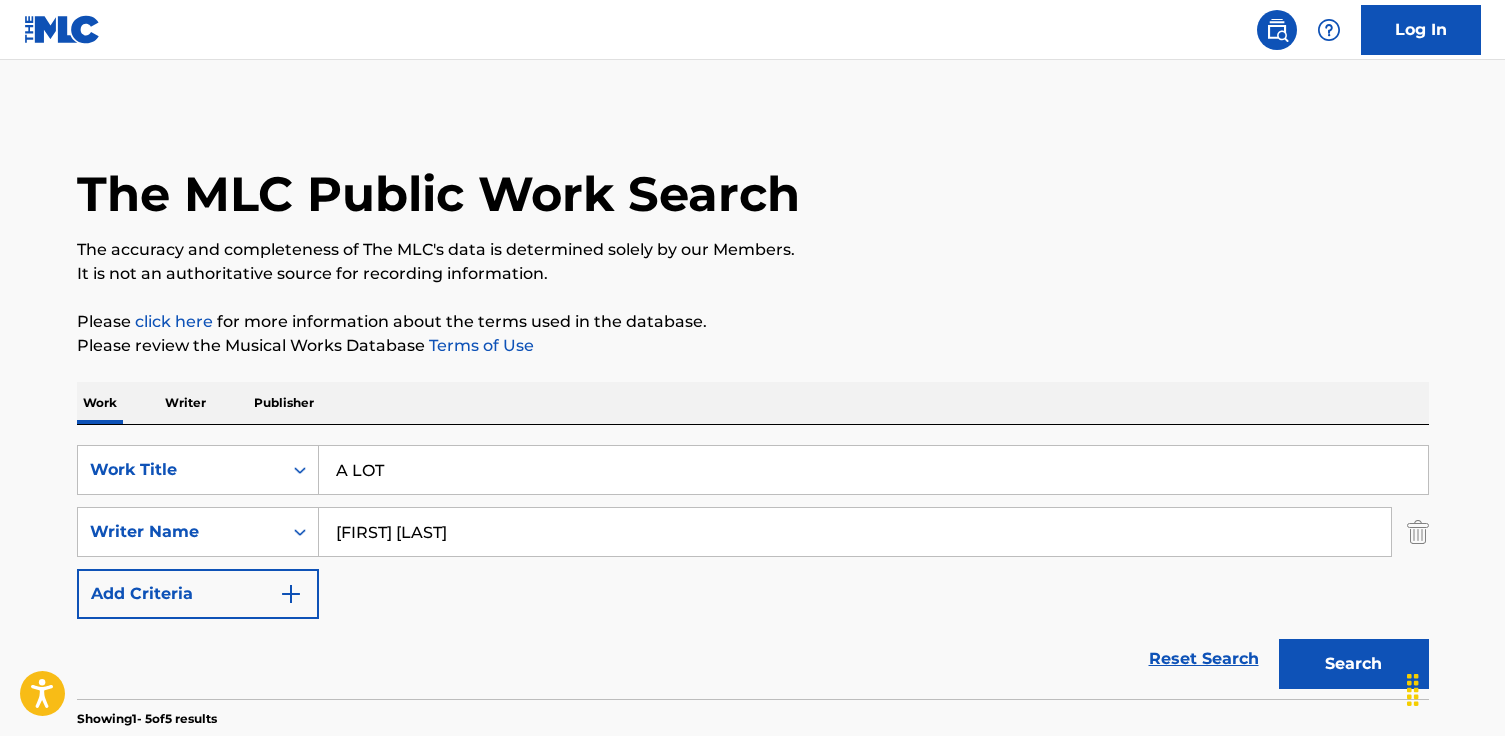 type on "Dacoury Natche" 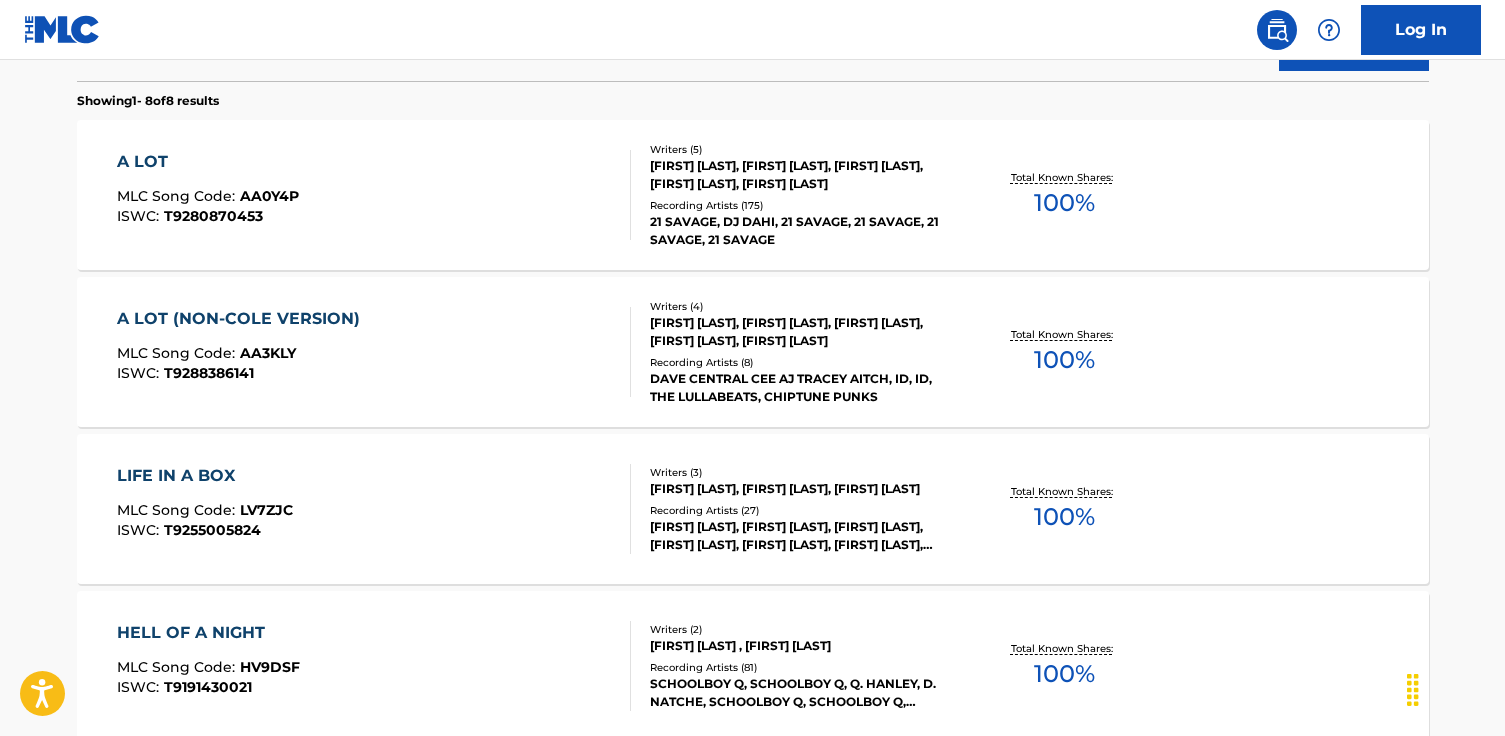 scroll, scrollTop: 625, scrollLeft: 0, axis: vertical 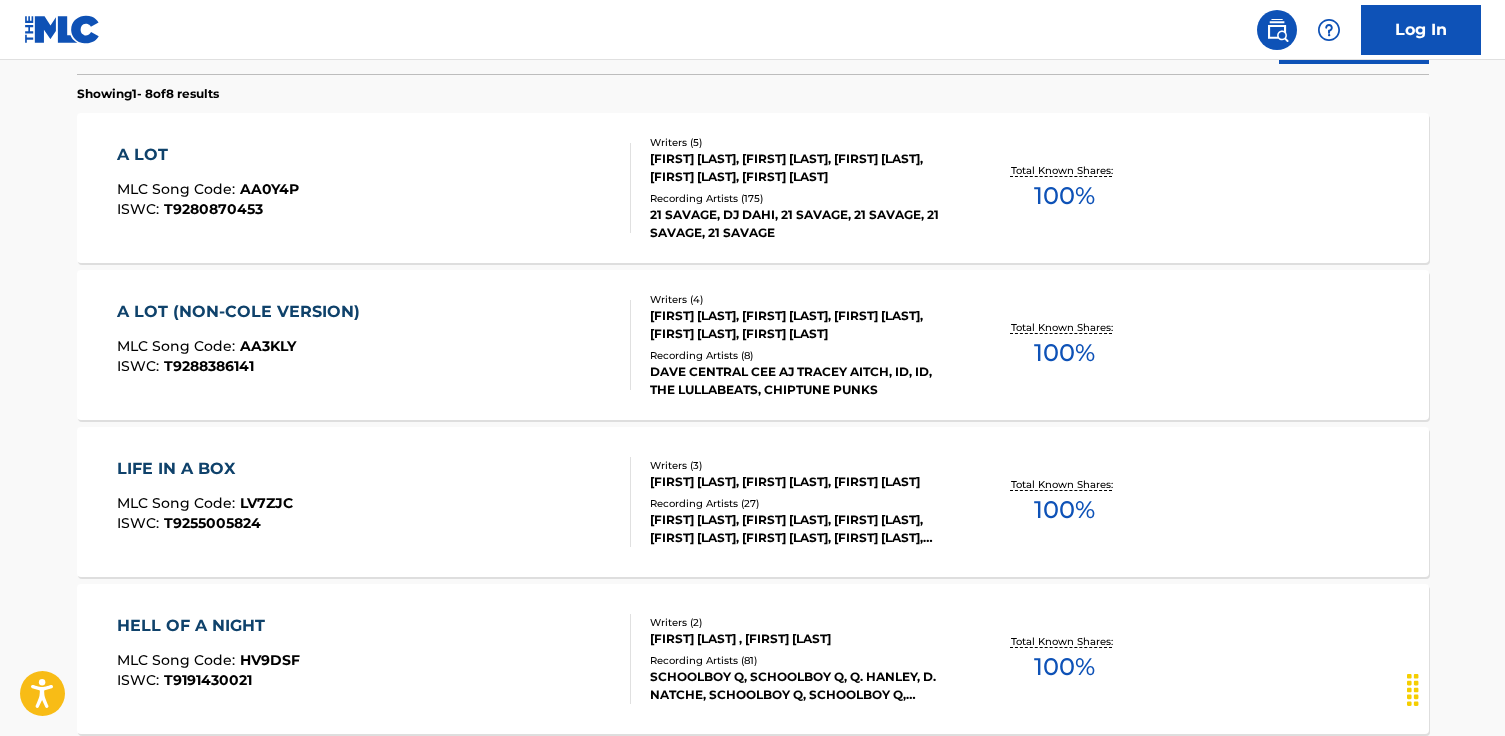 click on "A LOT" at bounding box center [208, 155] 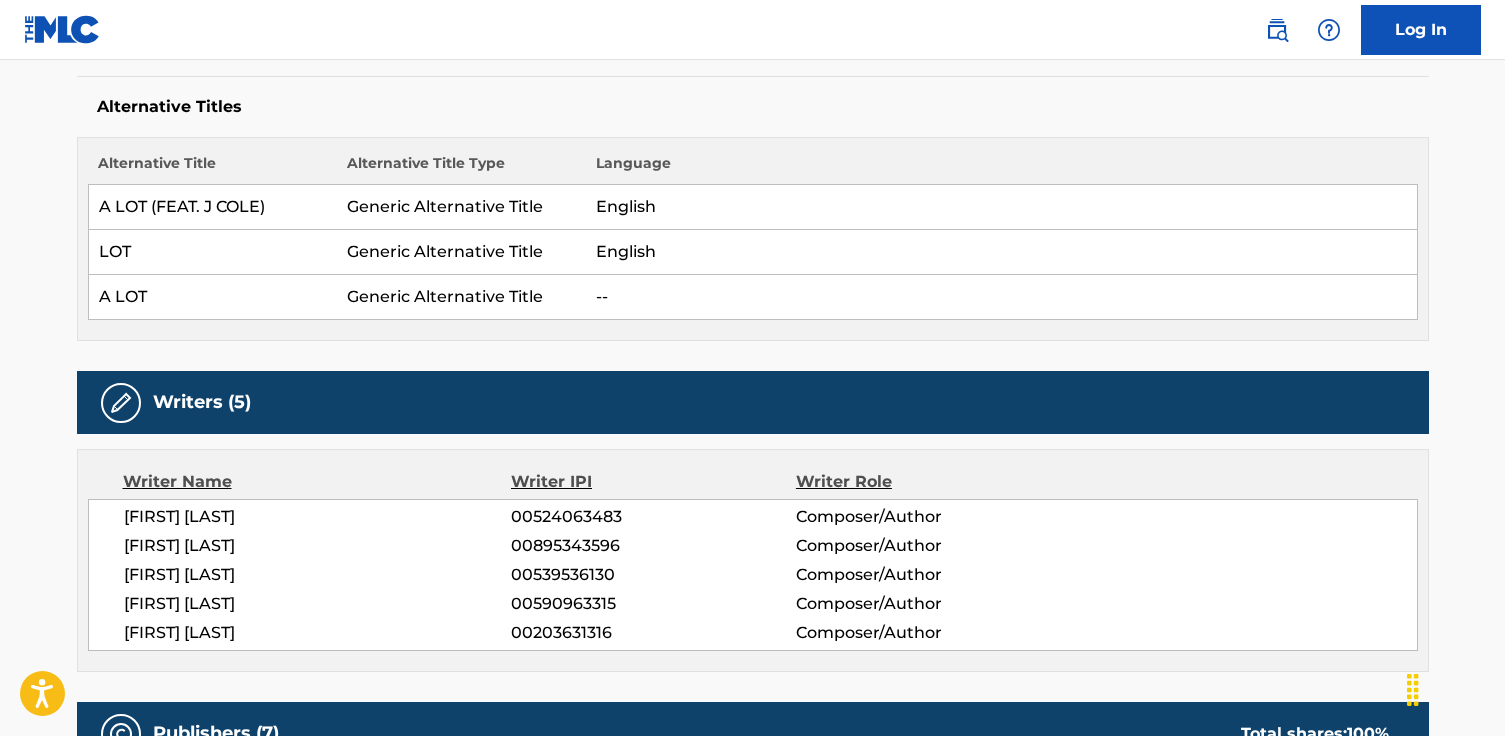 scroll, scrollTop: 516, scrollLeft: 0, axis: vertical 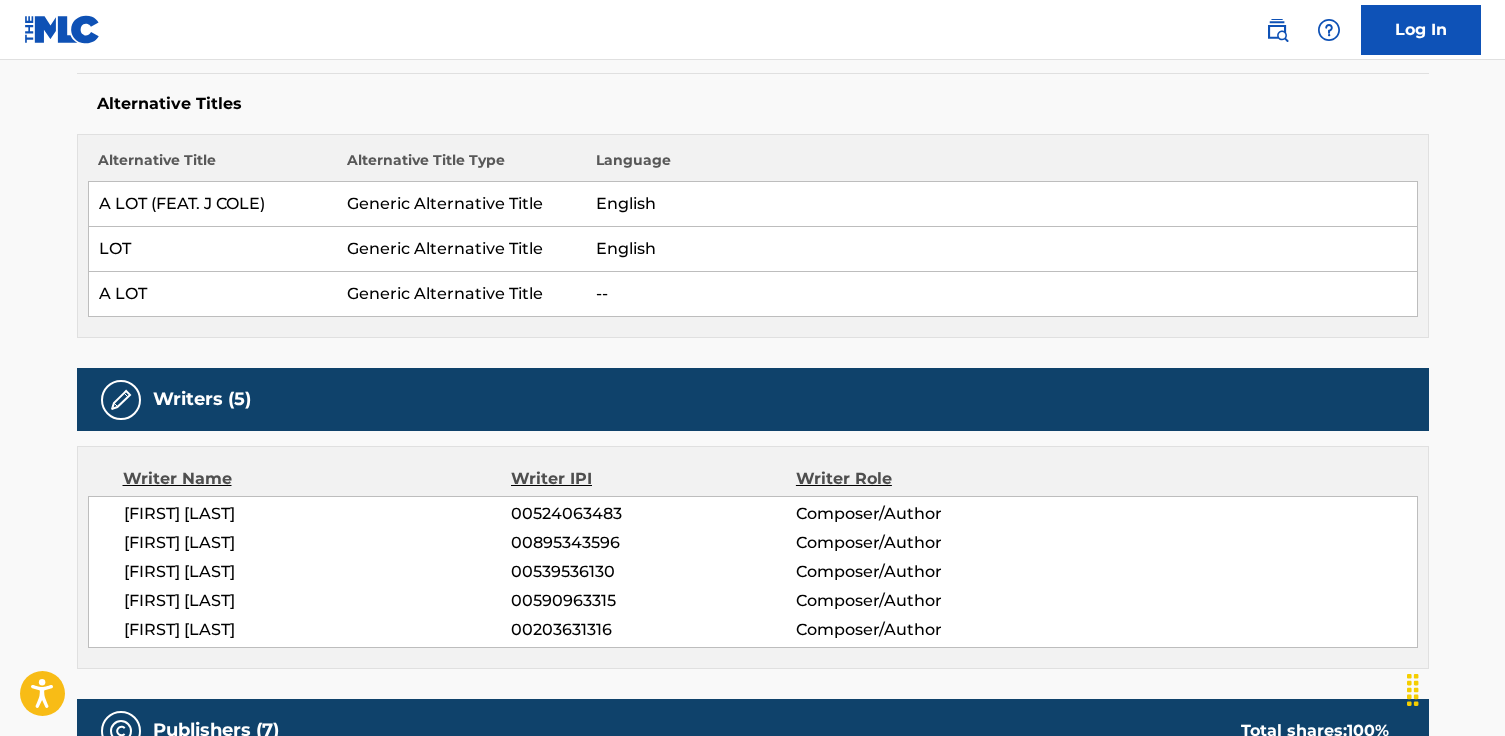 click on "A LOT (FEAT. J COLE)" at bounding box center (212, 204) 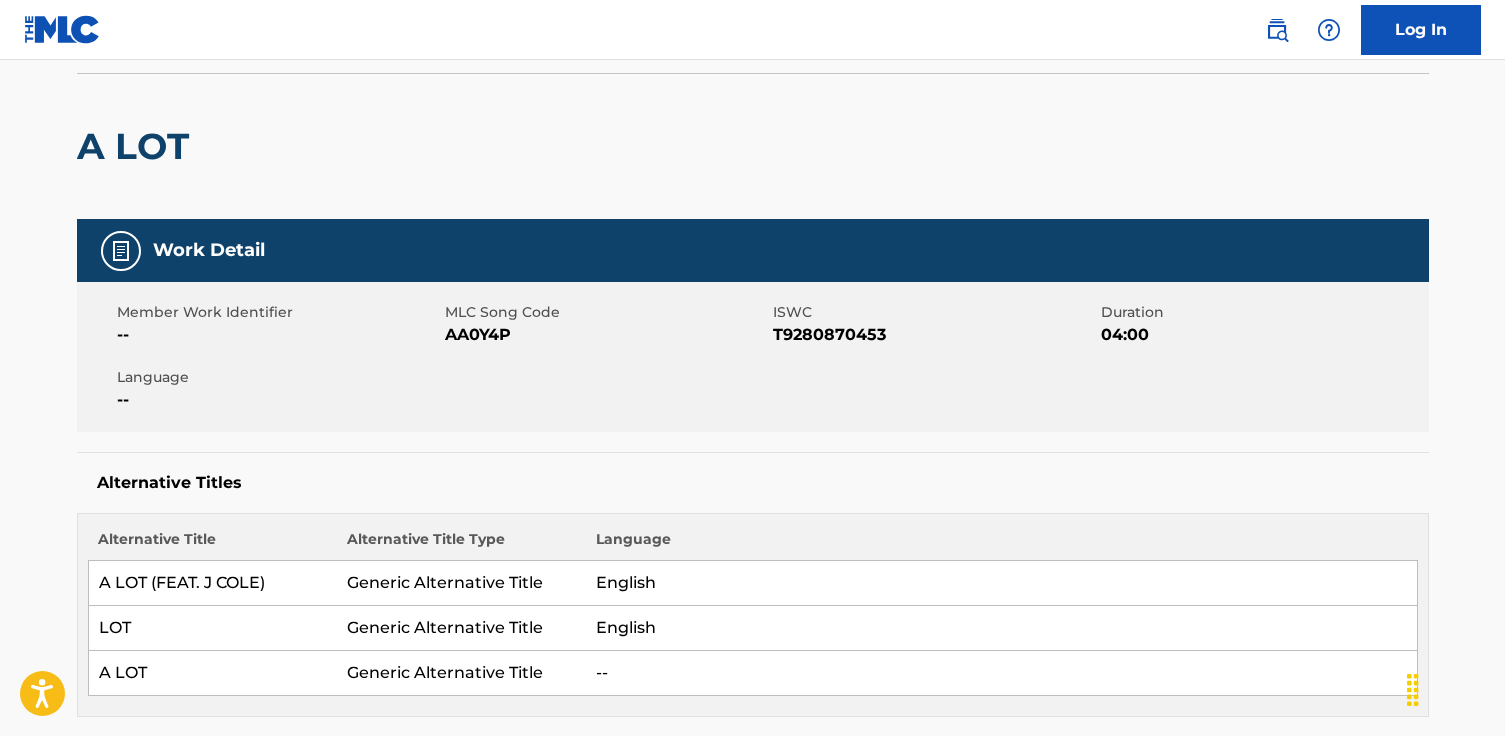 scroll, scrollTop: 0, scrollLeft: 0, axis: both 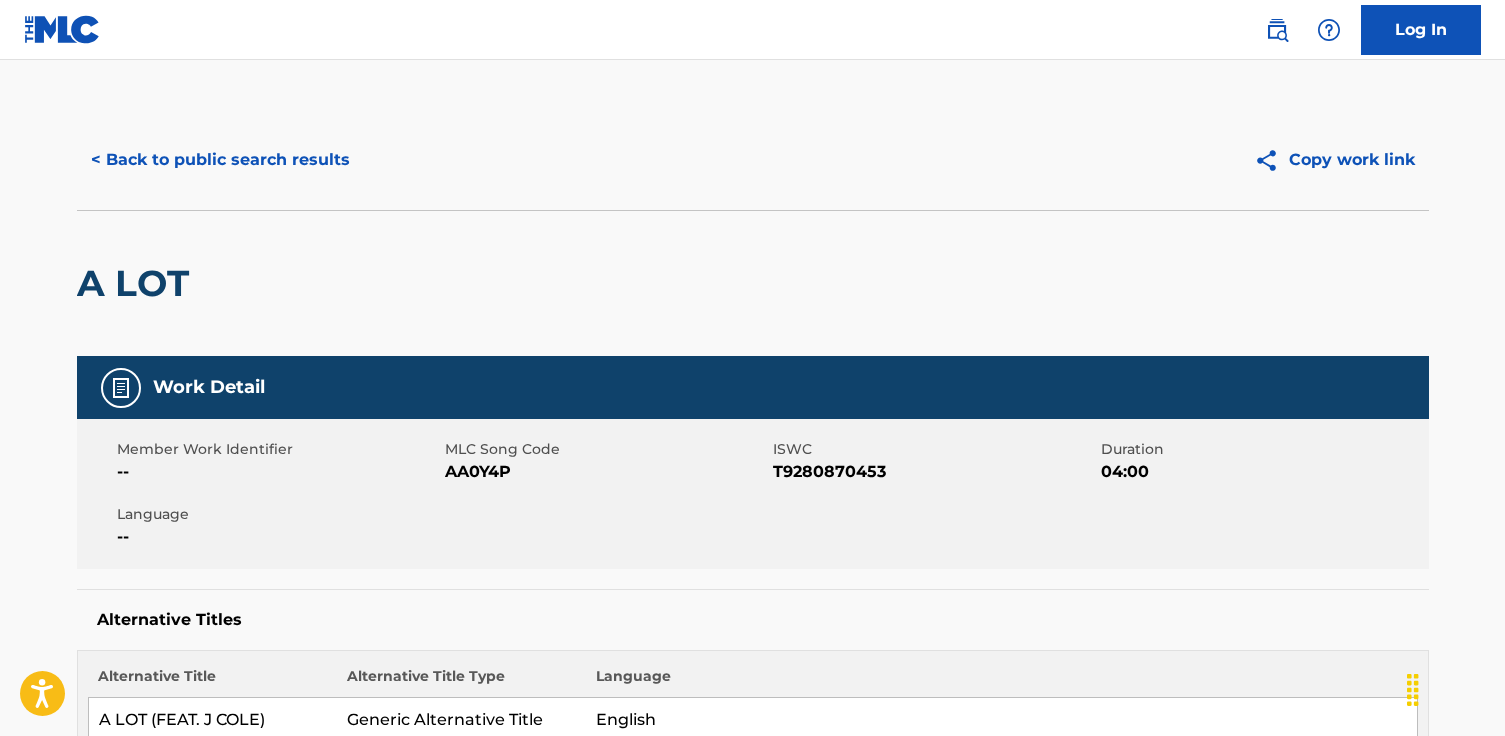 click on "Copy work link" at bounding box center [1334, 160] 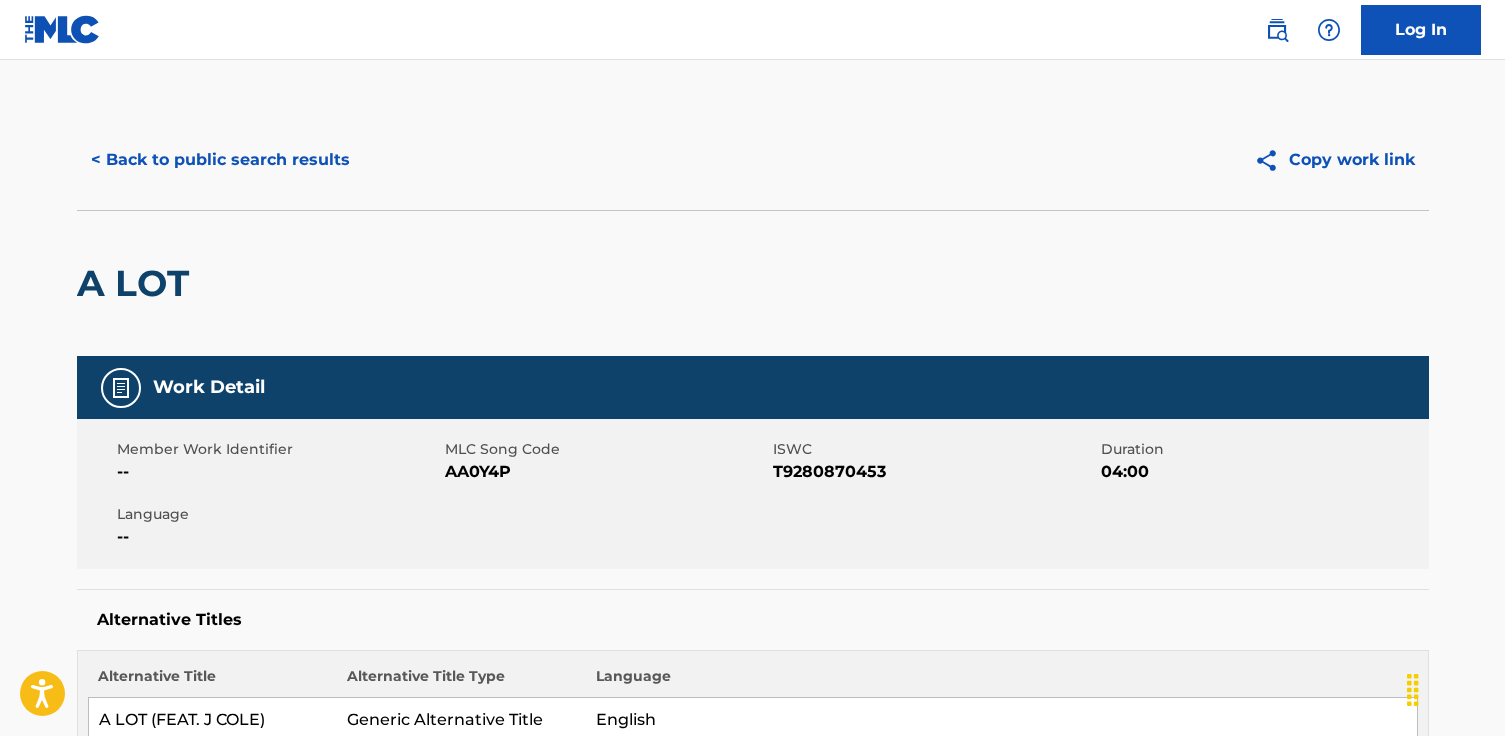 click on "< Back to public search results" at bounding box center (220, 160) 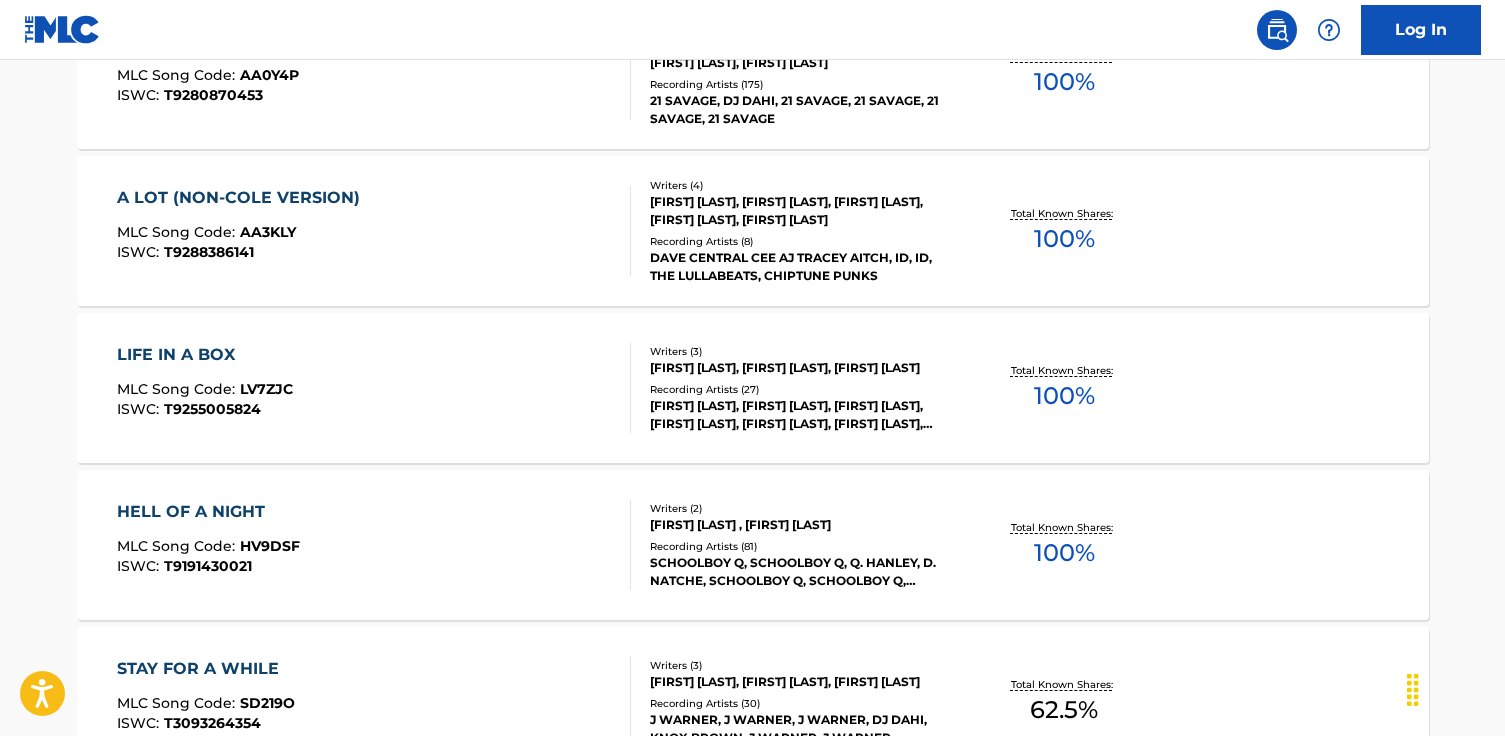 scroll, scrollTop: 0, scrollLeft: 0, axis: both 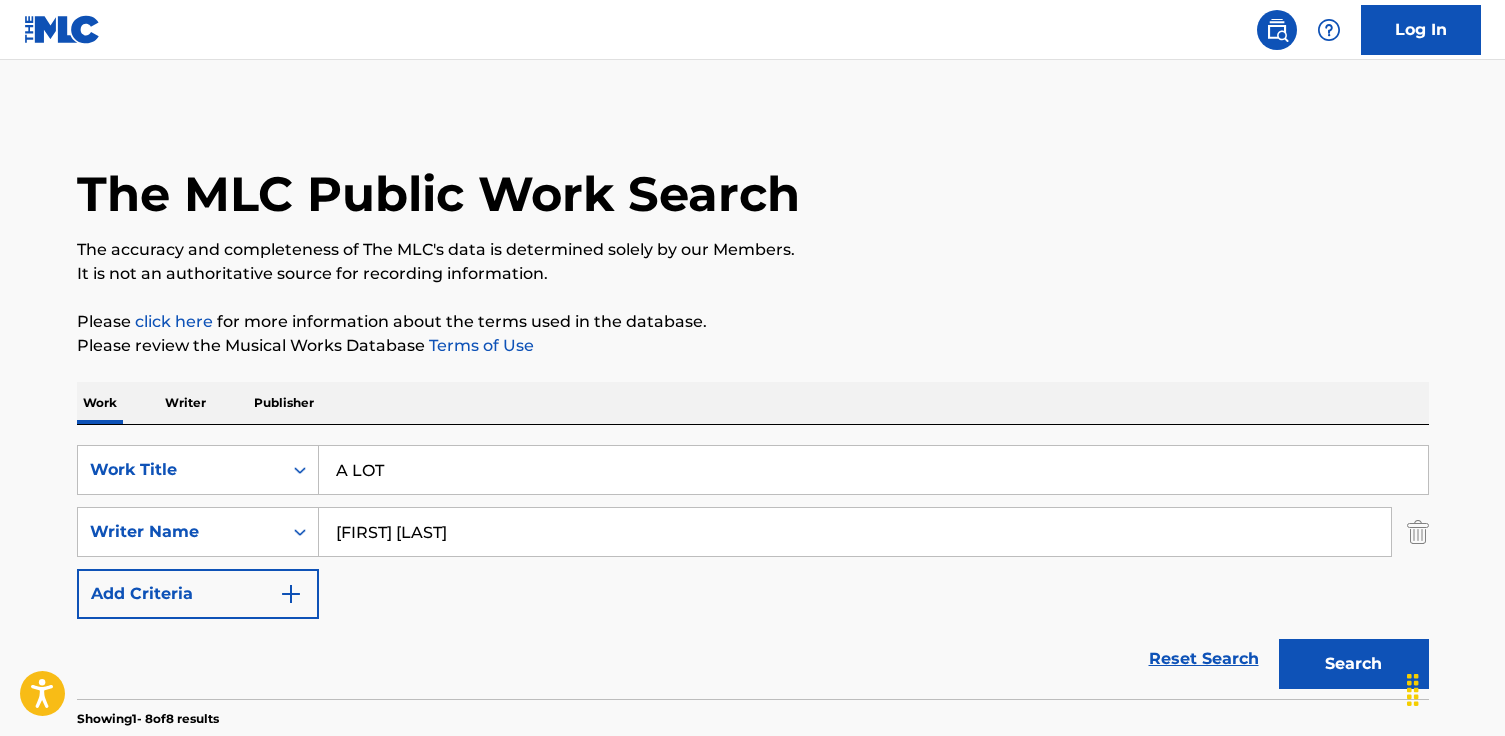 click on "Dacoury Natche" at bounding box center [855, 532] 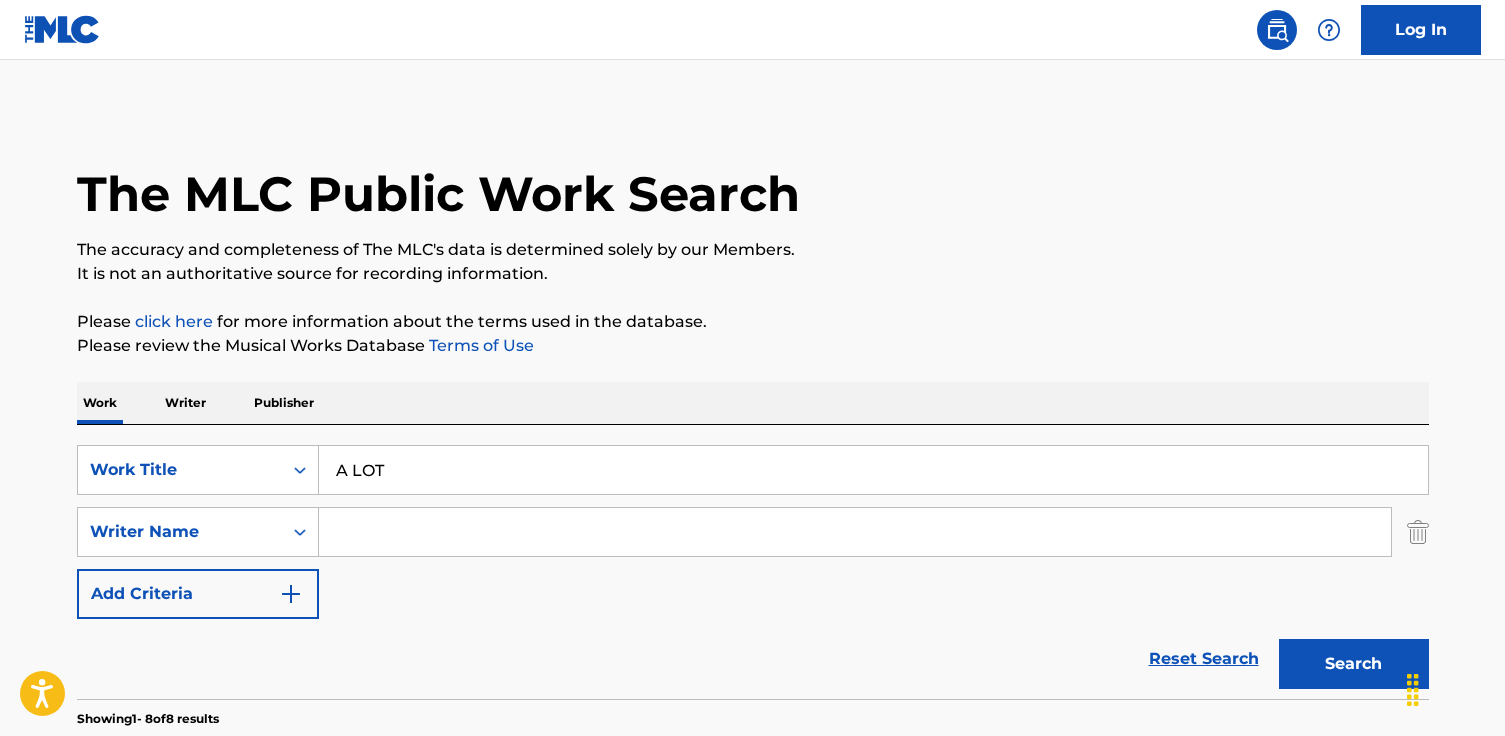 paste on "Antonio Anderson Jr" 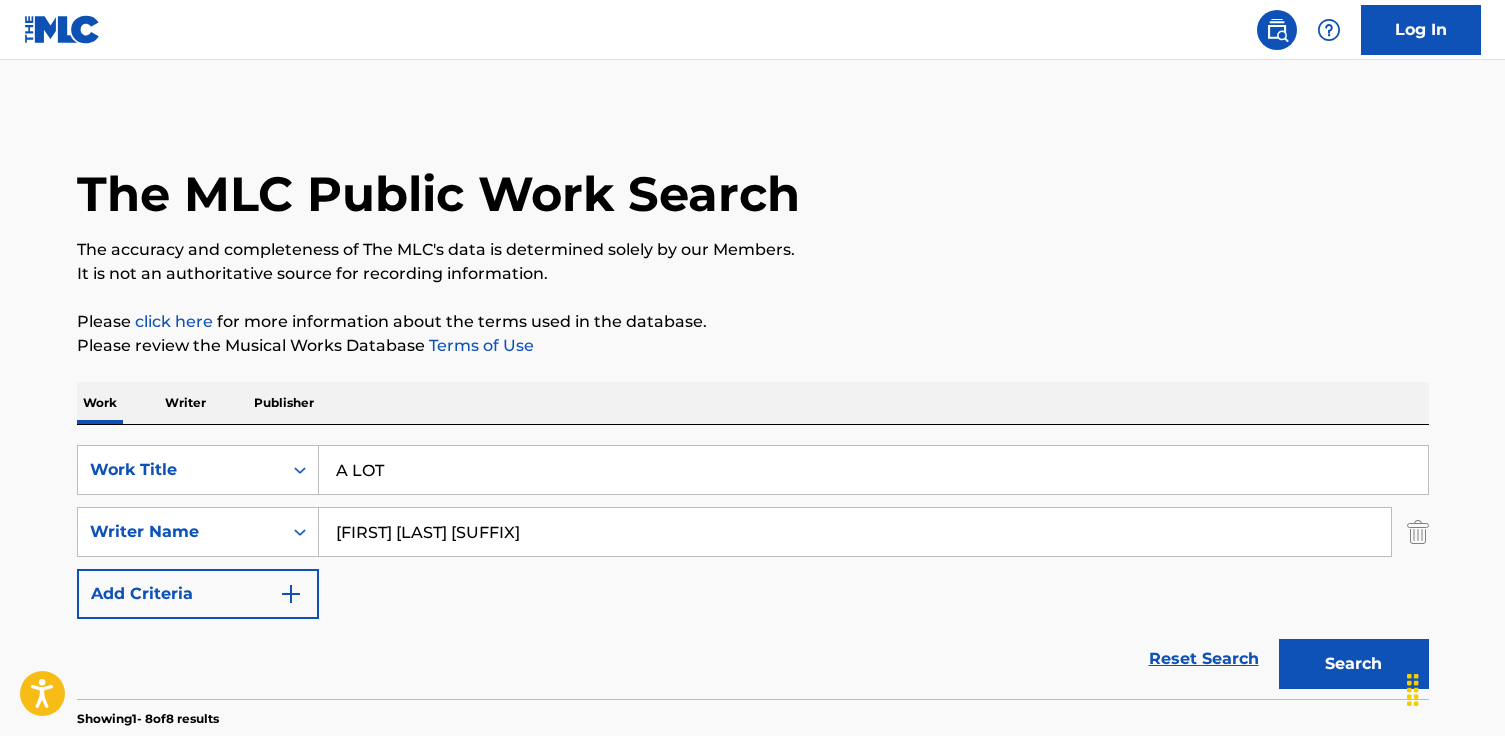 type on "Antonio Anderson Jr" 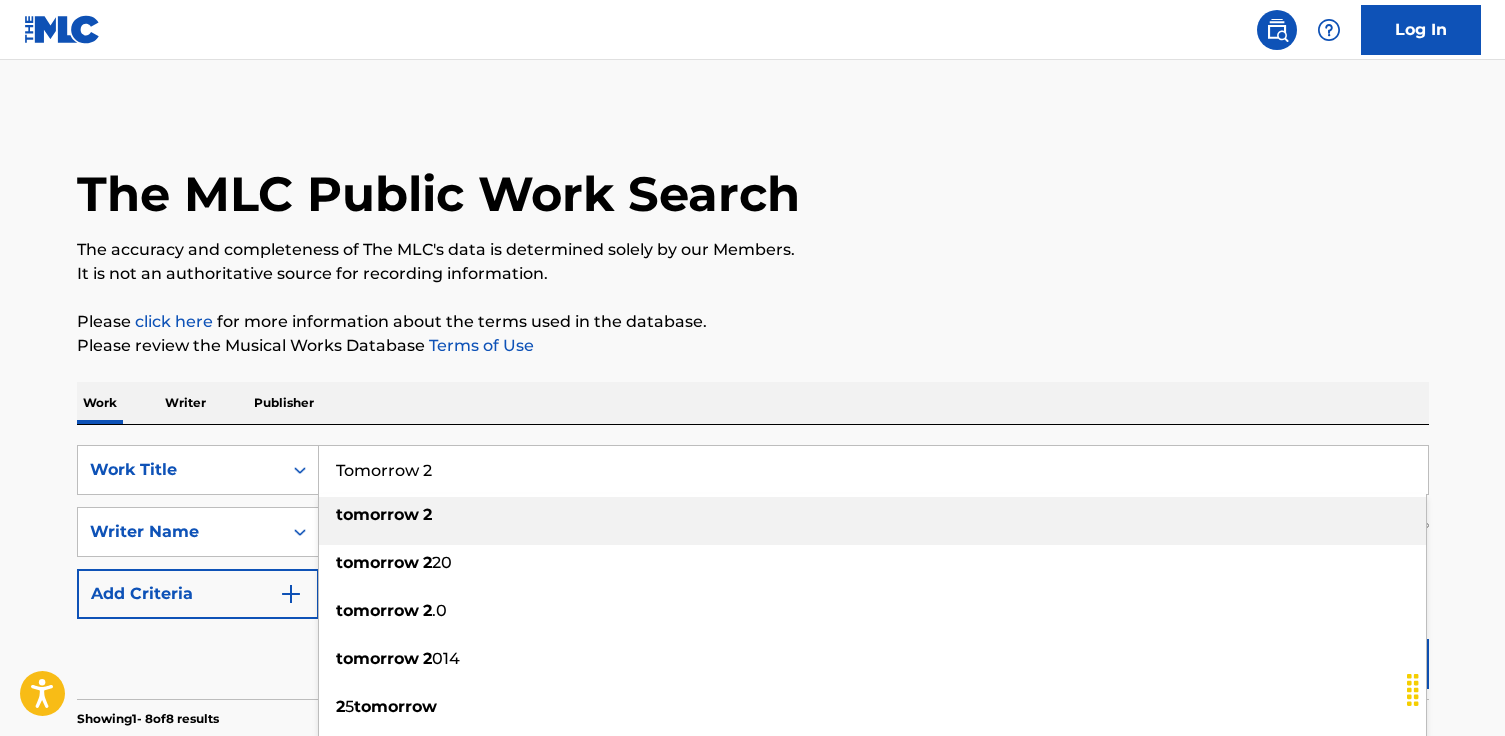 click on "tomorrow   2" at bounding box center (872, 515) 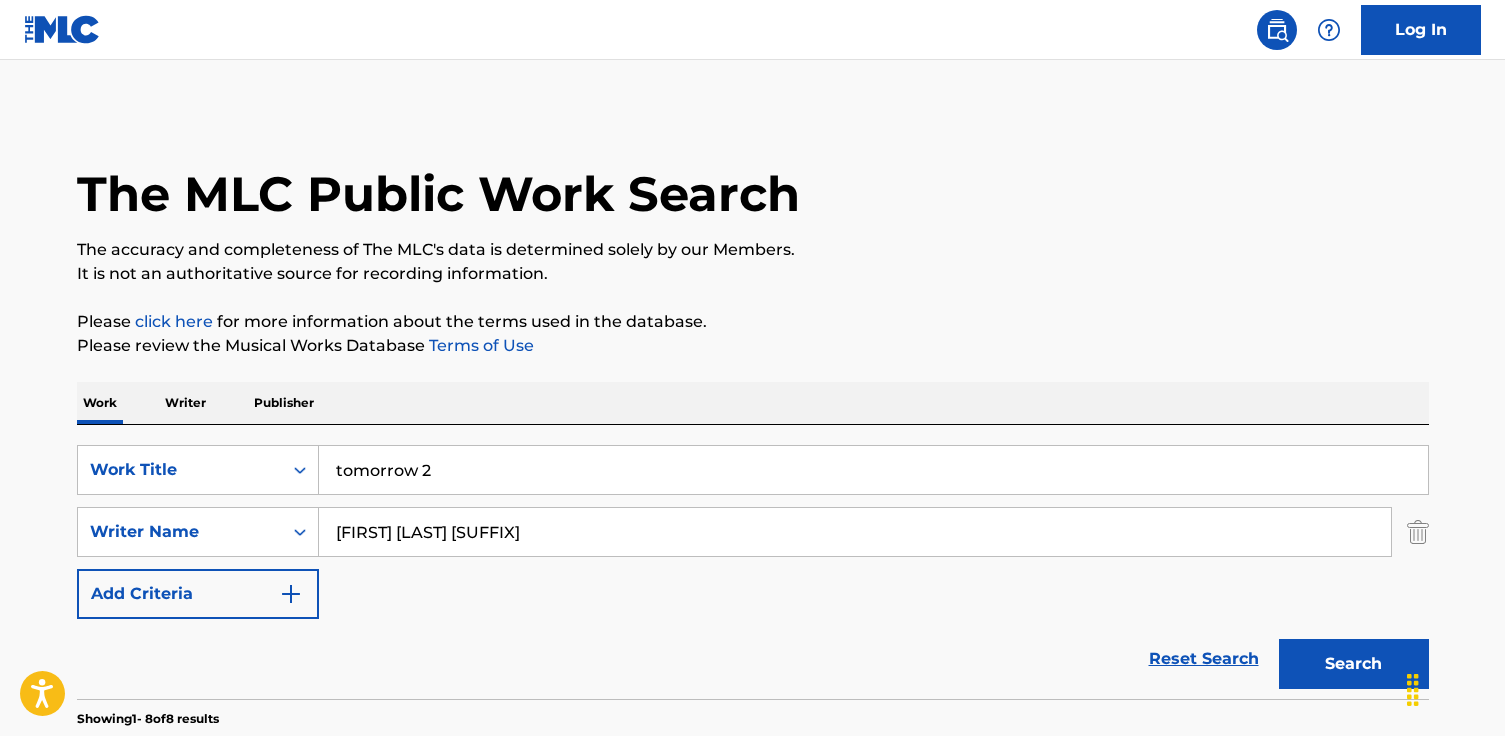 click on "Search" at bounding box center [1354, 664] 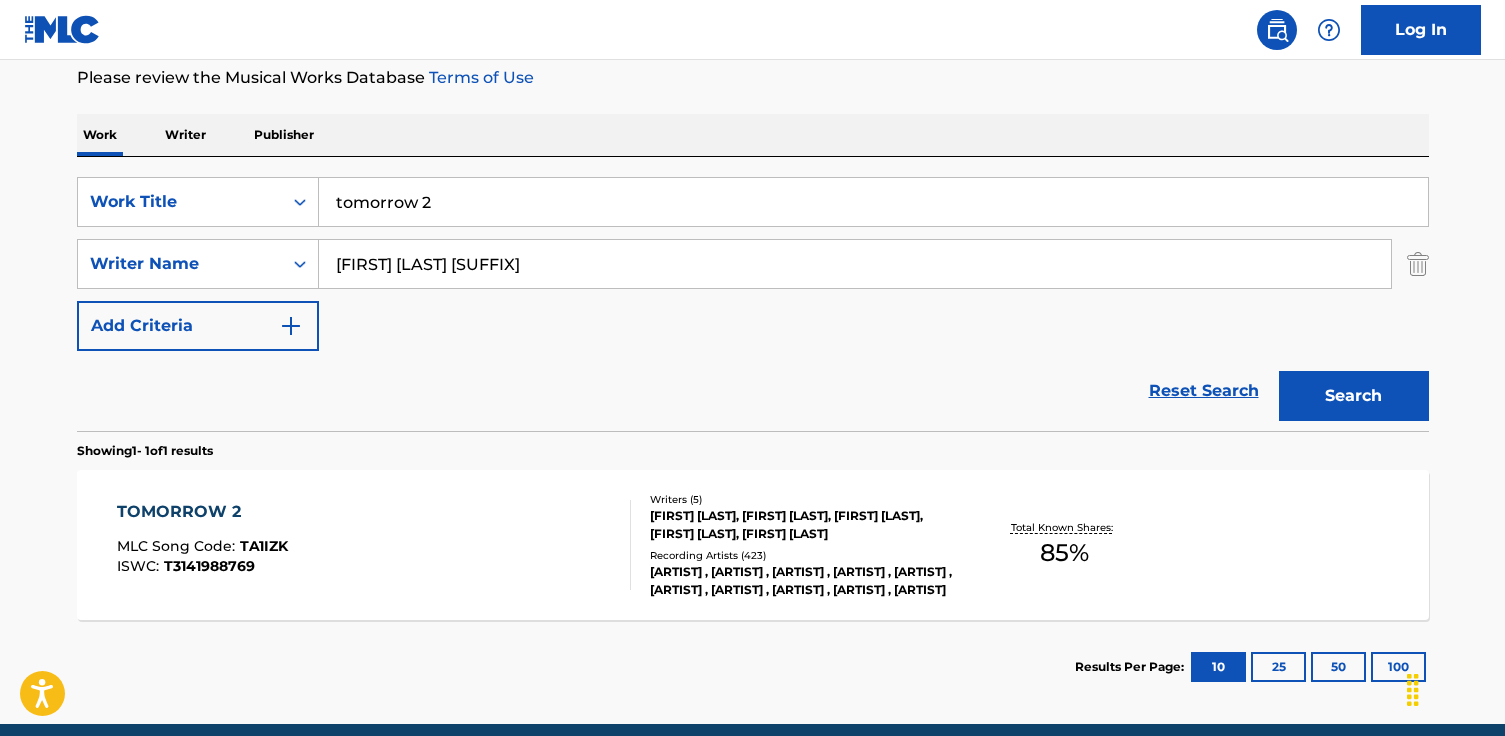 scroll, scrollTop: 302, scrollLeft: 0, axis: vertical 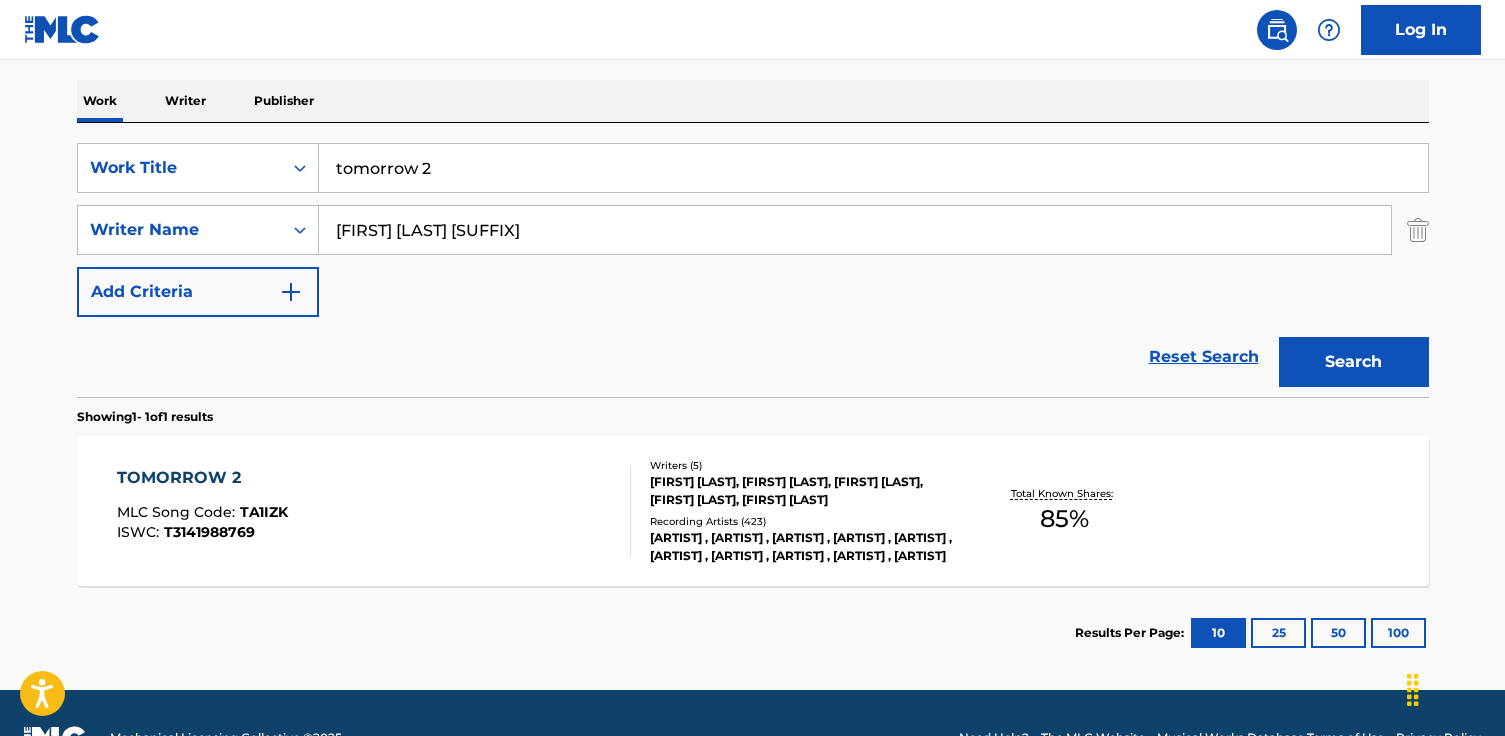 click on "TOMORROW 2" at bounding box center (202, 478) 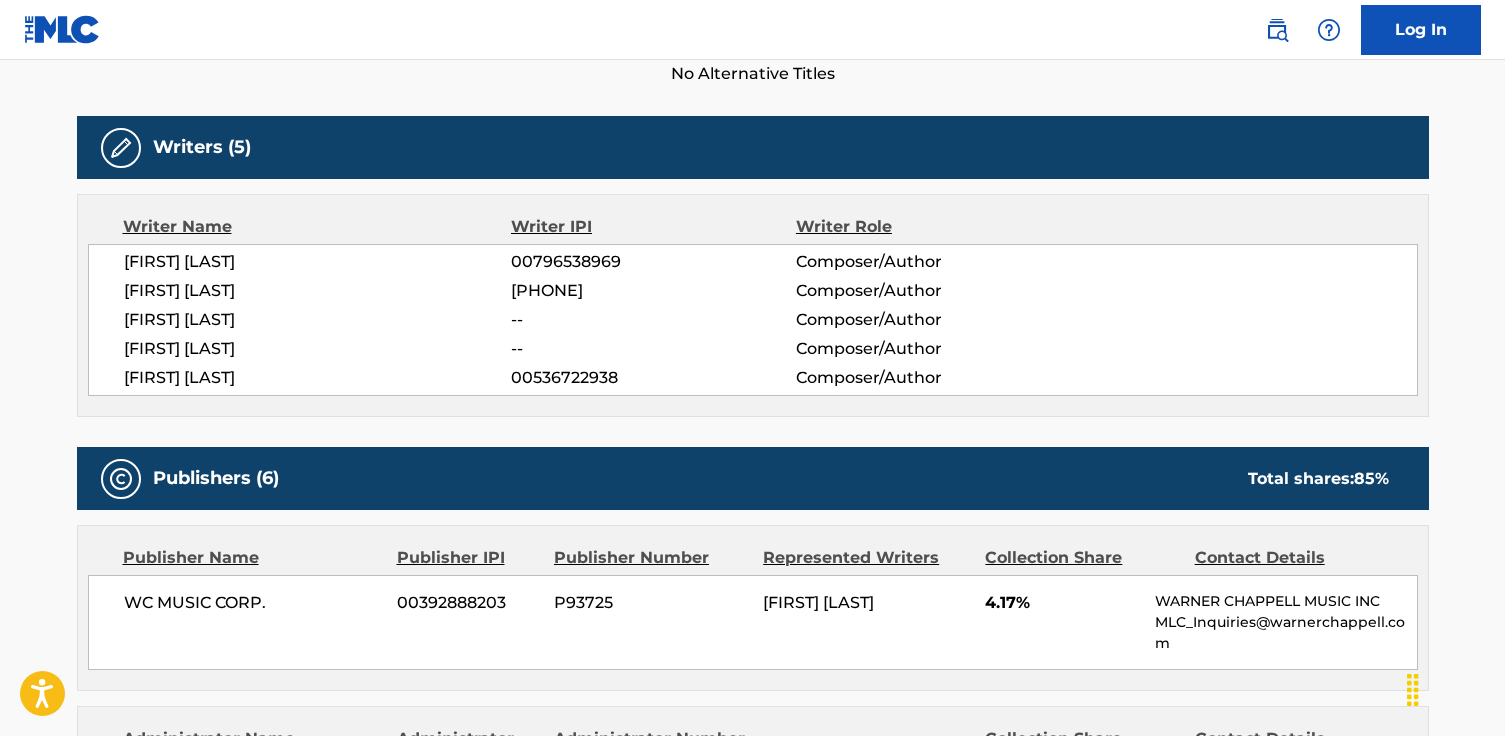 scroll, scrollTop: 586, scrollLeft: 0, axis: vertical 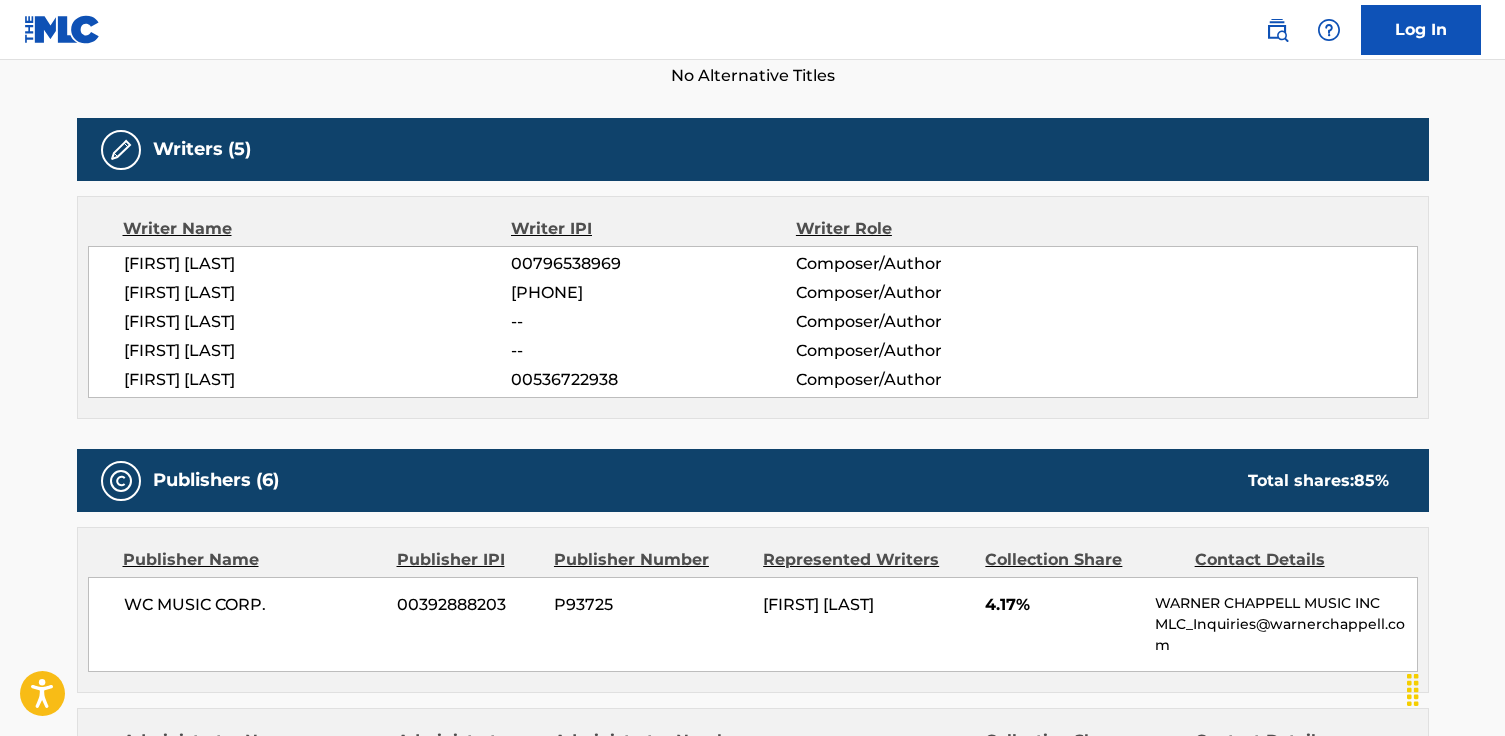 click on "Publishers   (6)" at bounding box center [216, 480] 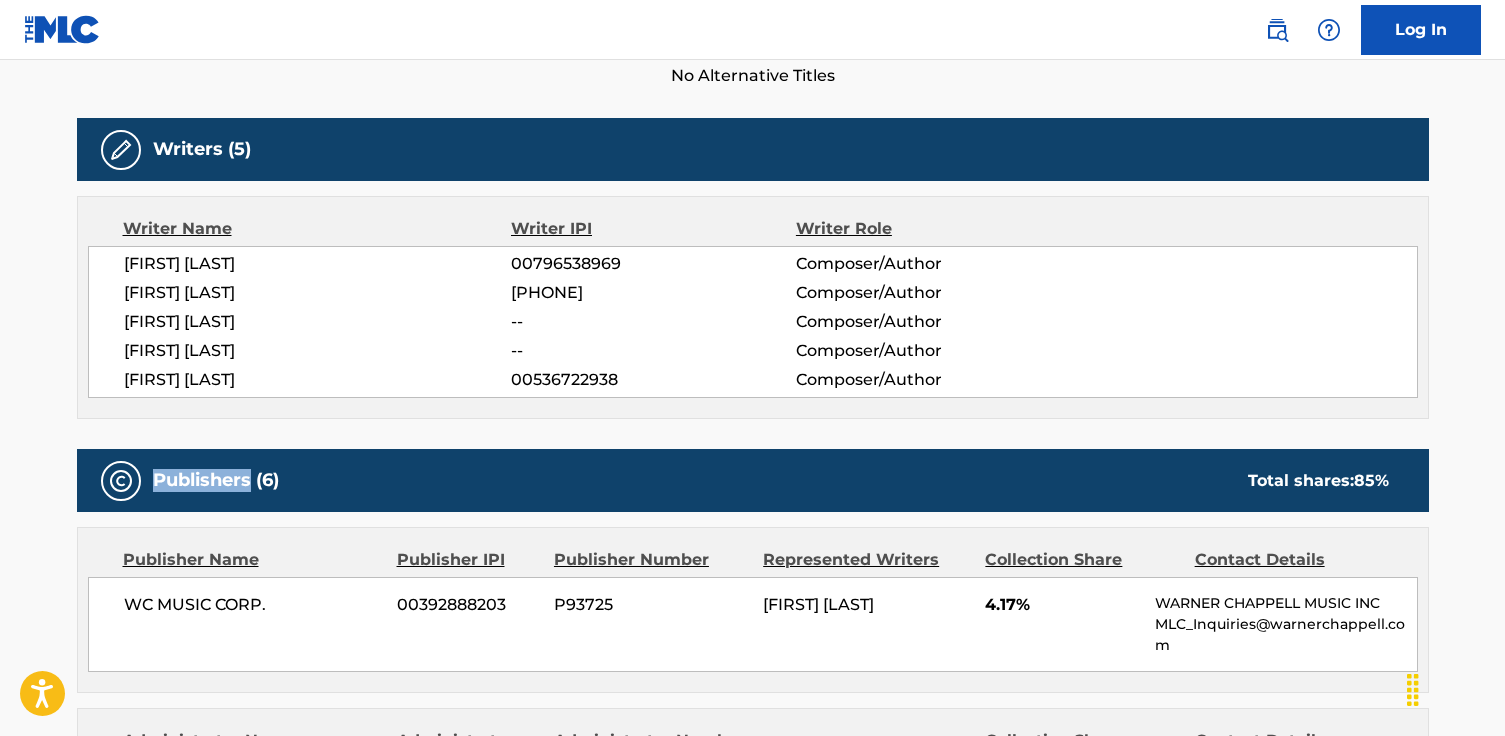 click on "Publishers   (6)" at bounding box center (216, 480) 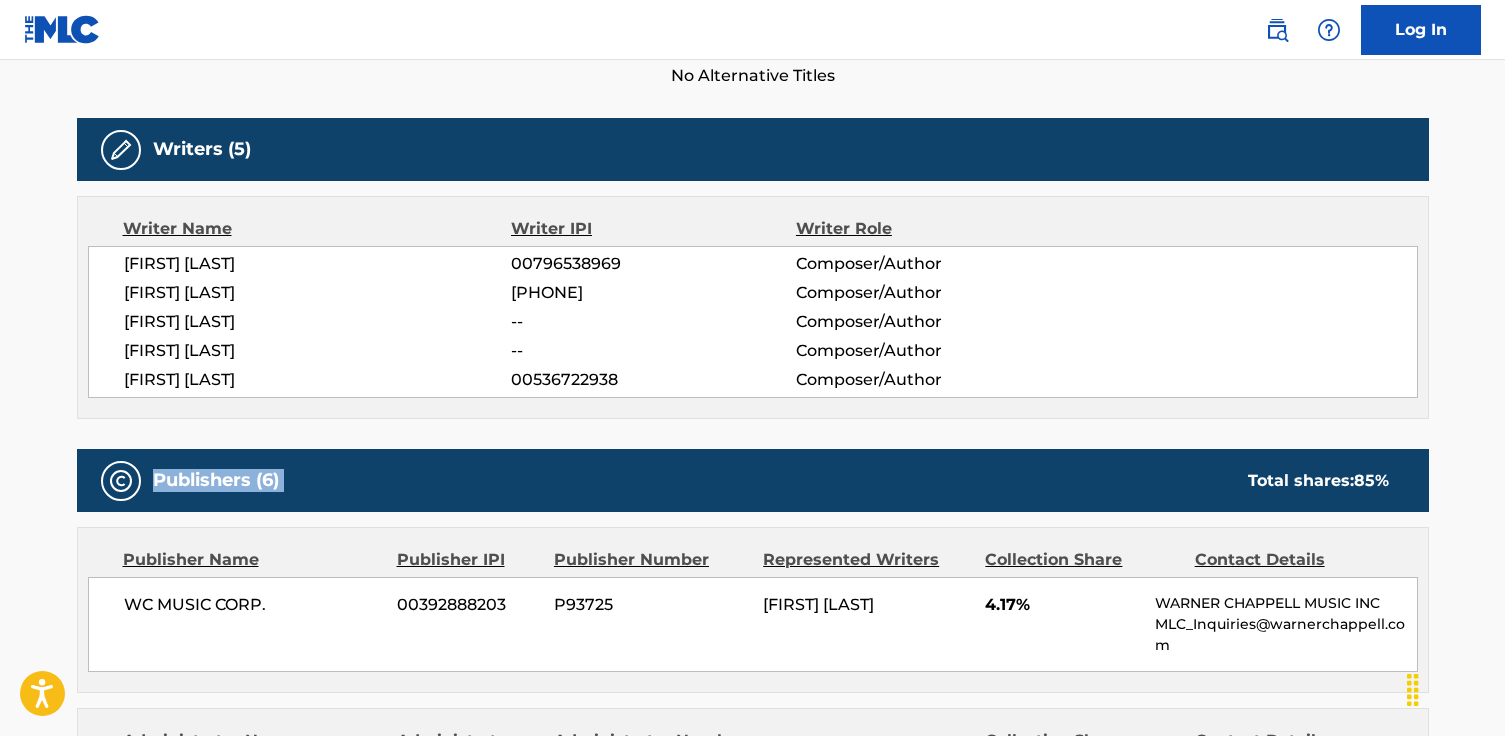 click on "Publishers   (6)" at bounding box center (216, 480) 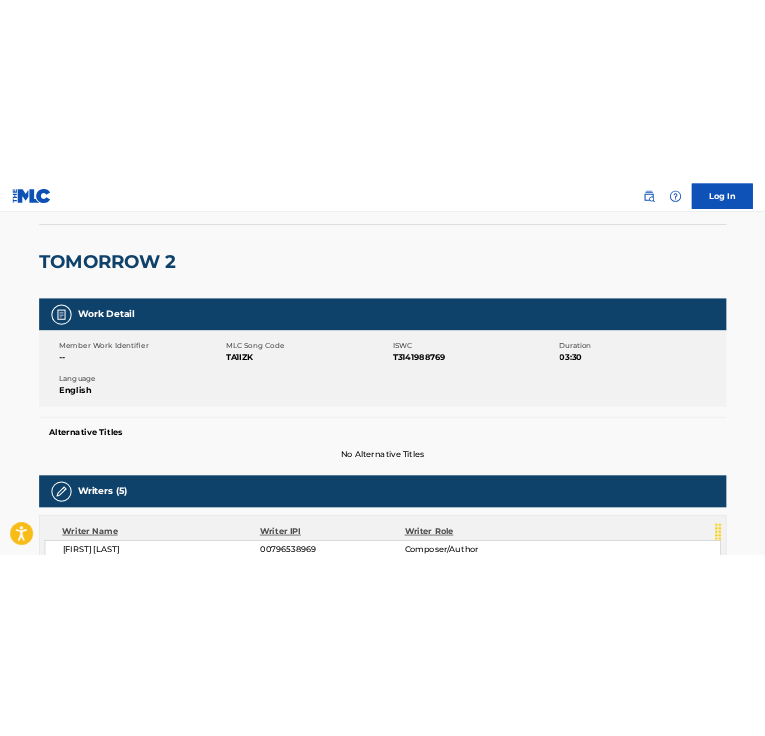 scroll, scrollTop: 0, scrollLeft: 0, axis: both 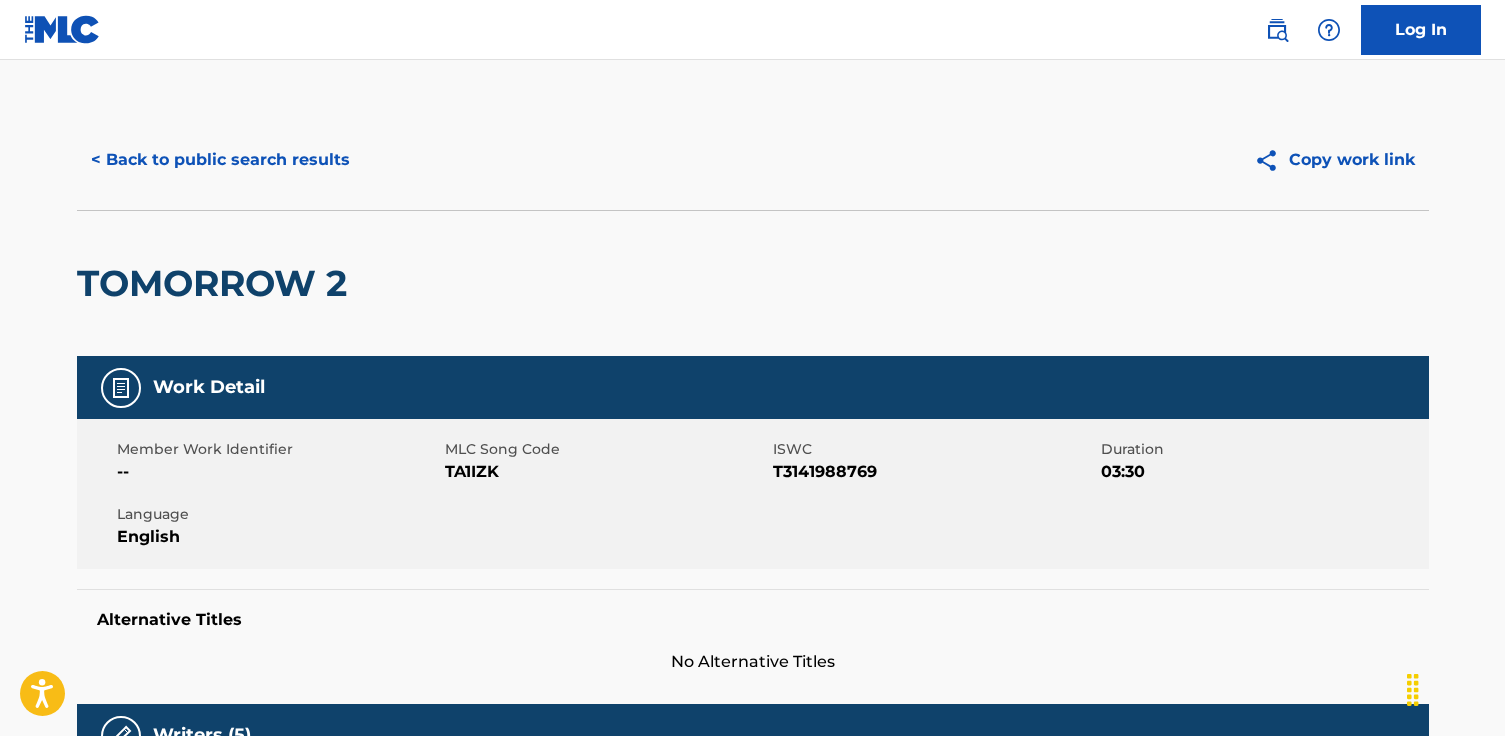 click on "Copy work link" at bounding box center (1334, 160) 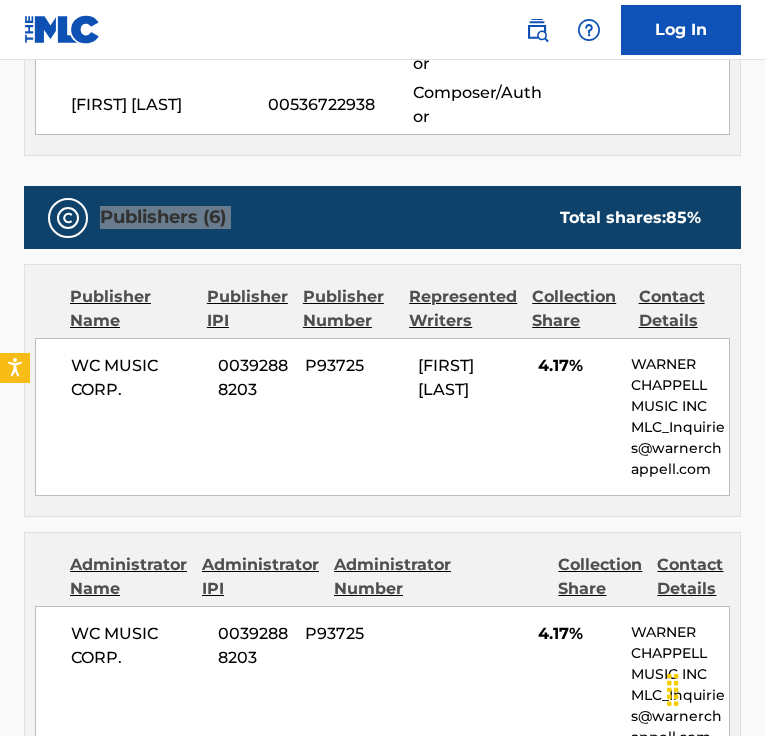 scroll, scrollTop: 995, scrollLeft: 0, axis: vertical 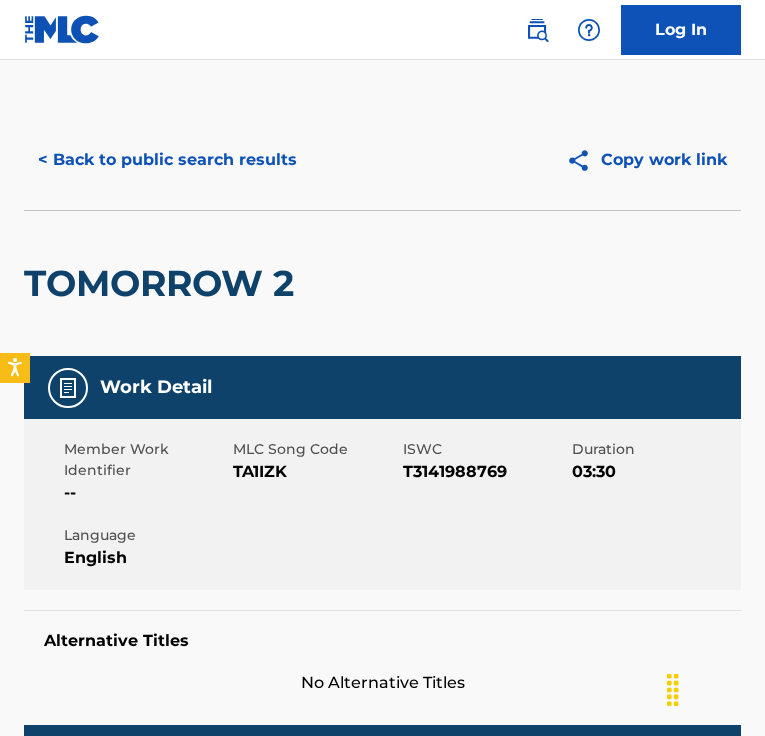 click on "< Back to public search results" at bounding box center [167, 160] 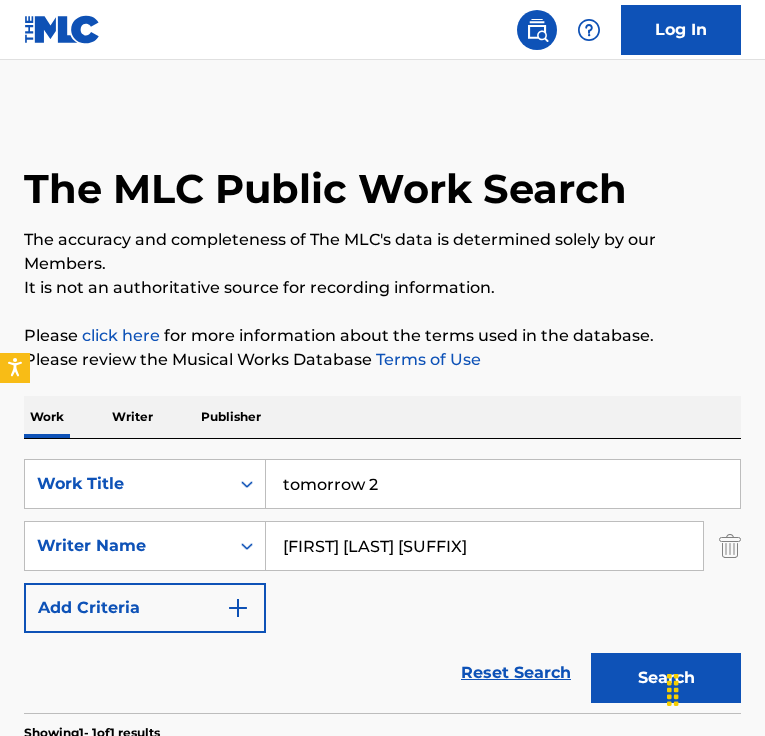 scroll, scrollTop: 228, scrollLeft: 0, axis: vertical 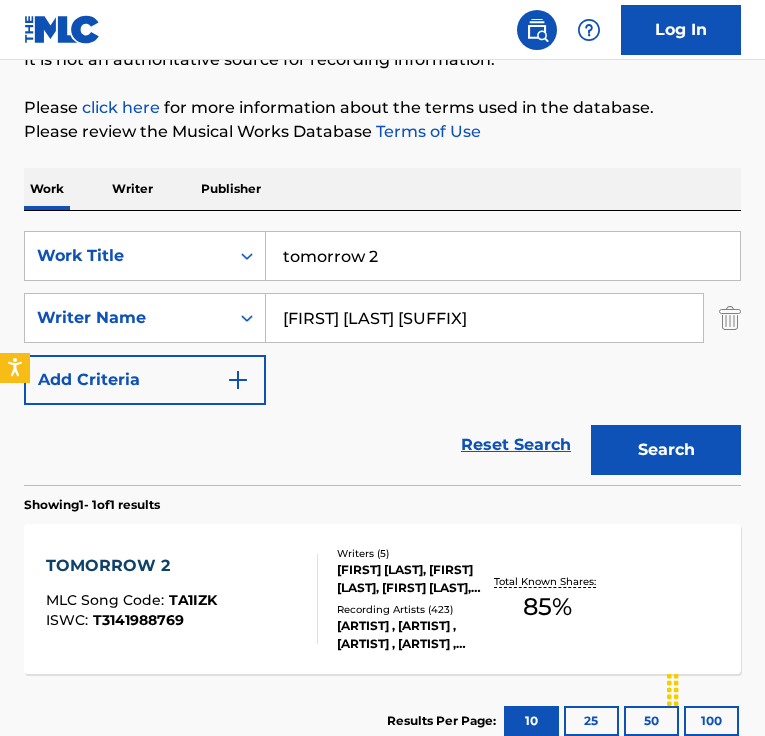 click on "tomorrow 2" at bounding box center (503, 256) 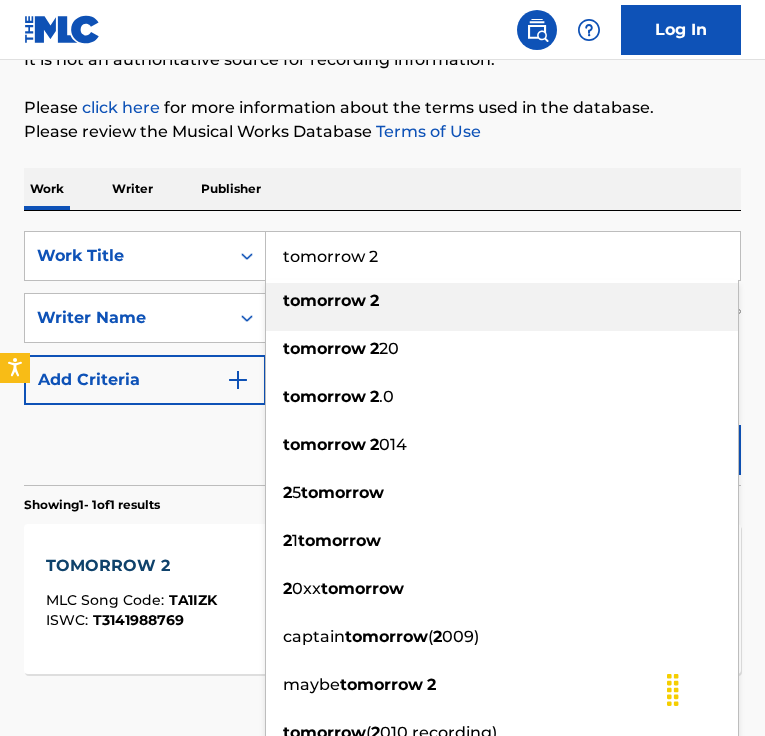 click on "tomorrow 2" at bounding box center [503, 256] 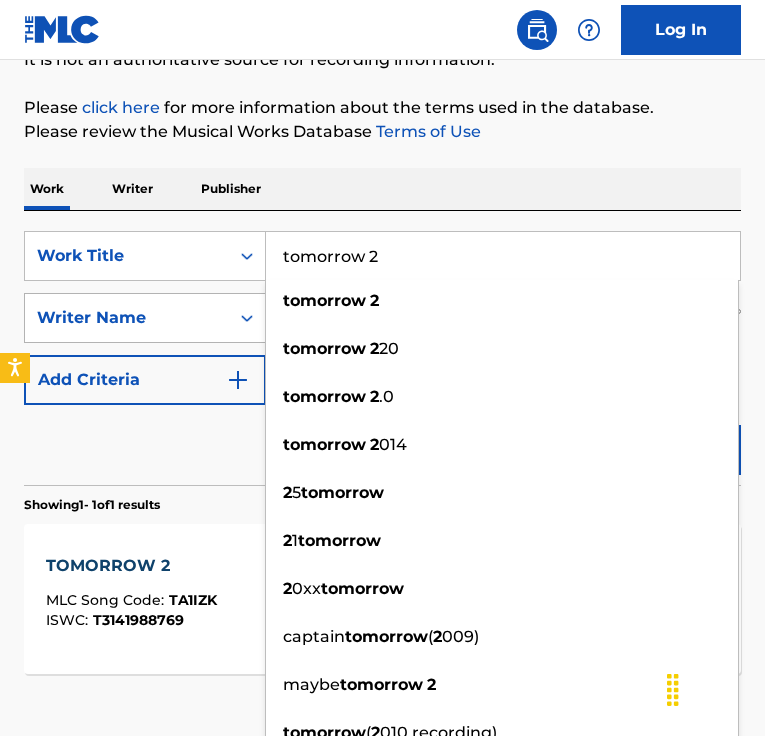 click on "Writer Name" at bounding box center (127, 318) 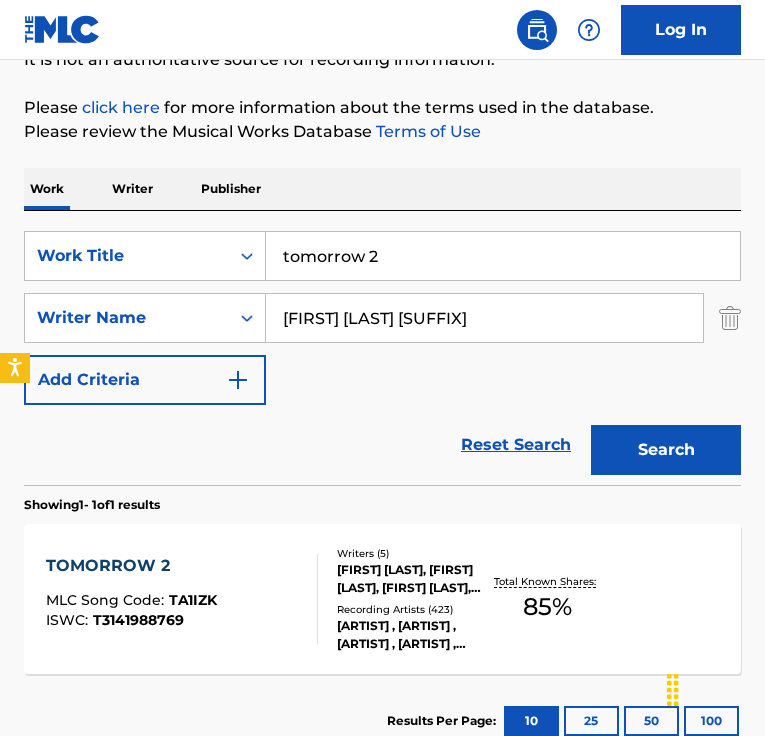 click on "tomorrow 2" at bounding box center [503, 256] 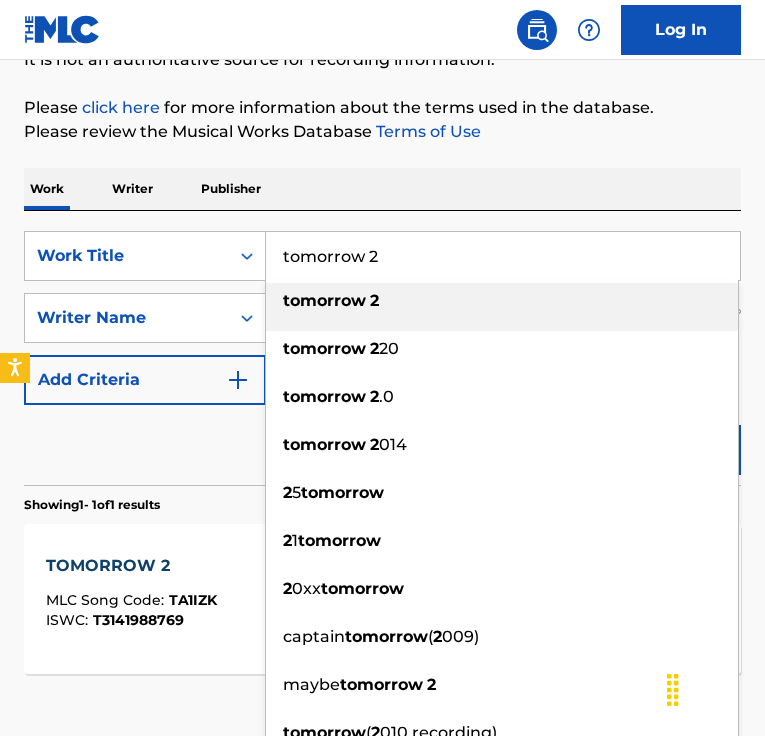 click on "tomorrow 2" at bounding box center (503, 256) 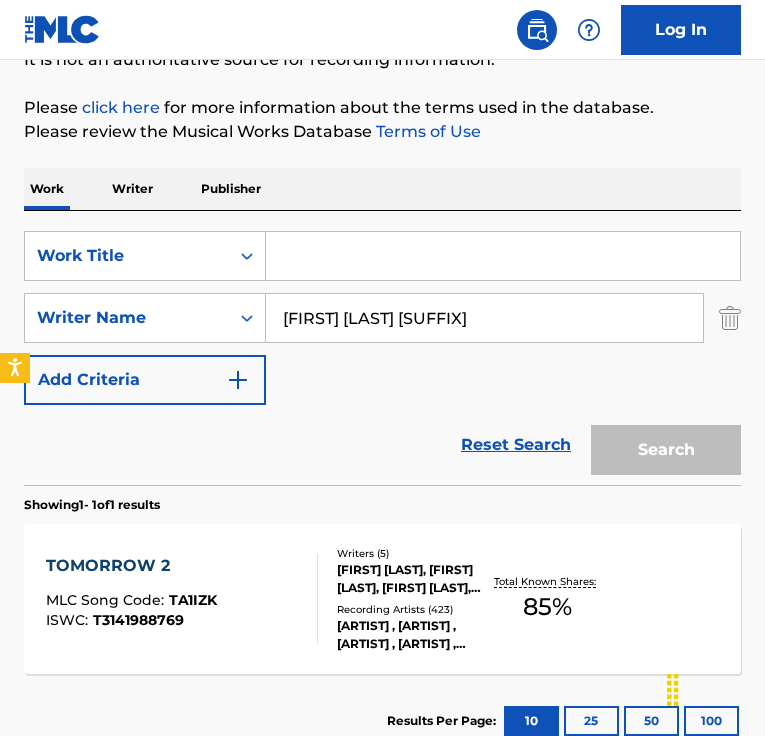 type on "v" 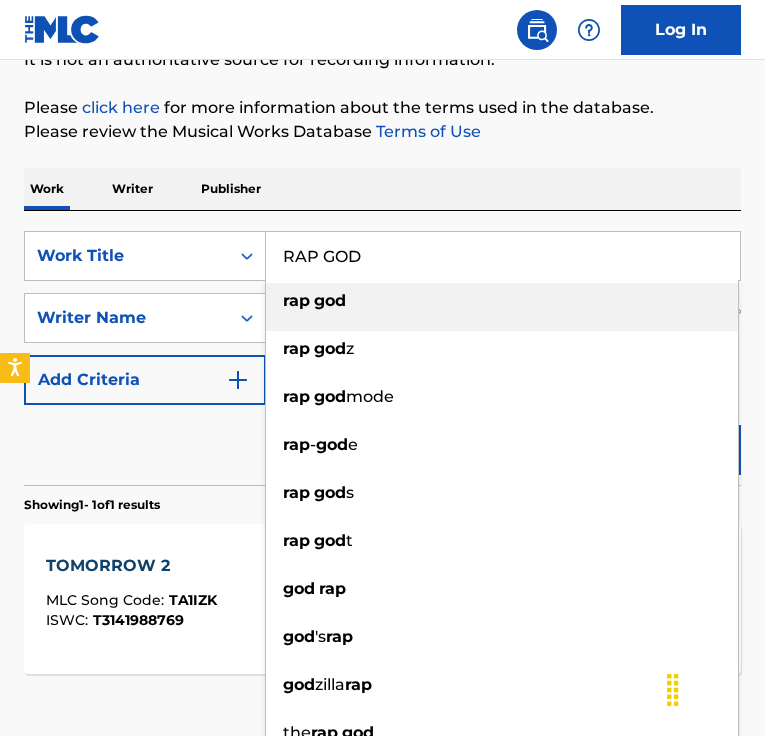 click on "rap   god" at bounding box center [502, 301] 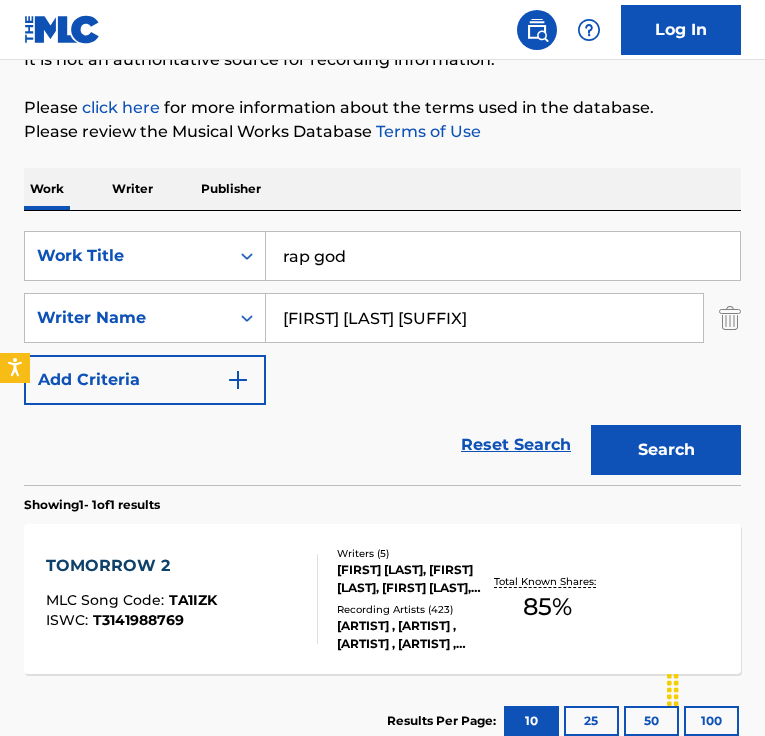 click on "Antonio Anderson Jr" at bounding box center (484, 318) 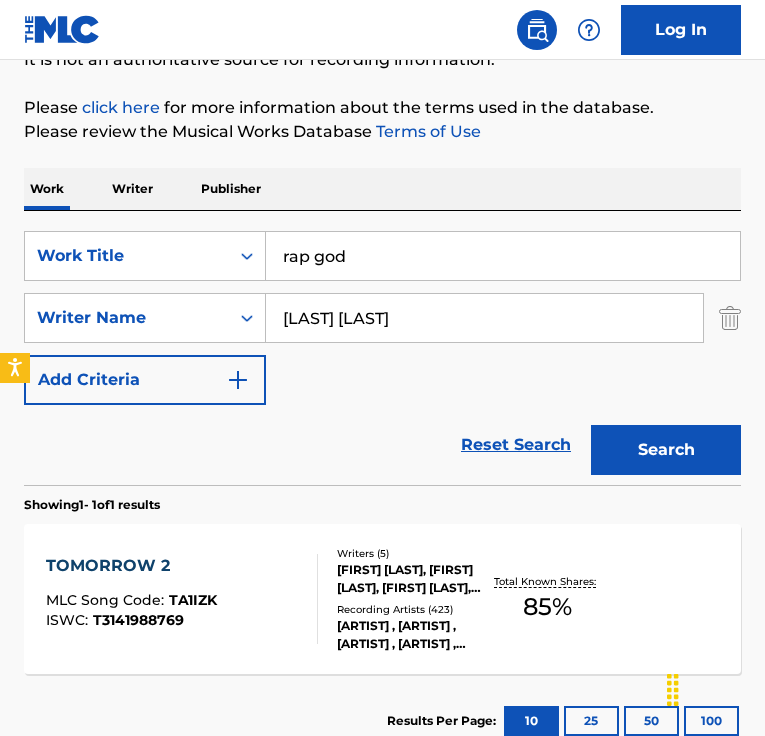 type on "marshall matters" 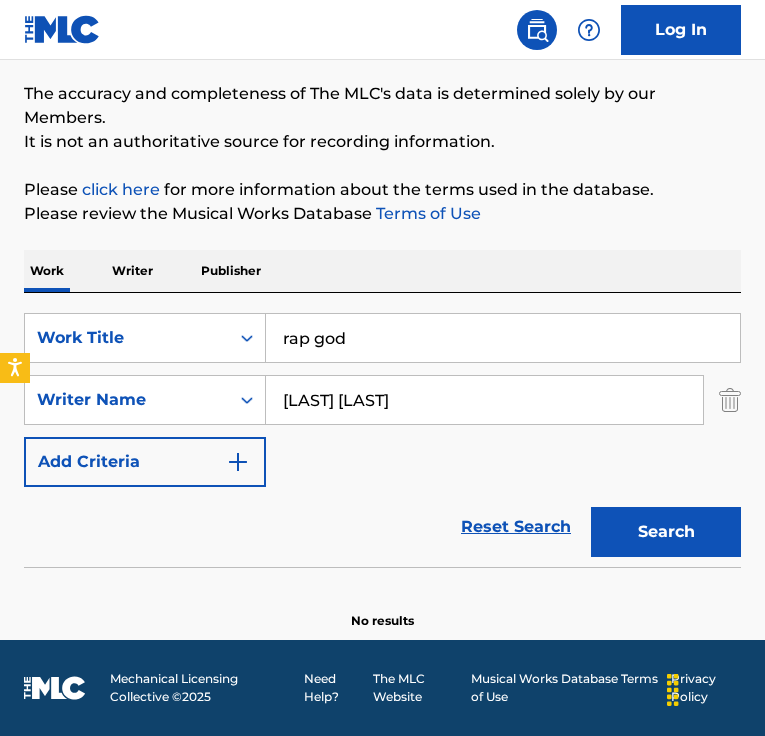 scroll, scrollTop: 122, scrollLeft: 0, axis: vertical 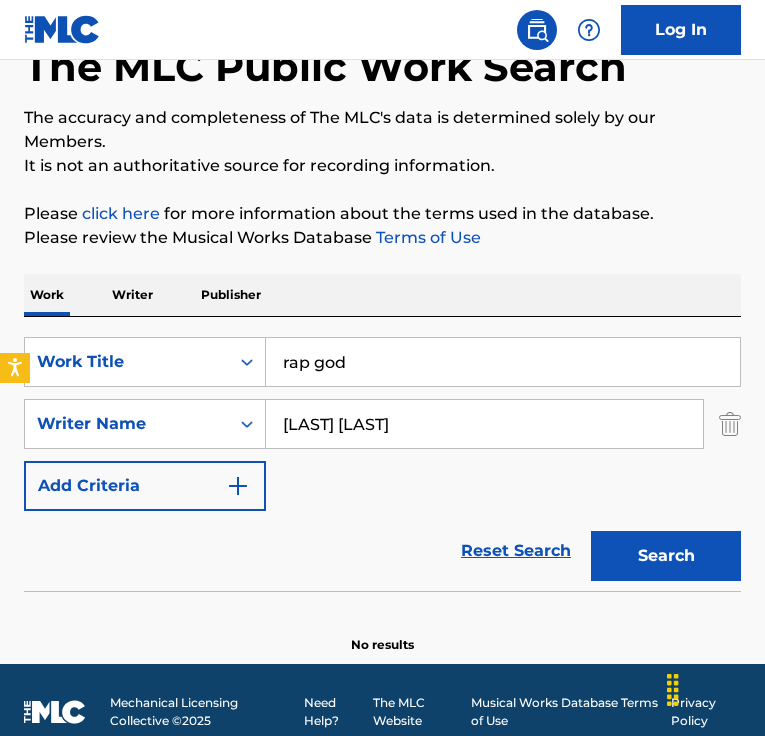 click on "marshall matters" at bounding box center [484, 424] 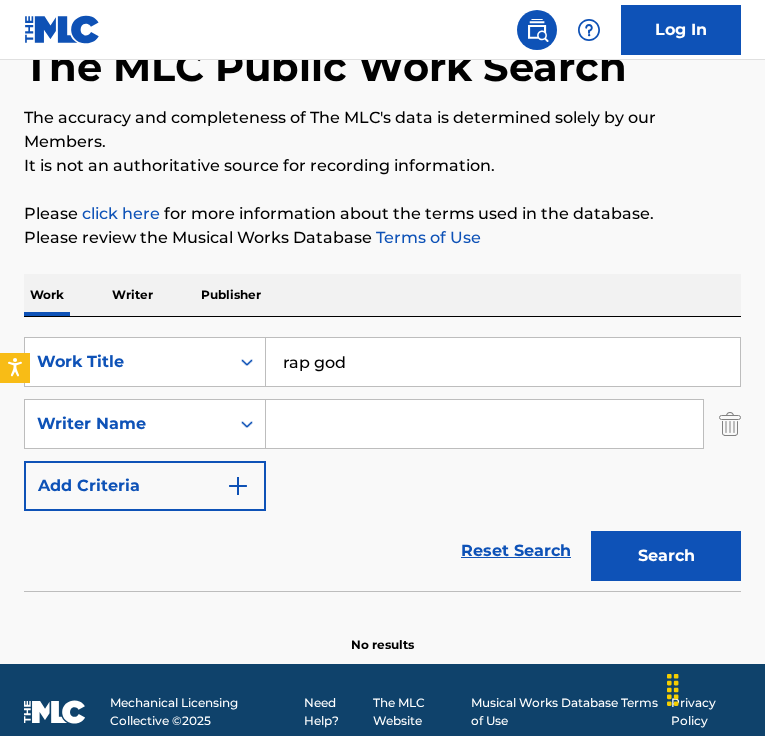 paste on "Marshall Mathers" 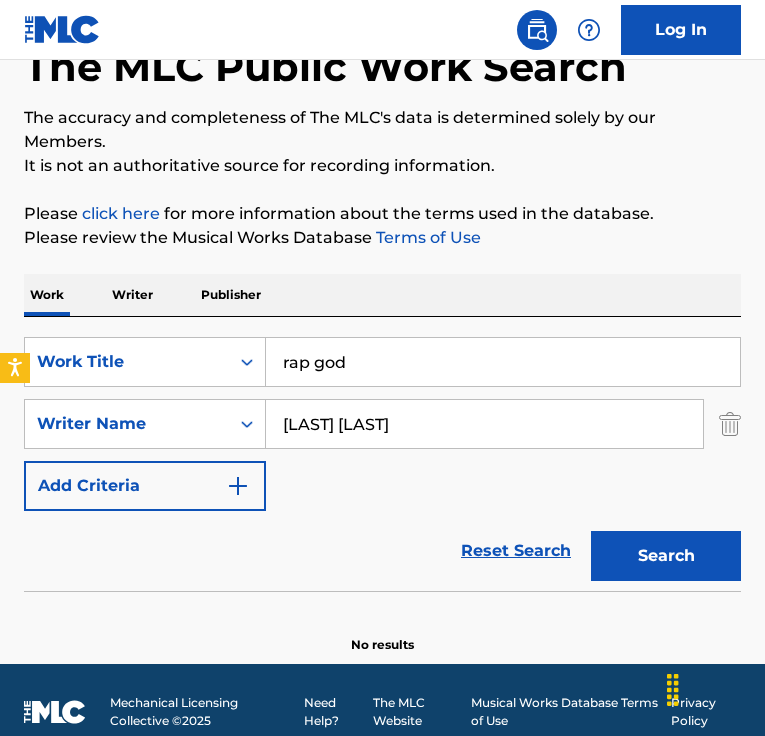 type on "Marshall Mathers" 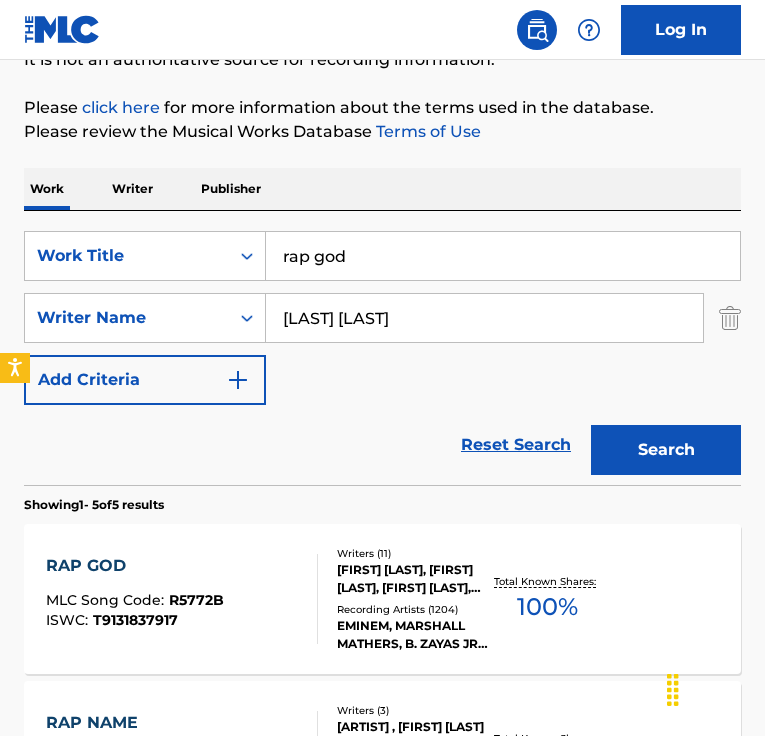 scroll, scrollTop: 316, scrollLeft: 0, axis: vertical 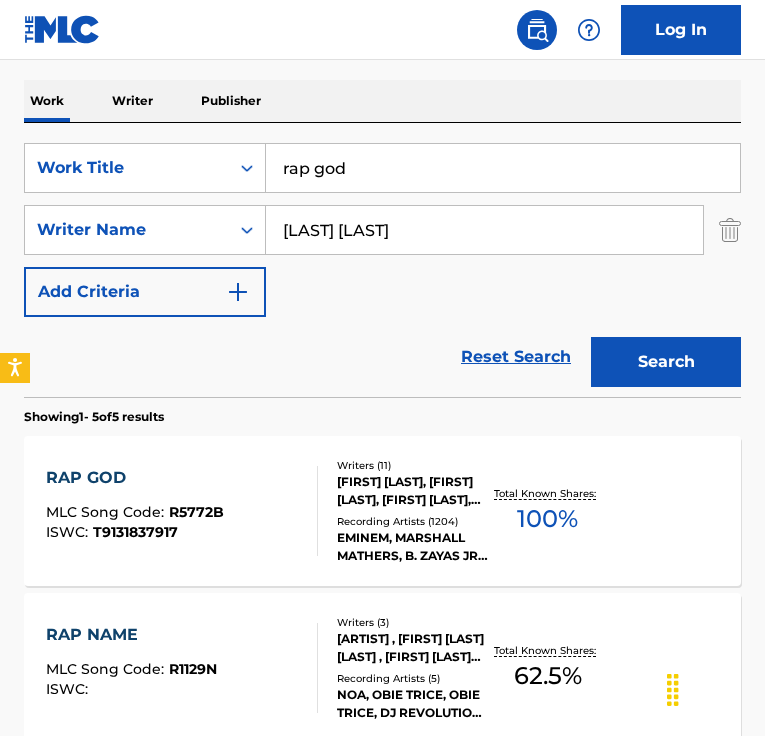 click on "RAP GOD" at bounding box center (135, 478) 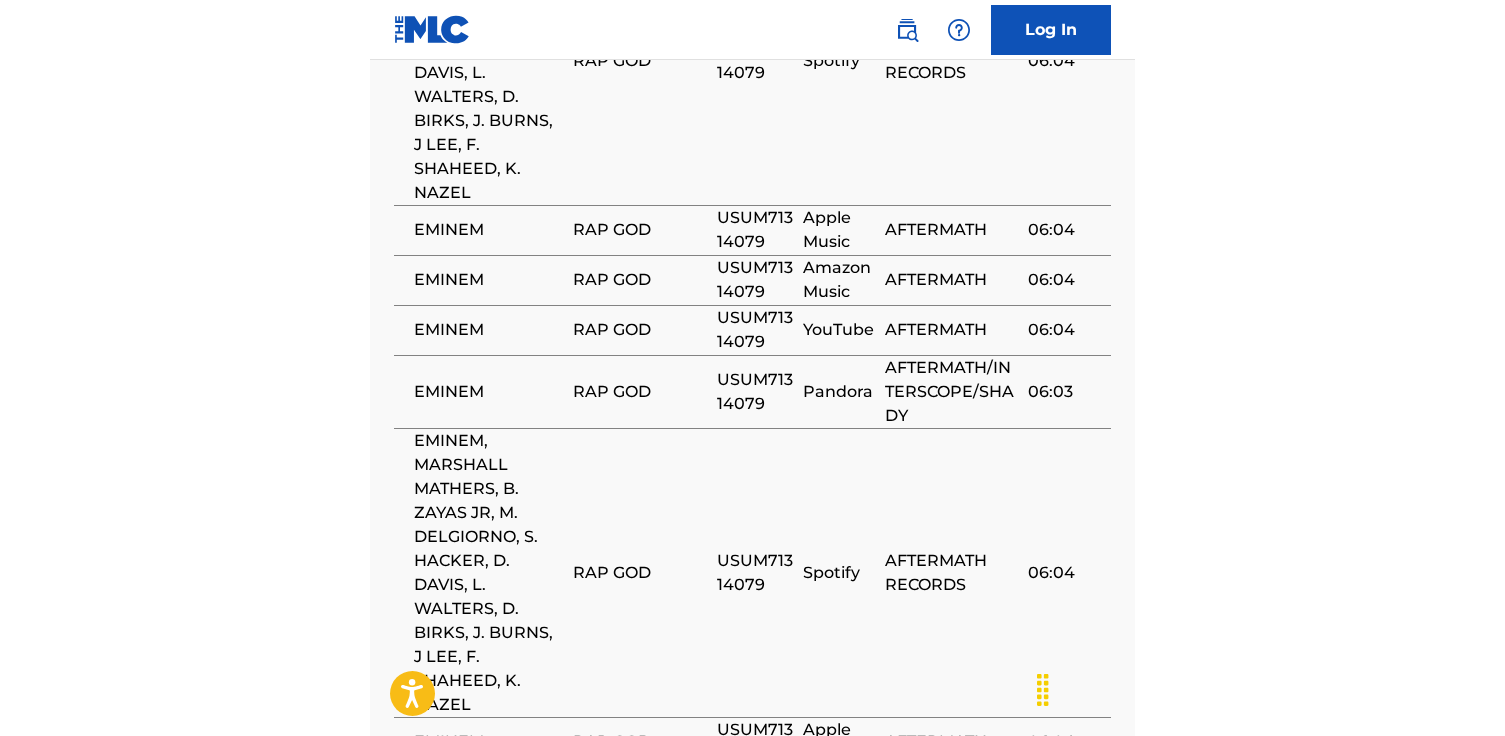 scroll, scrollTop: 4744, scrollLeft: 0, axis: vertical 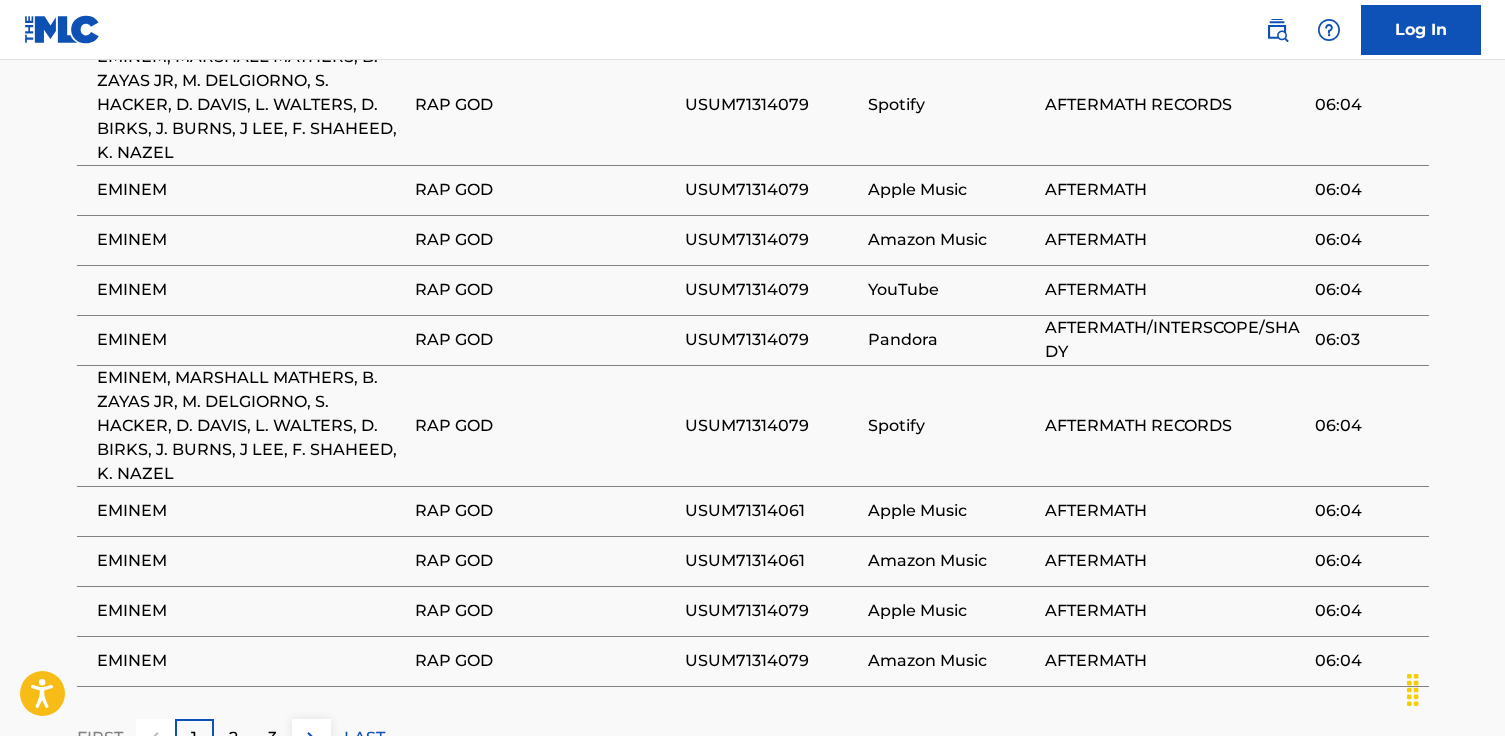 click at bounding box center [62, 29] 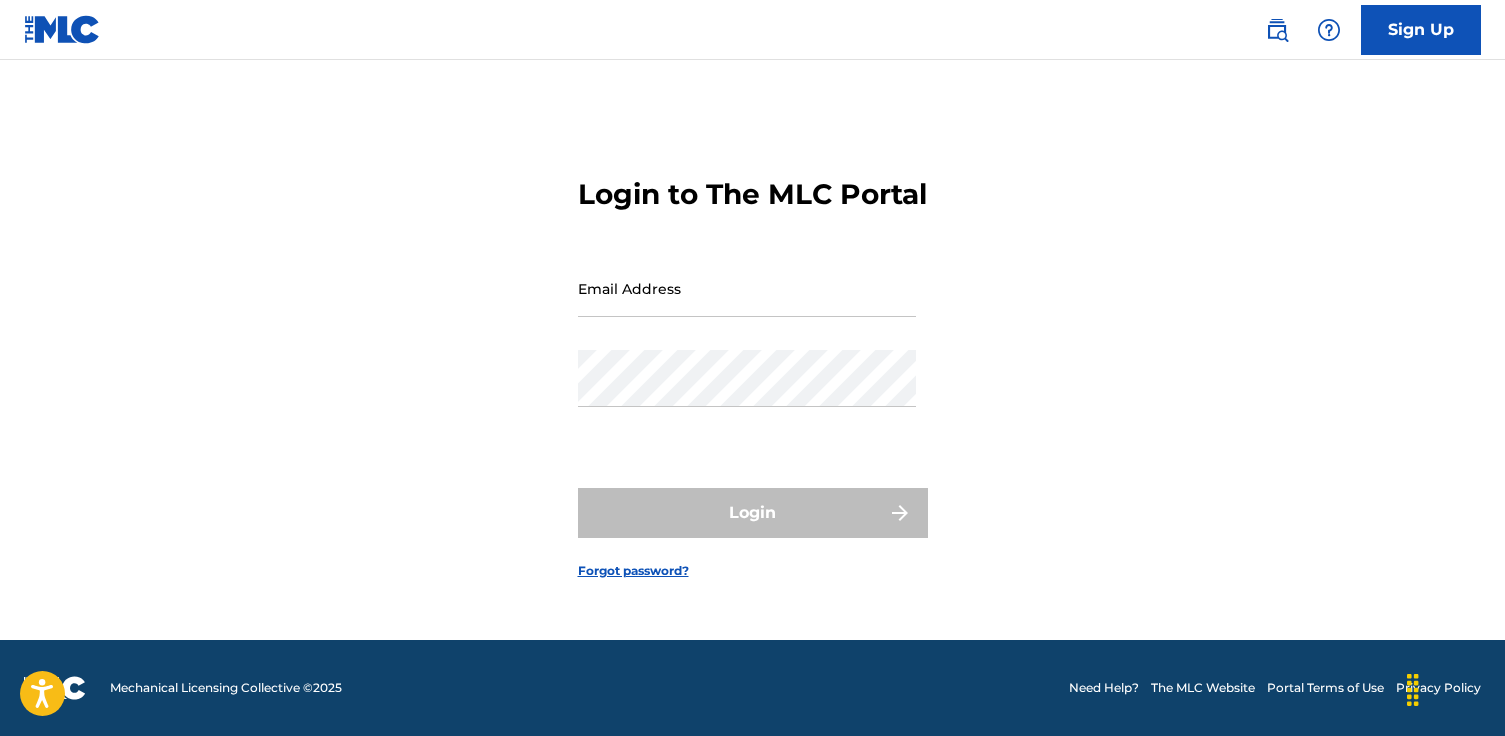 scroll, scrollTop: 24, scrollLeft: 0, axis: vertical 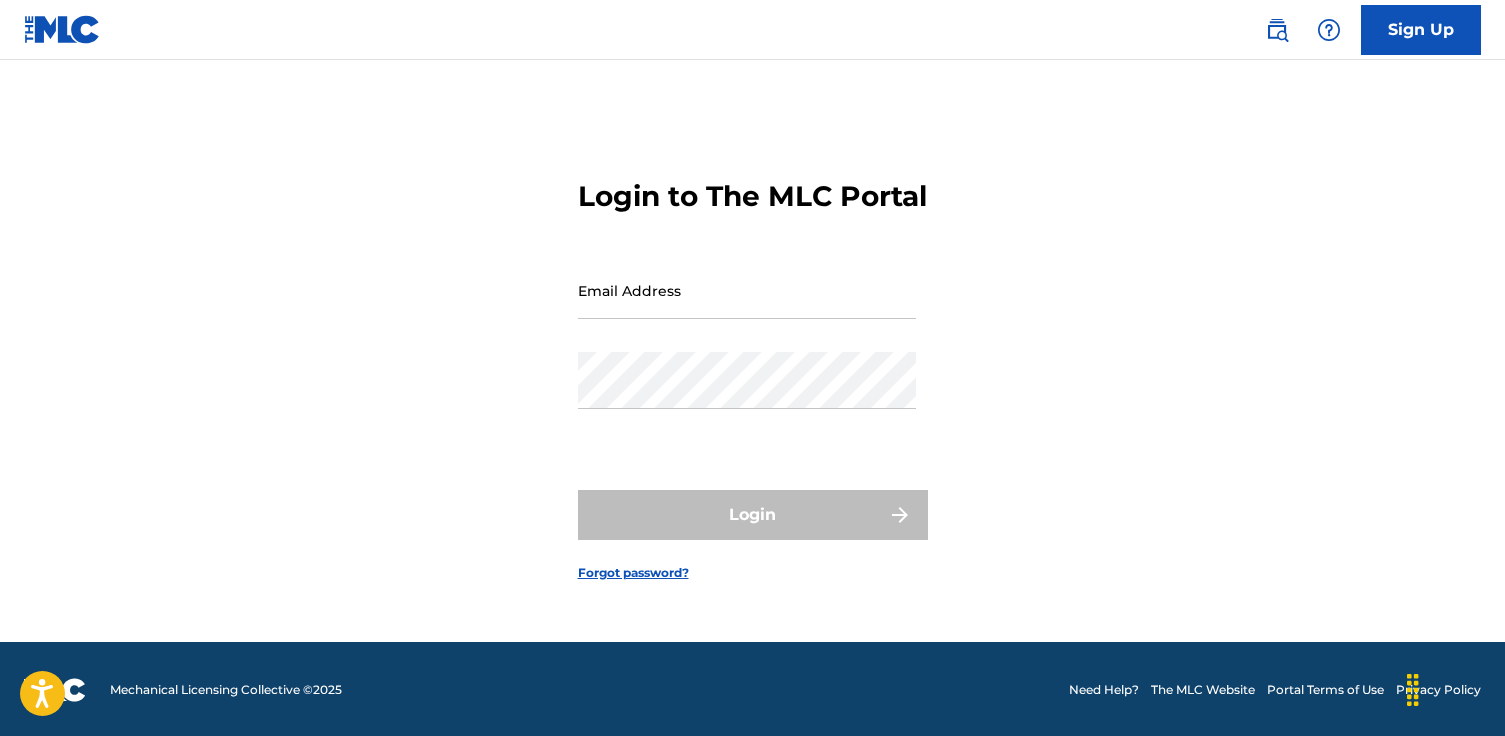 click on "Sign Up" at bounding box center (1421, 30) 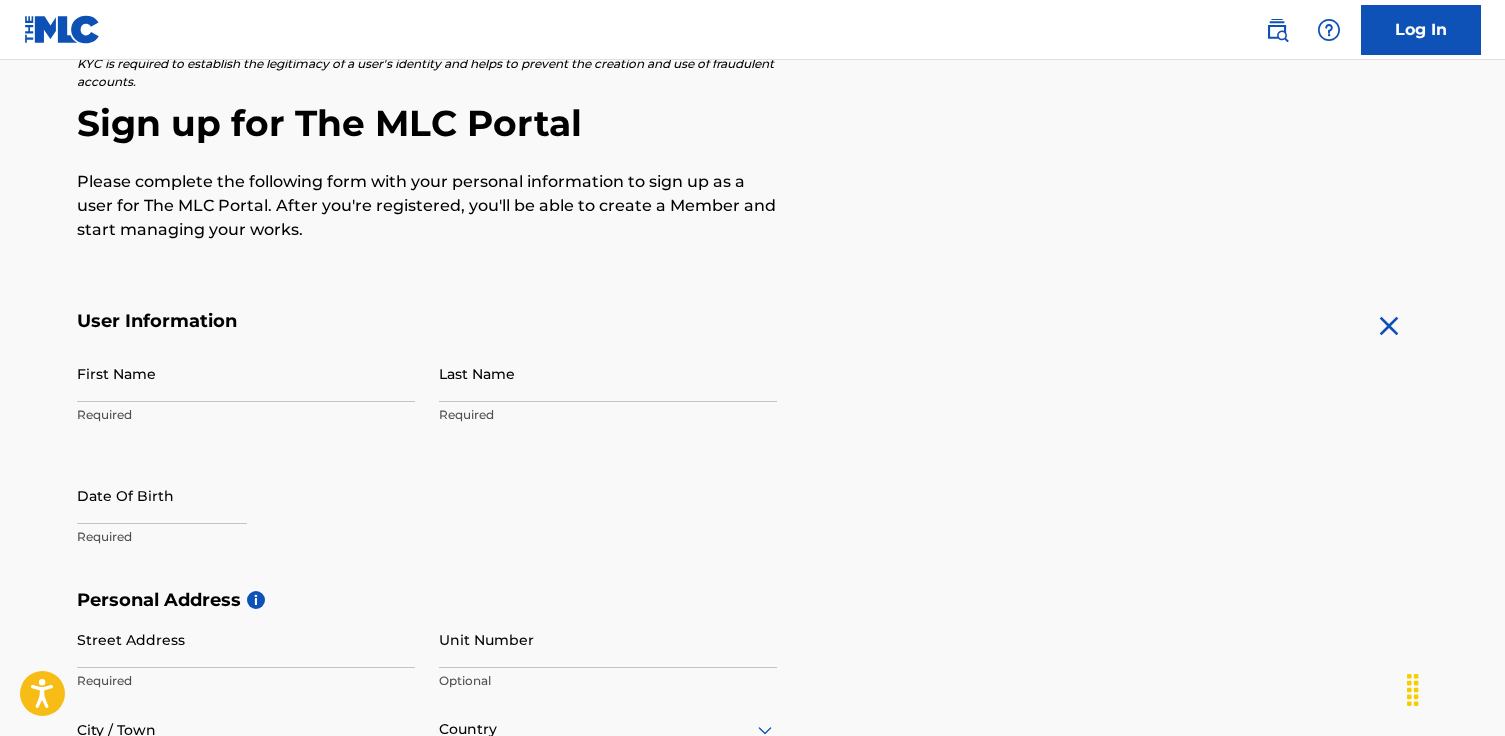 scroll, scrollTop: 165, scrollLeft: 0, axis: vertical 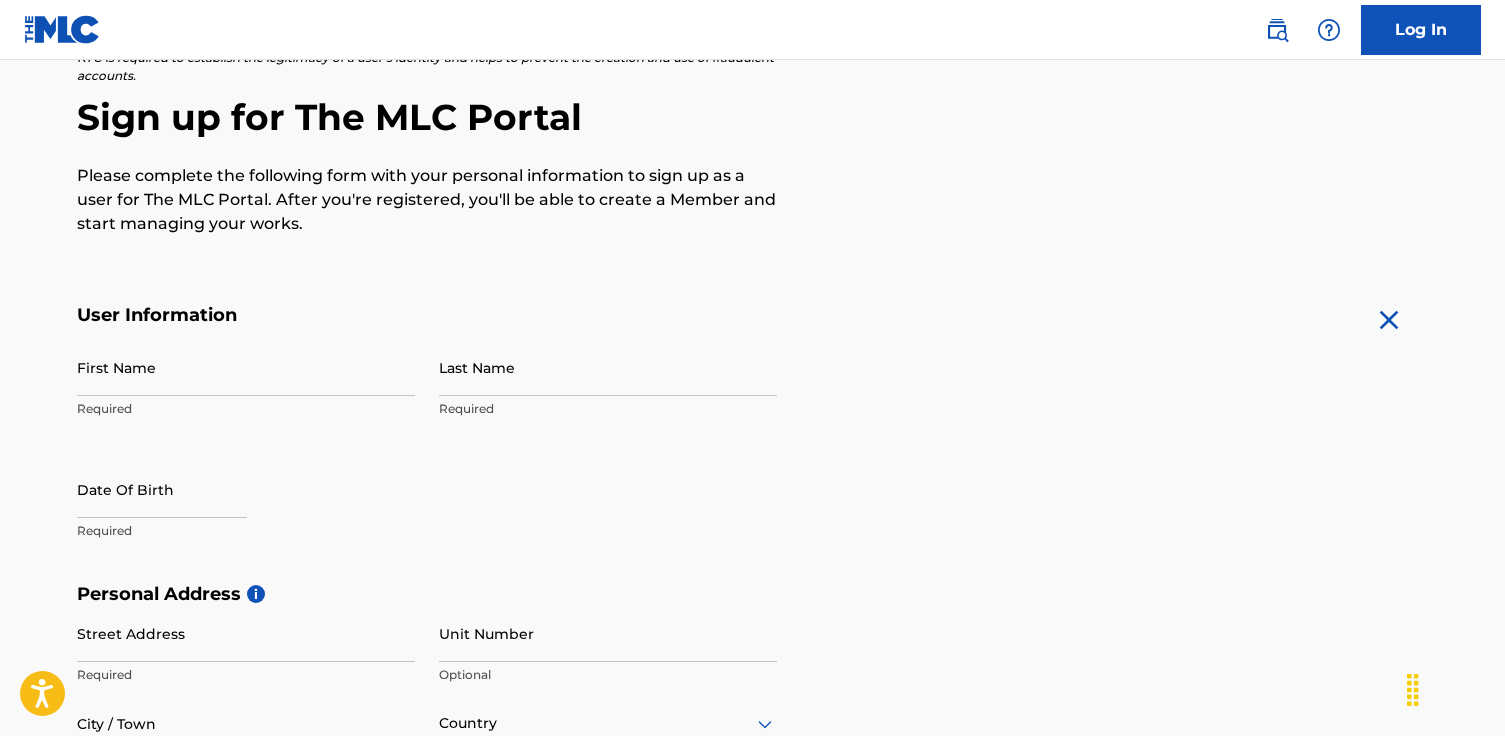click on "First Name" at bounding box center (246, 367) 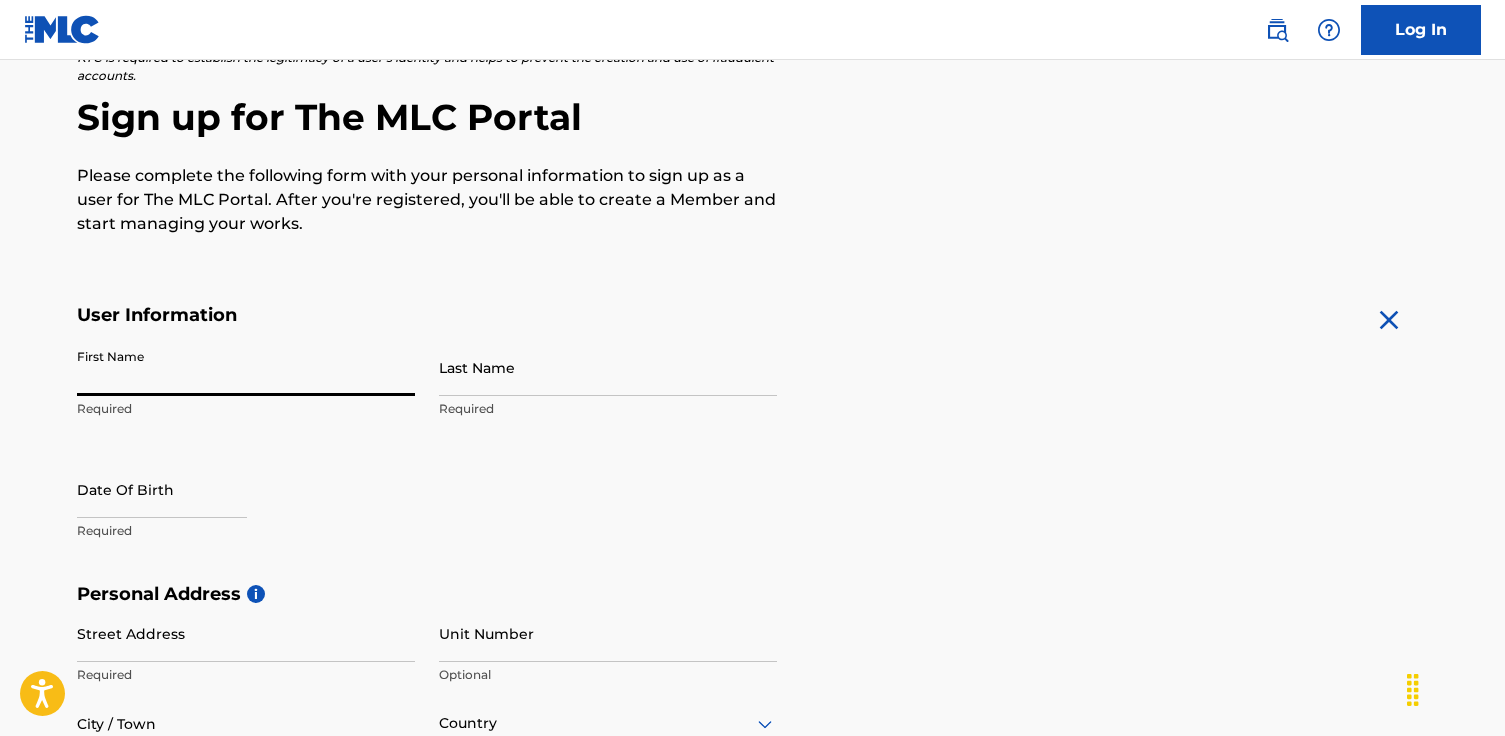 type on "Cindy" 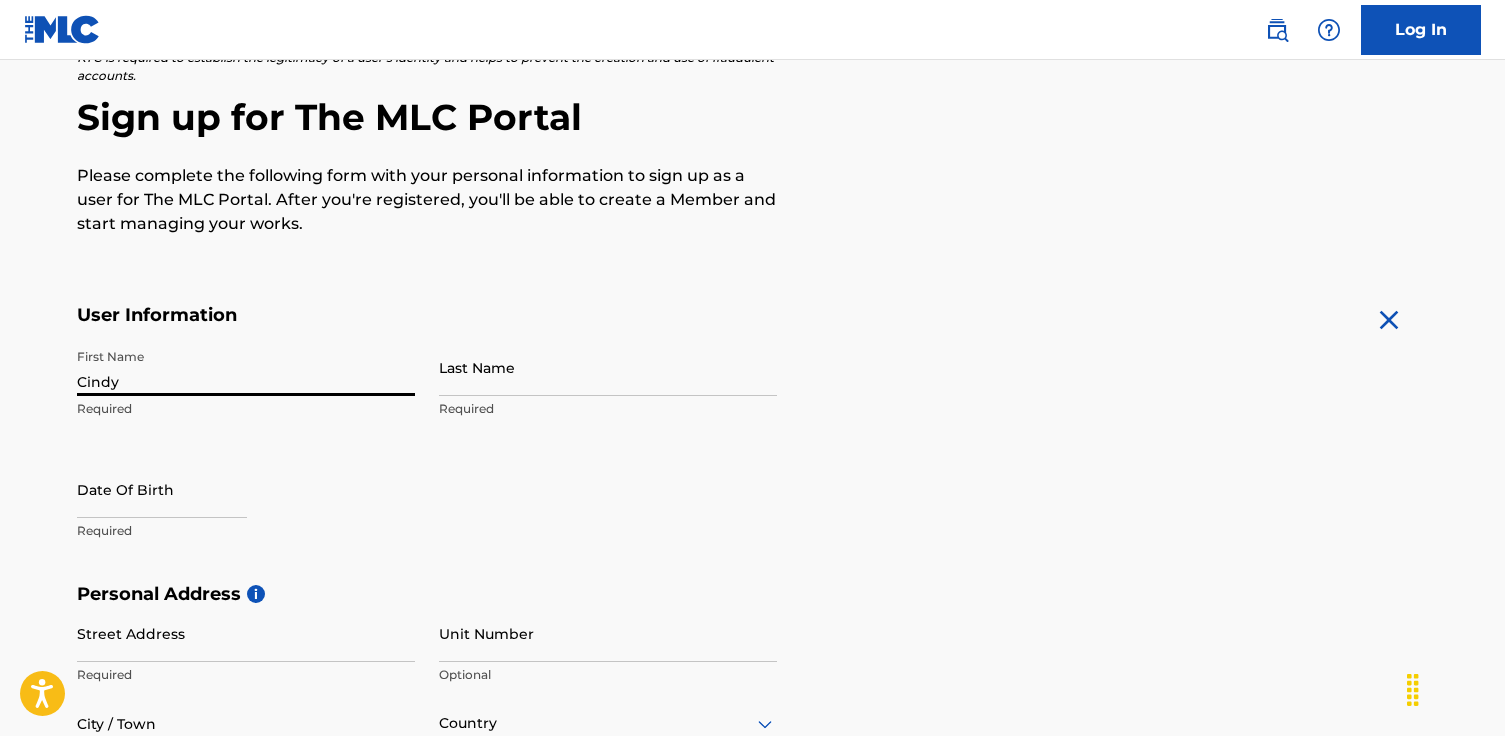 click on "Cindy" at bounding box center (246, 367) 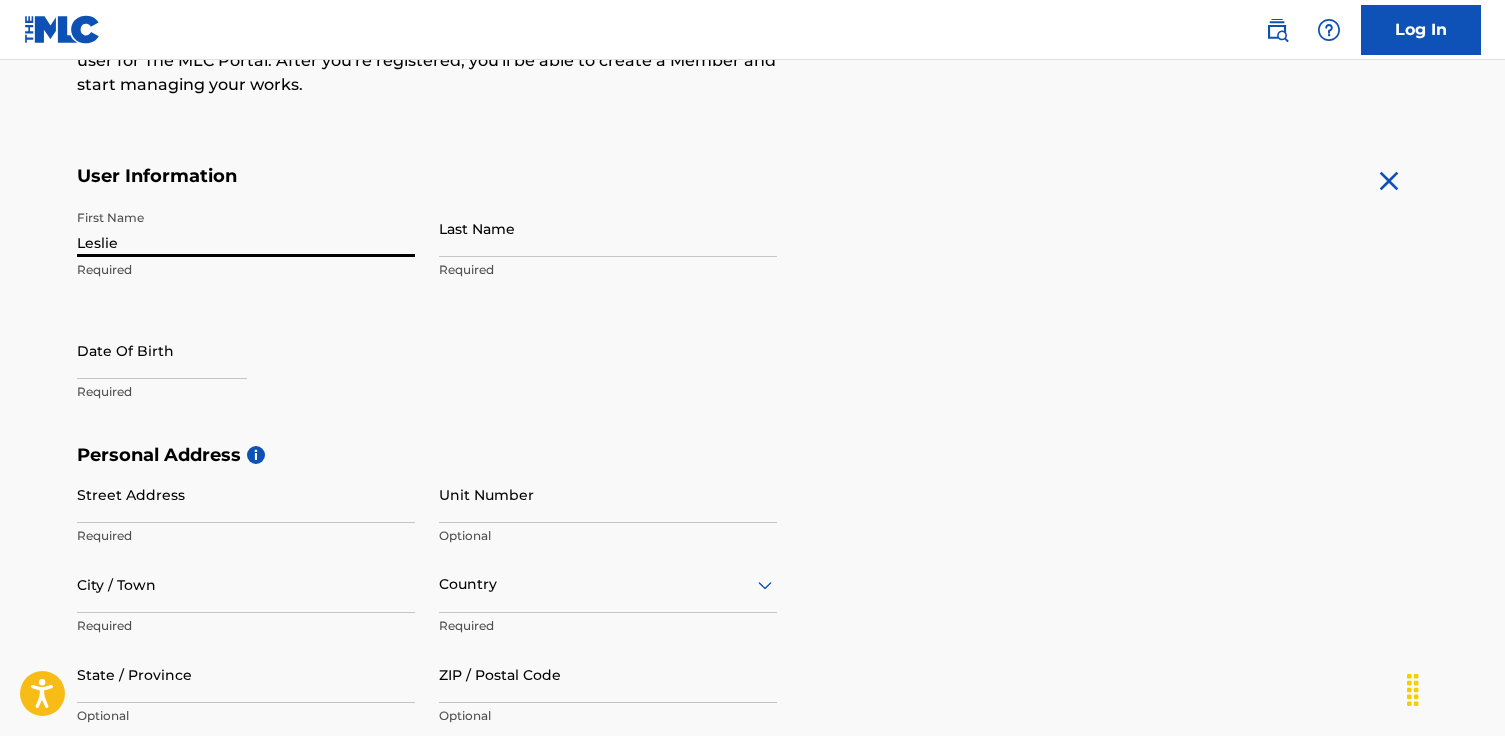 scroll, scrollTop: 310, scrollLeft: 0, axis: vertical 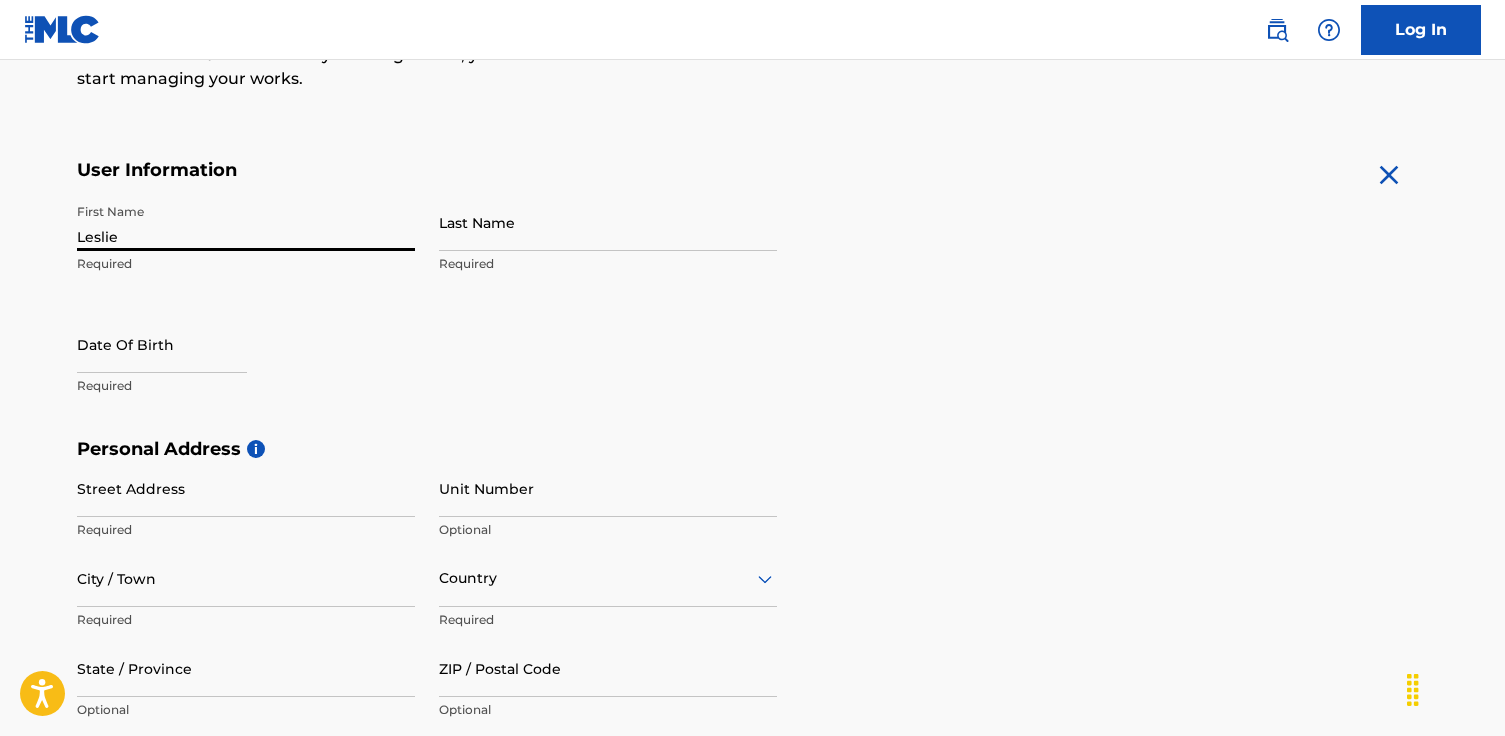 type on "Leslie" 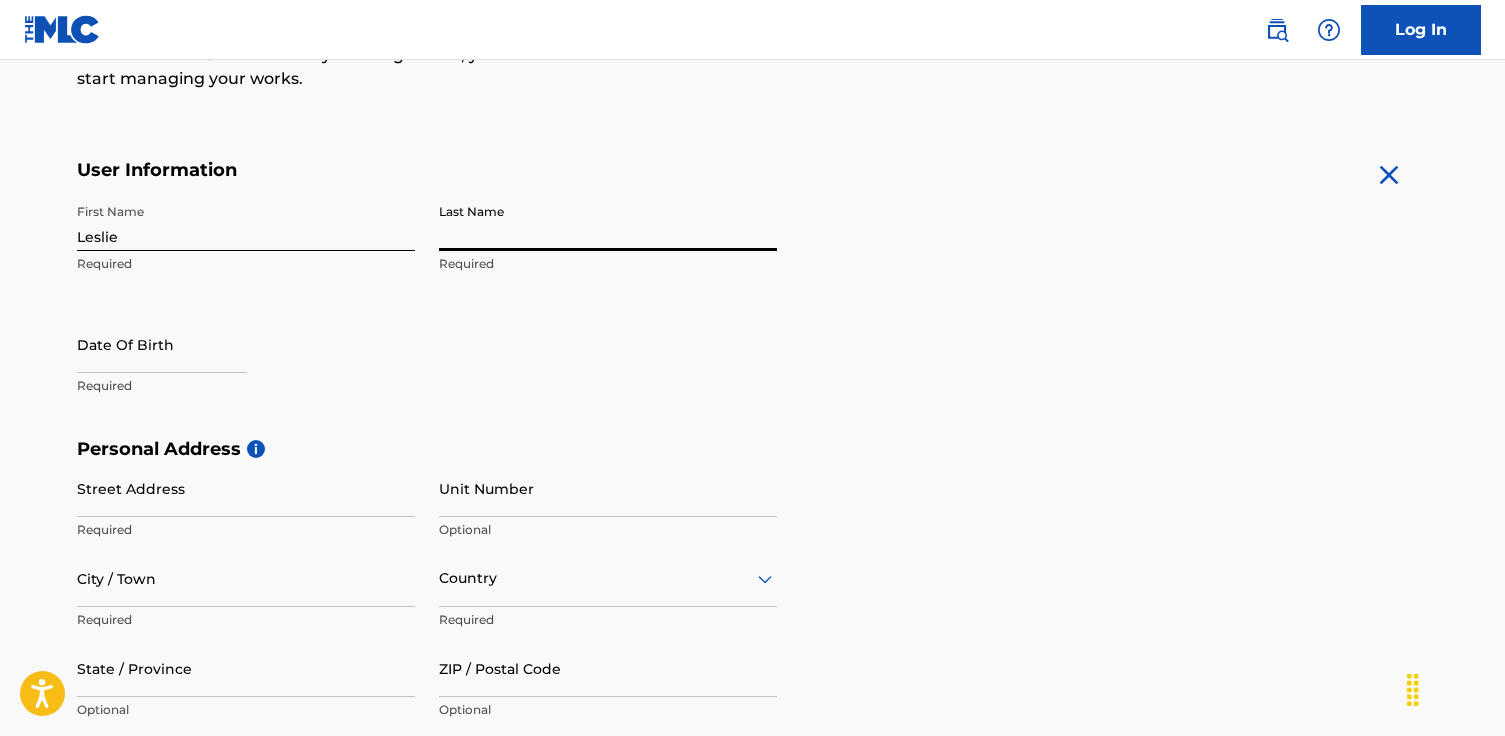 click on "Last Name" at bounding box center [608, 222] 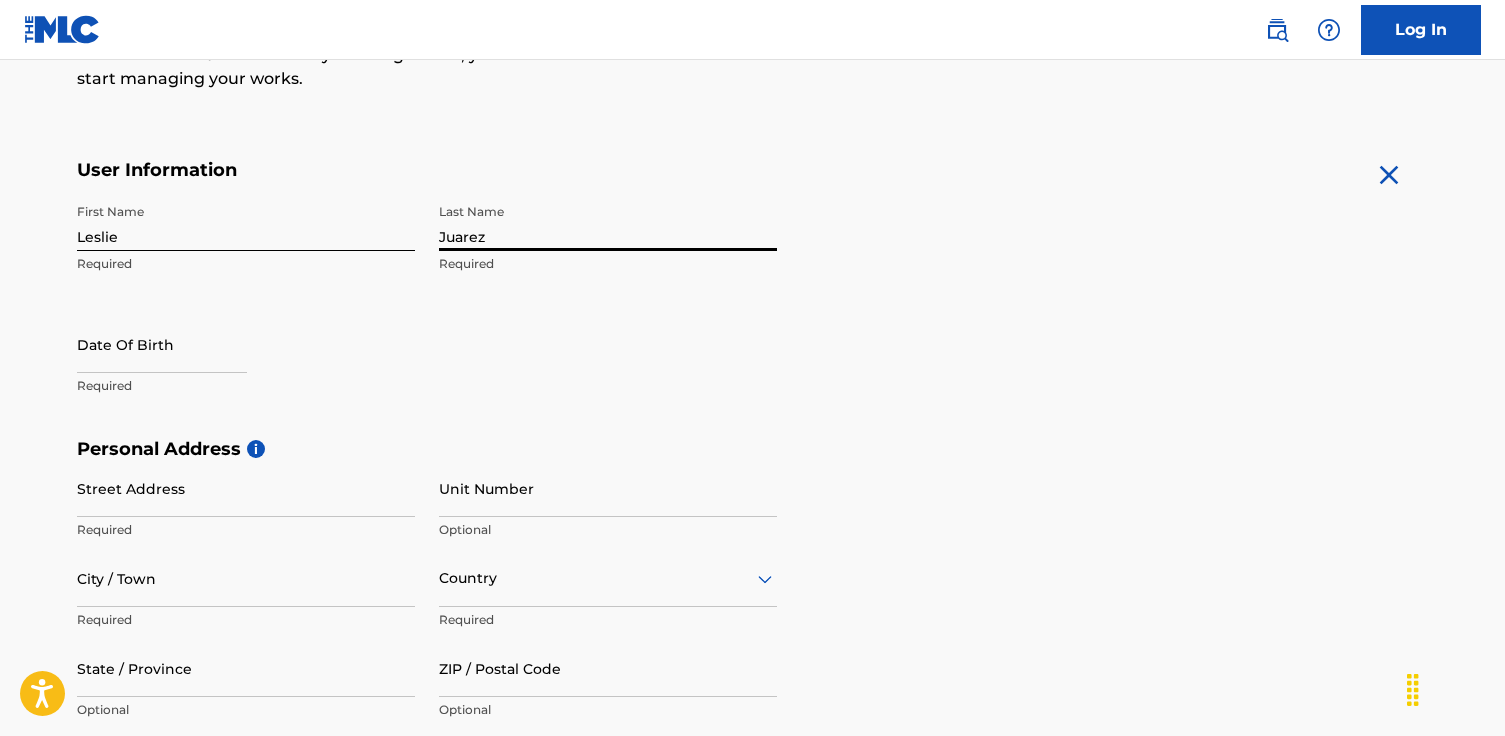 click at bounding box center (162, 344) 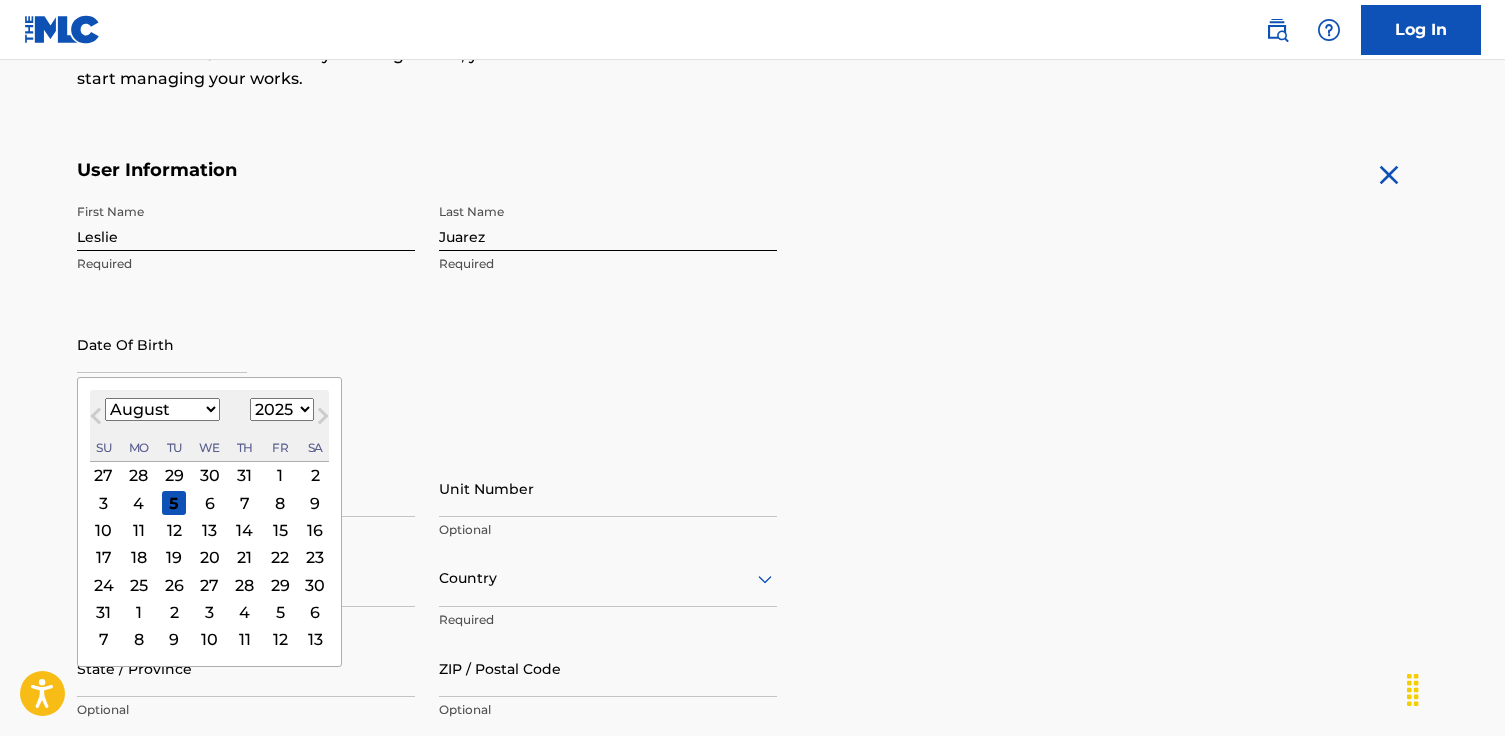 click on "January February March April May June July August September October November December" at bounding box center [162, 409] 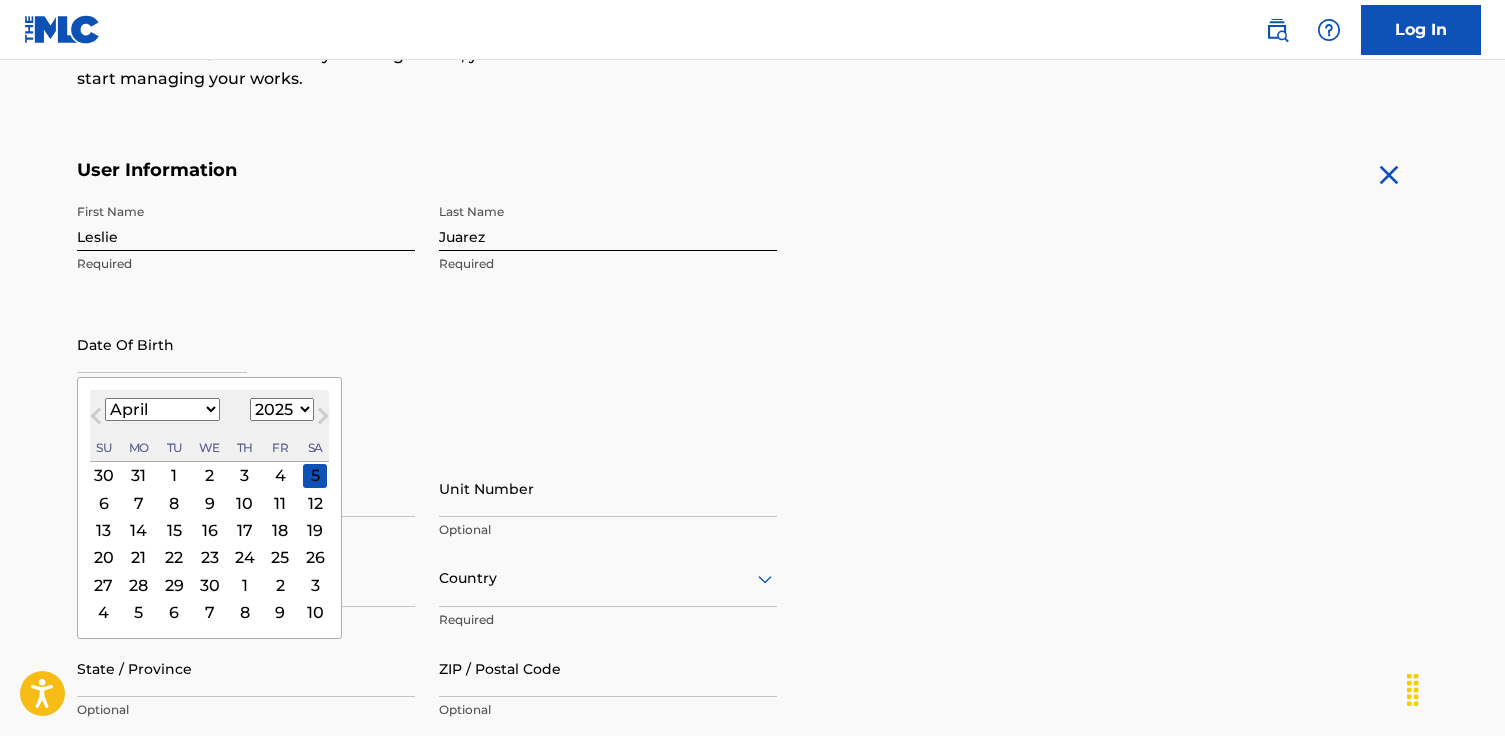 click on "1899 1900 1901 1902 1903 1904 1905 1906 1907 1908 1909 1910 1911 1912 1913 1914 1915 1916 1917 1918 1919 1920 1921 1922 1923 1924 1925 1926 1927 1928 1929 1930 1931 1932 1933 1934 1935 1936 1937 1938 1939 1940 1941 1942 1943 1944 1945 1946 1947 1948 1949 1950 1951 1952 1953 1954 1955 1956 1957 1958 1959 1960 1961 1962 1963 1964 1965 1966 1967 1968 1969 1970 1971 1972 1973 1974 1975 1976 1977 1978 1979 1980 1981 1982 1983 1984 1985 1986 1987 1988 1989 1990 1991 1992 1993 1994 1995 1996 1997 1998 1999 2000 2001 2002 2003 2004 2005 2006 2007 2008 2009 2010 2011 2012 2013 2014 2015 2016 2017 2018 2019 2020 2021 2022 2023 2024 2025 2026 2027 2028 2029 2030 2031 2032 2033 2034 2035 2036 2037 2038 2039 2040 2041 2042 2043 2044 2045 2046 2047 2048 2049 2050 2051 2052 2053 2054 2055 2056 2057 2058 2059 2060 2061 2062 2063 2064 2065 2066 2067 2068 2069 2070 2071 2072 2073 2074 2075 2076 2077 2078 2079 2080 2081 2082 2083 2084 2085 2086 2087 2088 2089 2090 2091 2092 2093 2094 2095 2096 2097 2098 2099 2100" at bounding box center [282, 409] 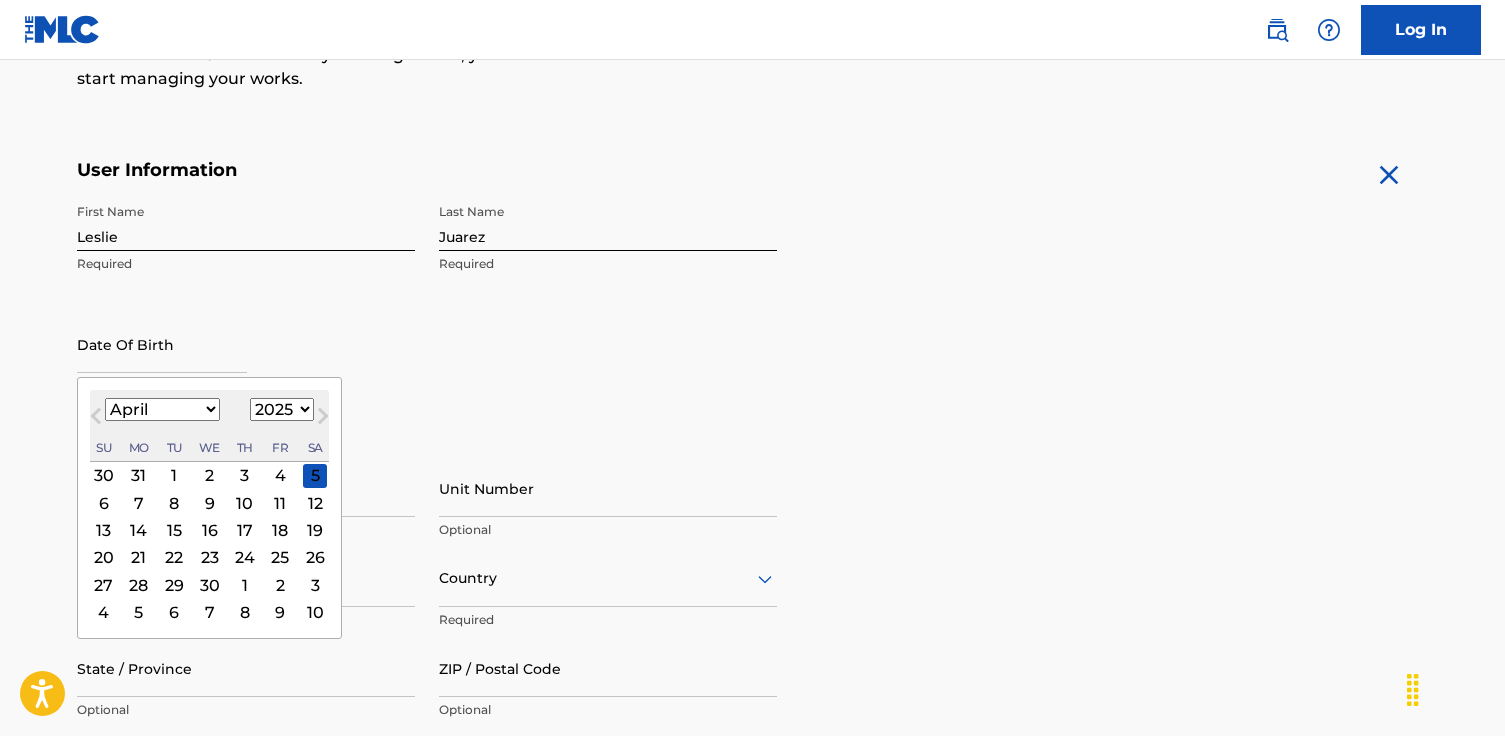 select on "2004" 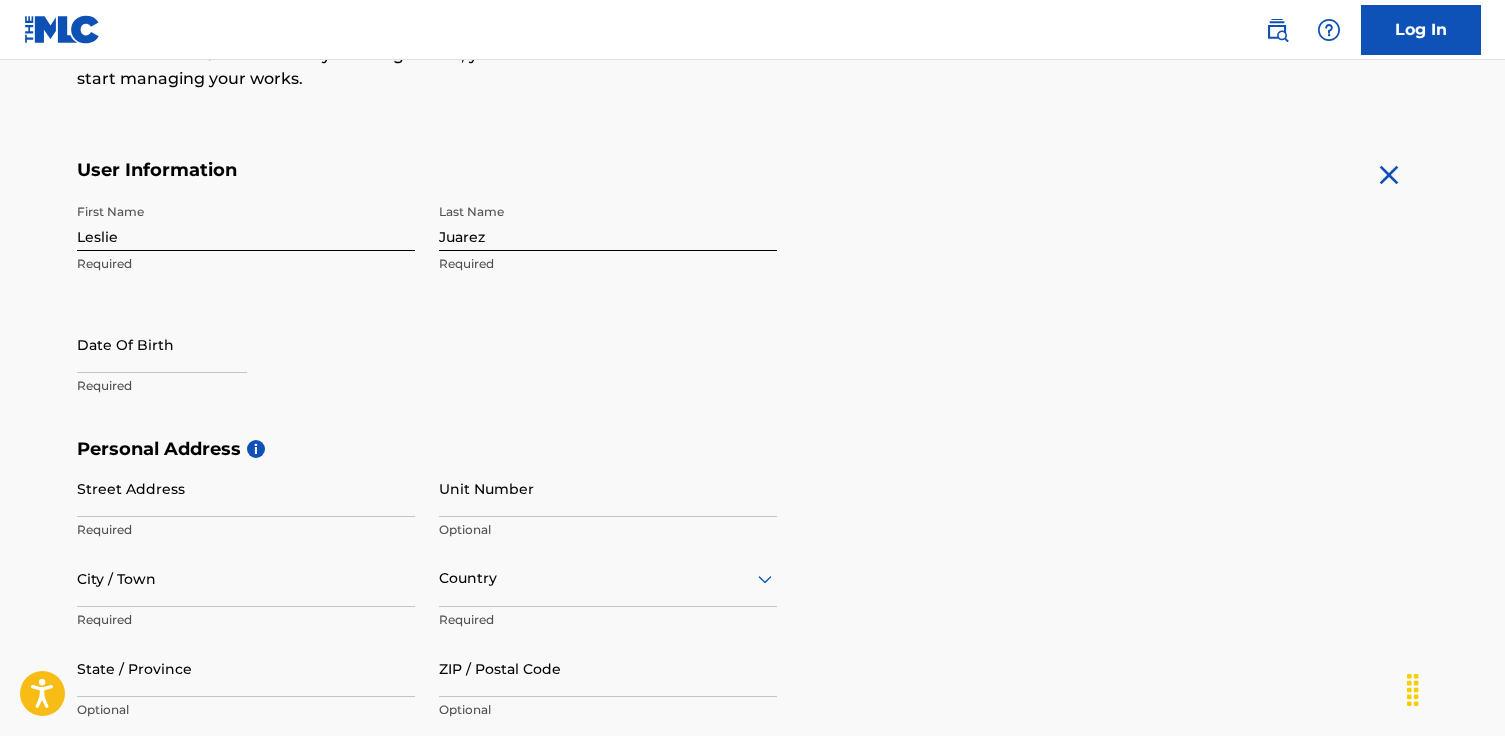click on "First Name Leslie Required Last Name Juarez Required Date Of Birth Required" at bounding box center (427, 316) 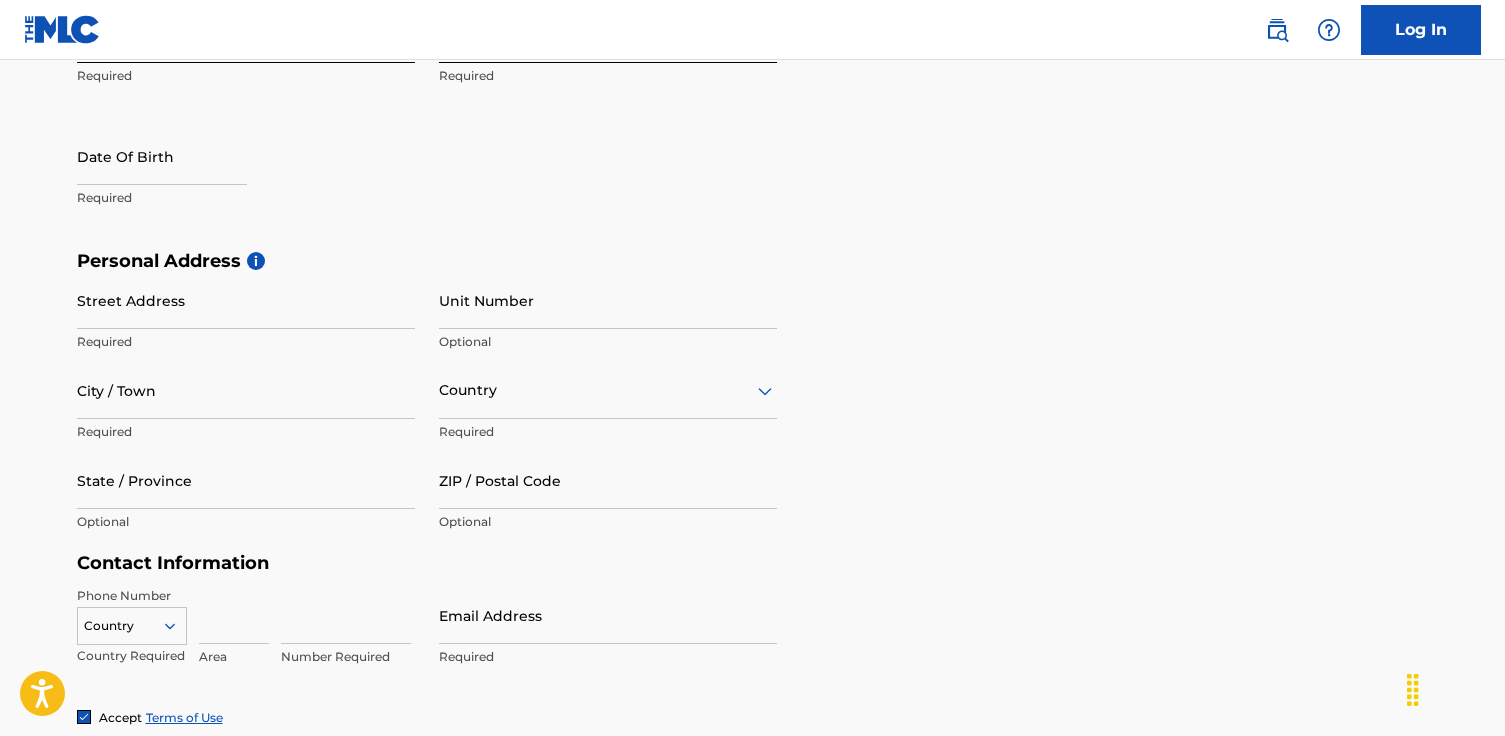 scroll, scrollTop: 521, scrollLeft: 0, axis: vertical 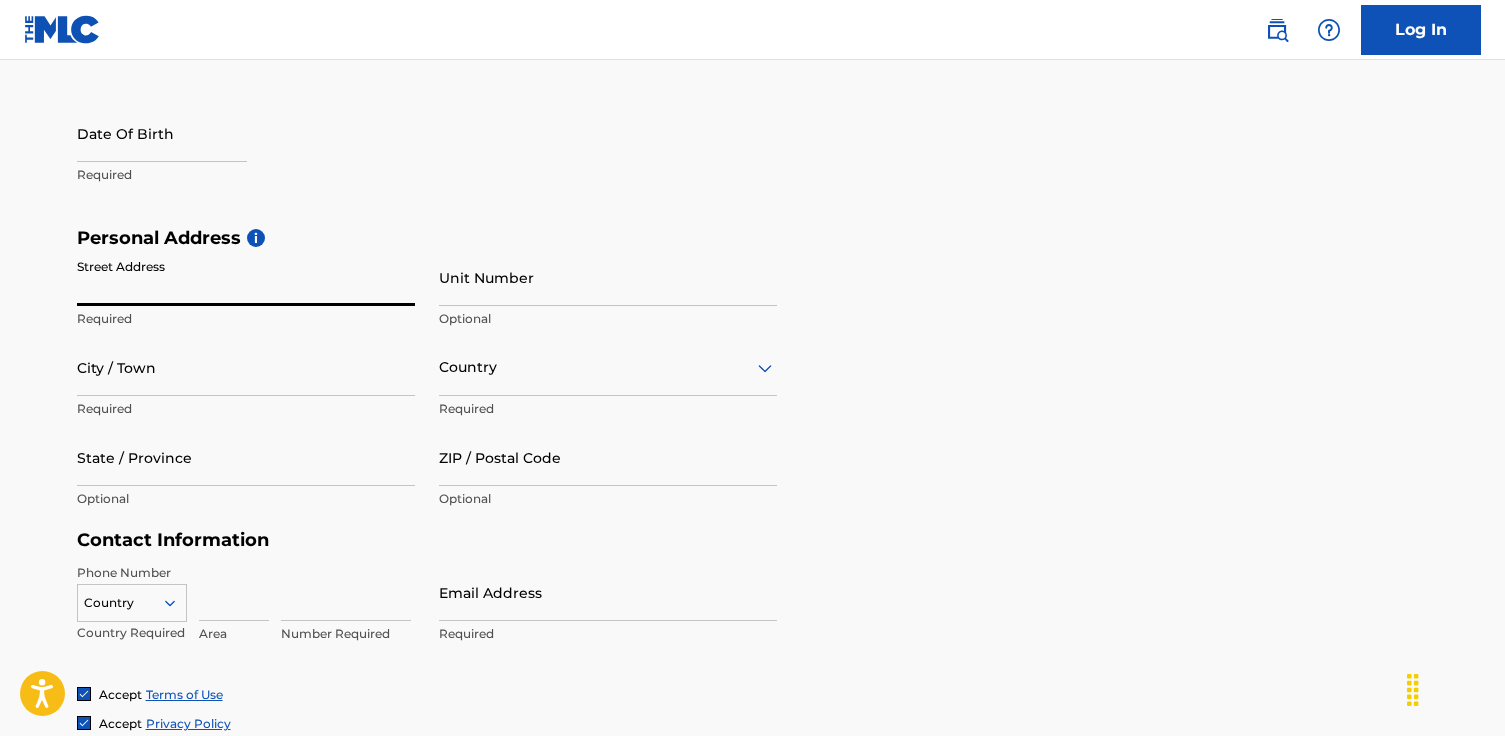 click on "Street Address" at bounding box center (246, 277) 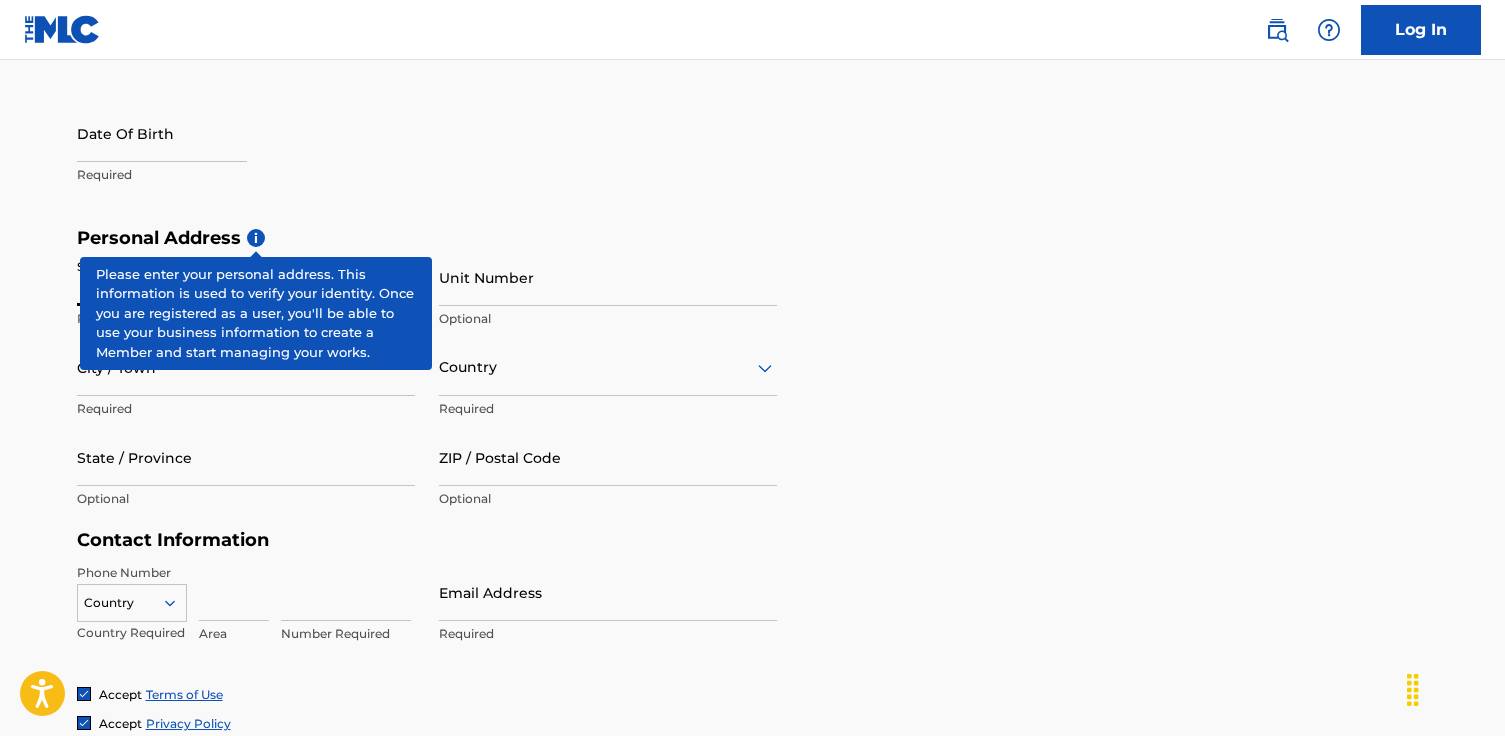 click on "i" at bounding box center [256, 238] 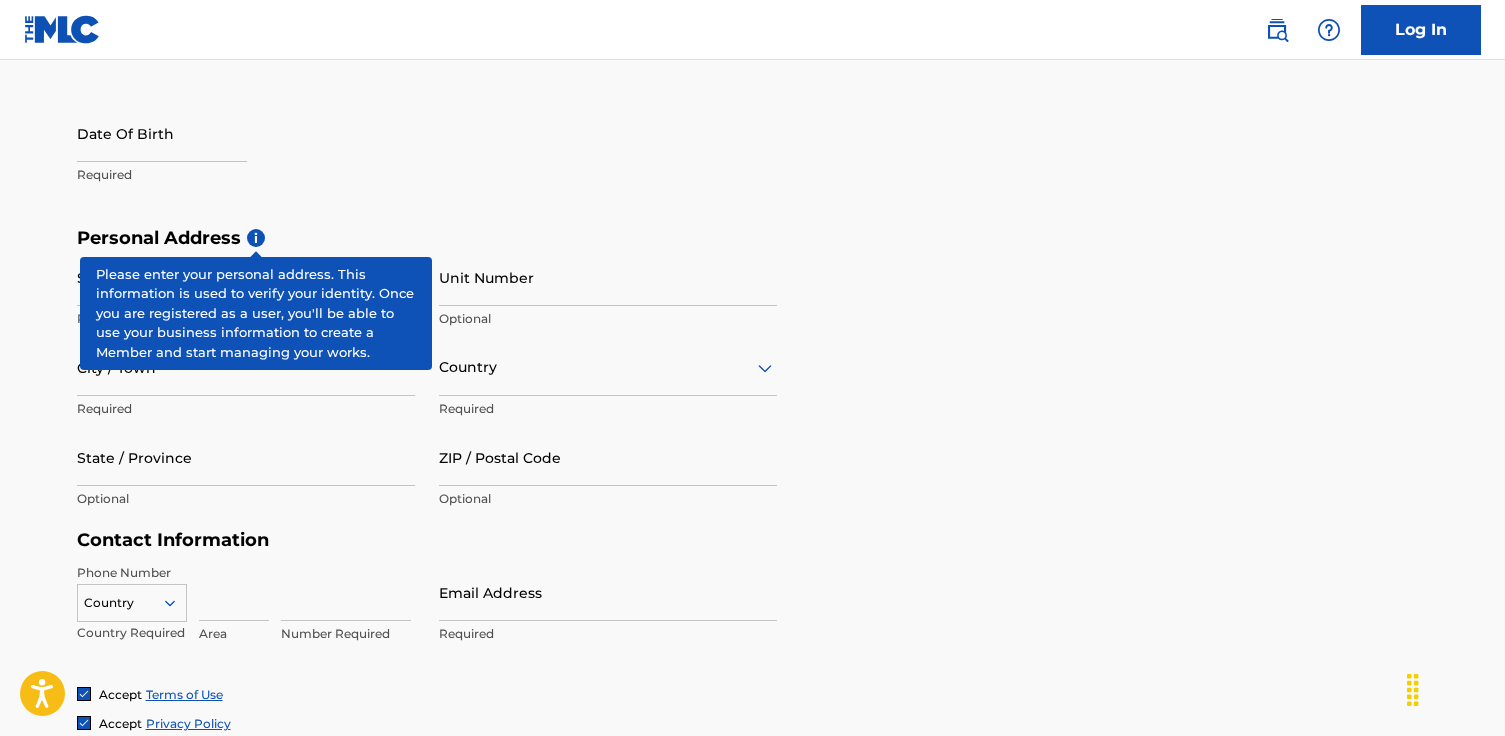 click on "First Name Leslie Required Last Name Juarez Required Date Of Birth Required" at bounding box center (427, 105) 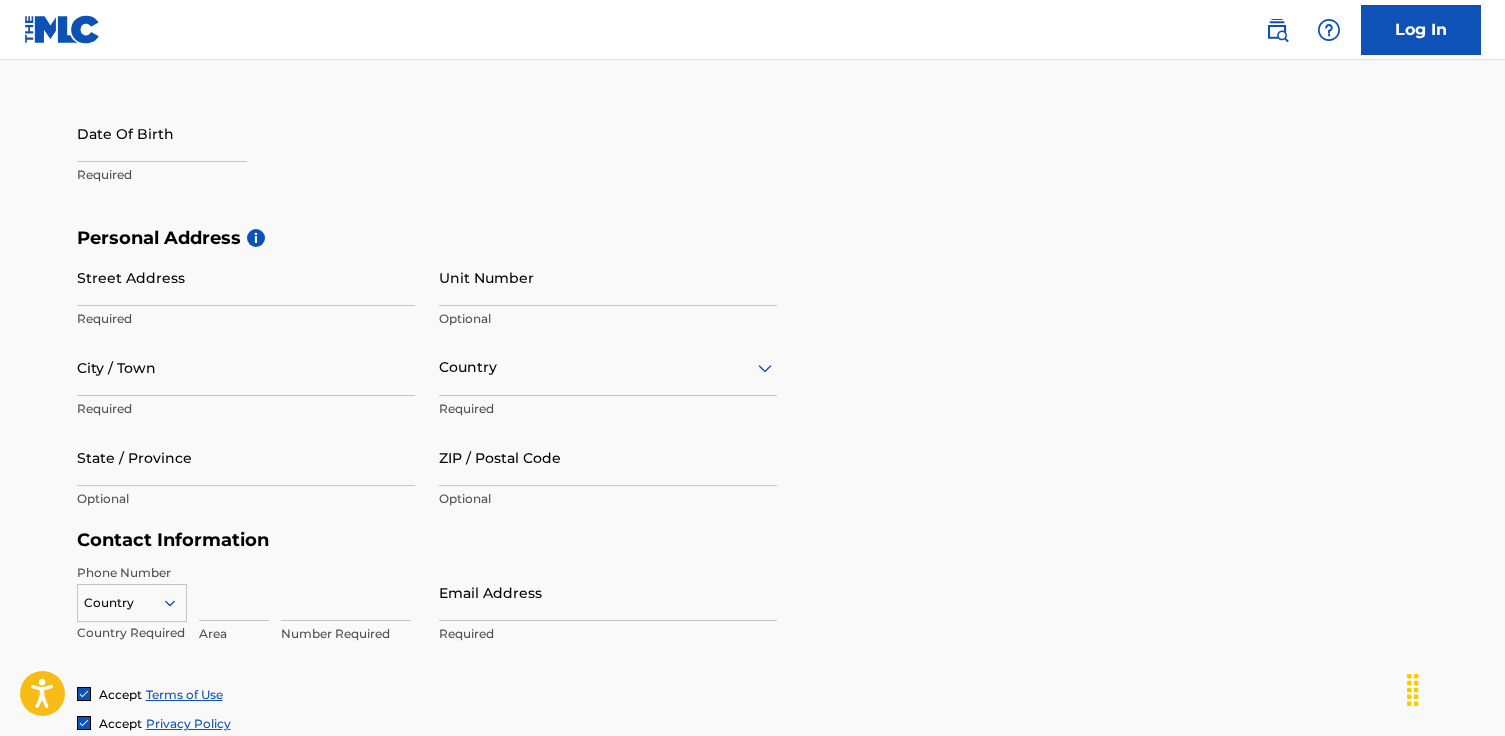 click on "Street Address" at bounding box center (246, 277) 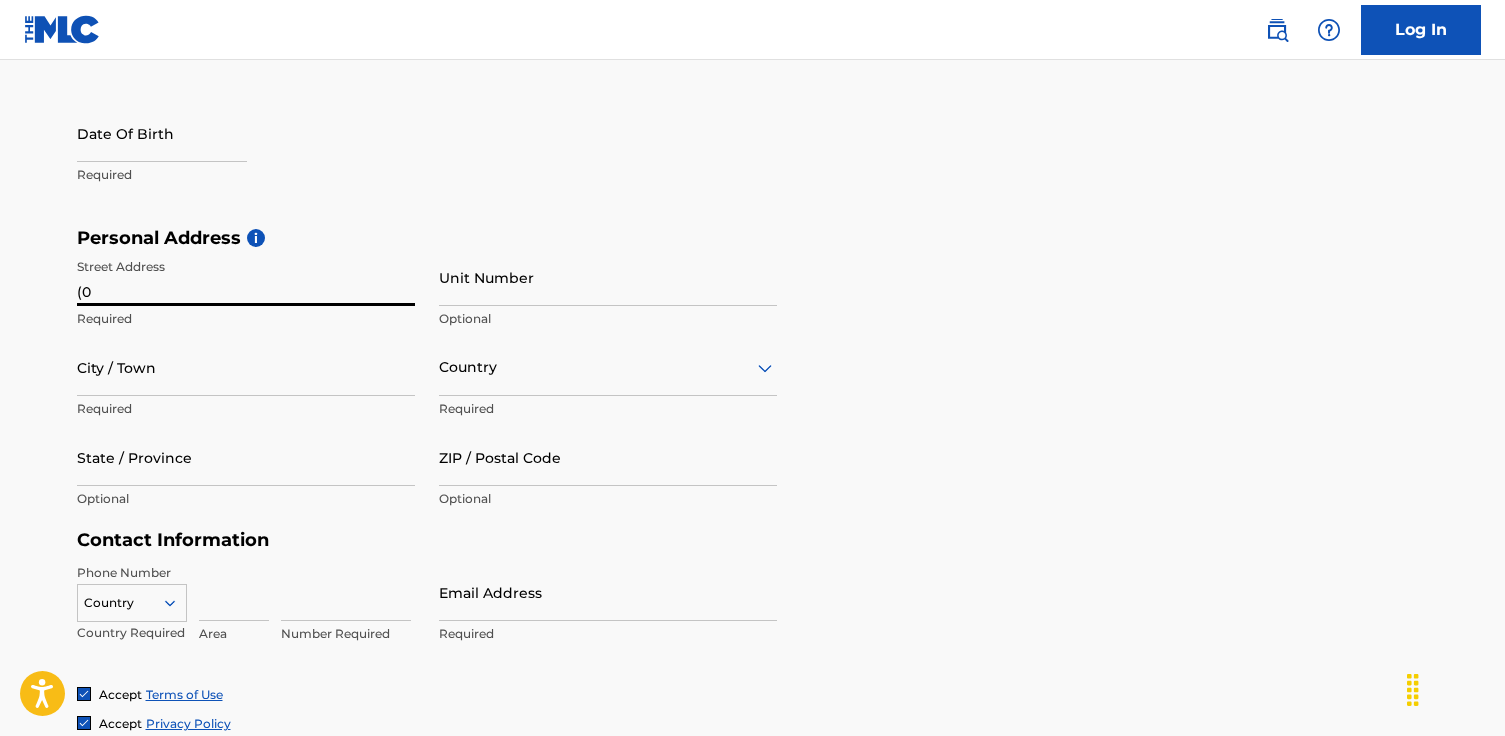 type on "(" 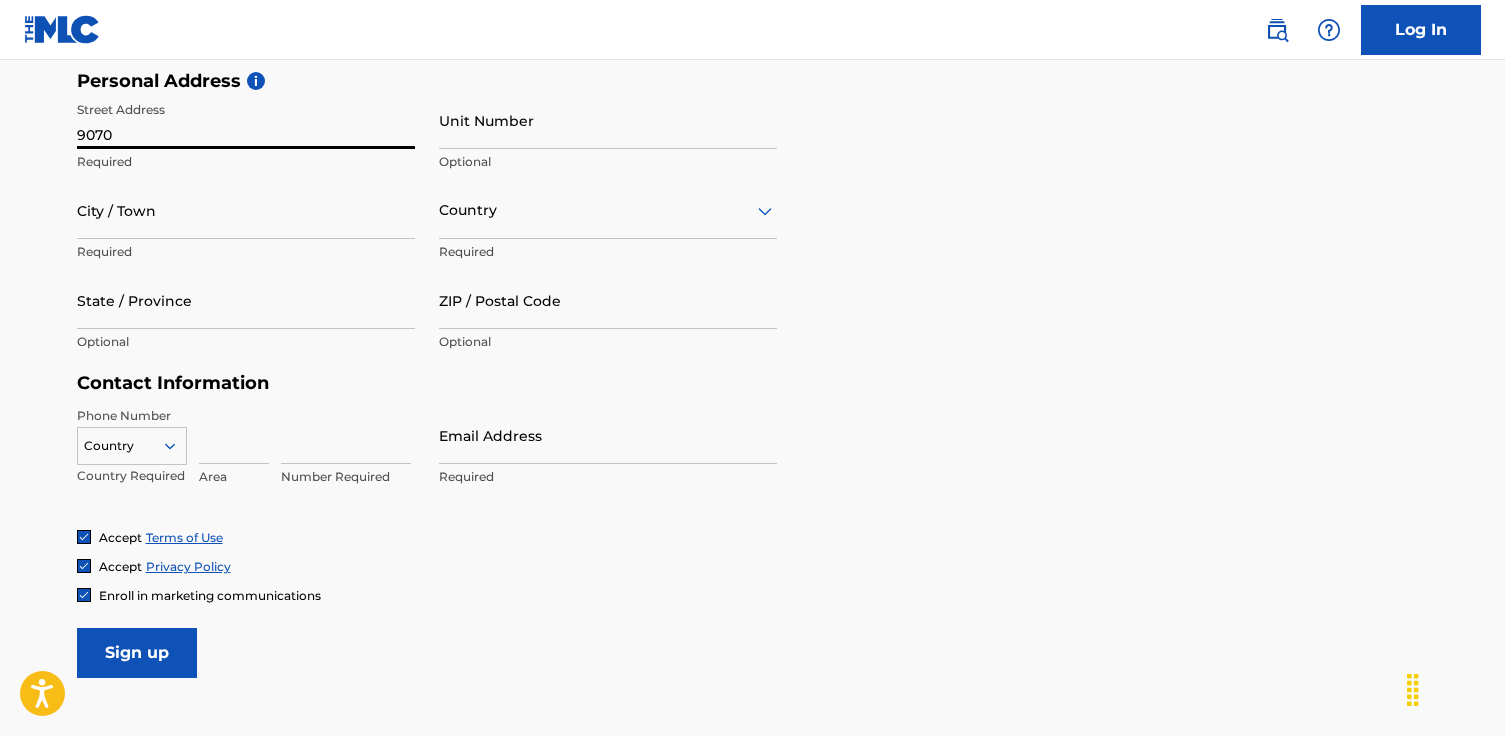 scroll, scrollTop: 680, scrollLeft: 0, axis: vertical 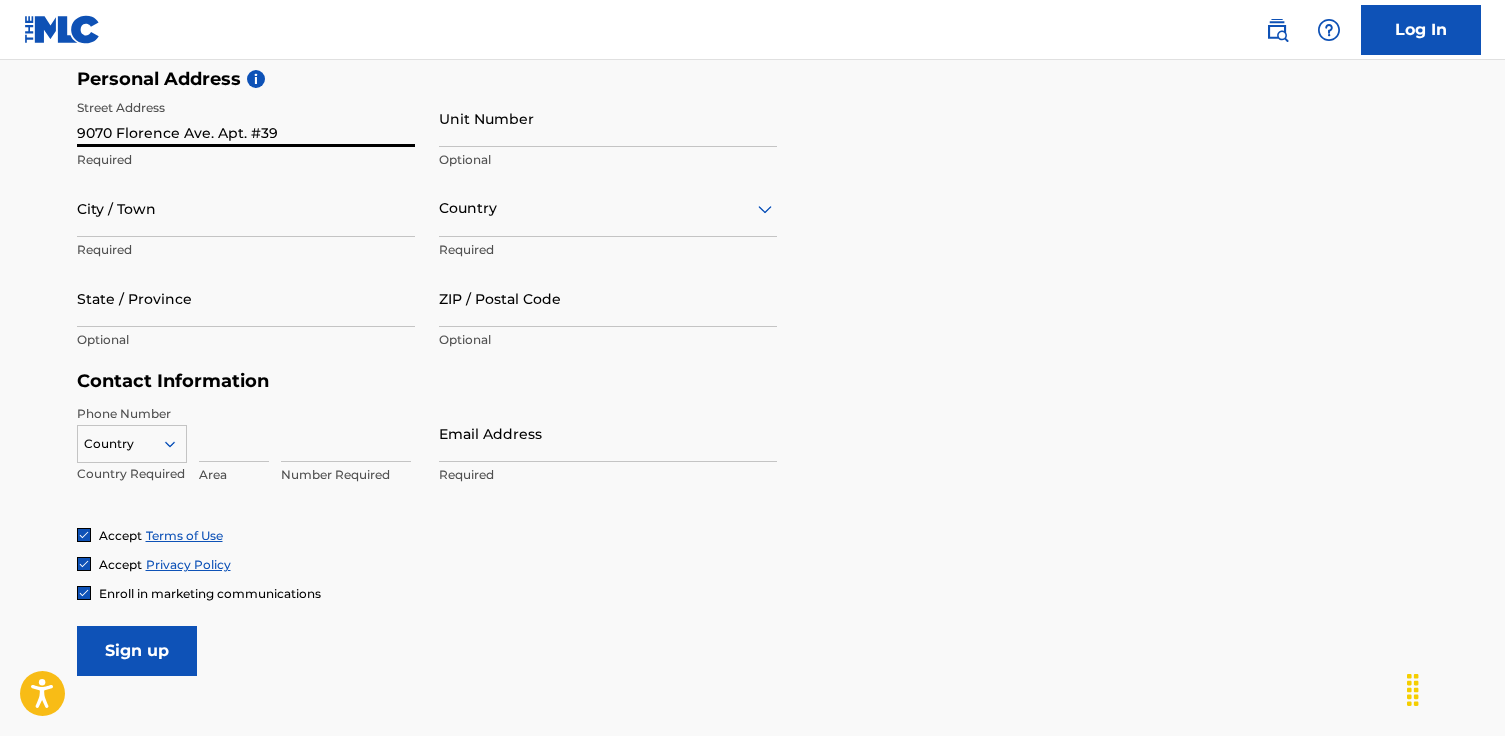 click on "Unit Number" at bounding box center [608, 118] 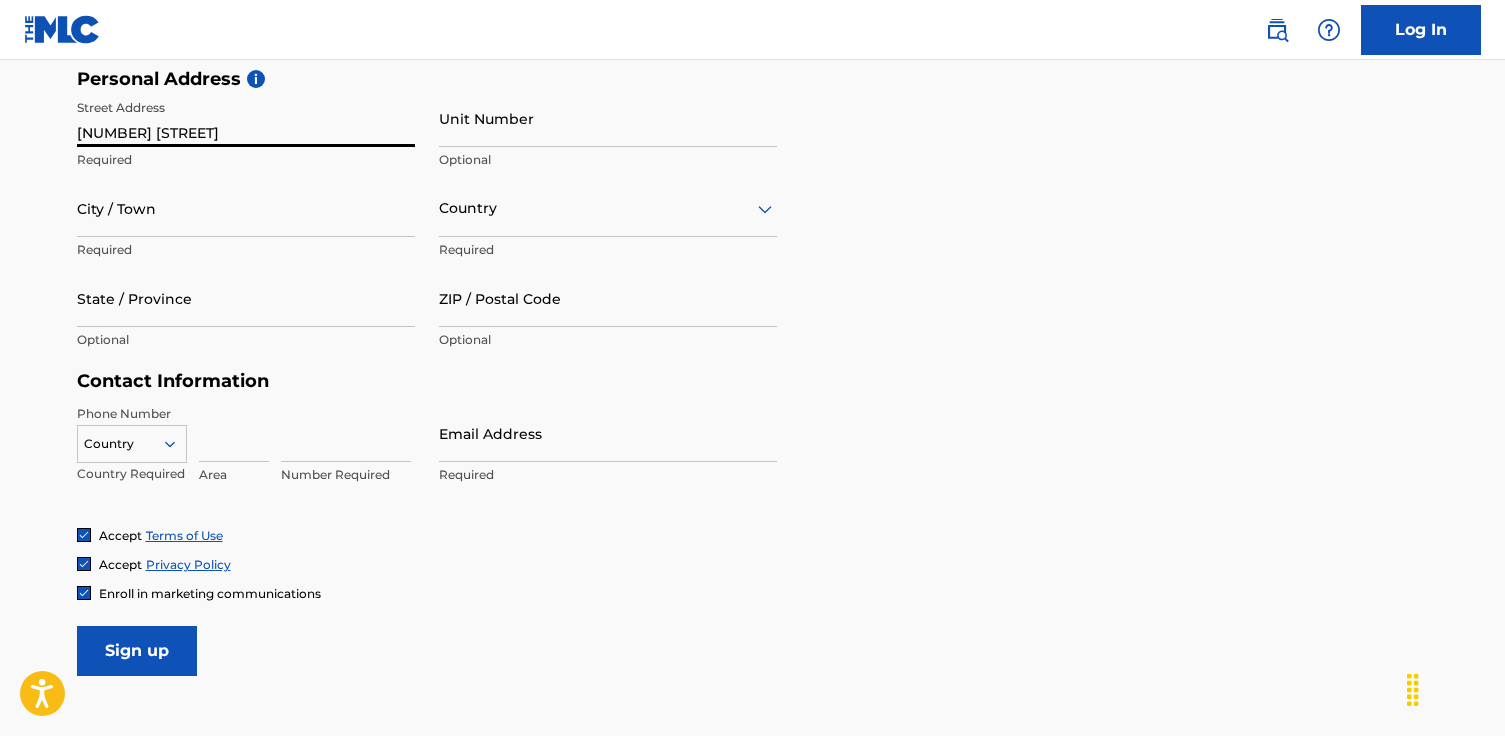 type on "9070 Florence Ave." 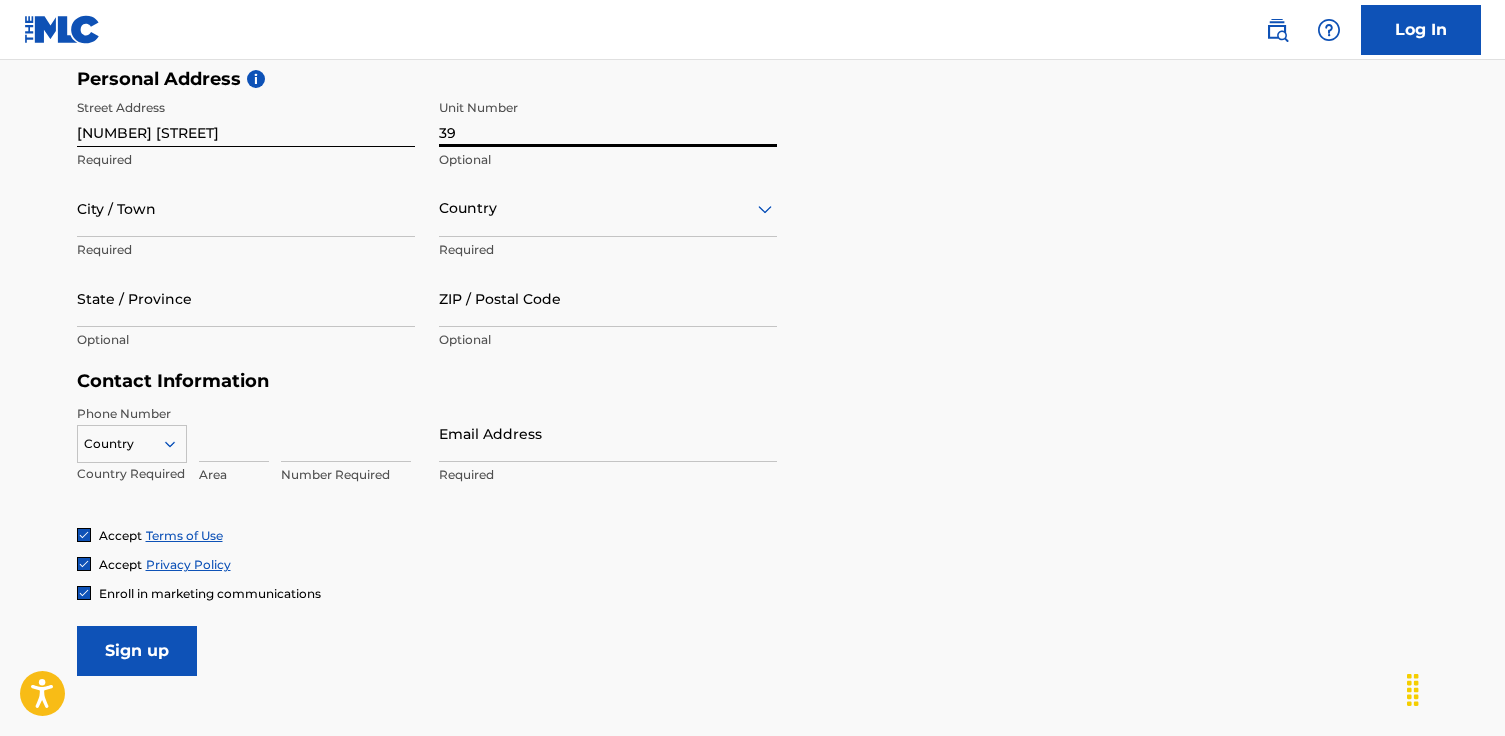 type on "39" 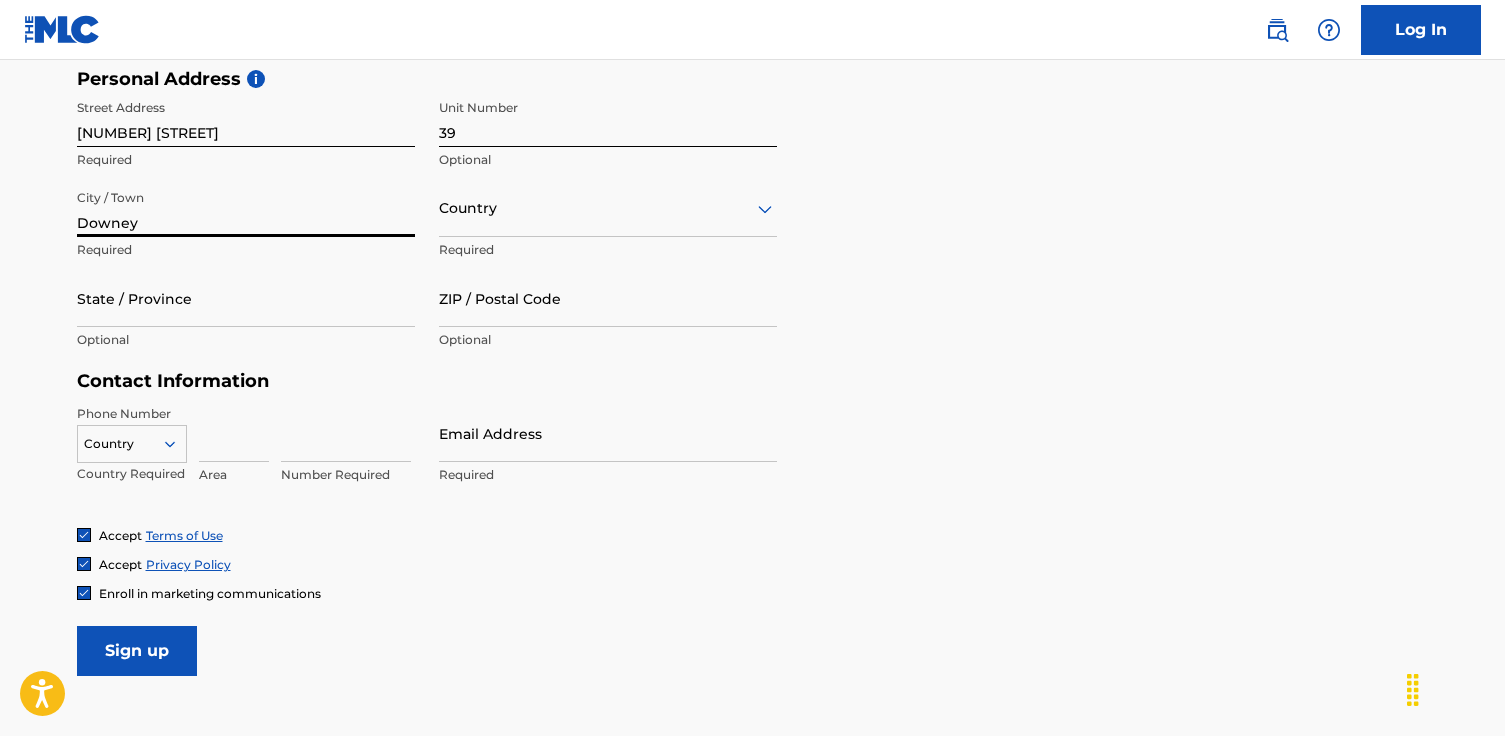 type on "Downey" 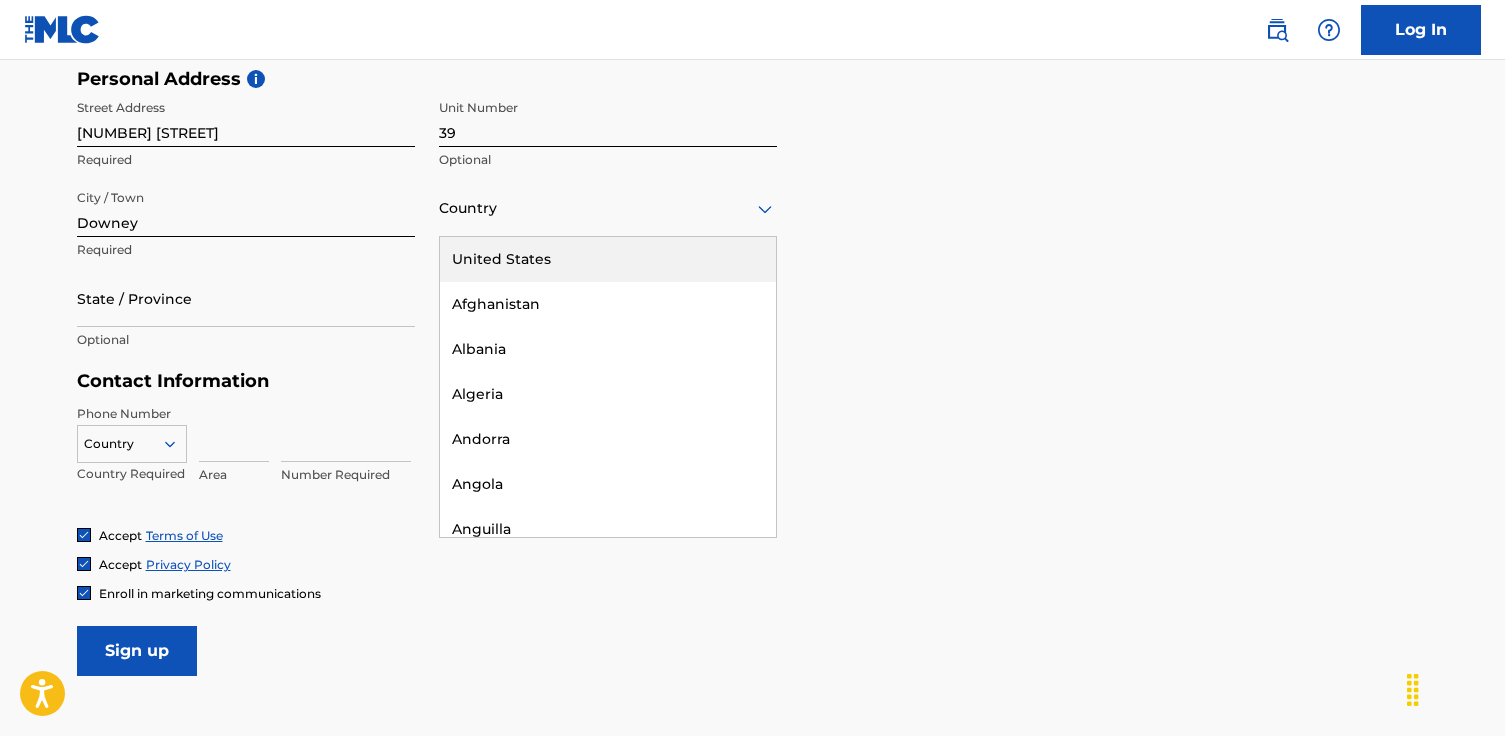 click on "United States" at bounding box center [608, 259] 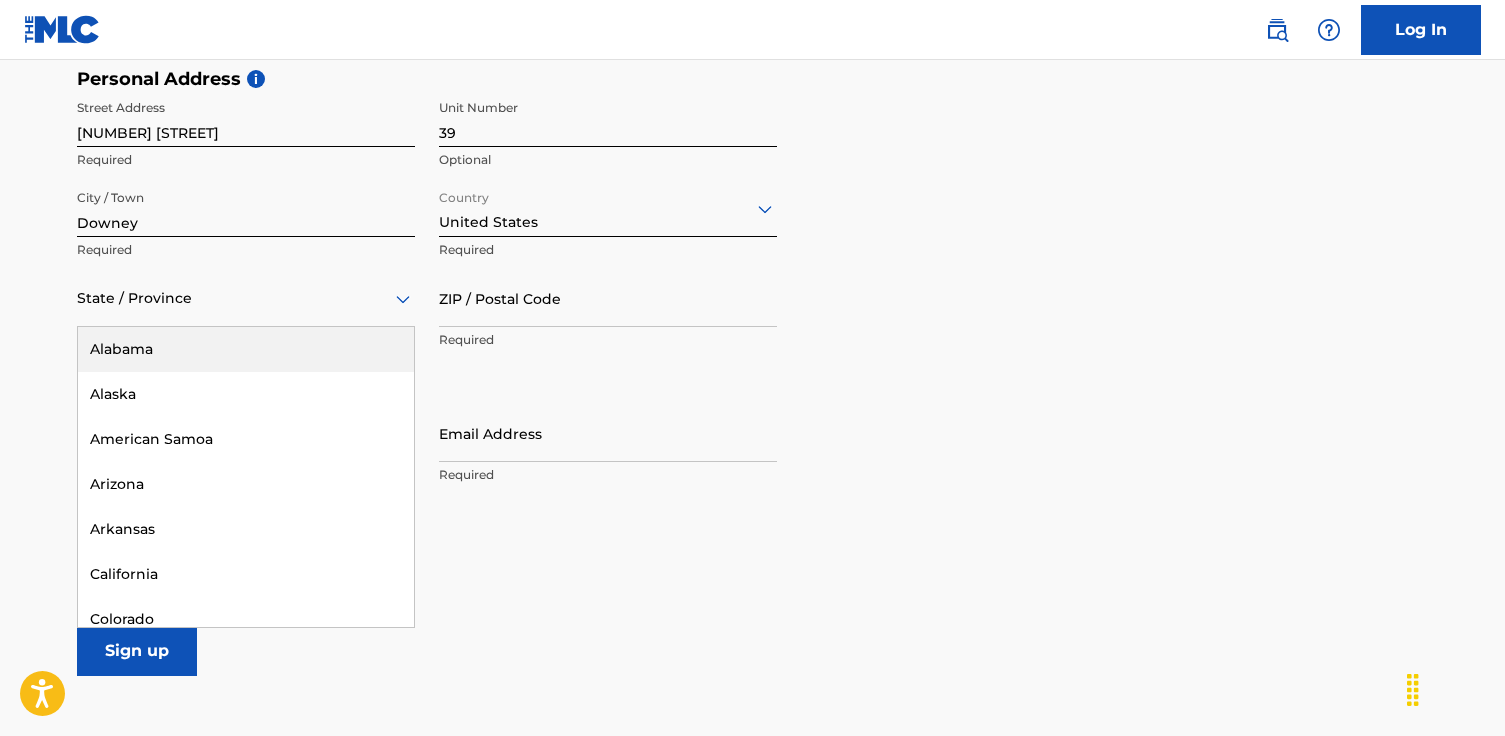 click at bounding box center (246, 298) 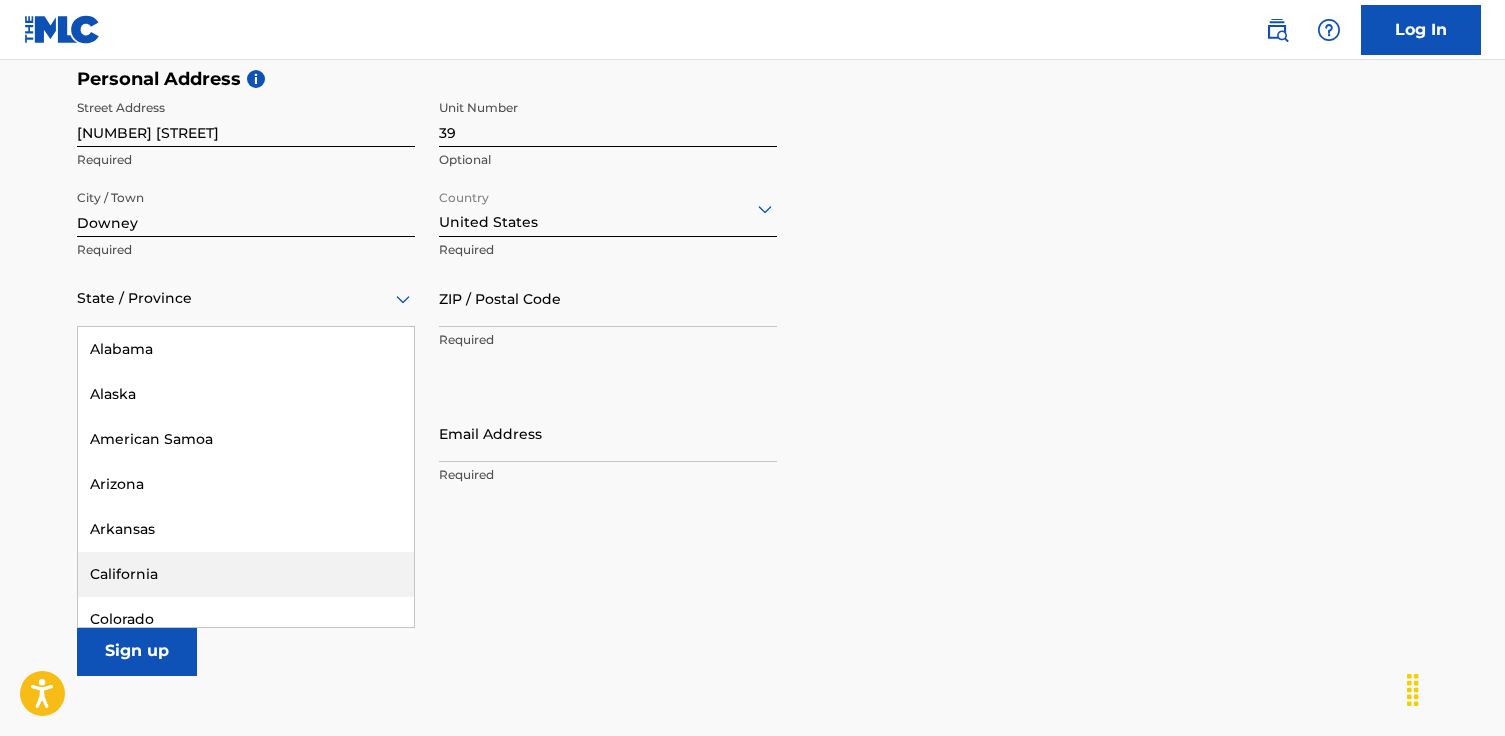click on "California" at bounding box center (246, 574) 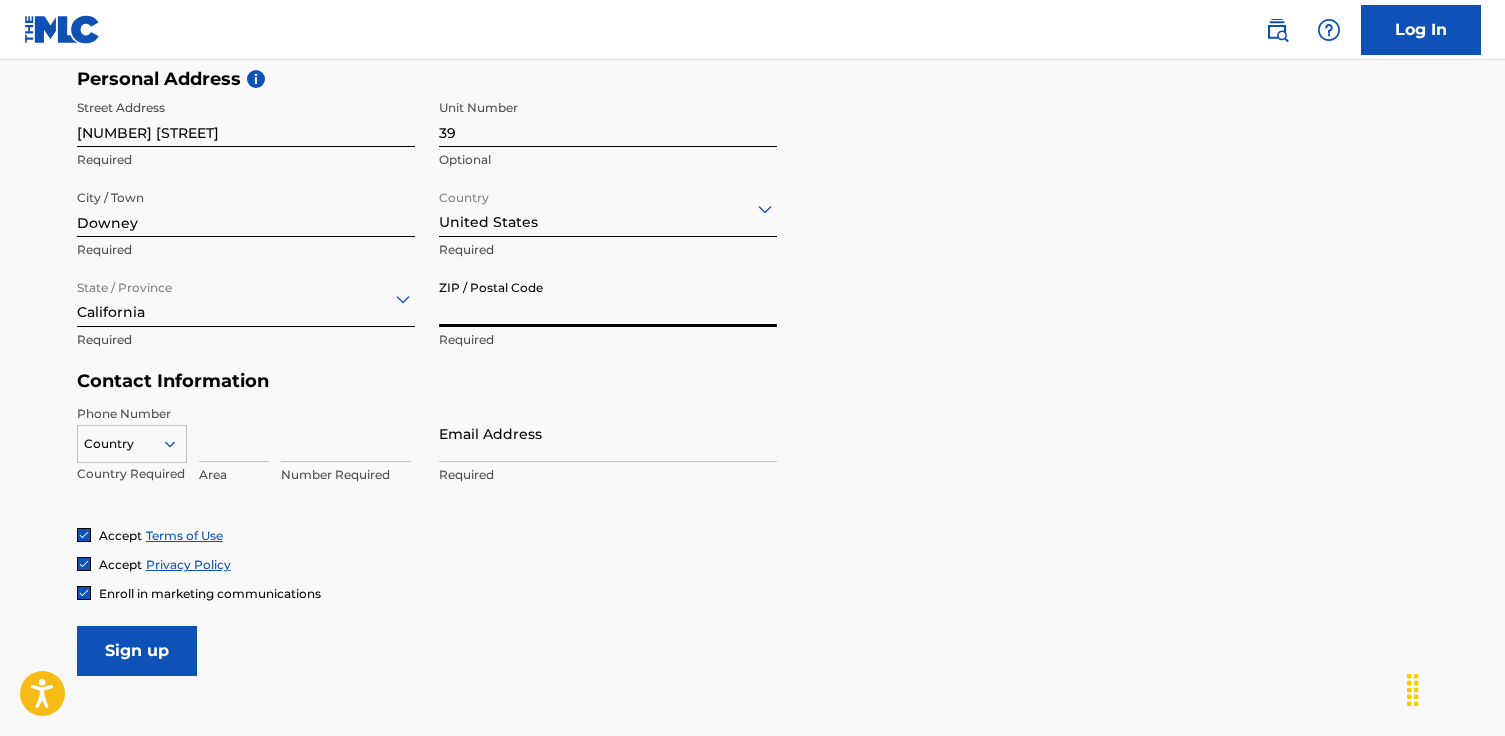 click on "ZIP / Postal Code" at bounding box center [608, 298] 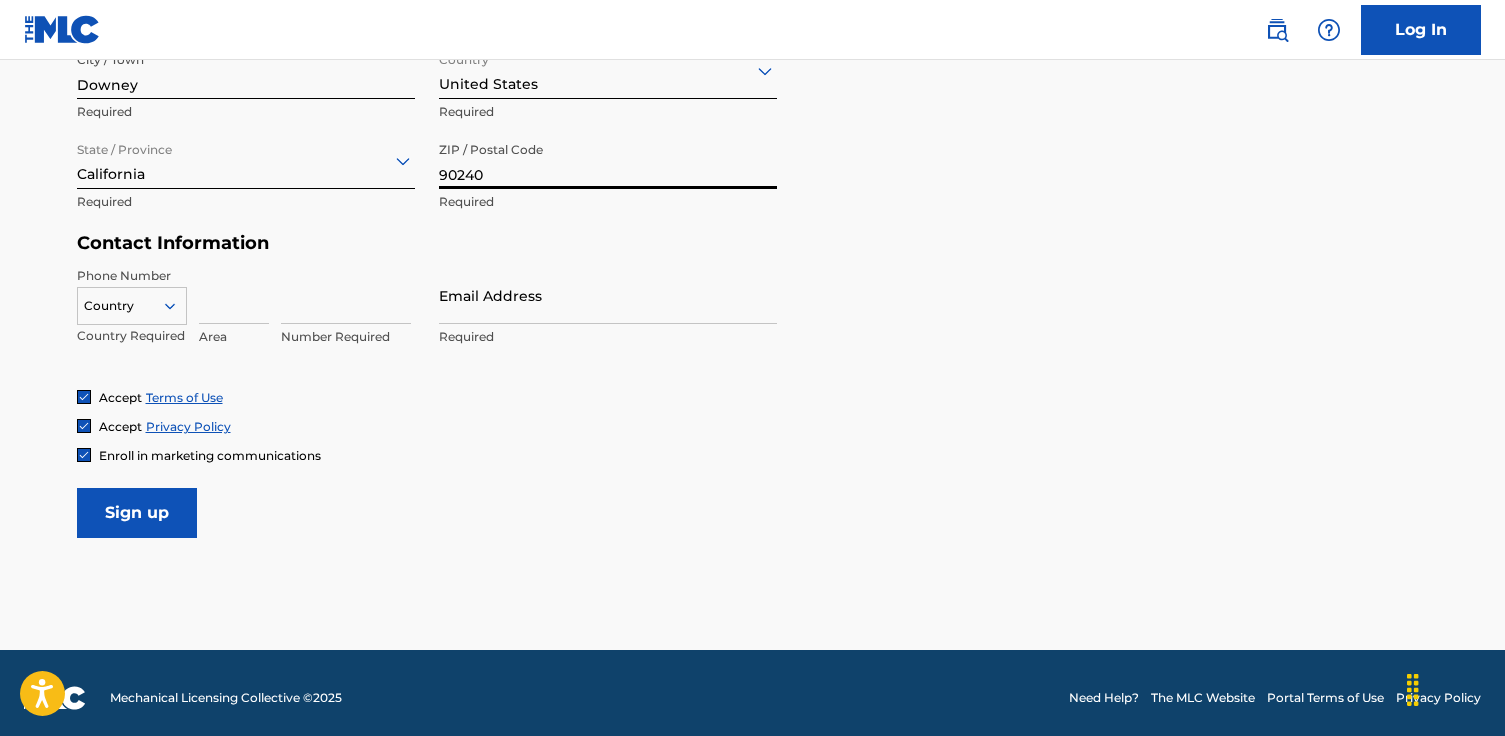 scroll, scrollTop: 820, scrollLeft: 0, axis: vertical 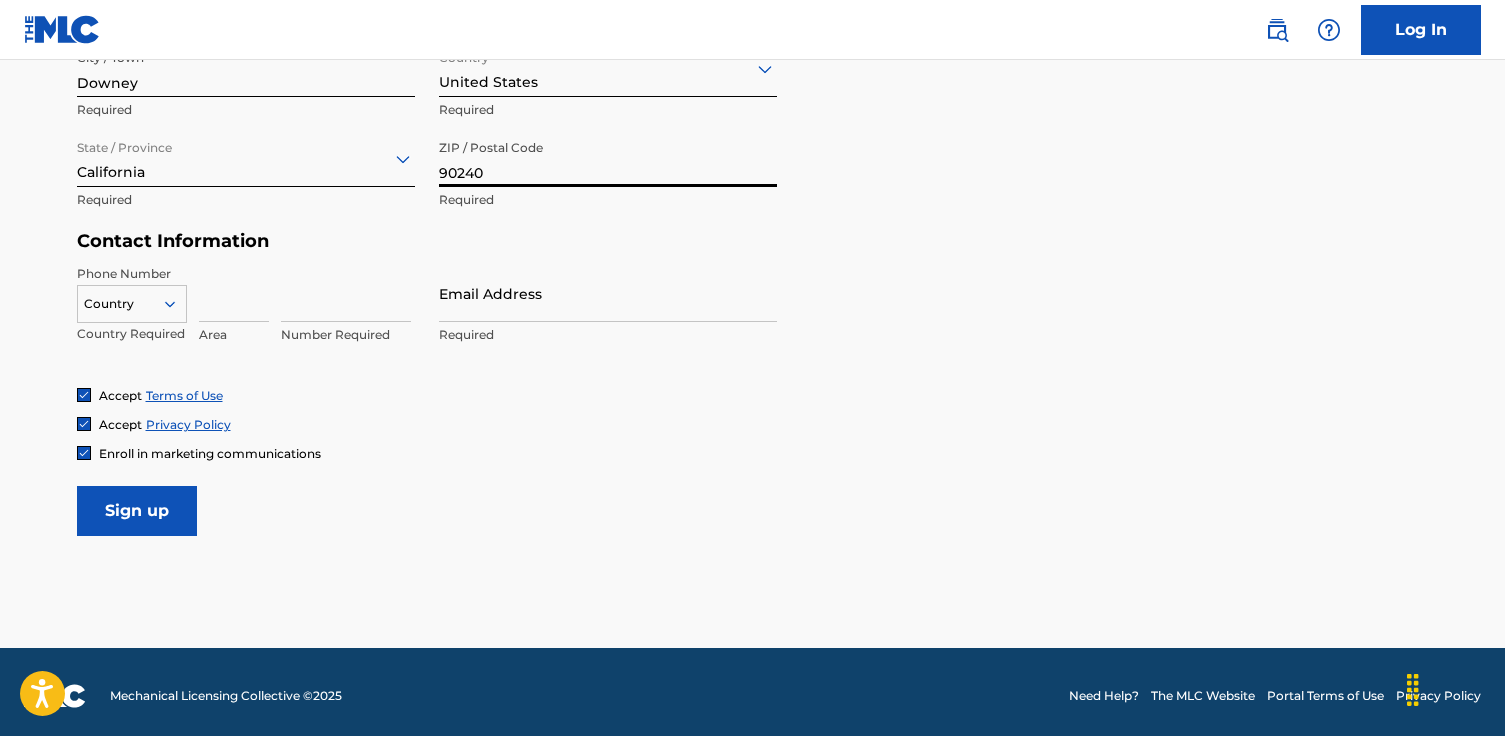 type on "90240" 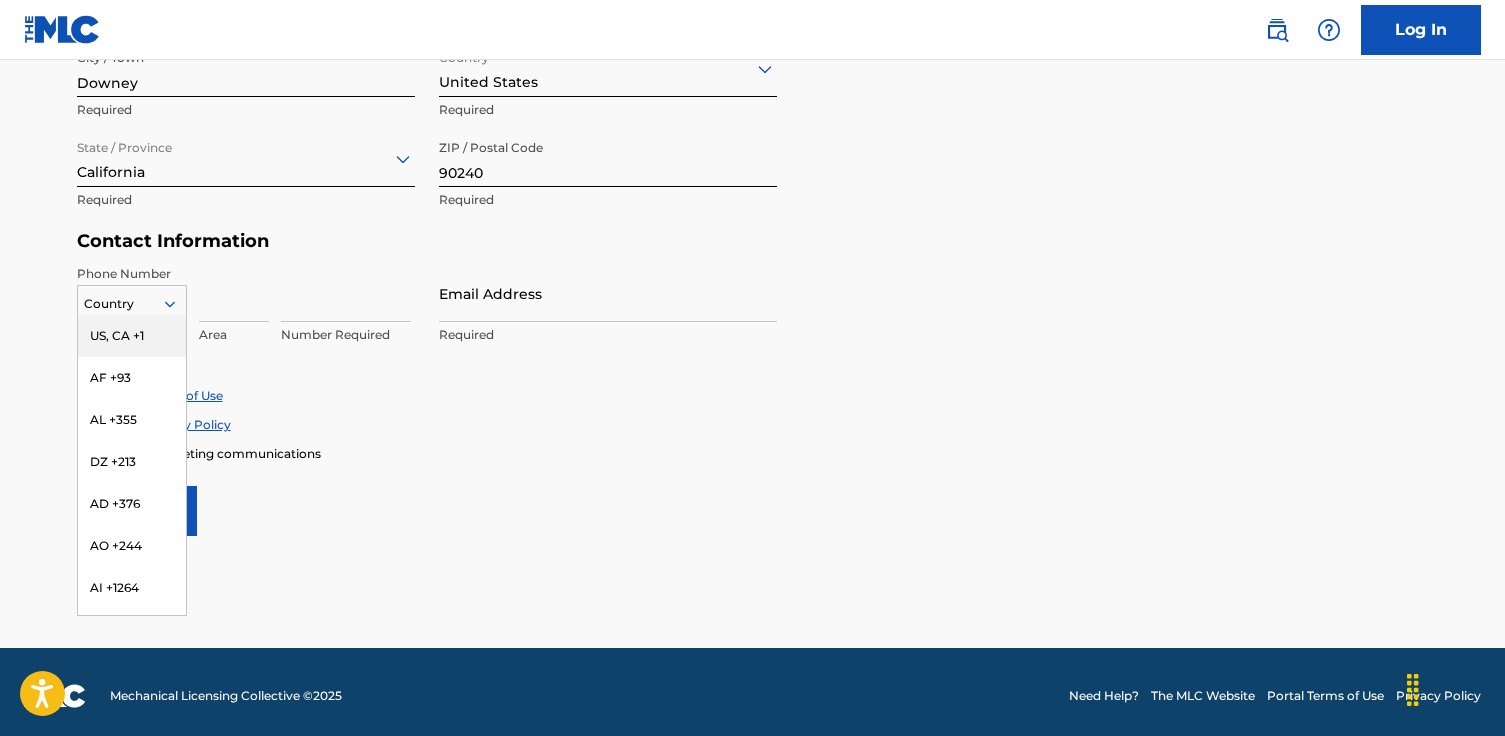 click on "US, CA +1" at bounding box center [132, 336] 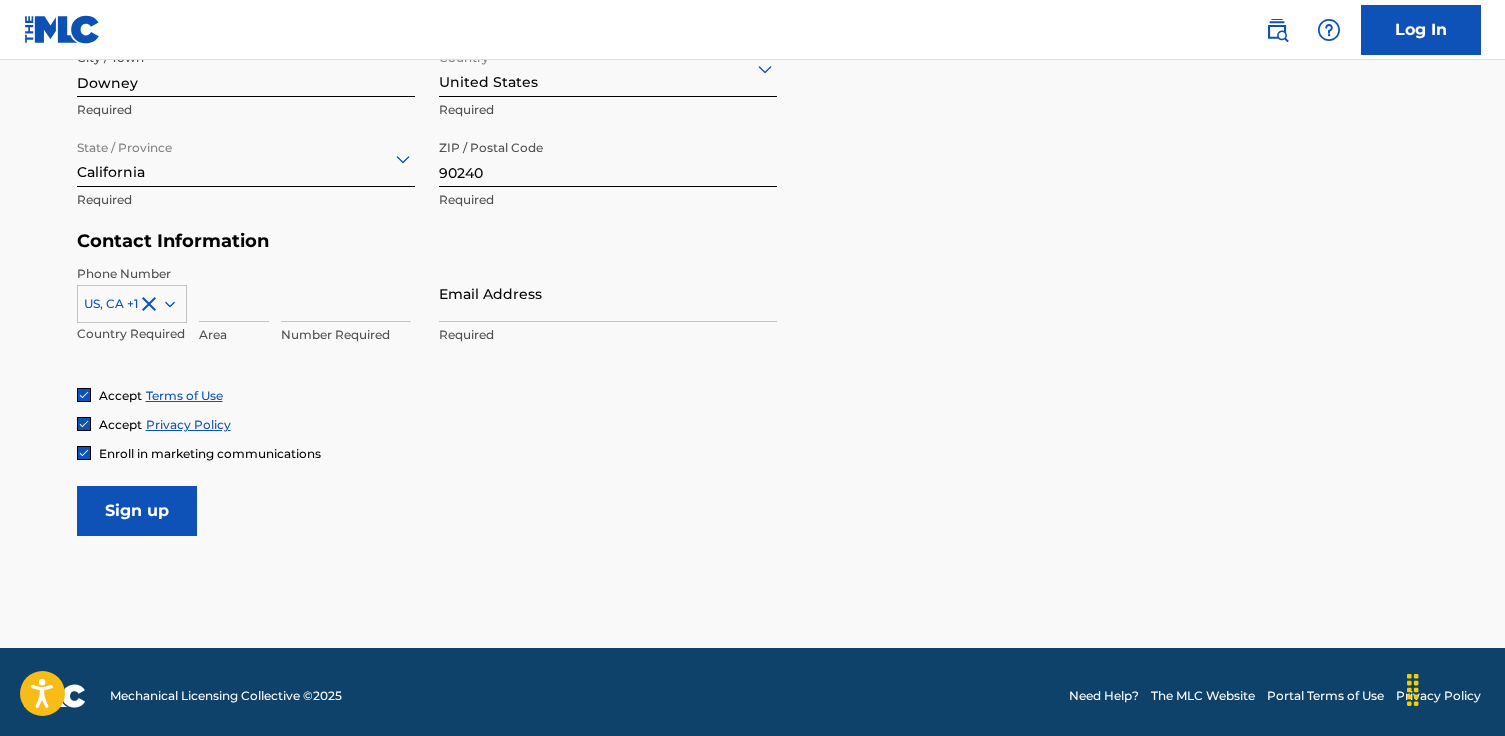 click at bounding box center (234, 293) 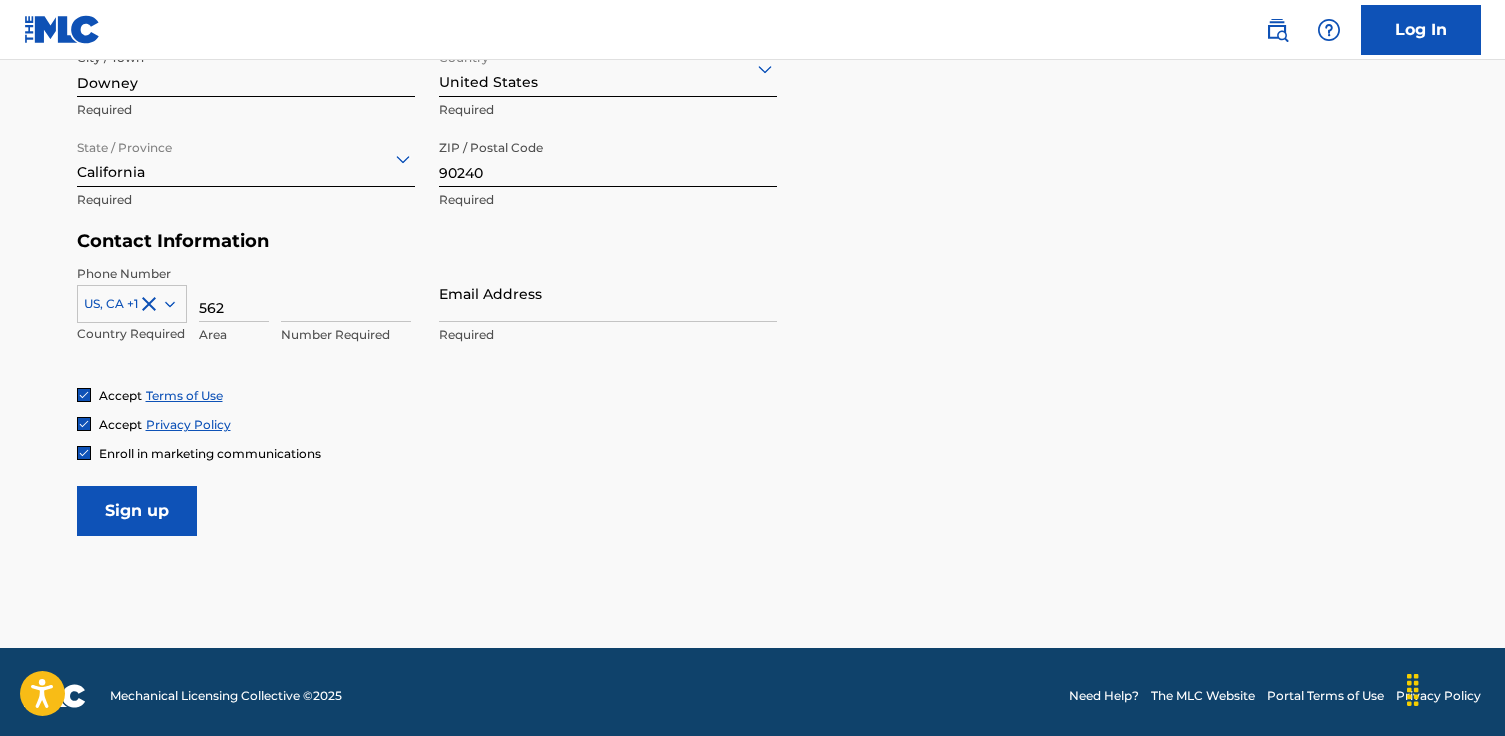 type on "562" 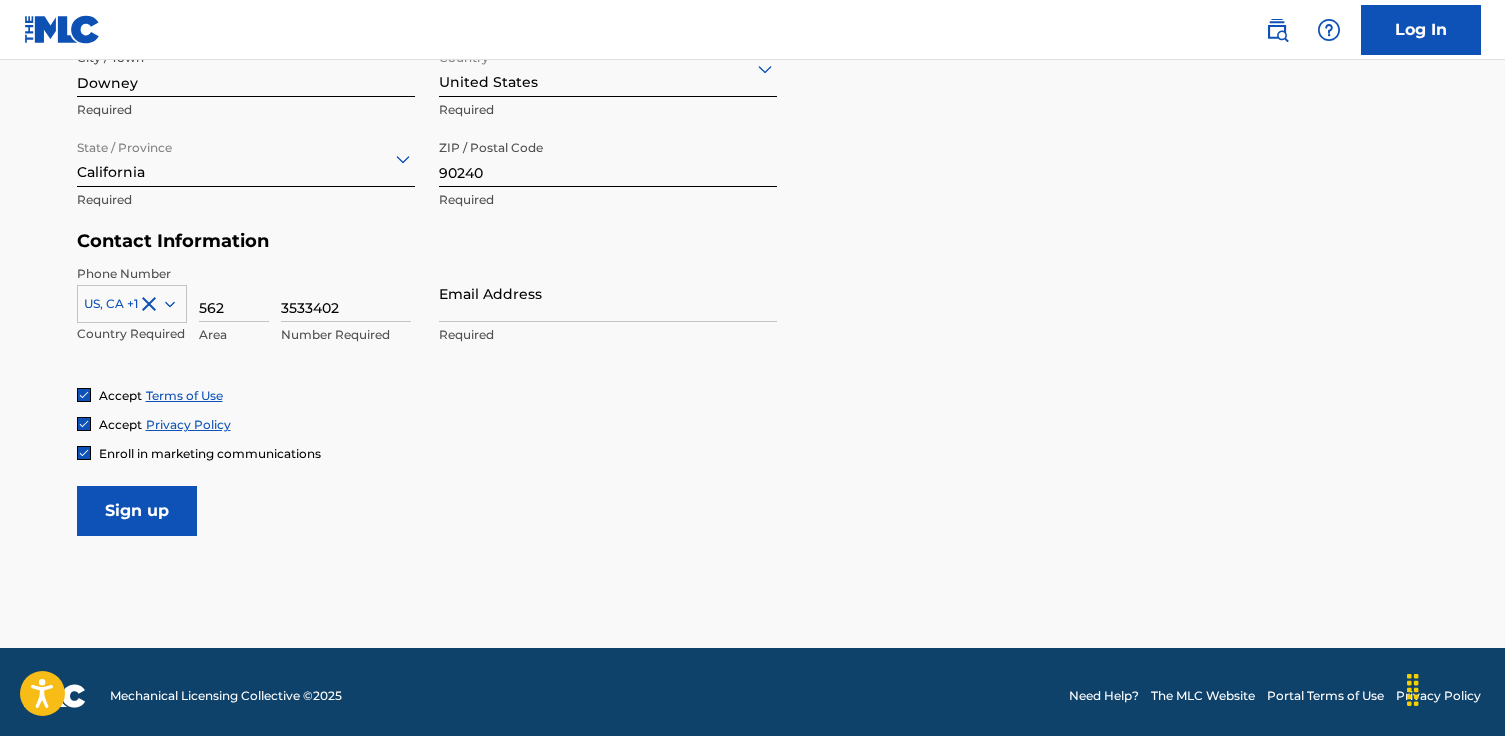 type on "3533402" 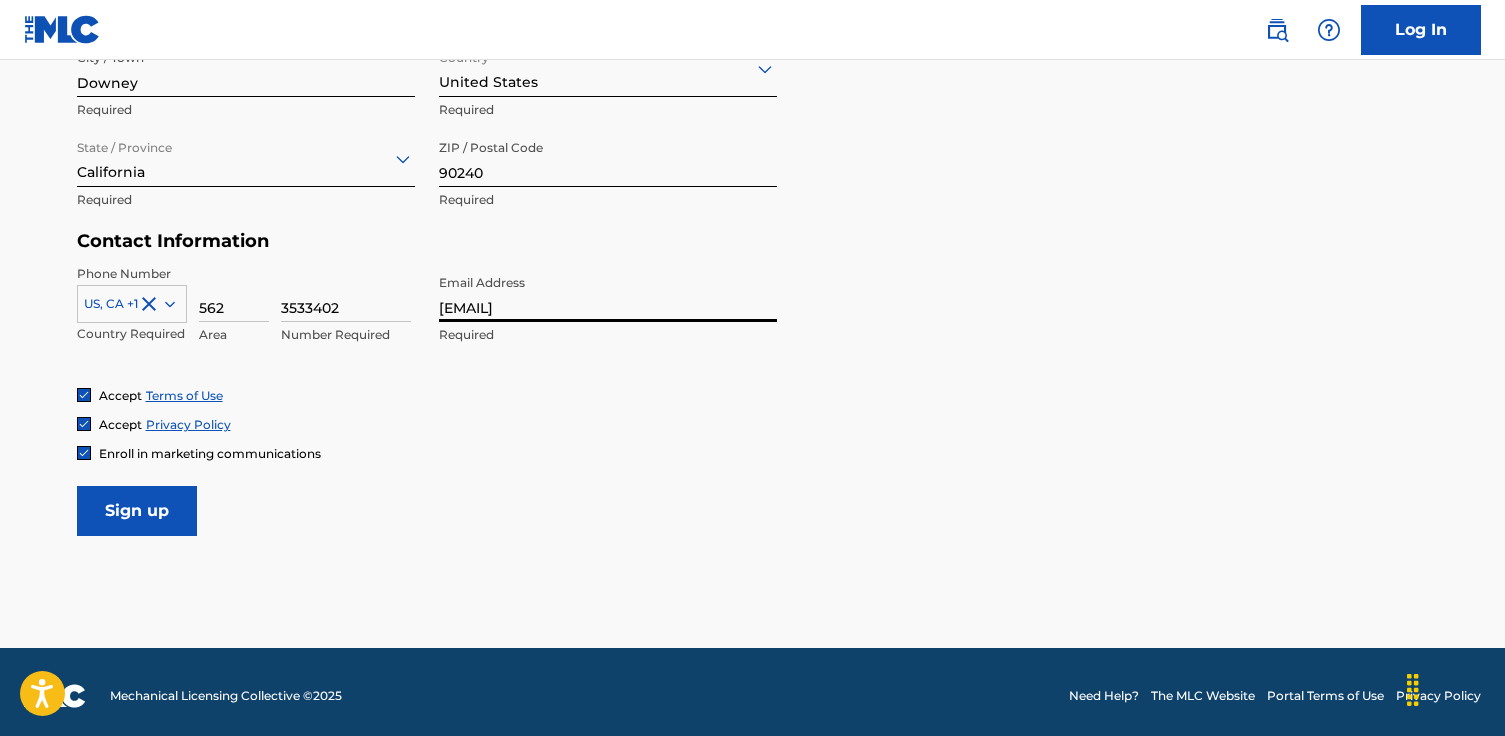 click on "leslievjuarez@gmail.com" at bounding box center [608, 293] 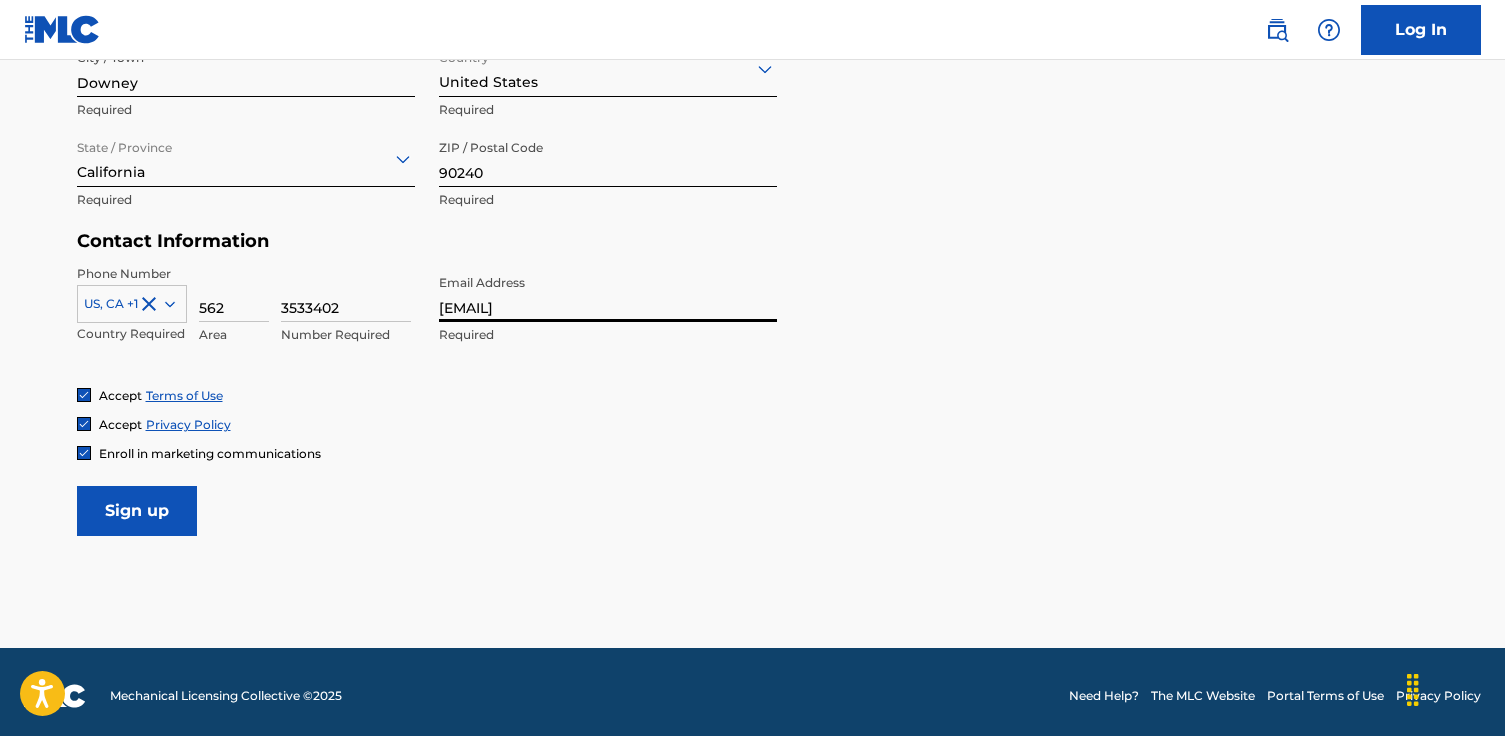 click on "leslievjuarez@gmail.com" at bounding box center (608, 293) 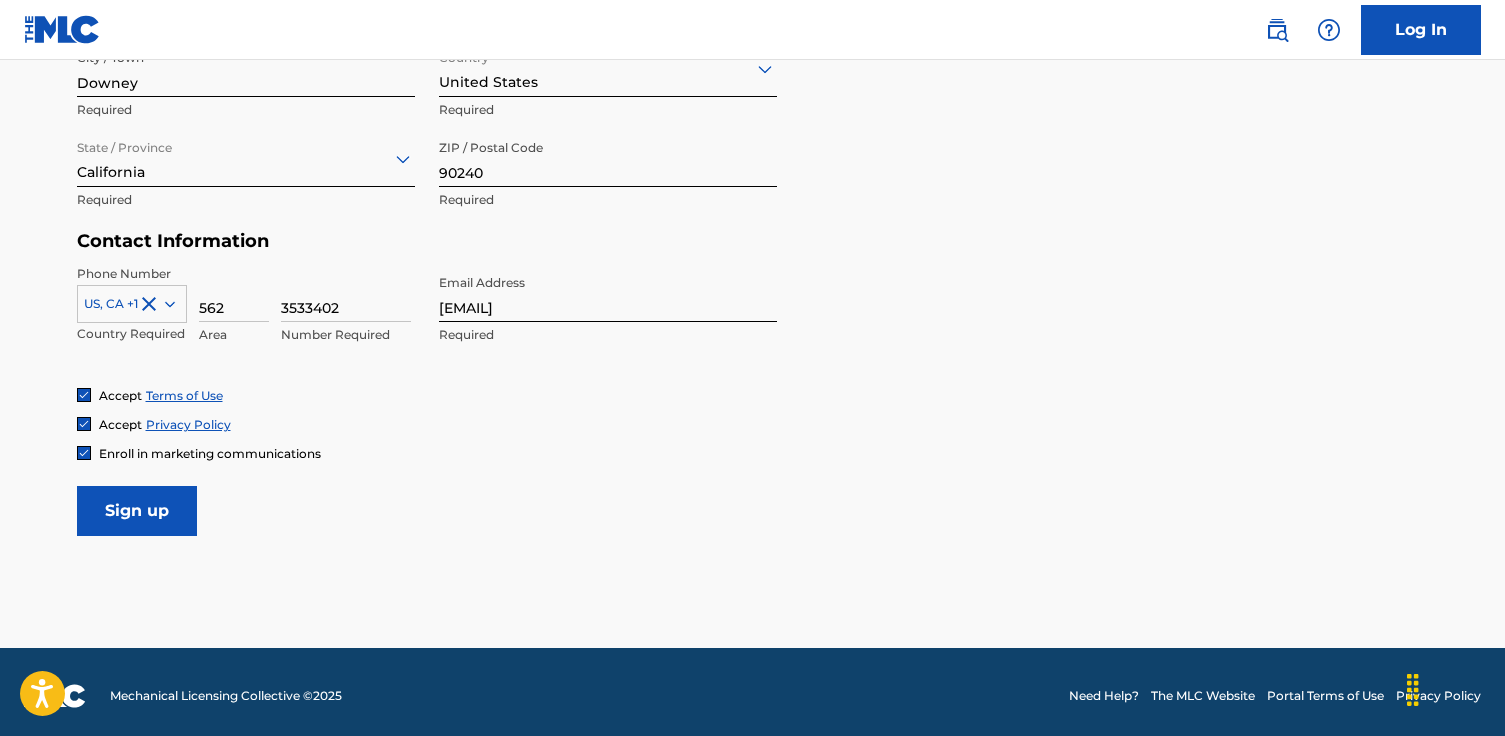 click on "Phone Number US, CA +1 Country Required 562 Area 3533402 Number Required Email Address leslievanessajuarez23@gmail.com Required" at bounding box center (427, 326) 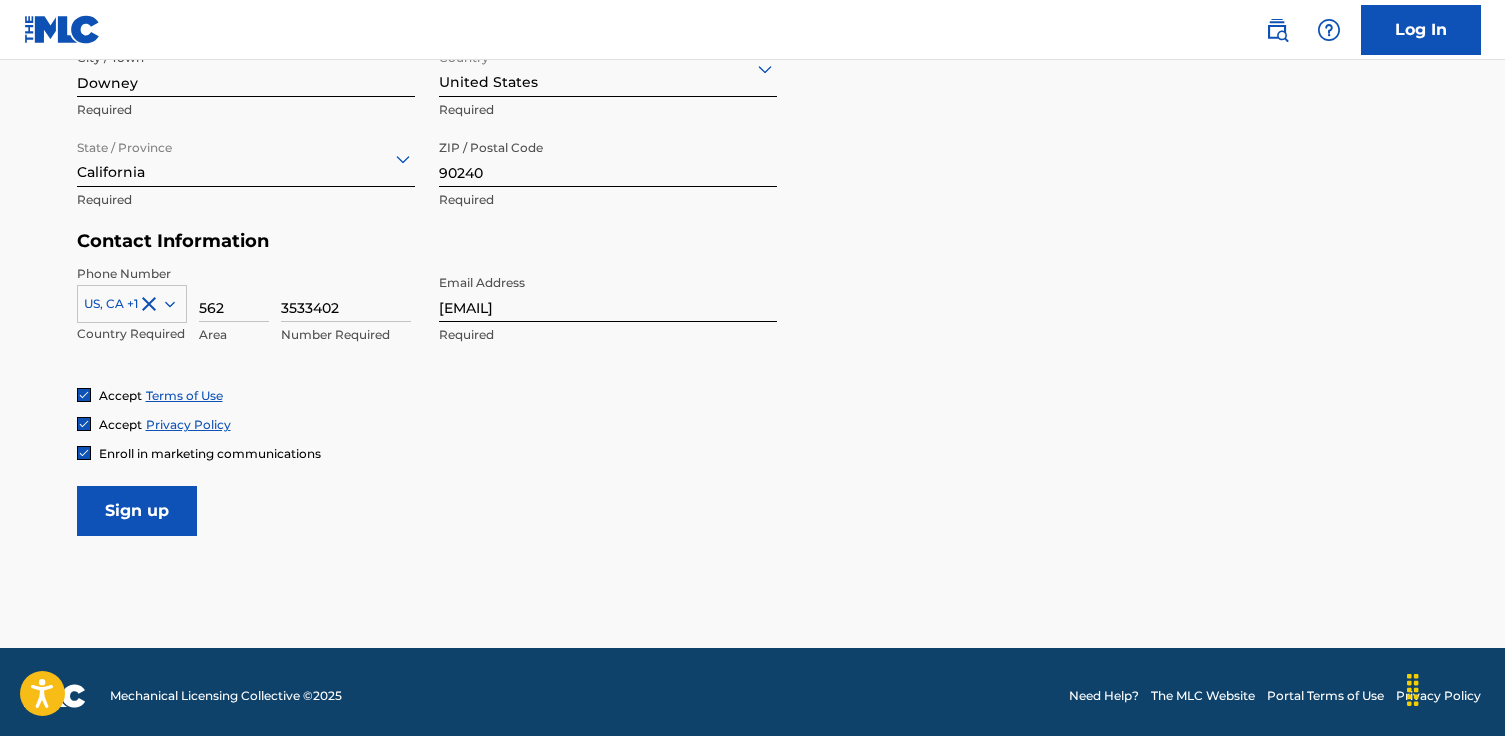 click on "Sign up" at bounding box center [137, 511] 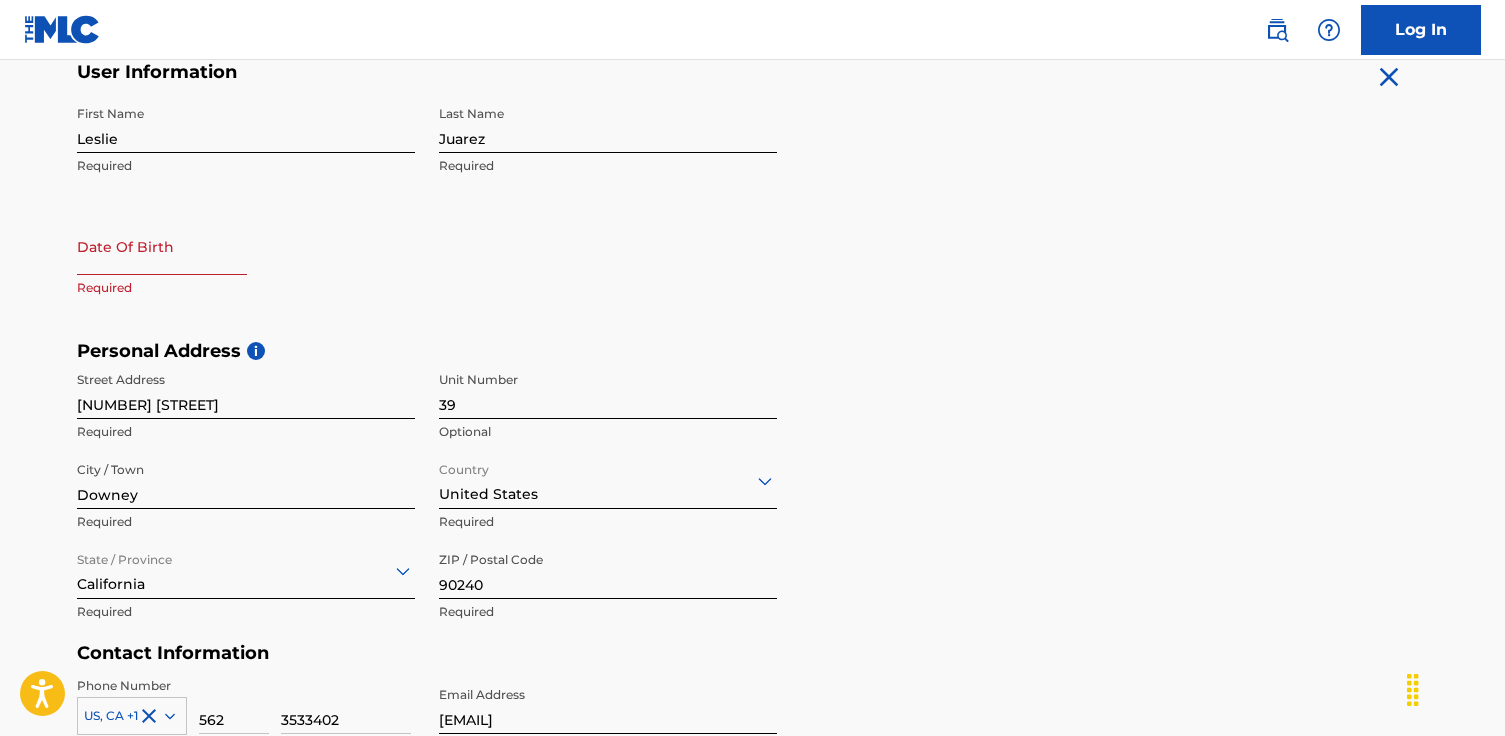 scroll, scrollTop: 0, scrollLeft: 0, axis: both 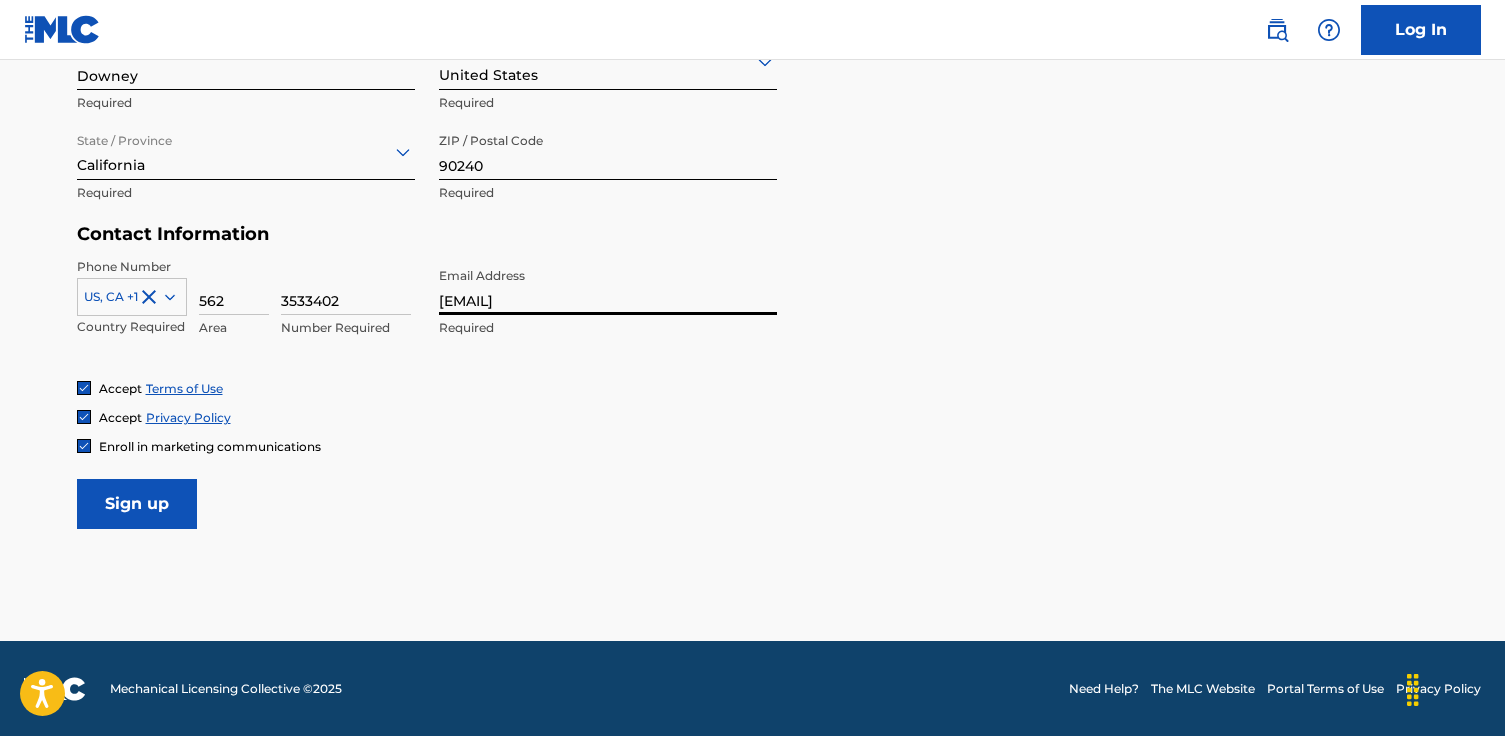 click on "[EMAIL]" at bounding box center (608, 286) 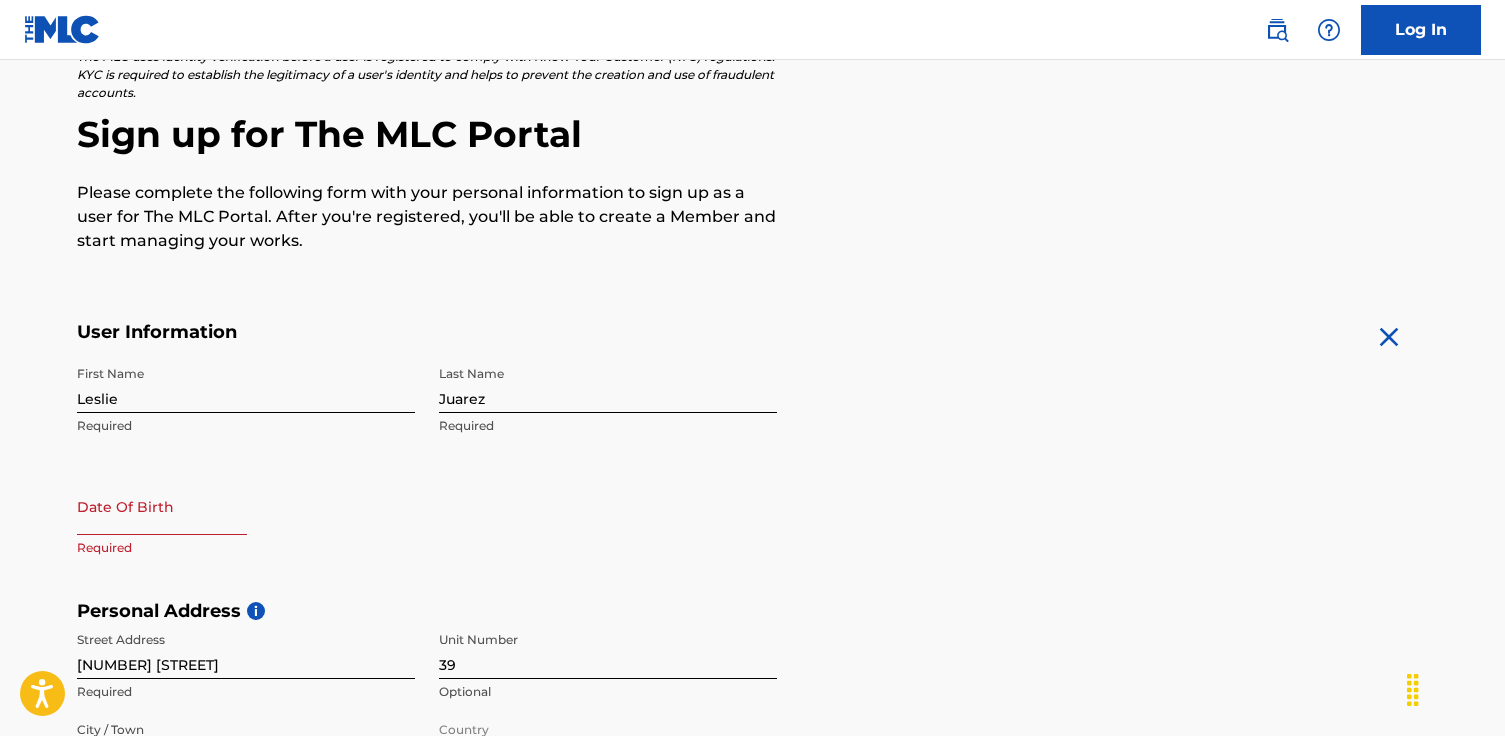 scroll, scrollTop: 182, scrollLeft: 0, axis: vertical 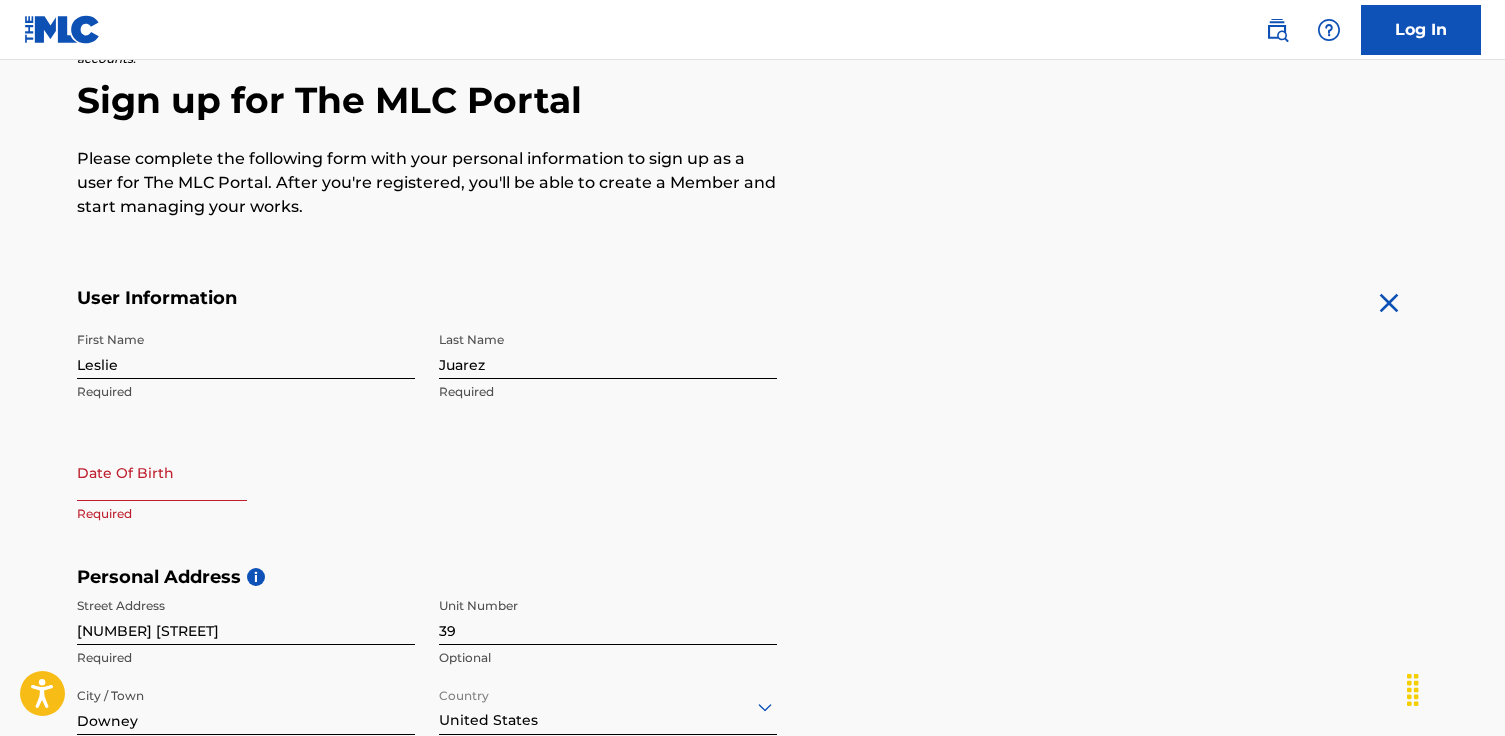 click at bounding box center [162, 472] 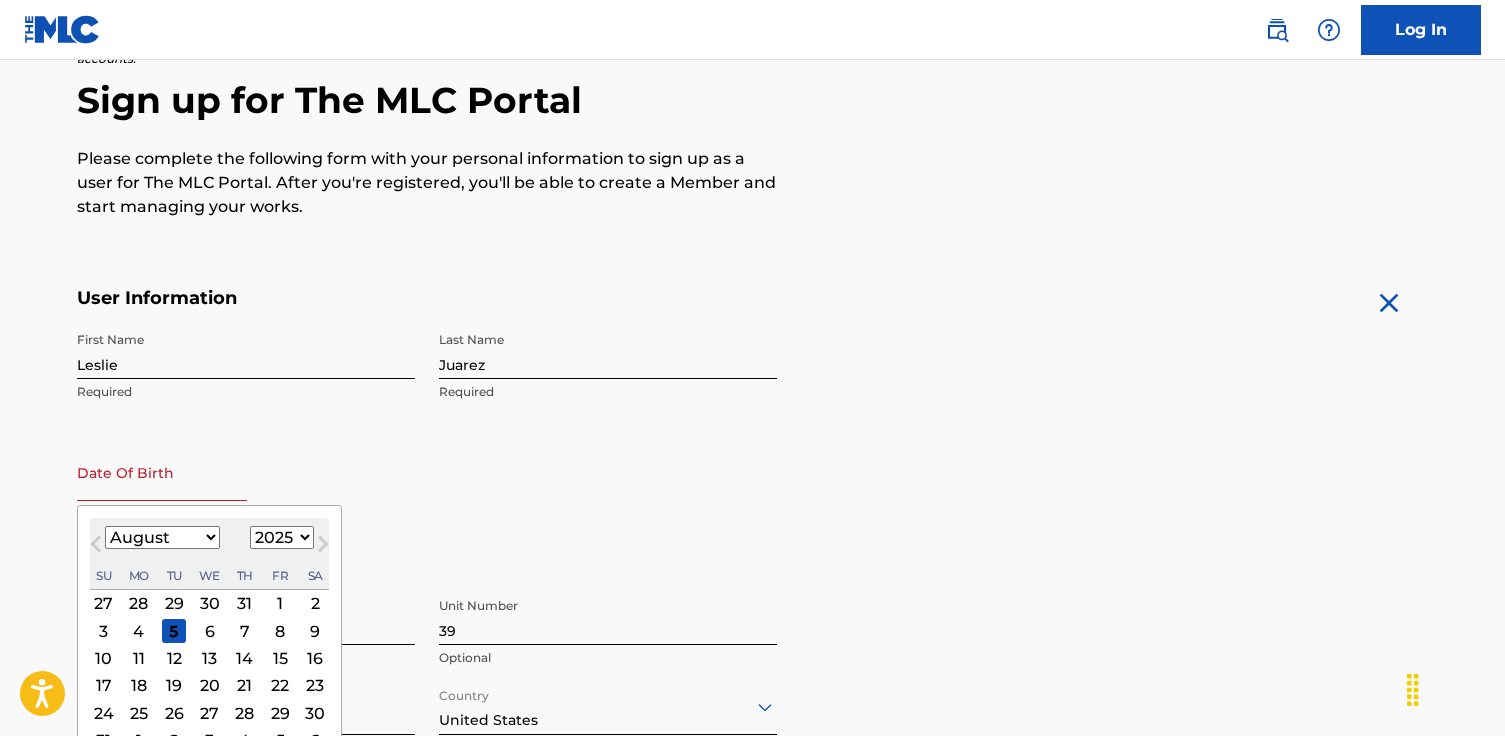 click on "January February March April May June July August September October November December" at bounding box center (162, 537) 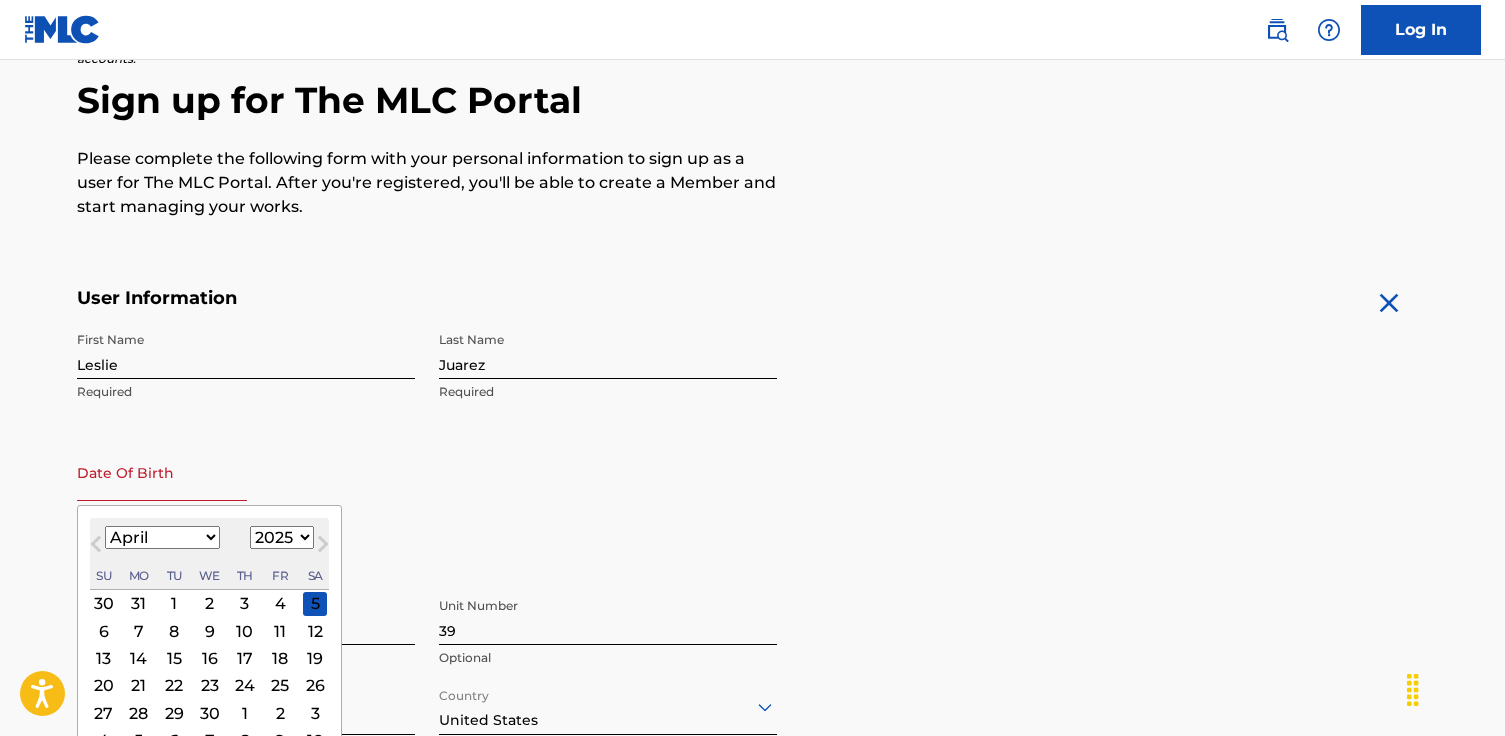 click on "1899 1900 1901 1902 1903 1904 1905 1906 1907 1908 1909 1910 1911 1912 1913 1914 1915 1916 1917 1918 1919 1920 1921 1922 1923 1924 1925 1926 1927 1928 1929 1930 1931 1932 1933 1934 1935 1936 1937 1938 1939 1940 1941 1942 1943 1944 1945 1946 1947 1948 1949 1950 1951 1952 1953 1954 1955 1956 1957 1958 1959 1960 1961 1962 1963 1964 1965 1966 1967 1968 1969 1970 1971 1972 1973 1974 1975 1976 1977 1978 1979 1980 1981 1982 1983 1984 1985 1986 1987 1988 1989 1990 1991 1992 1993 1994 1995 1996 1997 1998 1999 2000 2001 2002 2003 2004 2005 2006 2007 2008 2009 2010 2011 2012 2013 2014 2015 2016 2017 2018 2019 2020 2021 2022 2023 2024 2025 2026 2027 2028 2029 2030 2031 2032 2033 2034 2035 2036 2037 2038 2039 2040 2041 2042 2043 2044 2045 2046 2047 2048 2049 2050 2051 2052 2053 2054 2055 2056 2057 2058 2059 2060 2061 2062 2063 2064 2065 2066 2067 2068 2069 2070 2071 2072 2073 2074 2075 2076 2077 2078 2079 2080 2081 2082 2083 2084 2085 2086 2087 2088 2089 2090 2091 2092 2093 2094 2095 2096 2097 2098 2099 2100" at bounding box center [282, 537] 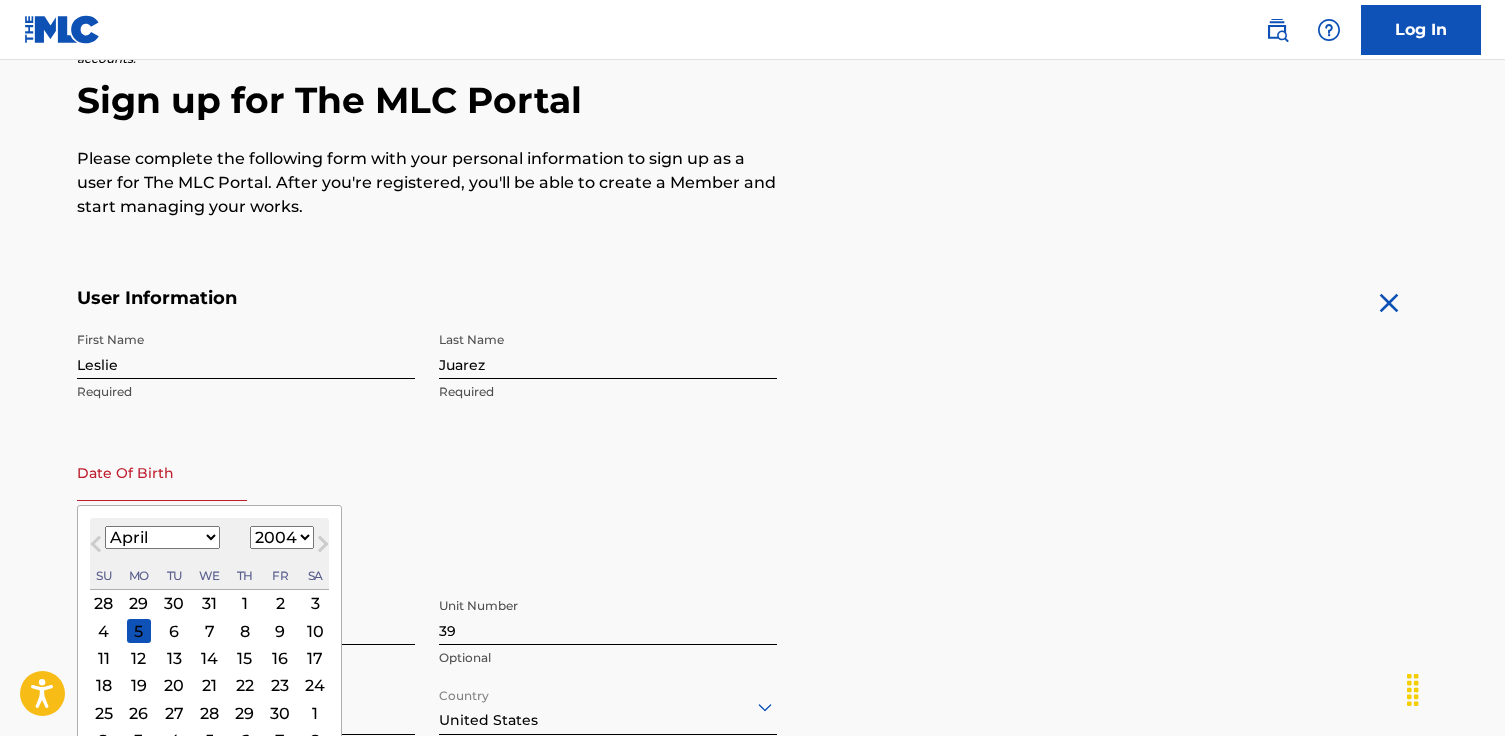 click on "23" at bounding box center [280, 685] 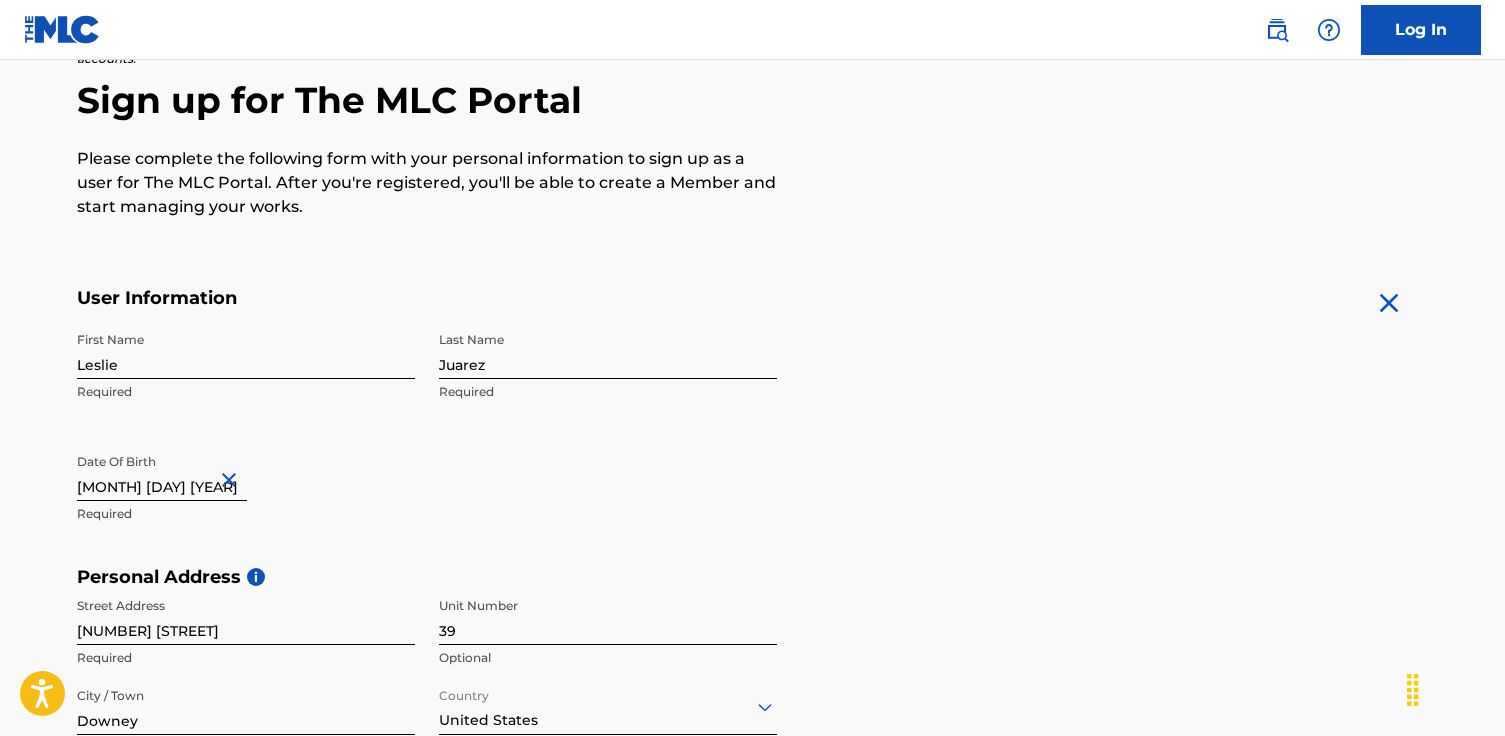 click on "First Name Leslie Required Last Name Juarez Required Date Of Birth April 23 2004 Required" at bounding box center (427, 444) 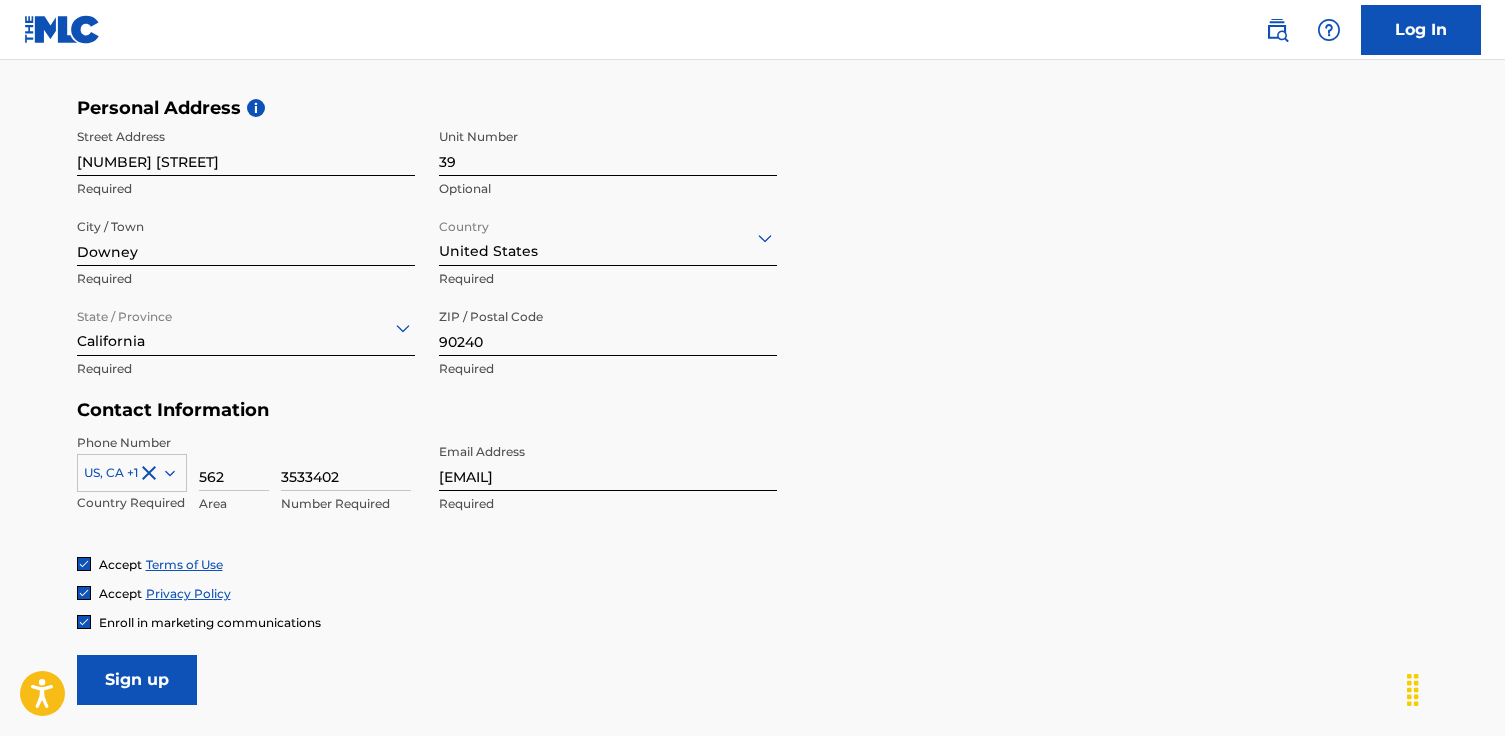 scroll, scrollTop: 827, scrollLeft: 0, axis: vertical 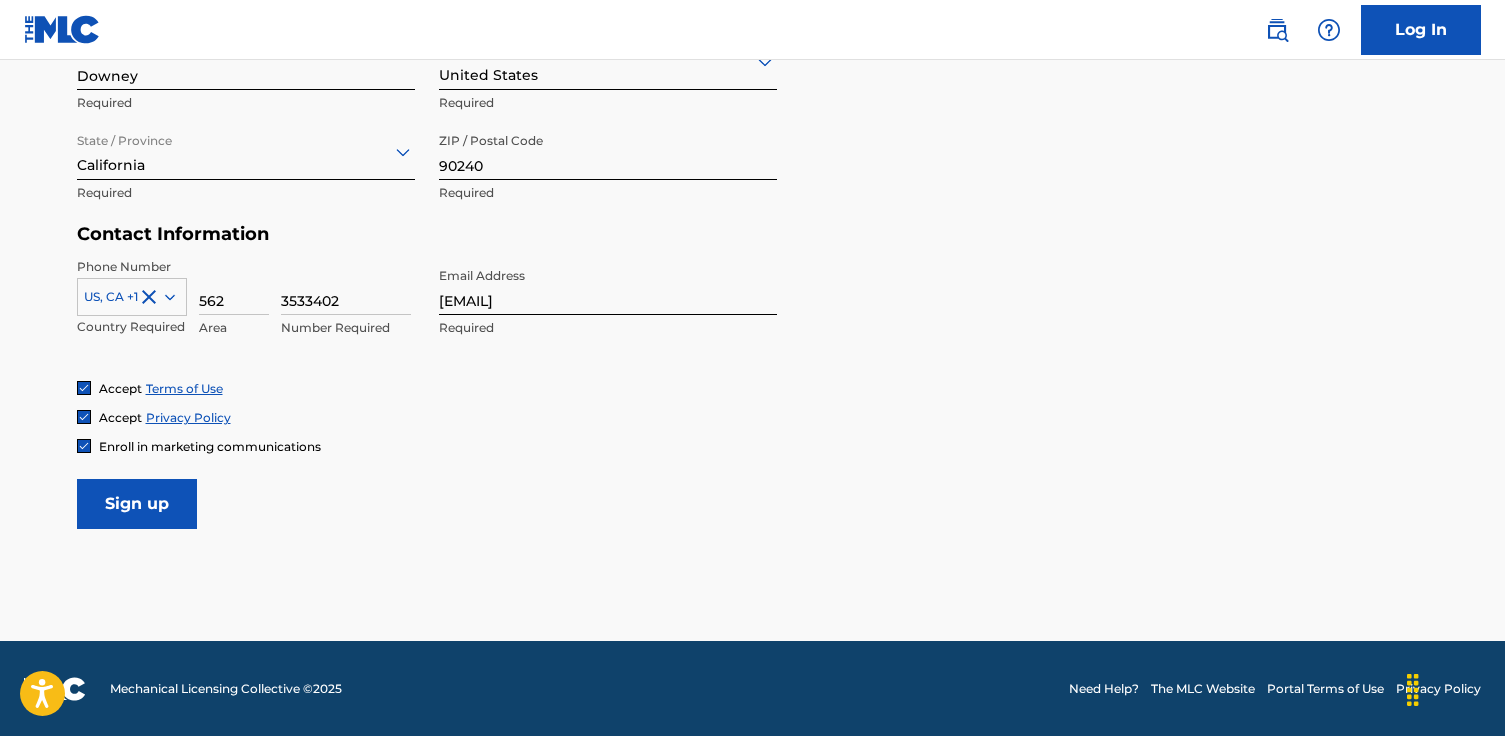 click on "Sign up" at bounding box center [137, 504] 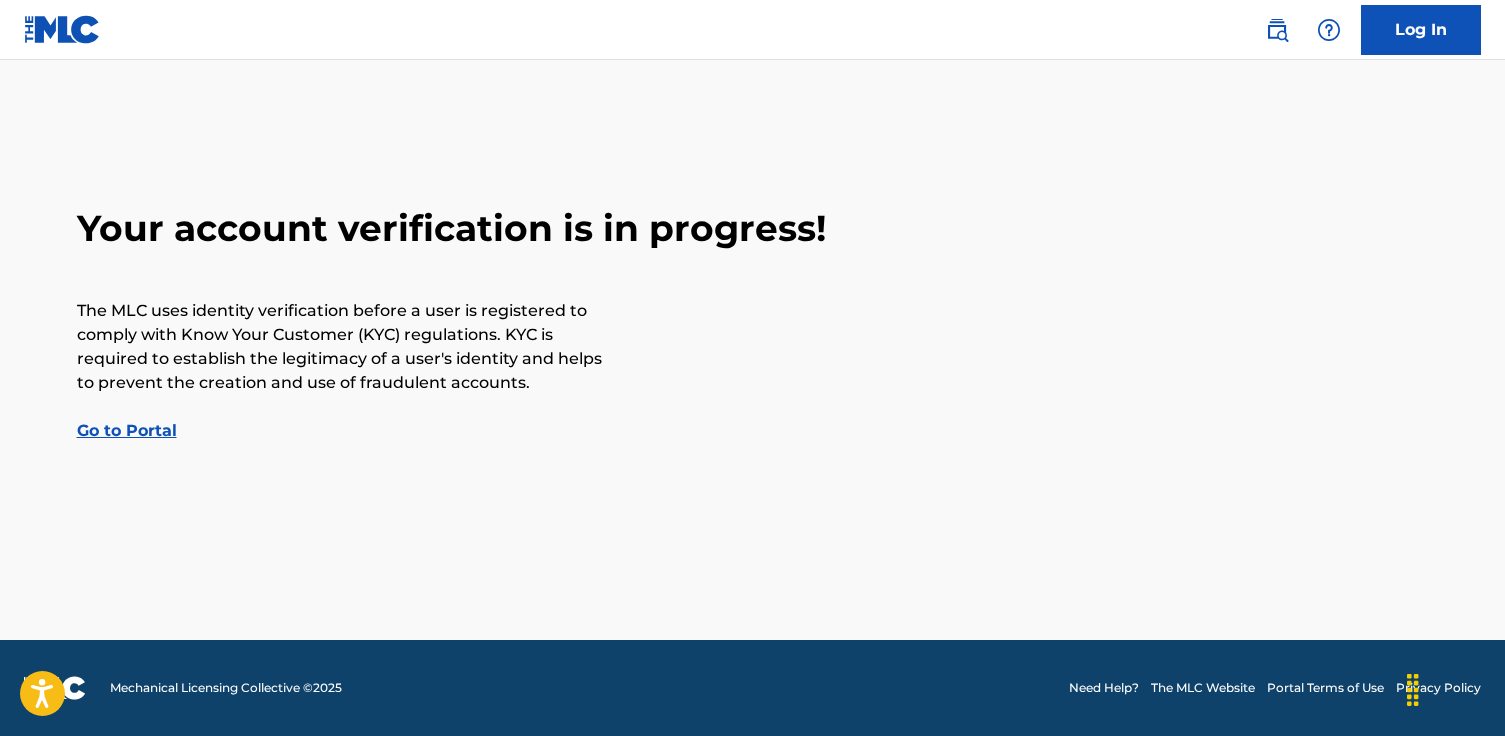 scroll, scrollTop: 0, scrollLeft: 0, axis: both 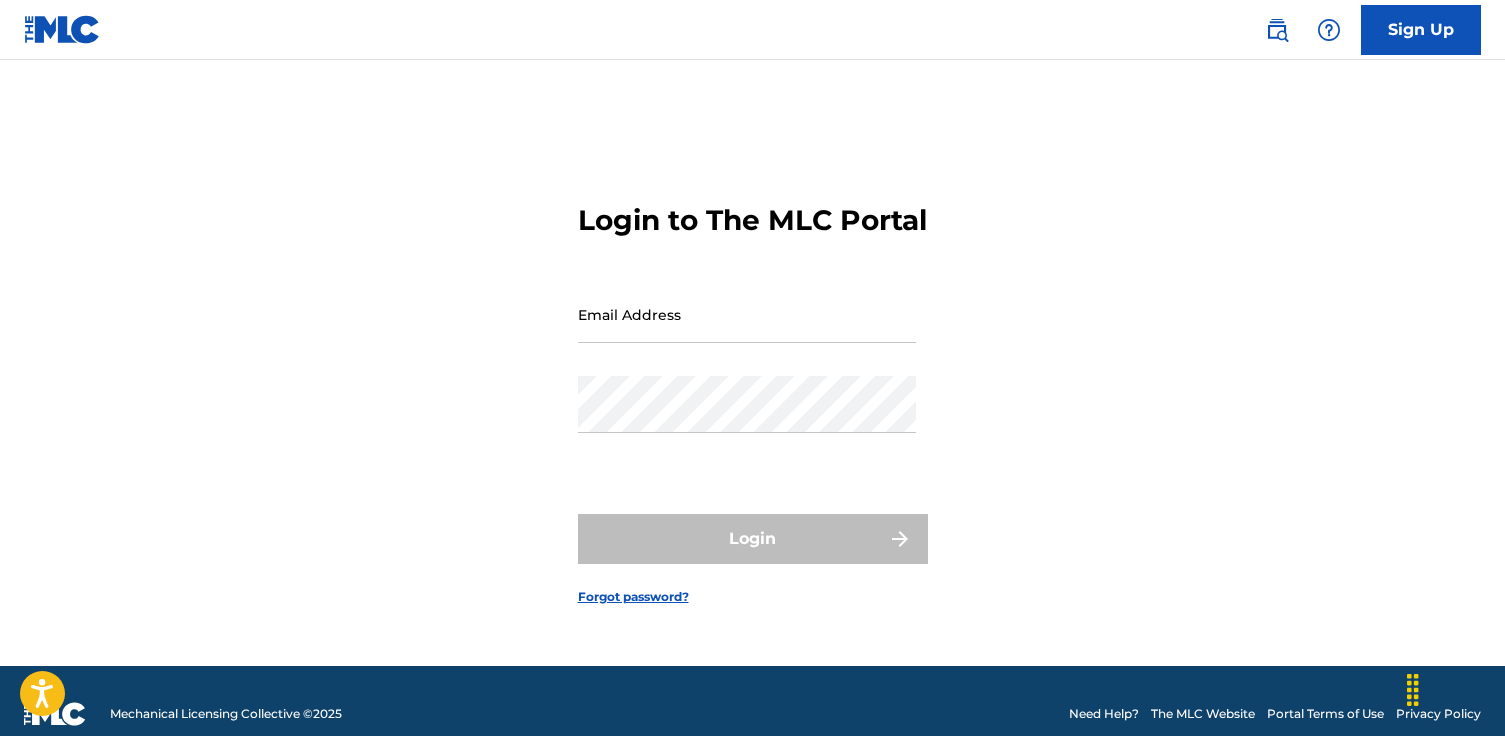 click on "Email Address" at bounding box center (747, 314) 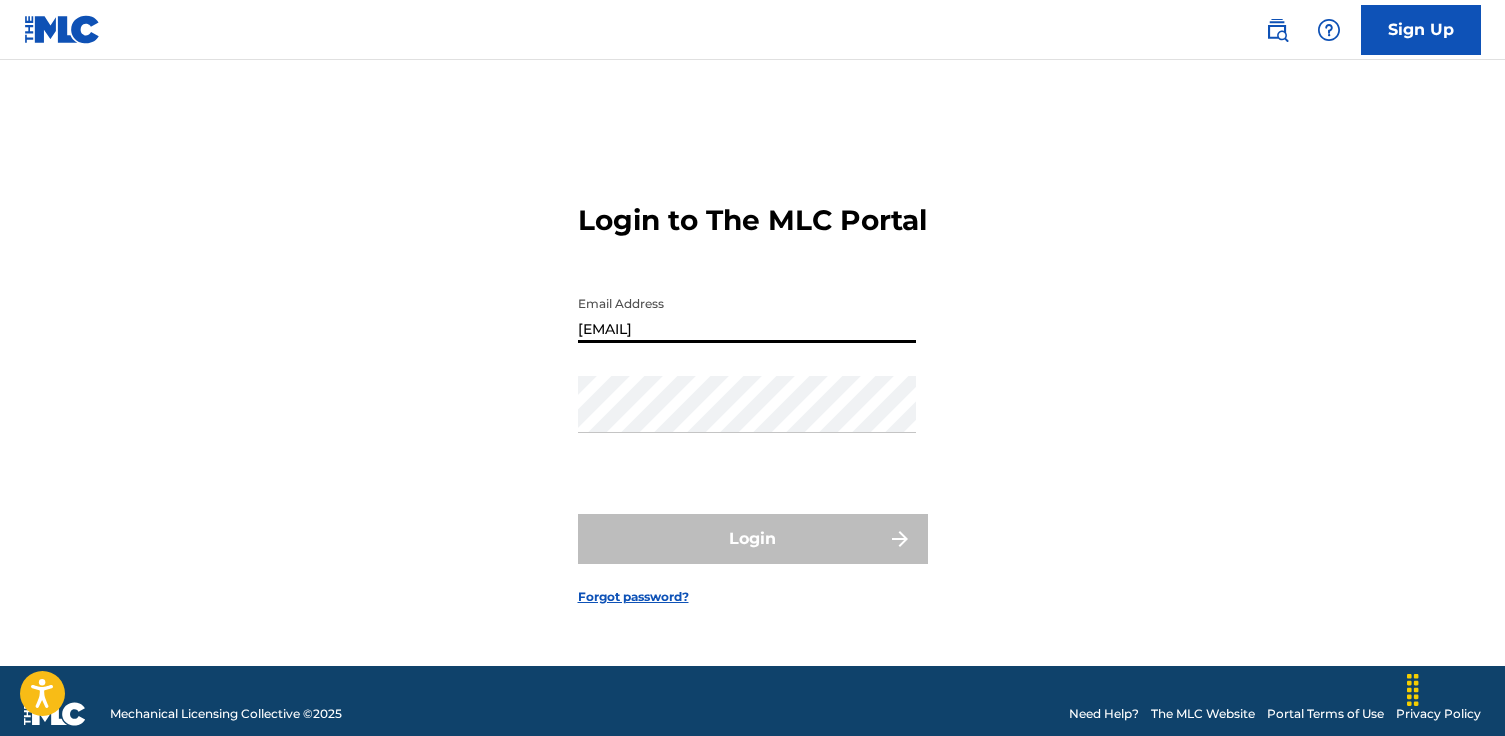 type on "[EMAIL]" 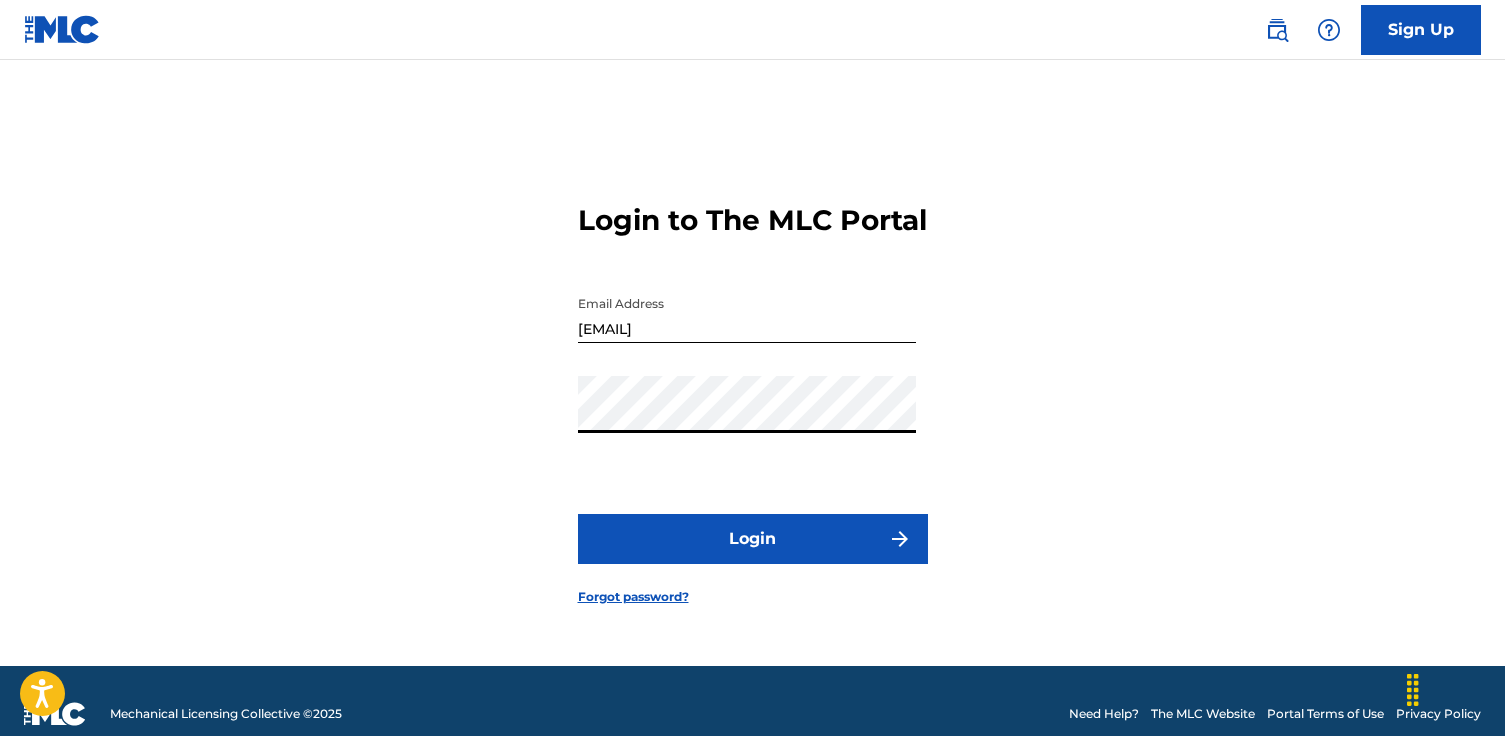 click on "Login" at bounding box center (753, 539) 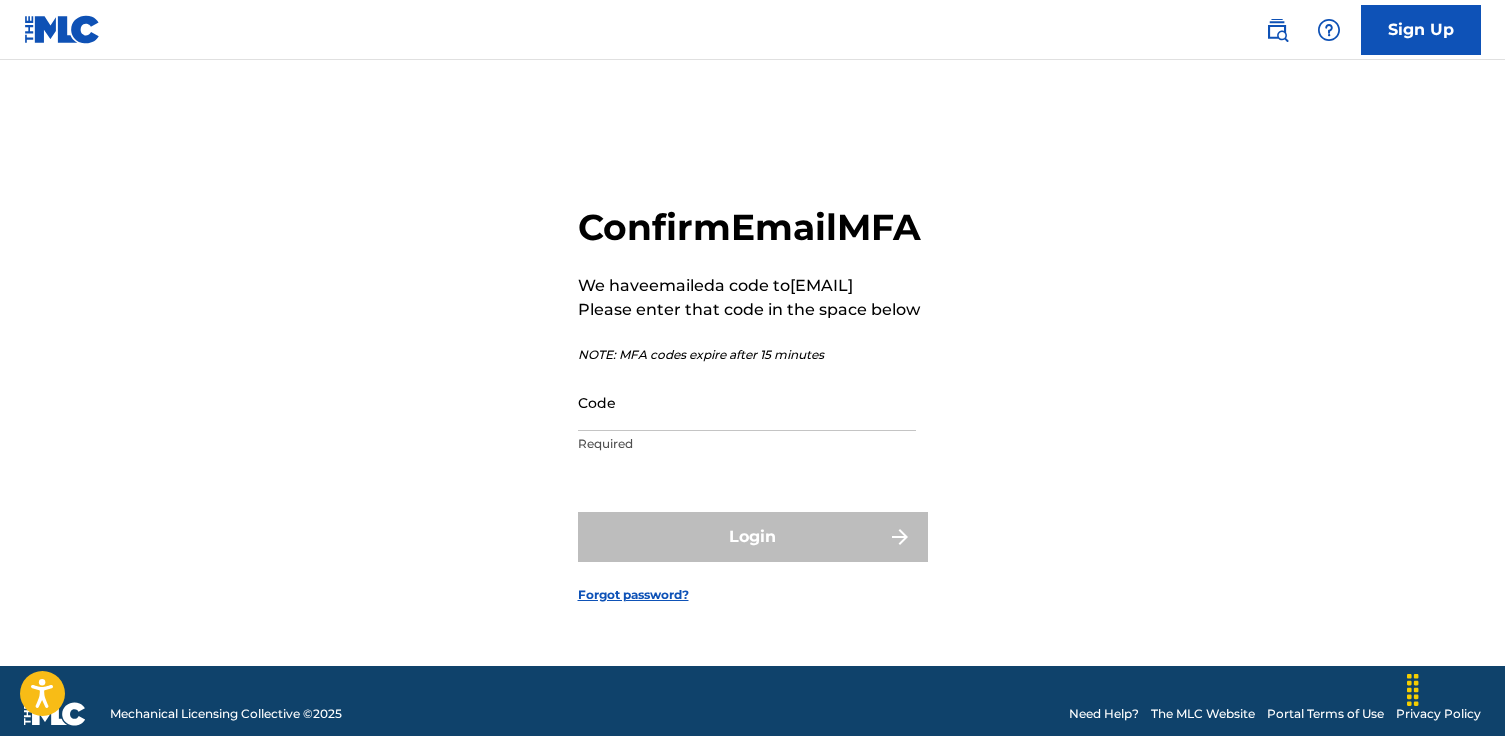 click on "Code" at bounding box center (747, 402) 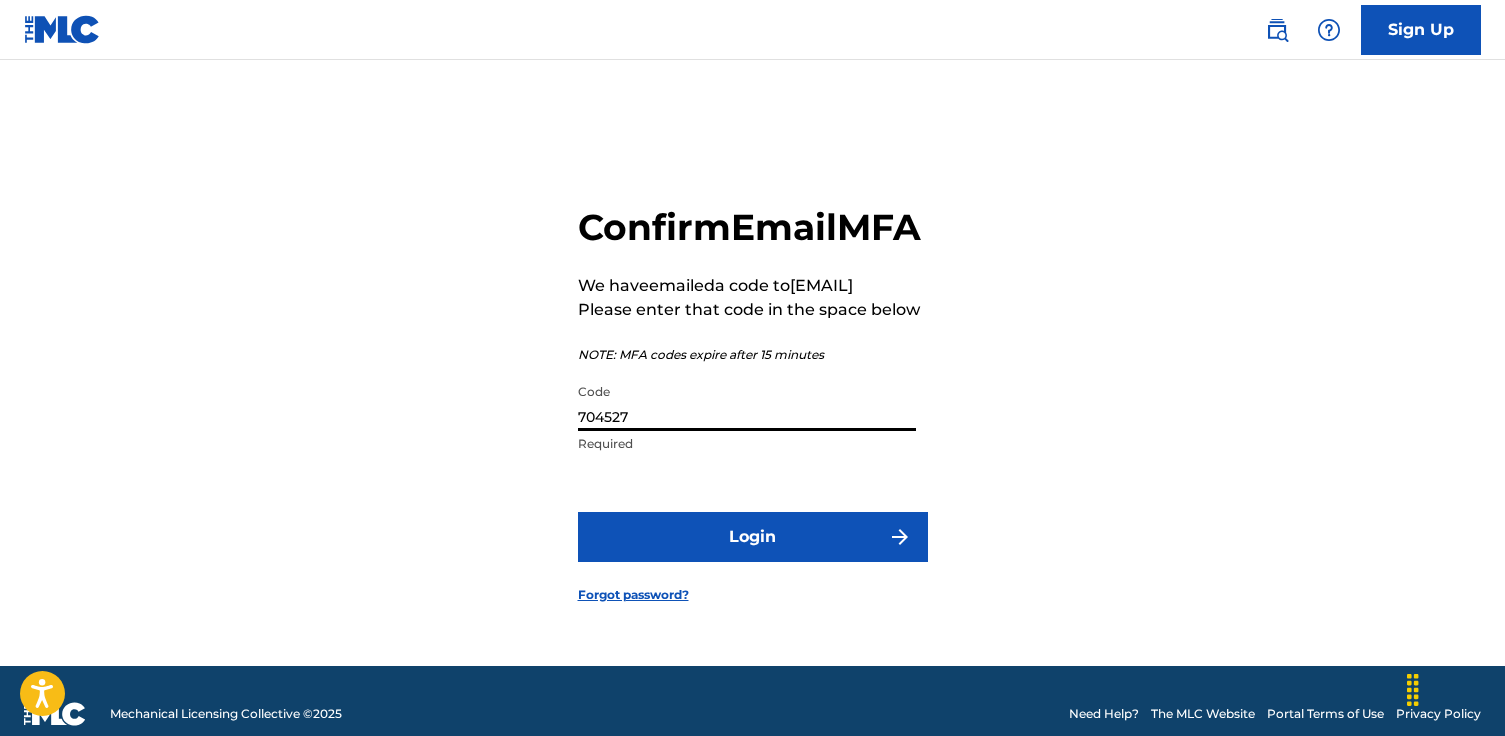 type on "704527" 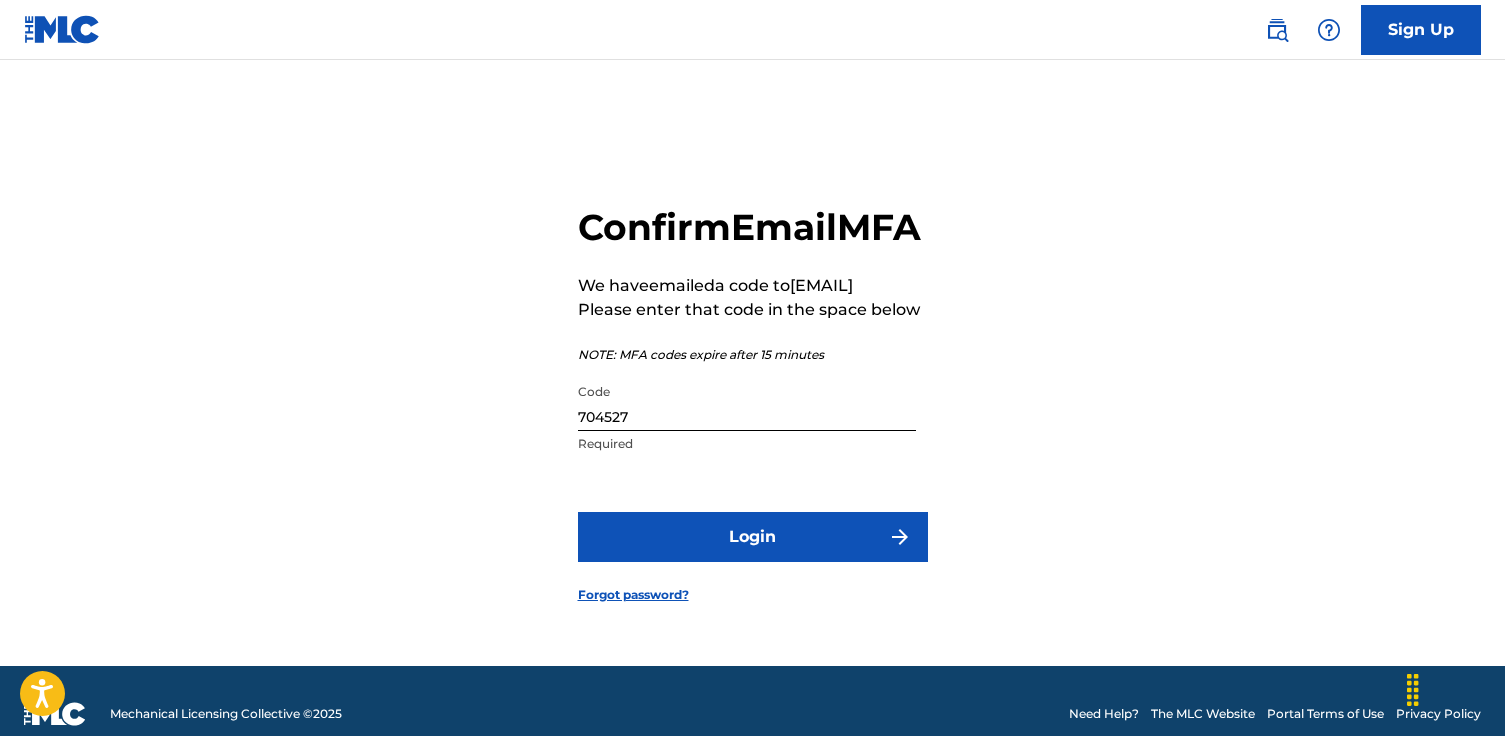 click on "Login" at bounding box center (753, 537) 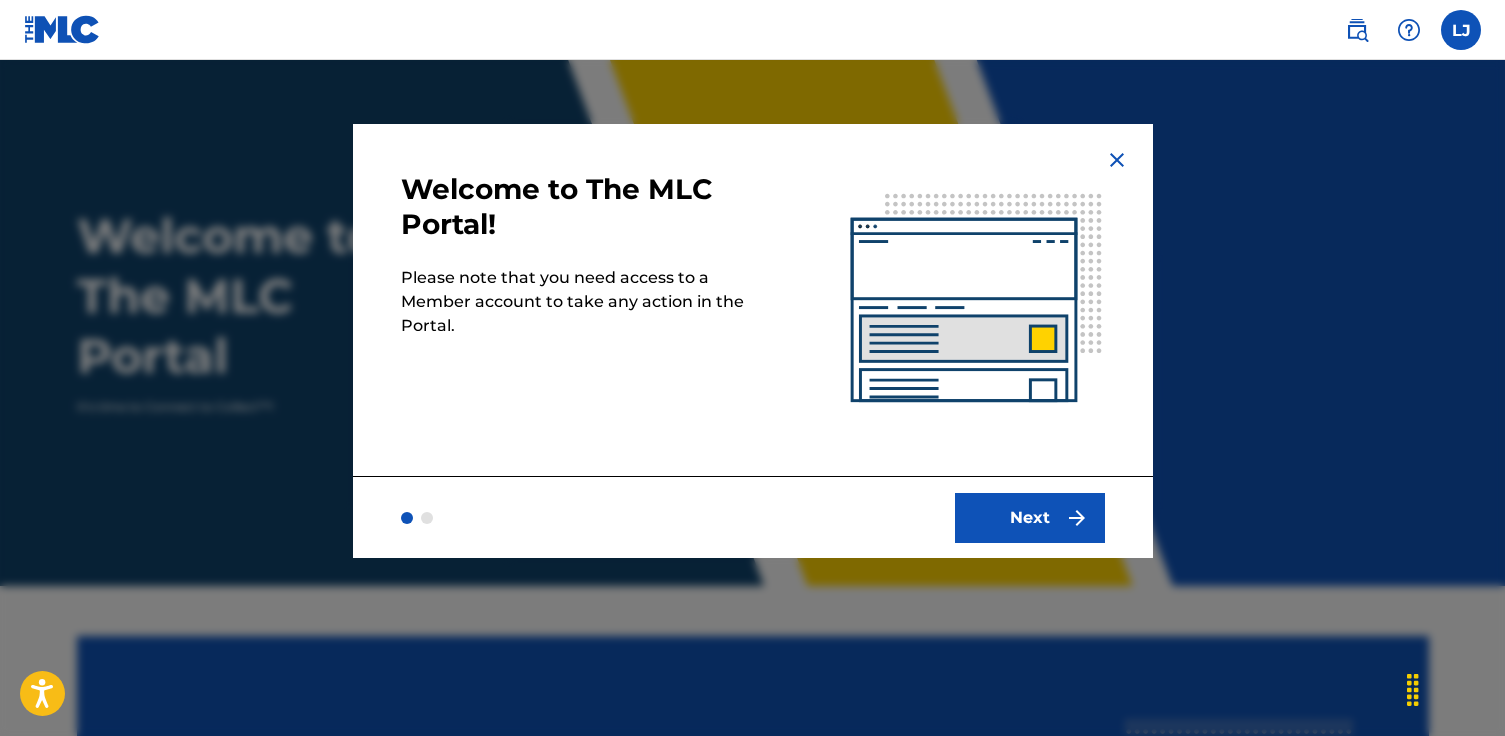 scroll, scrollTop: 0, scrollLeft: 0, axis: both 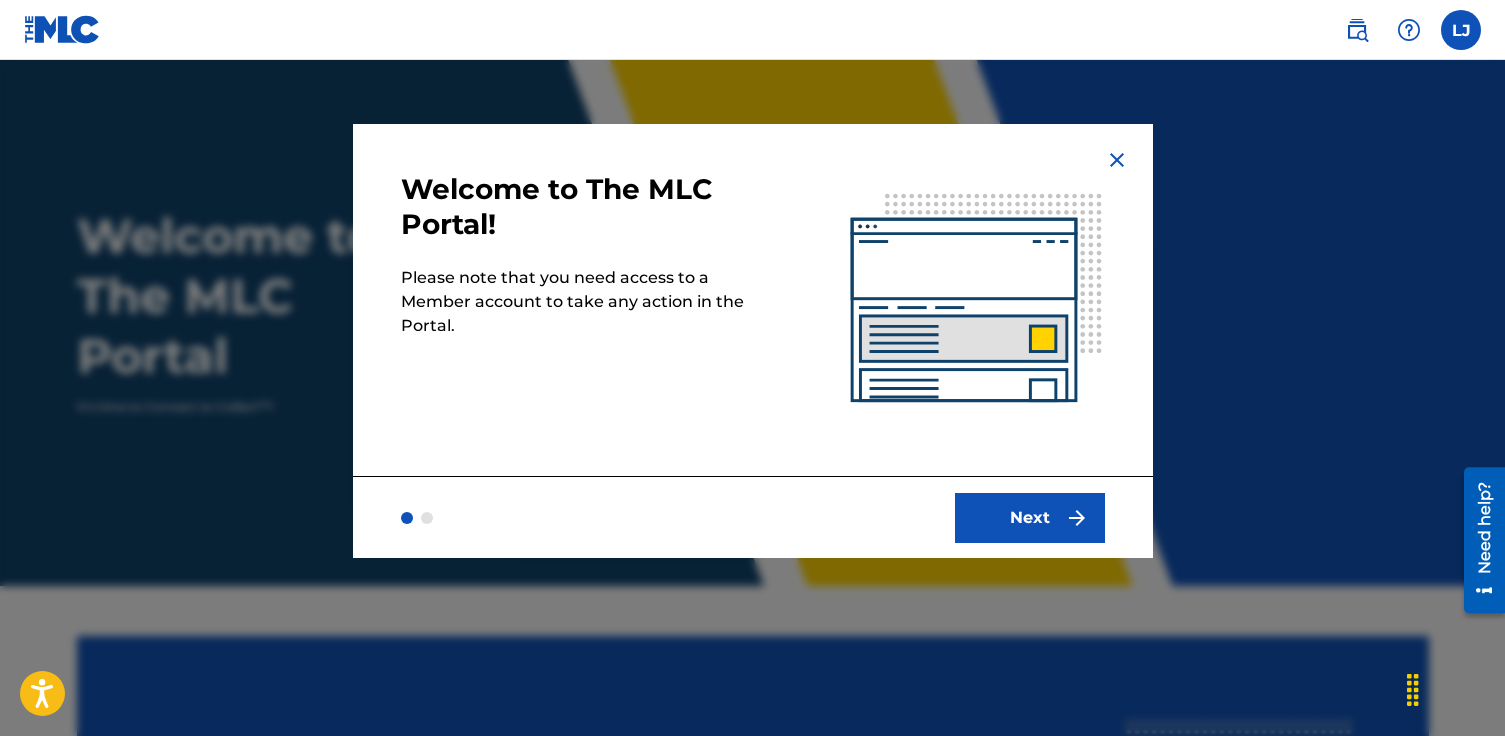 click on "Next" at bounding box center (1030, 518) 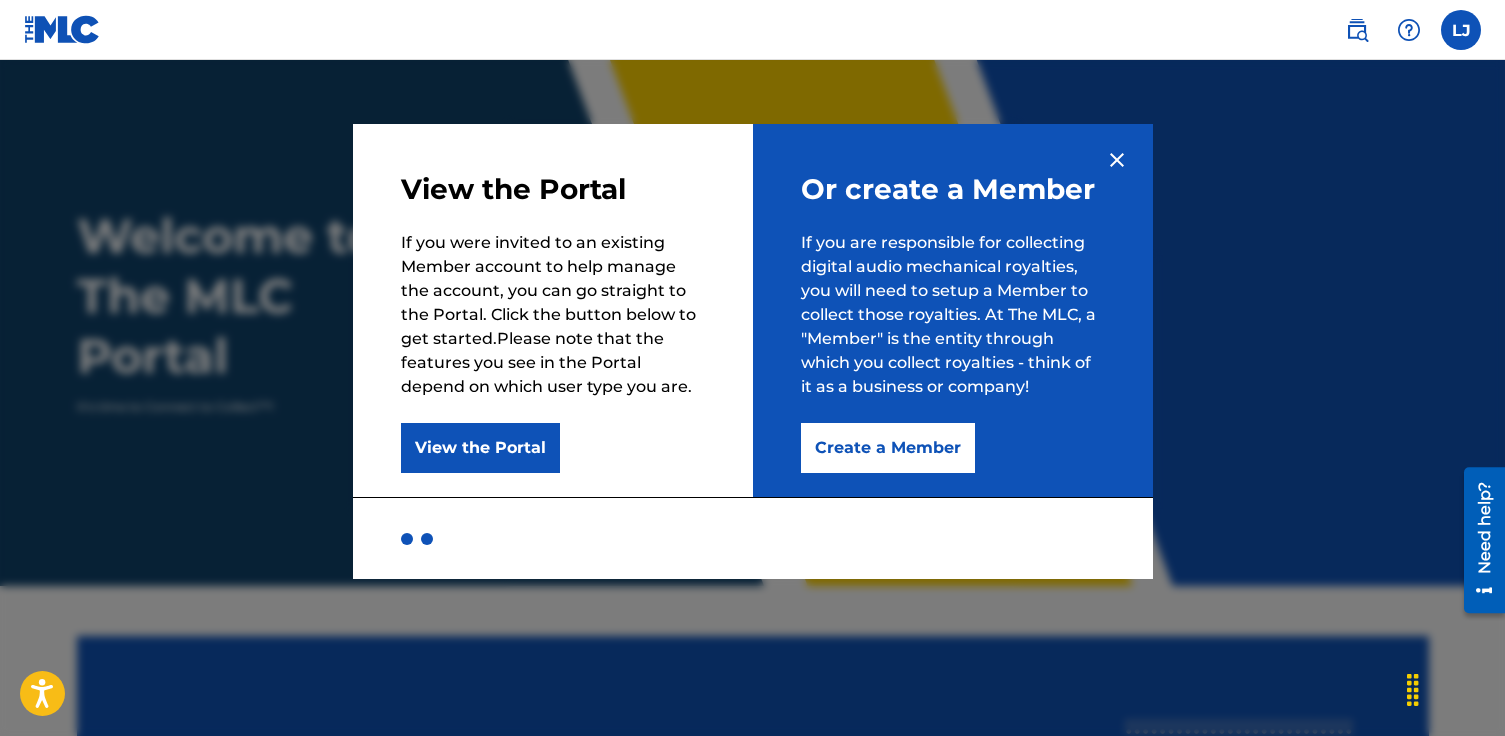 click on "View the Portal" at bounding box center (480, 448) 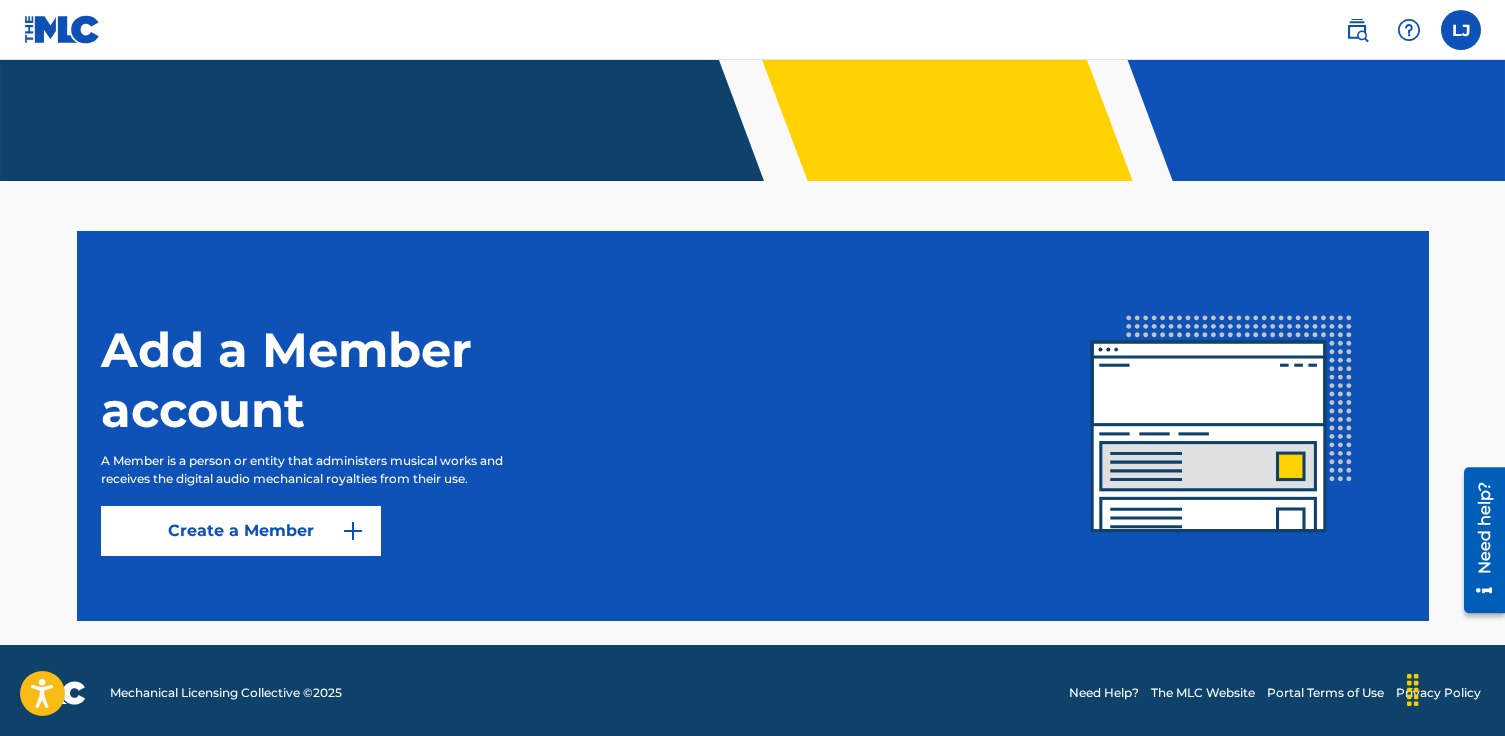 scroll, scrollTop: 410, scrollLeft: 0, axis: vertical 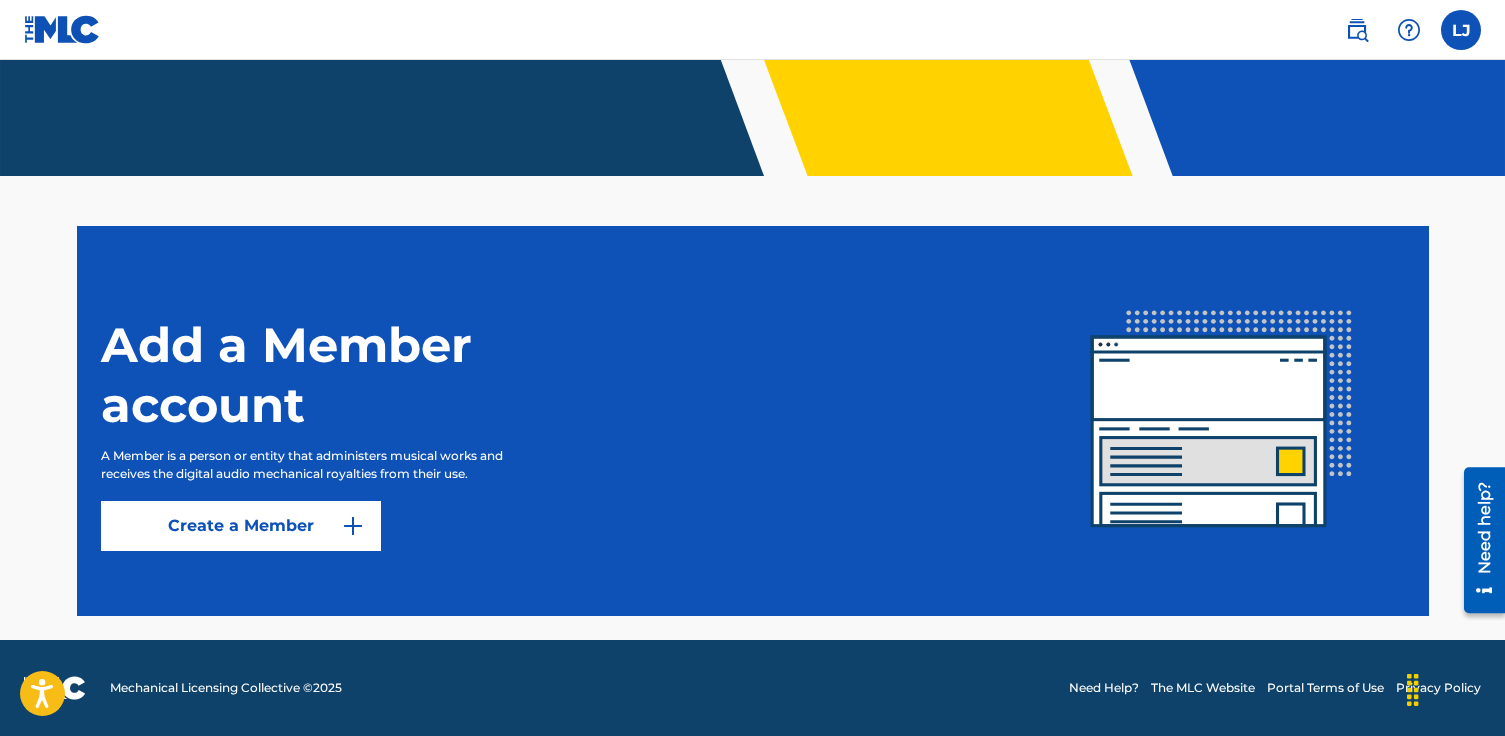 click at bounding box center (353, 526) 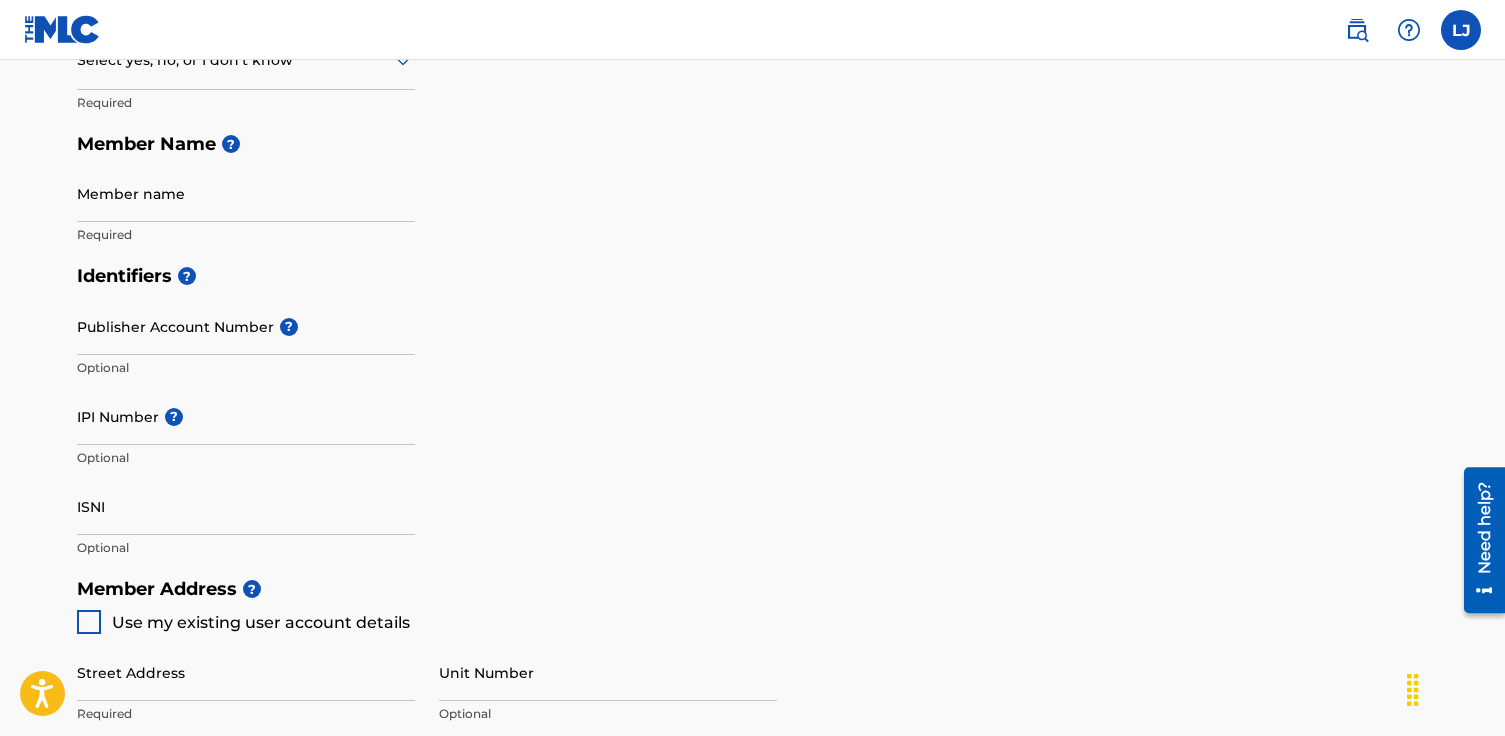 scroll, scrollTop: 0, scrollLeft: 0, axis: both 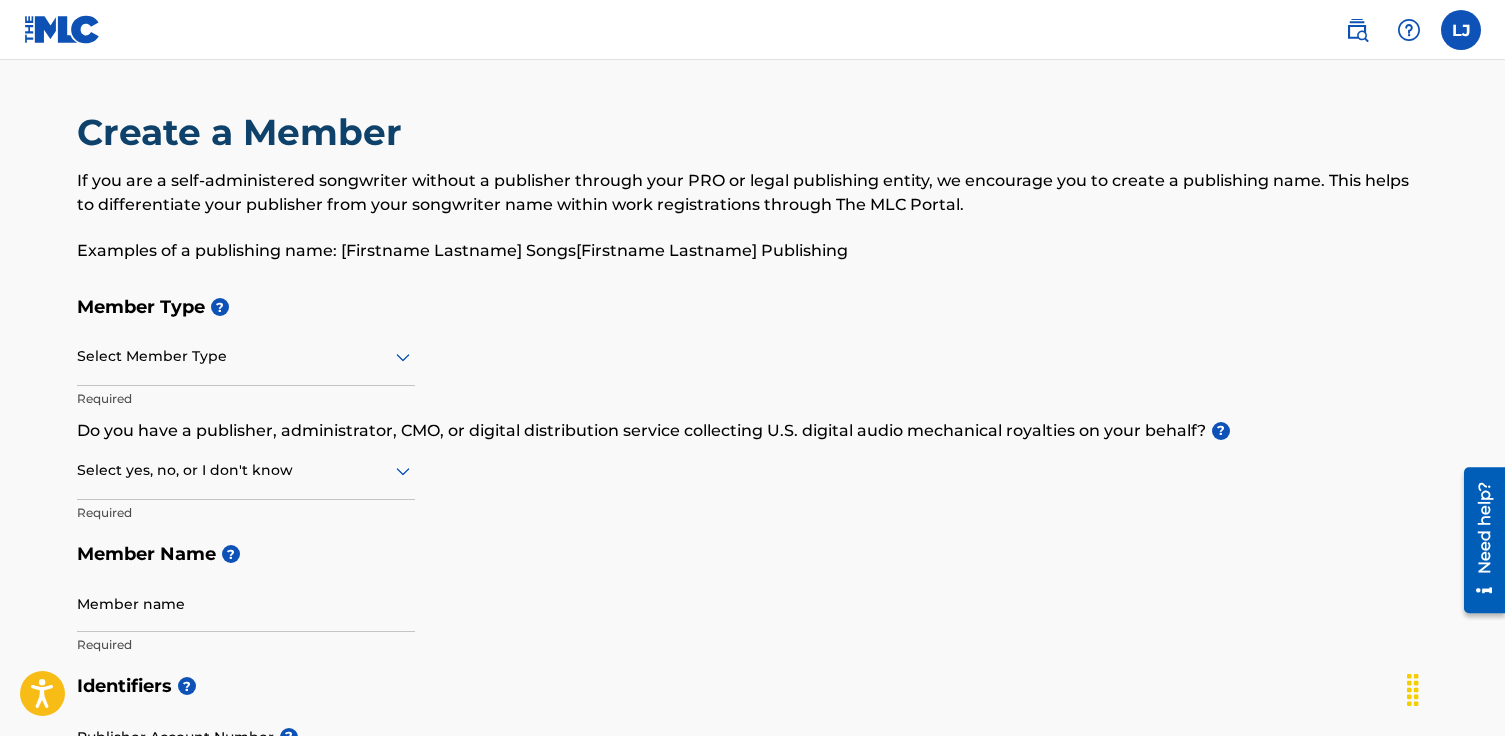 click at bounding box center [62, 29] 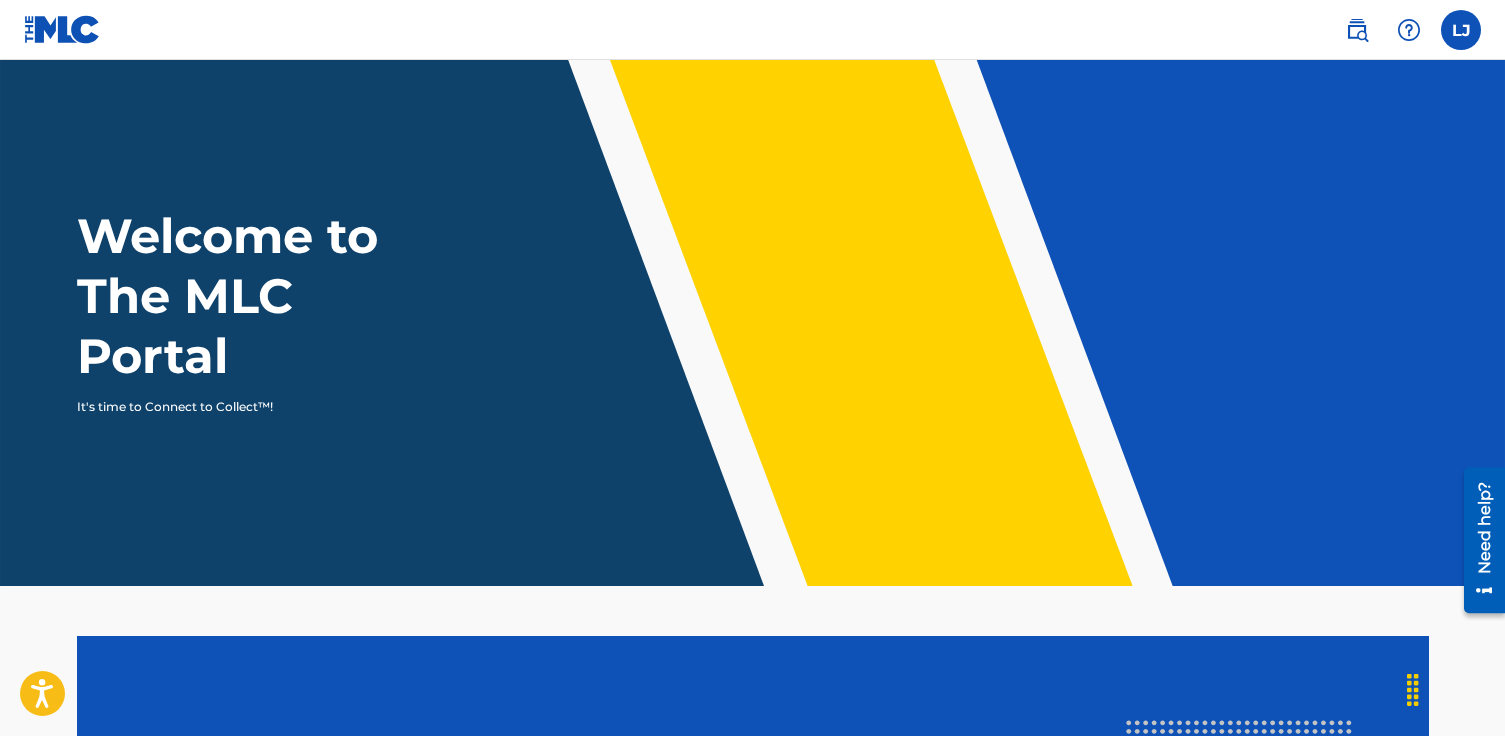 scroll, scrollTop: 410, scrollLeft: 0, axis: vertical 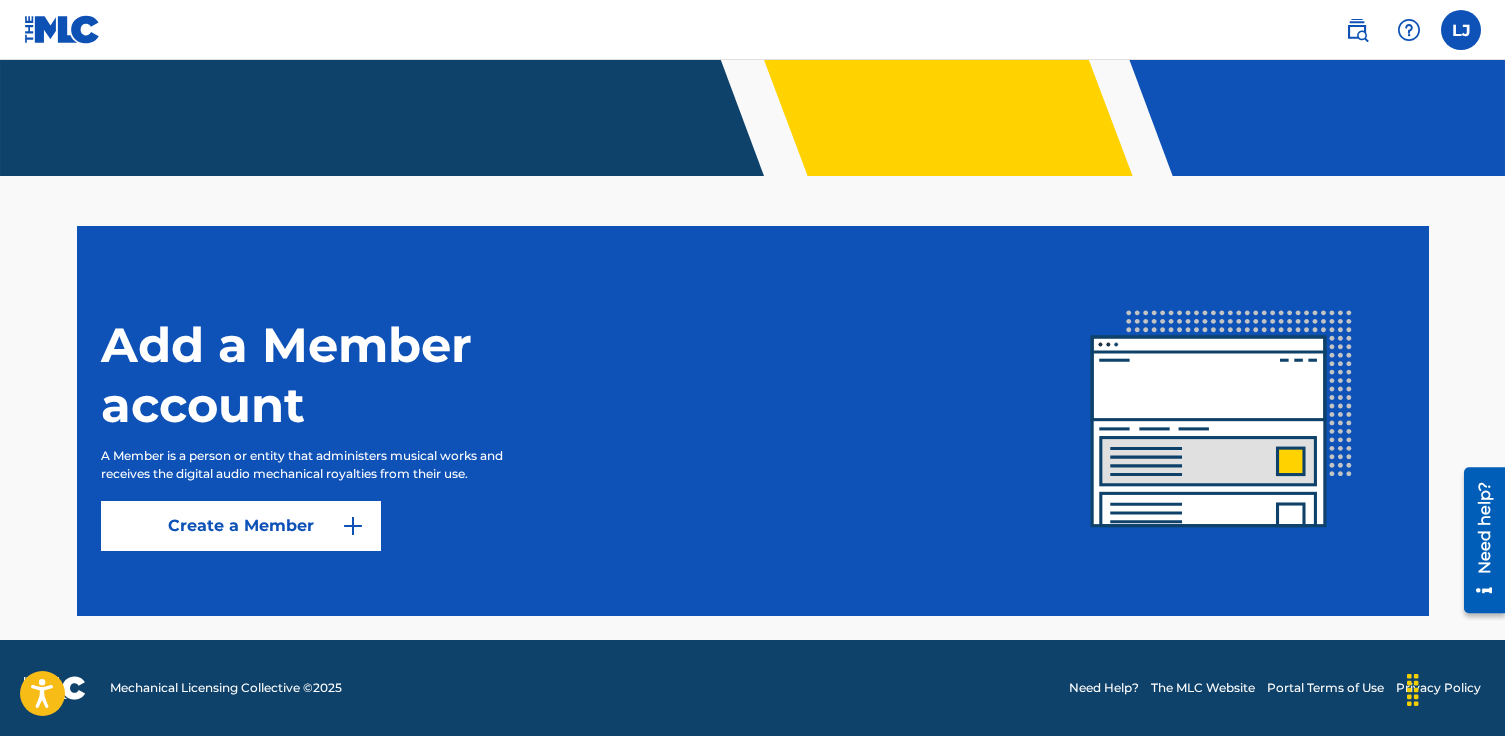 click on "Create a Member" at bounding box center (241, 526) 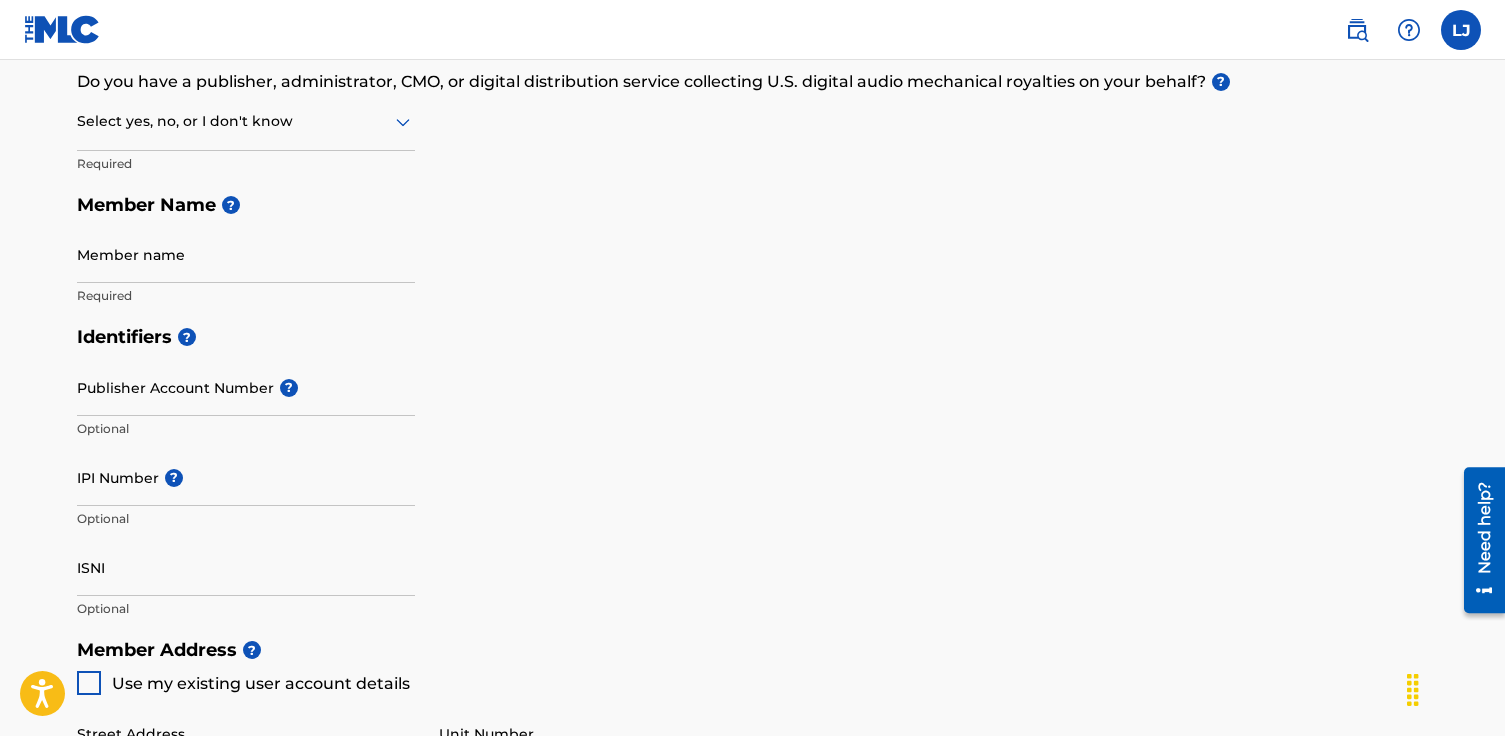 scroll, scrollTop: 1215, scrollLeft: 0, axis: vertical 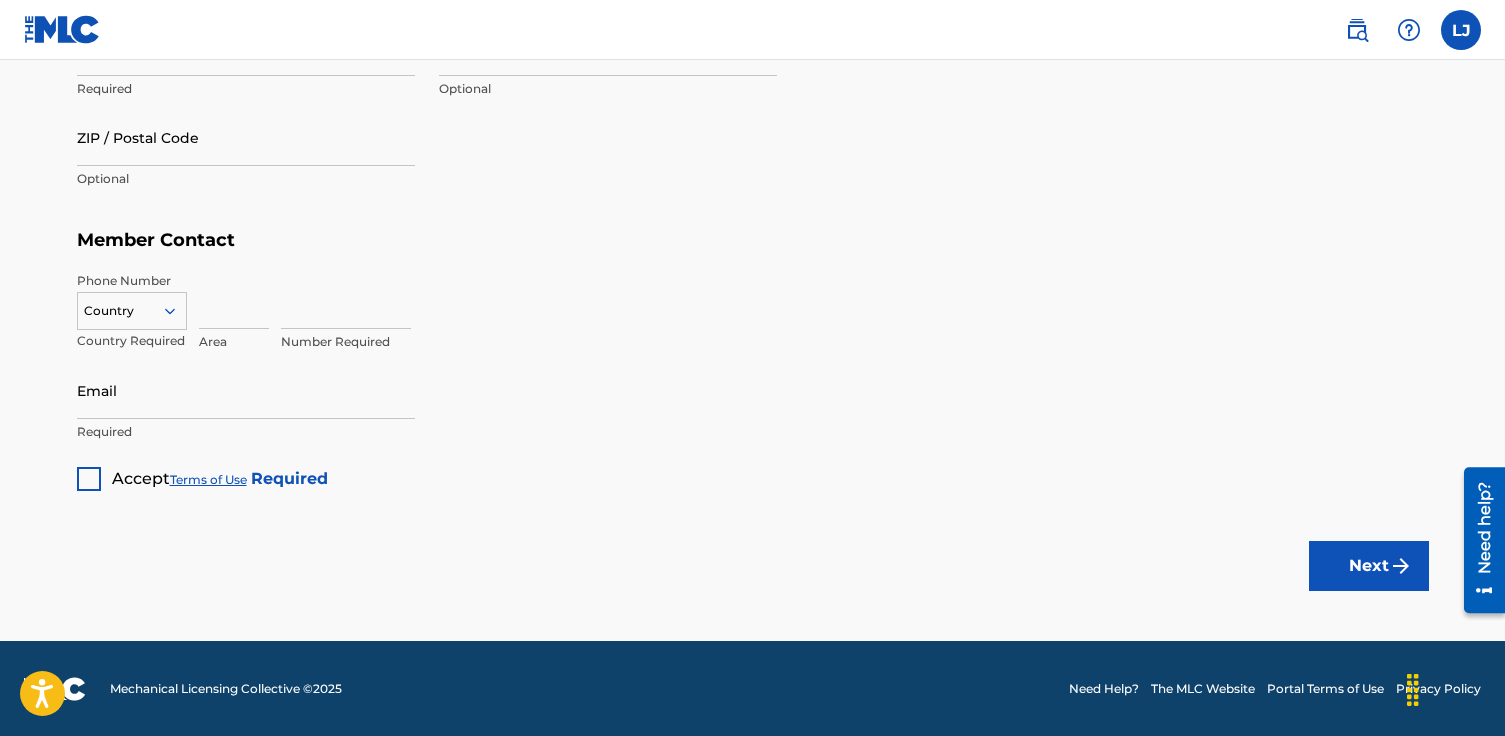 click on "Create a Member If you are a self-administered songwriter without a publisher through your PRO or legal publishing entity, we encourage you to create a publishing name. This helps to differentiate your publisher from your songwriter name within work registrations through The MLC Portal. Examples of a publishing name: [Firstname Lastname] Songs[Firstname Lastname] Publishing Member Type ? Select Member Type Required Do you have a publisher, administrator, CMO, or digital distribution service collecting U.S. digital audio mechanical royalties on your behalf? ? Select yes, no, or I don't know Required Member Name ? Member name Required Identifiers ? Publisher Account Number ? Optional IPI Number ? Optional ISNI Optional Member Address ? Use my existing user account details Street Address Required Unit Number Optional Attention Optional City / Town Required Country Required State / Province Optional ZIP / Postal Code Optional Member Contact Phone Number Country Country Required Area Number Required Email Required" at bounding box center (753, -307) 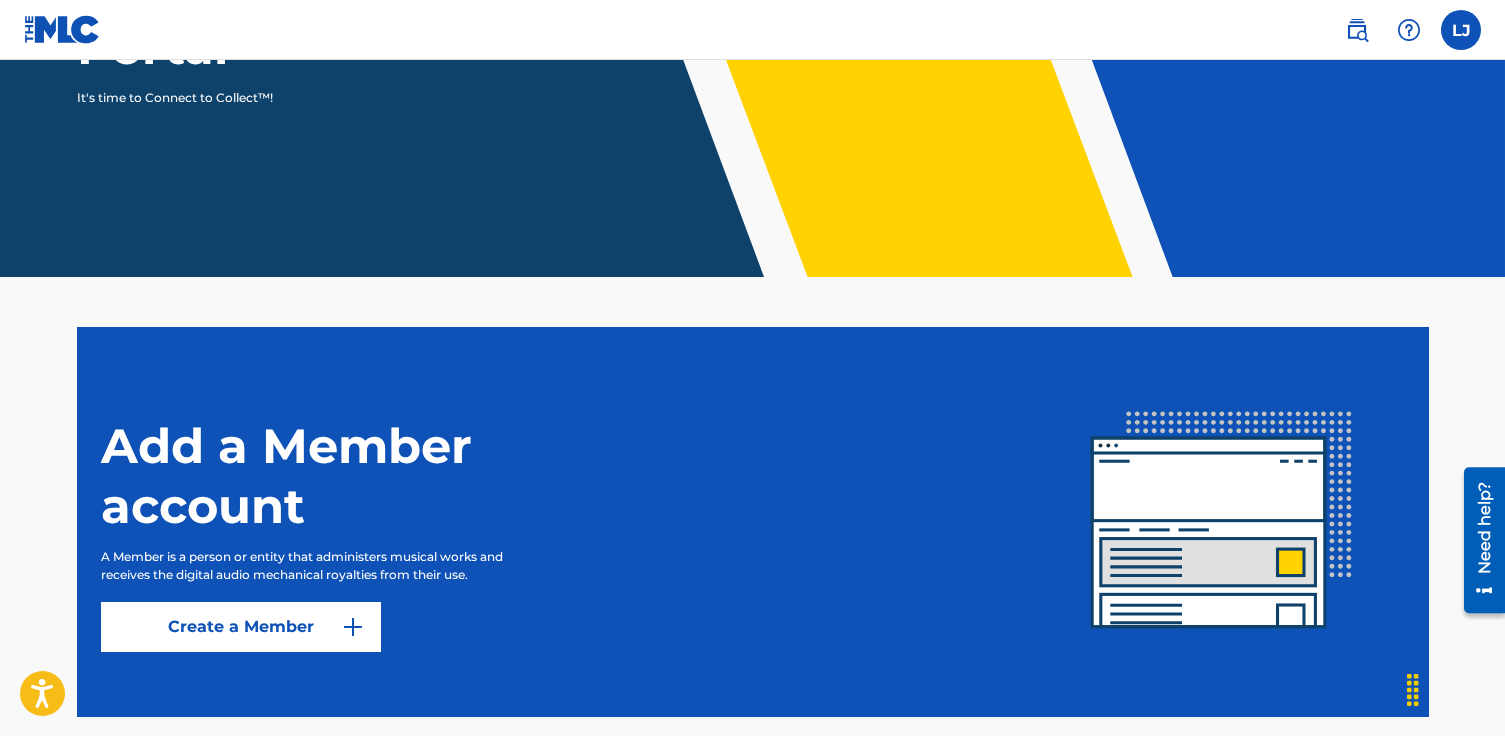 scroll, scrollTop: 0, scrollLeft: 0, axis: both 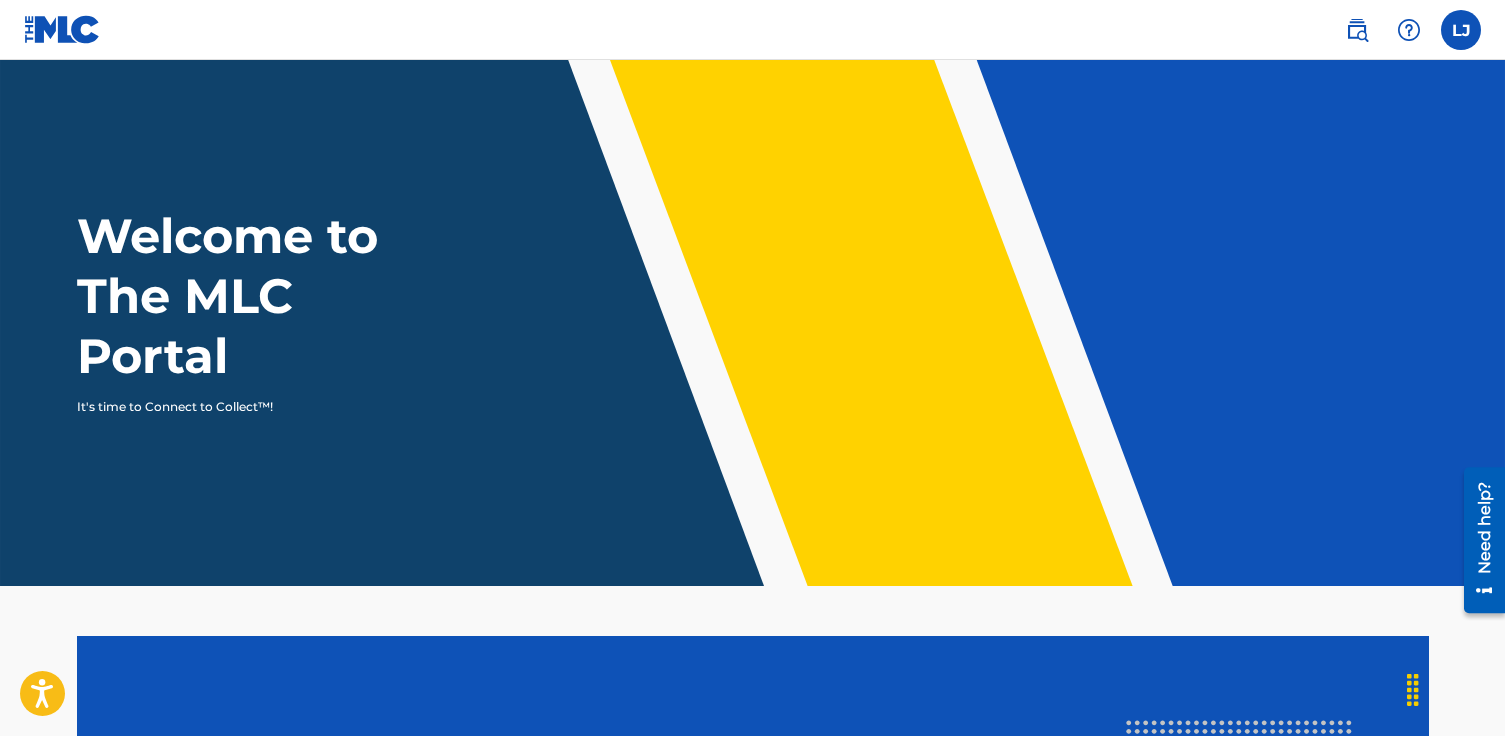 click at bounding box center [1357, 30] 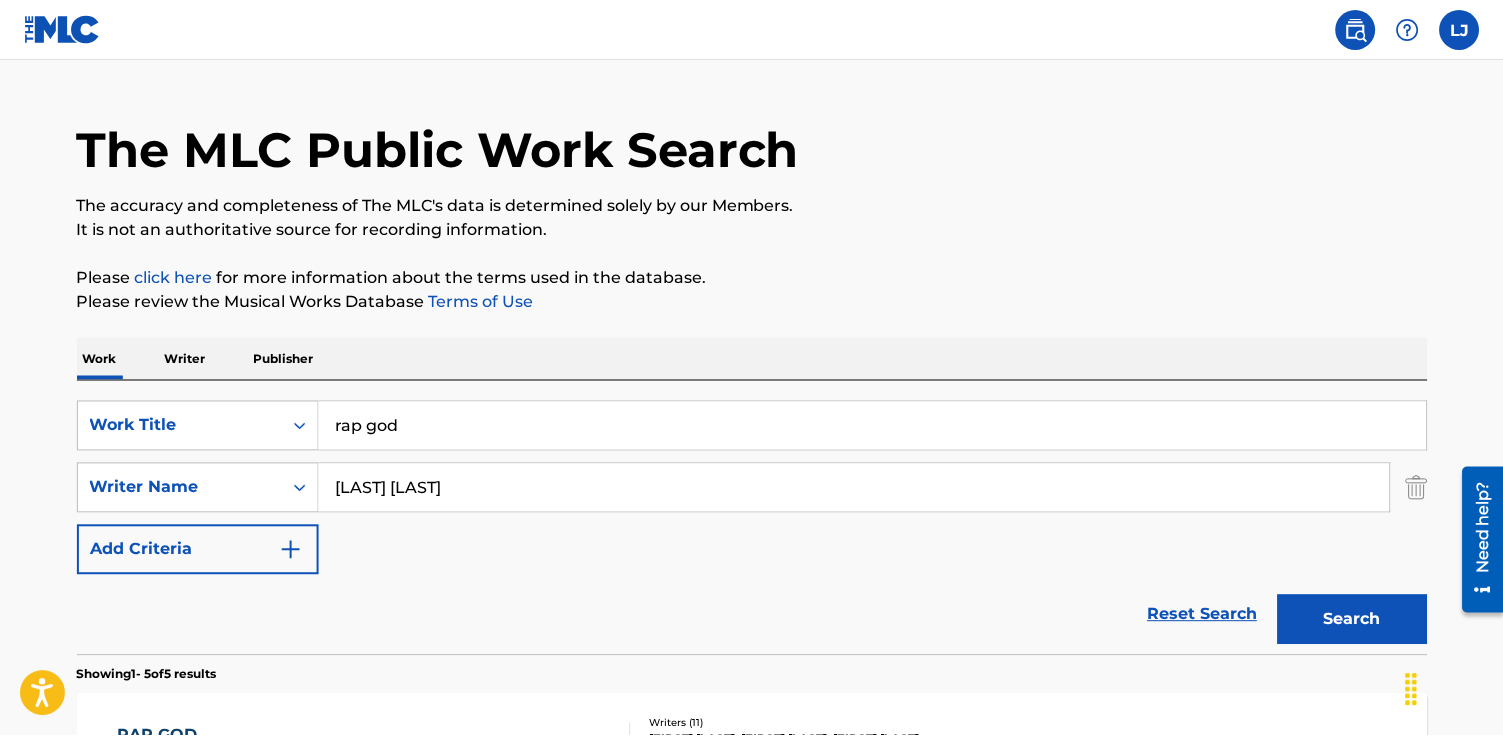 scroll, scrollTop: 50, scrollLeft: 0, axis: vertical 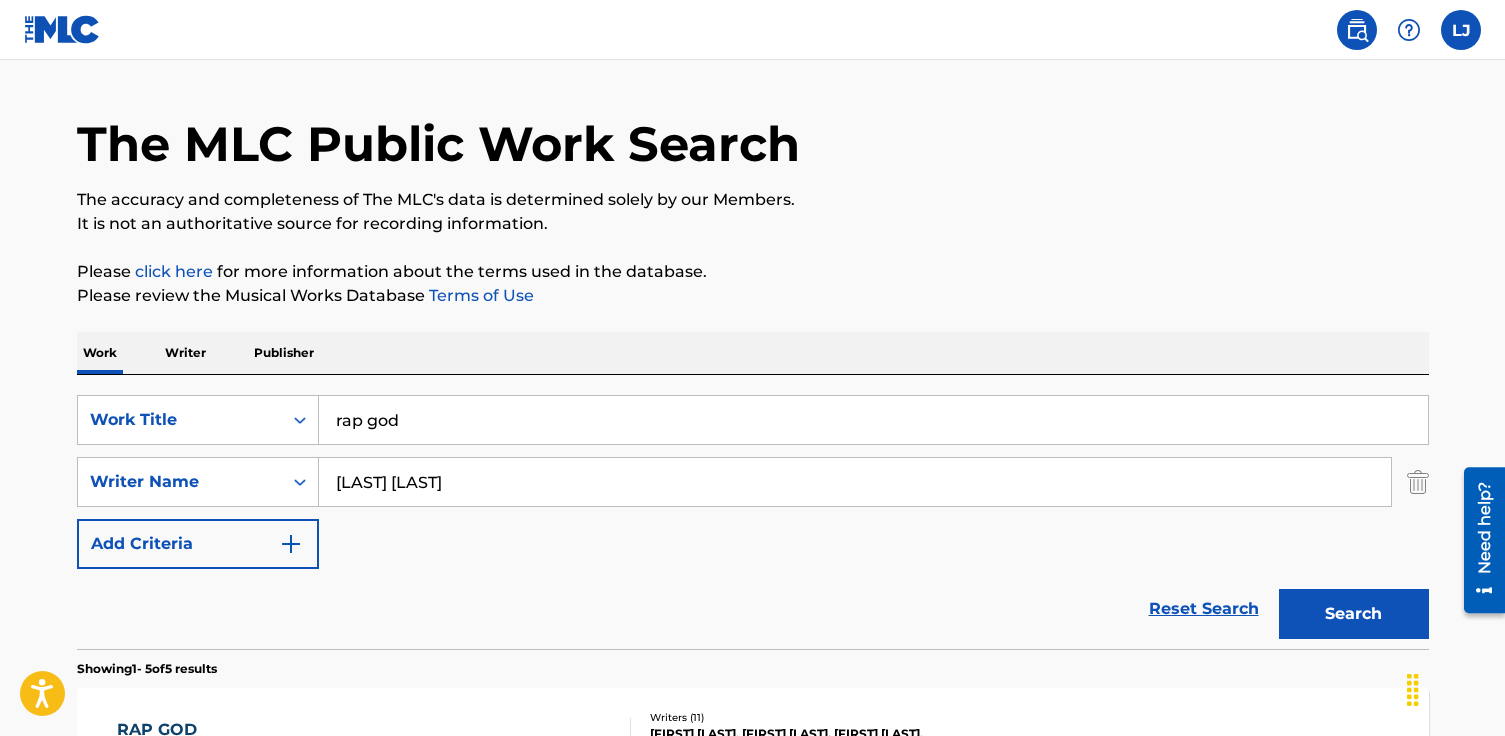click on "click here" at bounding box center (174, 271) 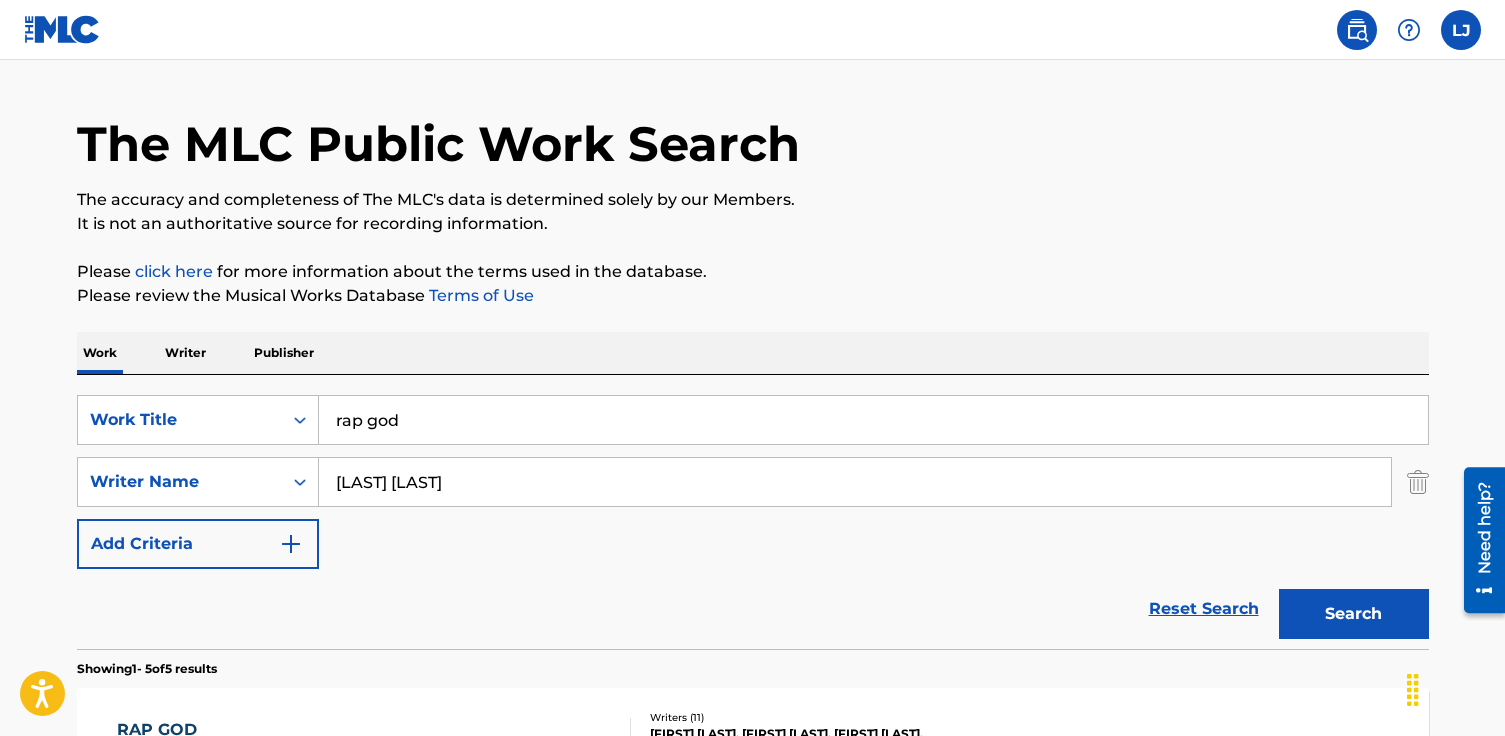 click on "rap god" at bounding box center (873, 420) 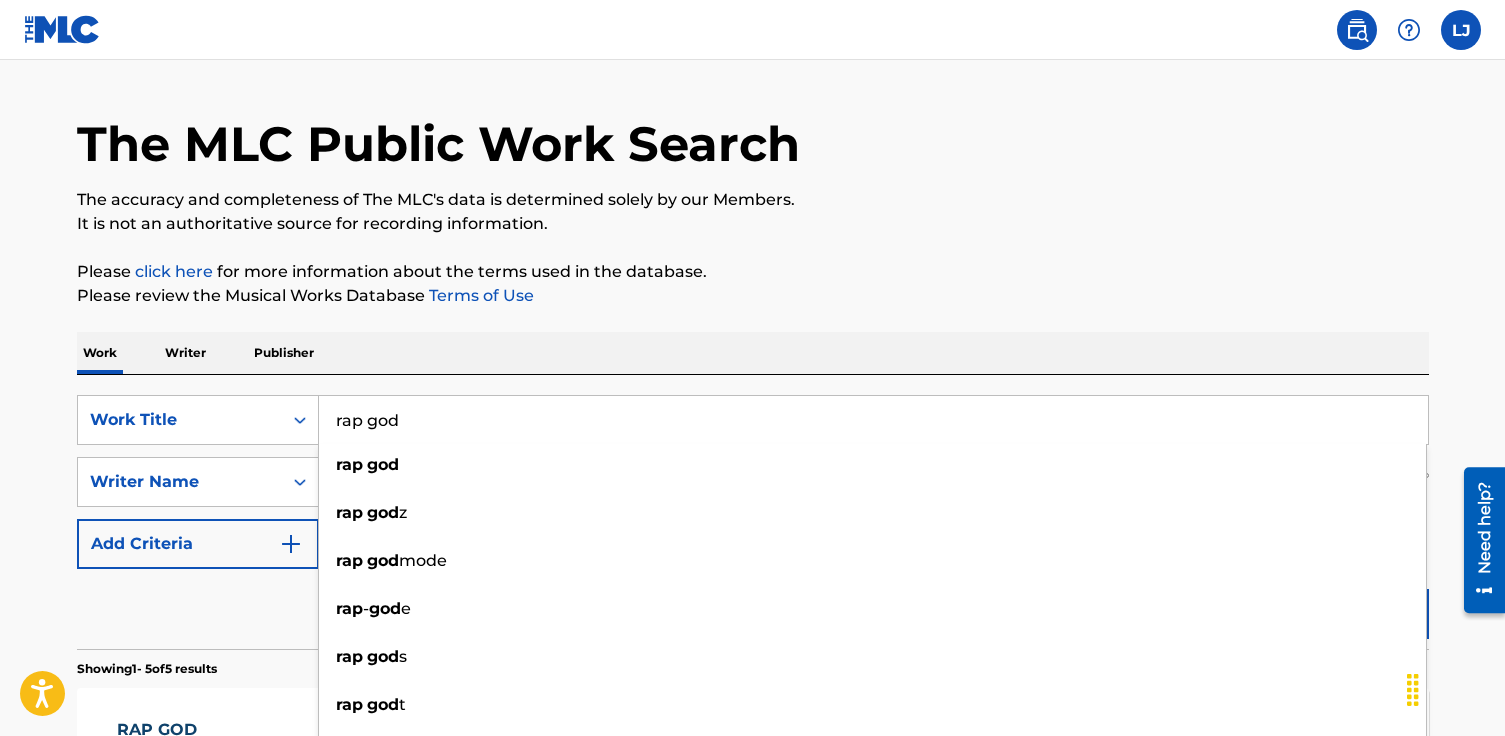click on "It is not an authoritative source for recording information." at bounding box center (753, 224) 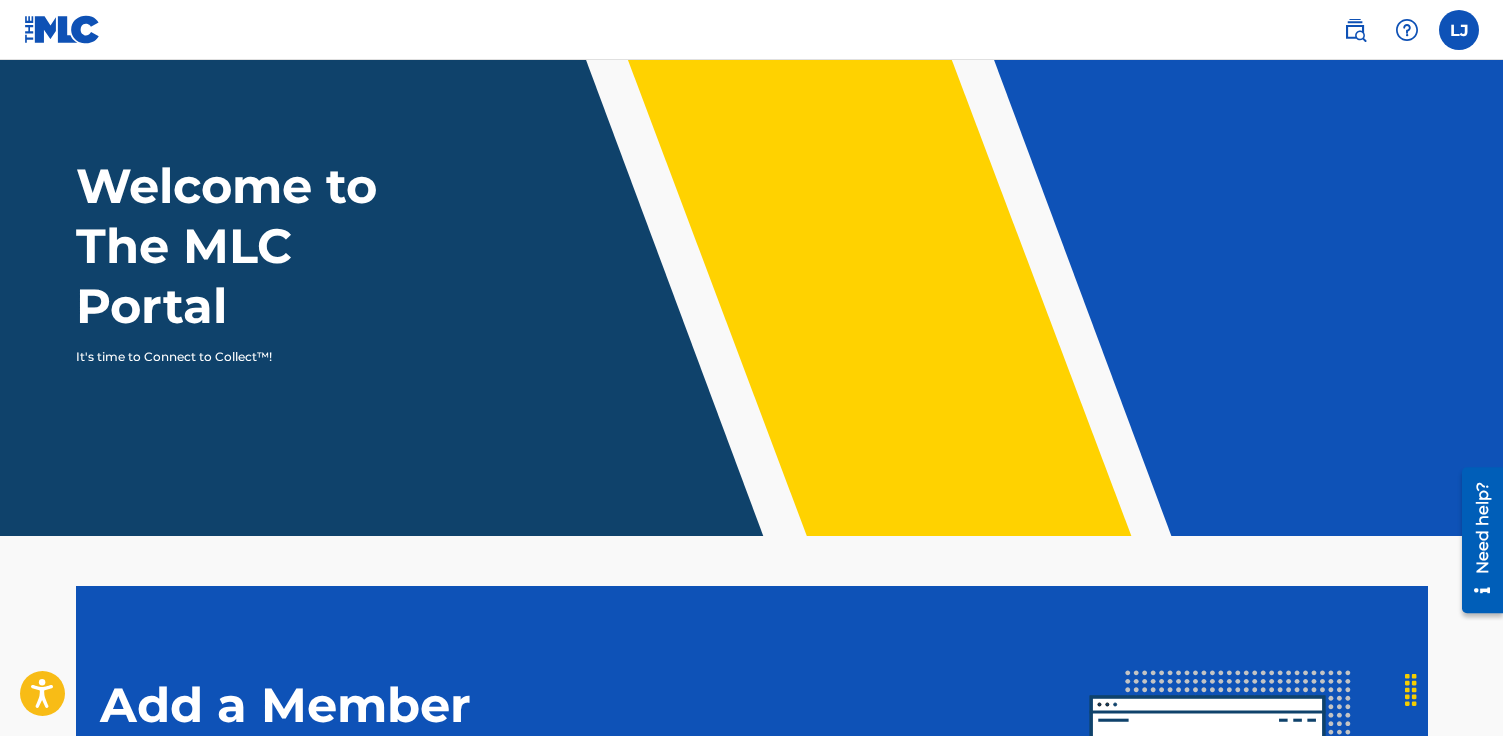 scroll, scrollTop: 0, scrollLeft: 0, axis: both 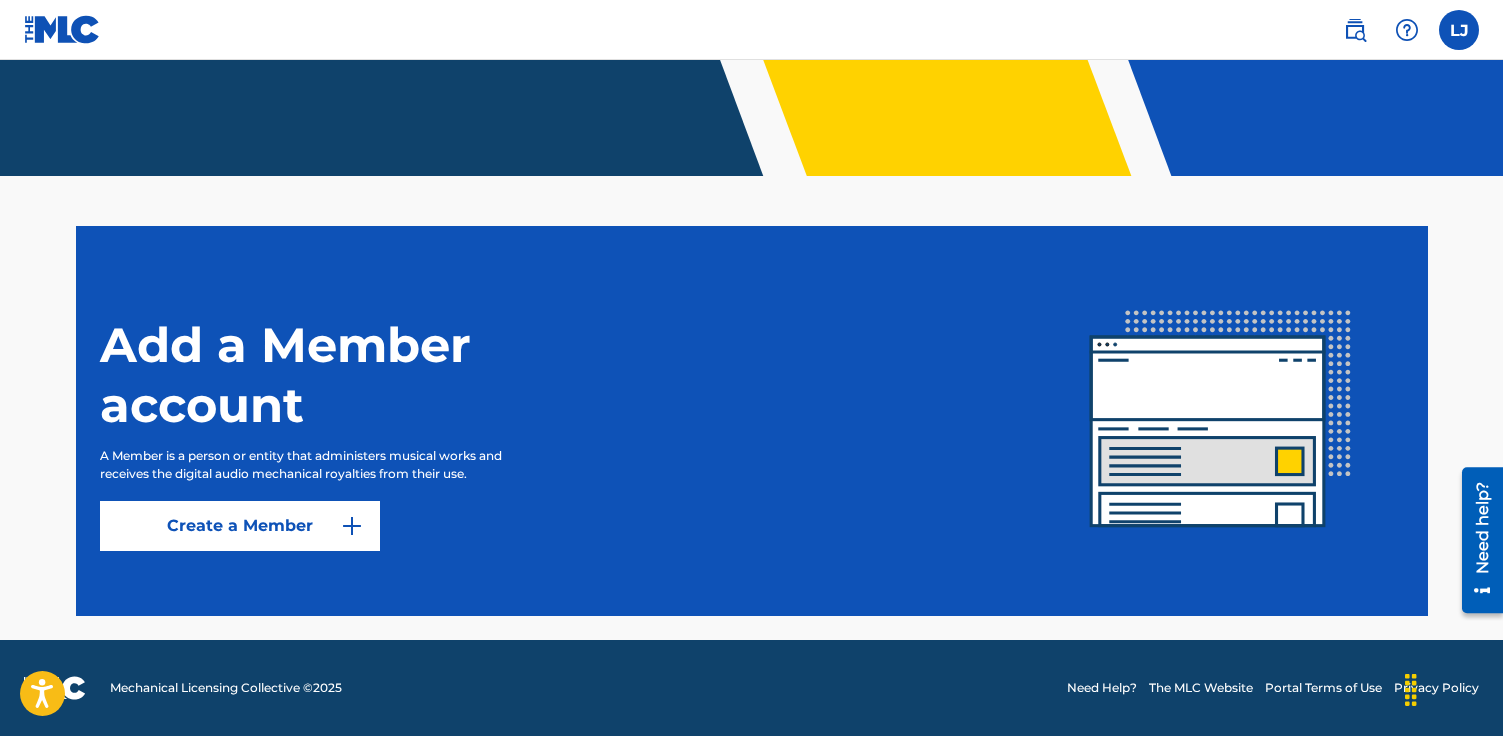 click at bounding box center [62, 29] 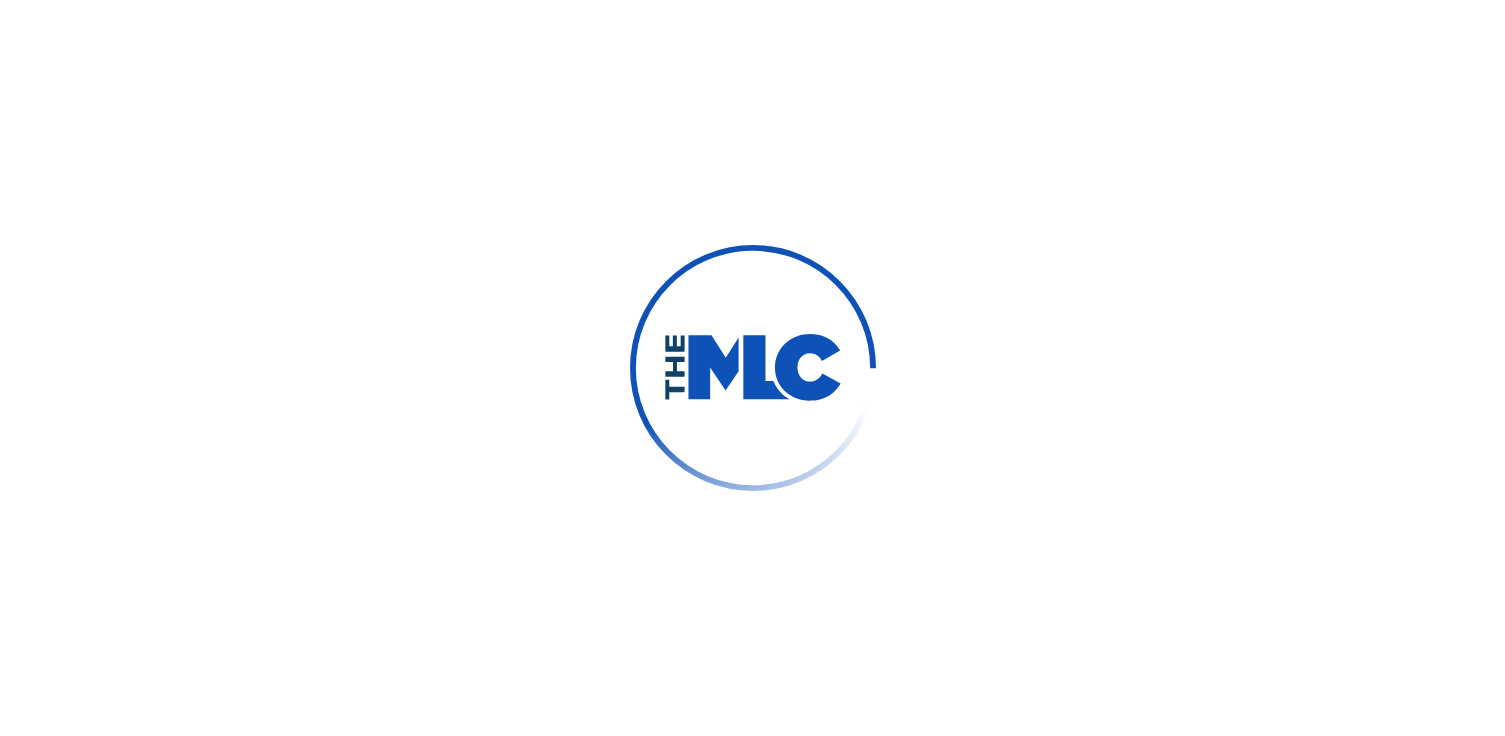 scroll, scrollTop: 0, scrollLeft: 0, axis: both 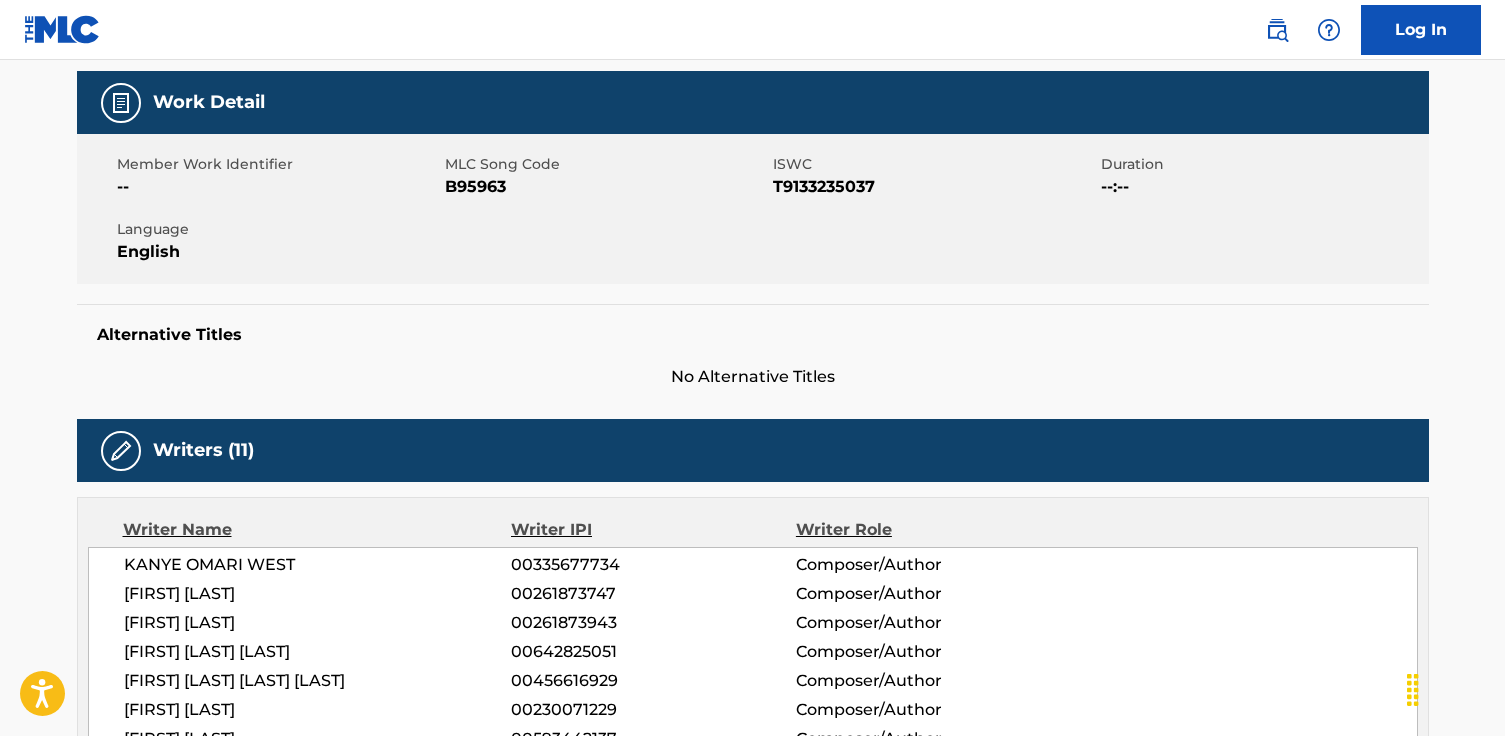 click on "00335677734" at bounding box center [653, 565] 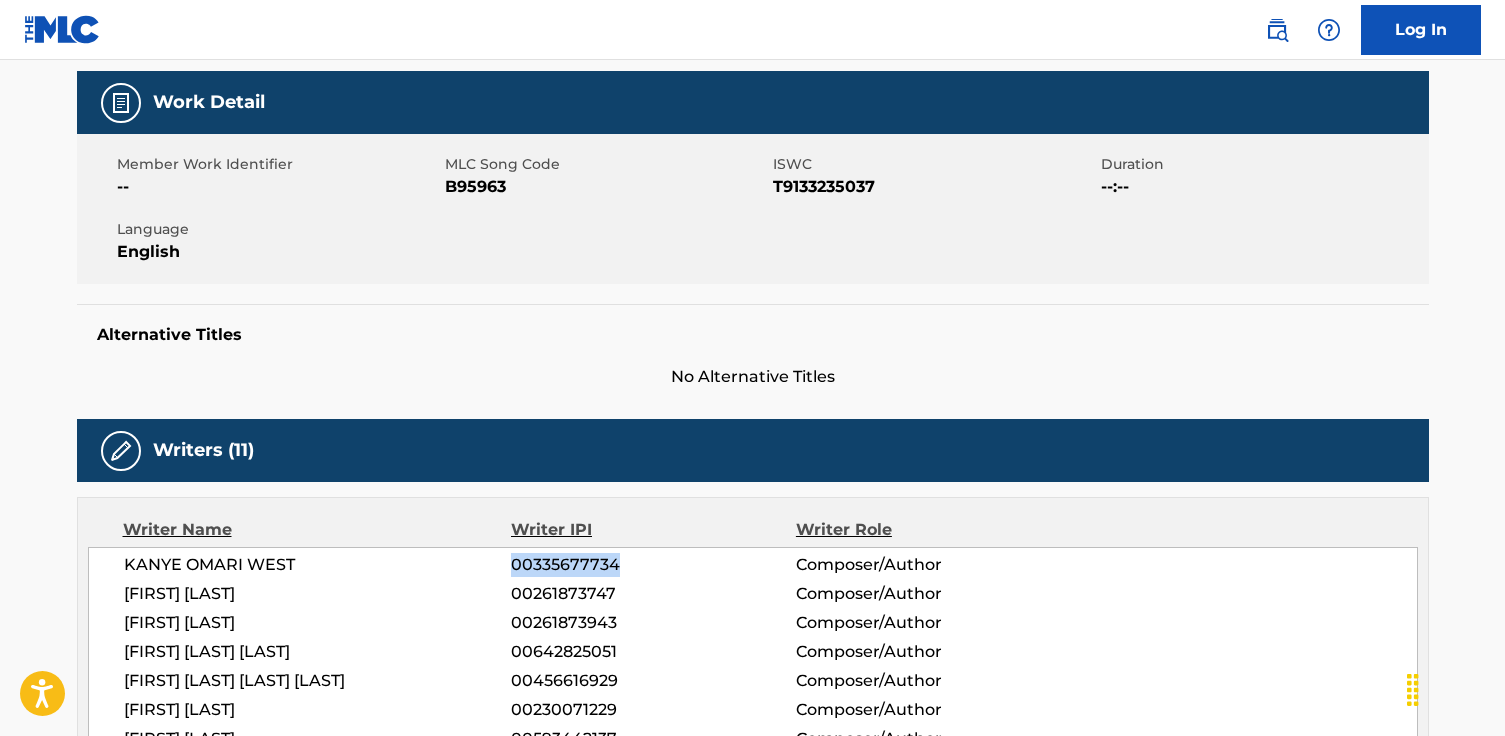 click on "00335677734" at bounding box center [653, 565] 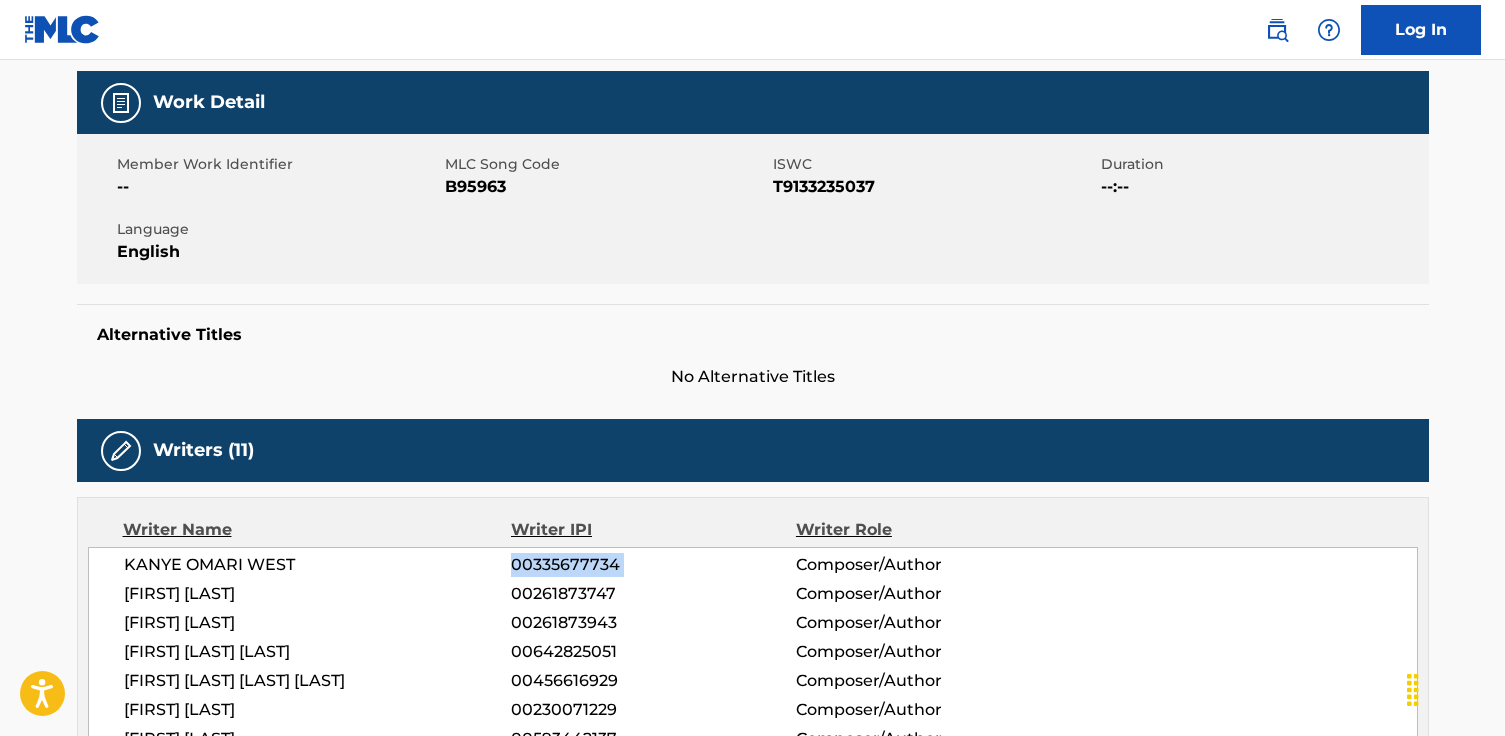 click on "00335677734" at bounding box center (653, 565) 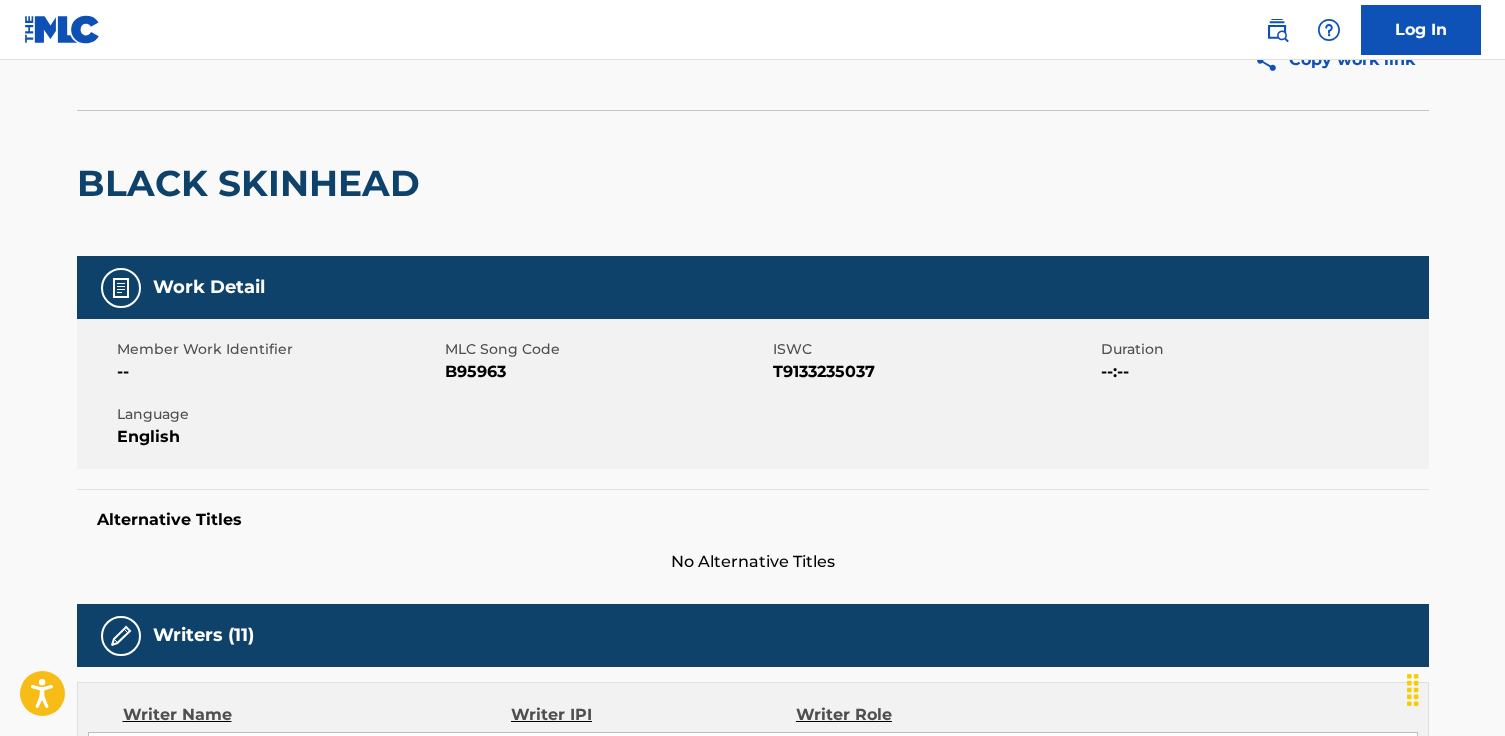 scroll, scrollTop: 0, scrollLeft: 0, axis: both 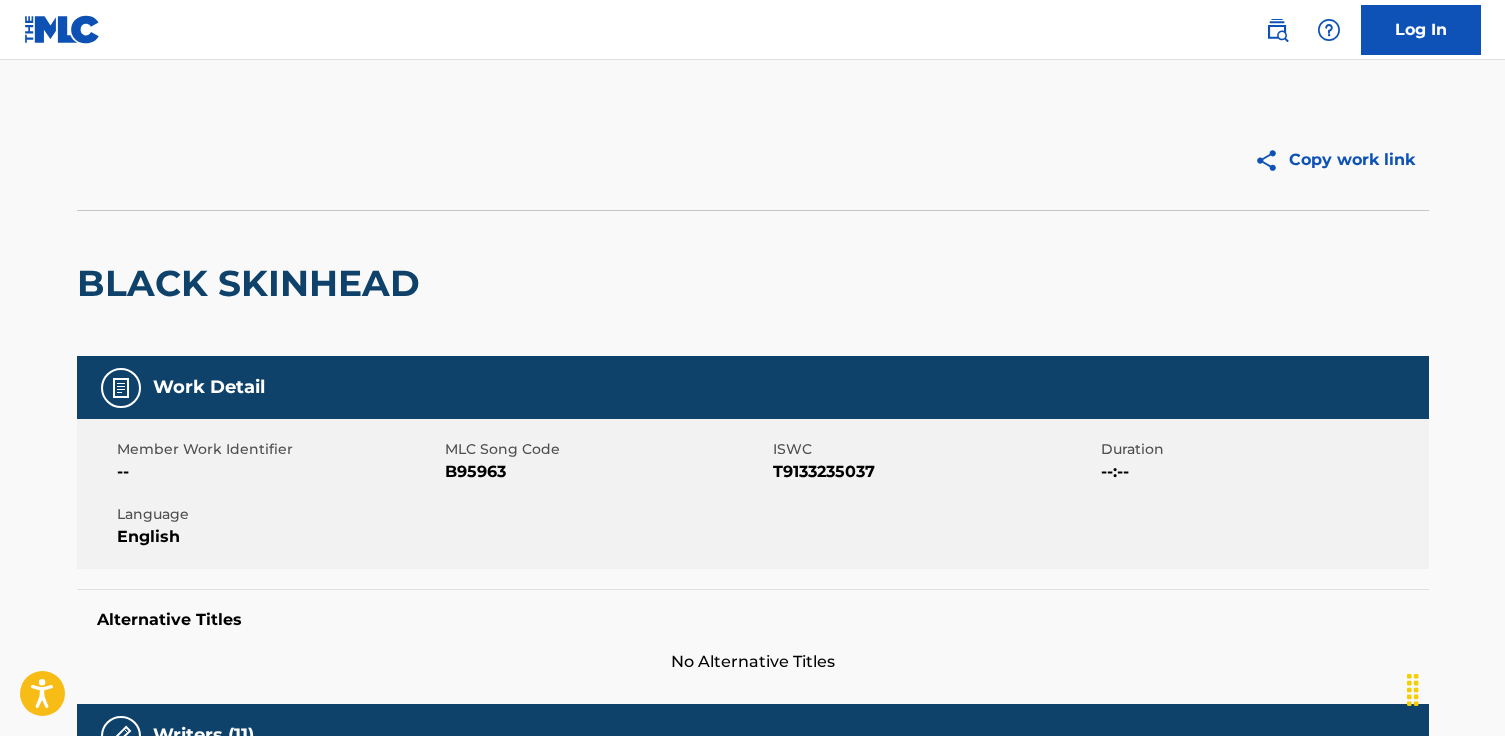 click on "Member Work Identifier" at bounding box center (278, 449) 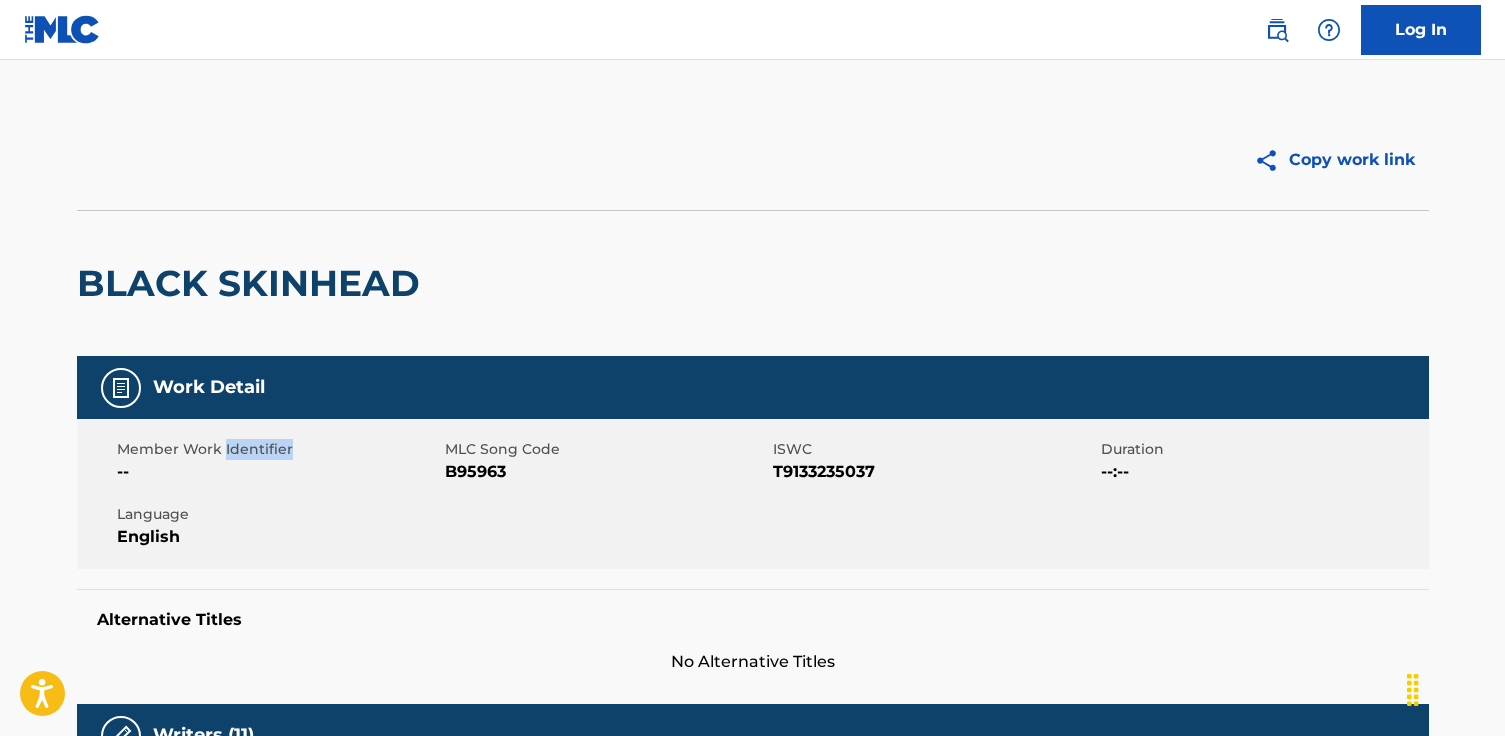 click on "Member Work Identifier" at bounding box center [278, 449] 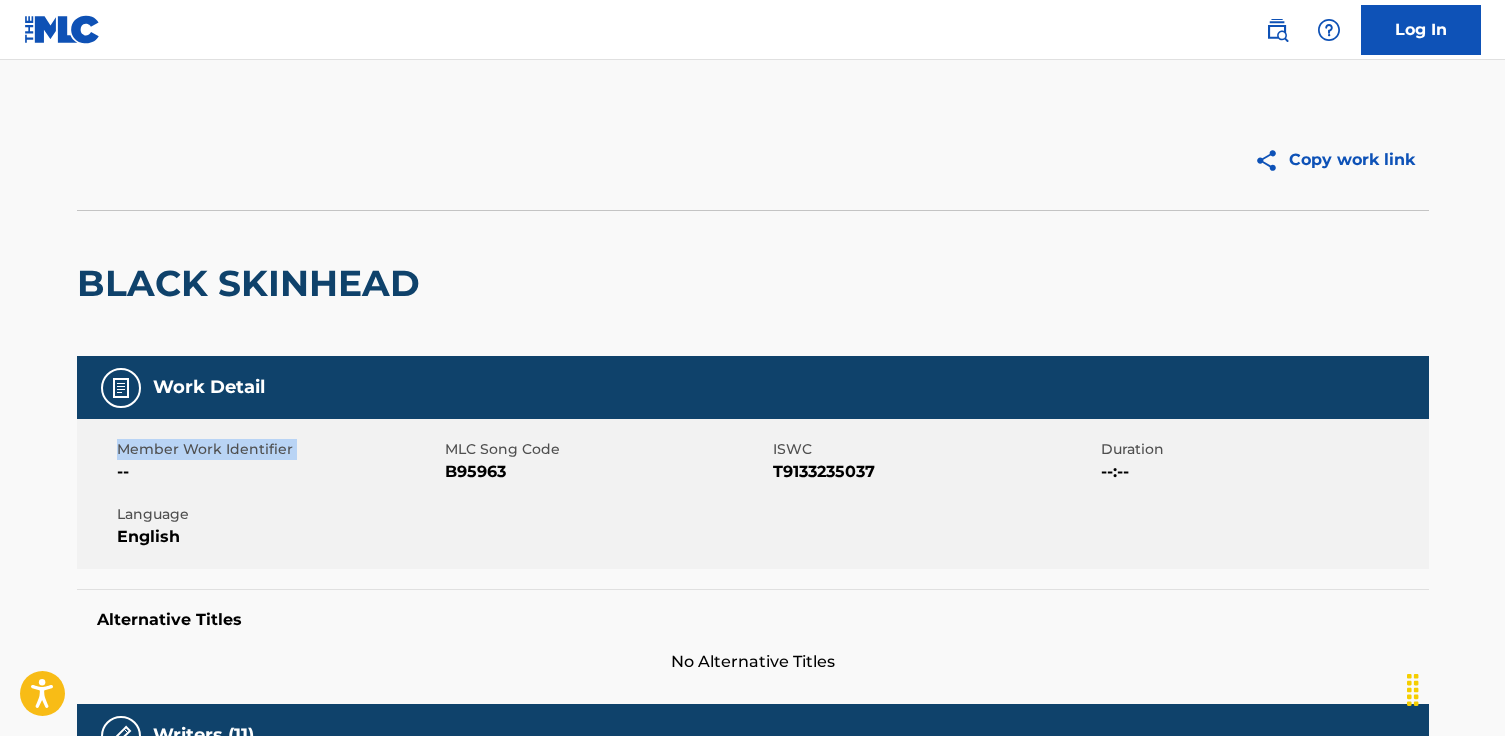 click on "Member Work Identifier" at bounding box center (278, 449) 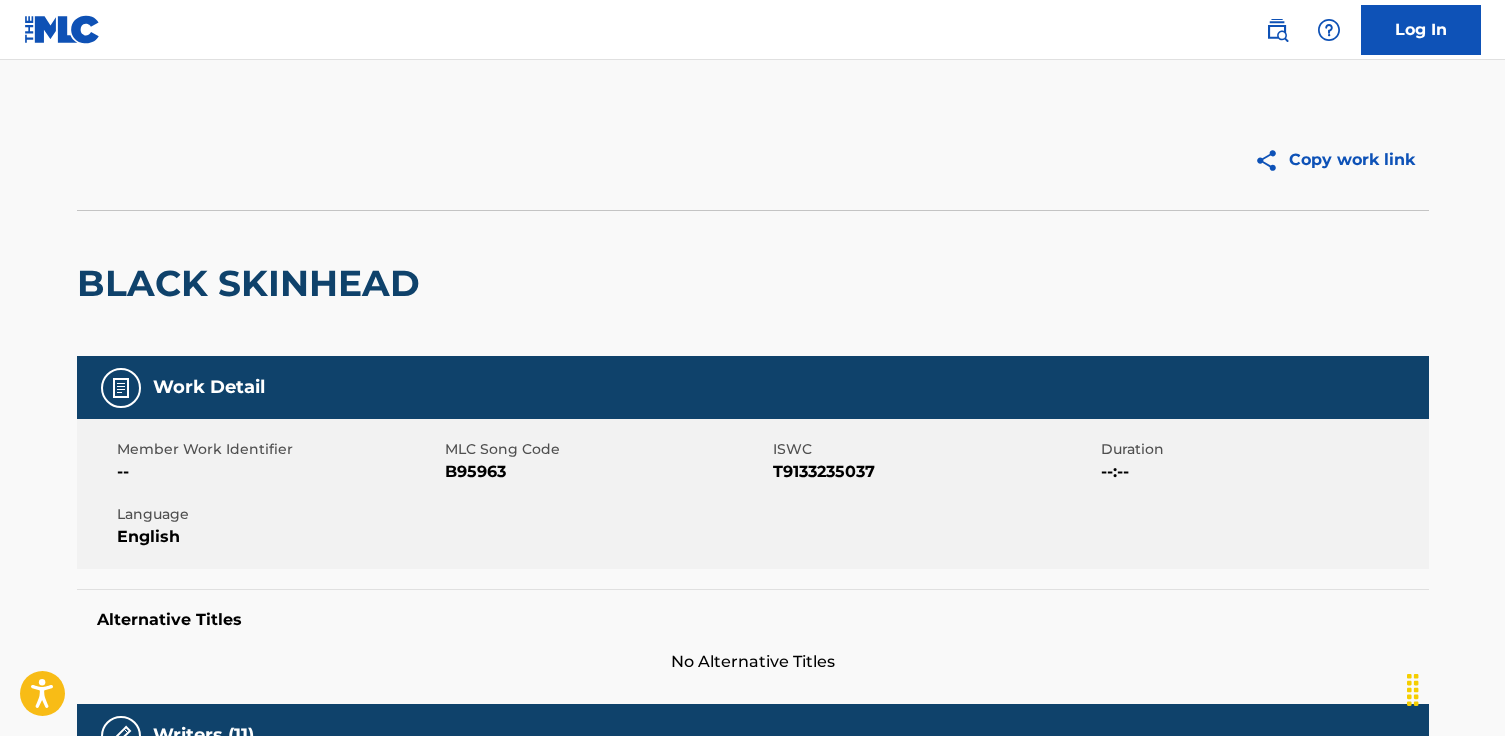 click on "English" at bounding box center [278, 537] 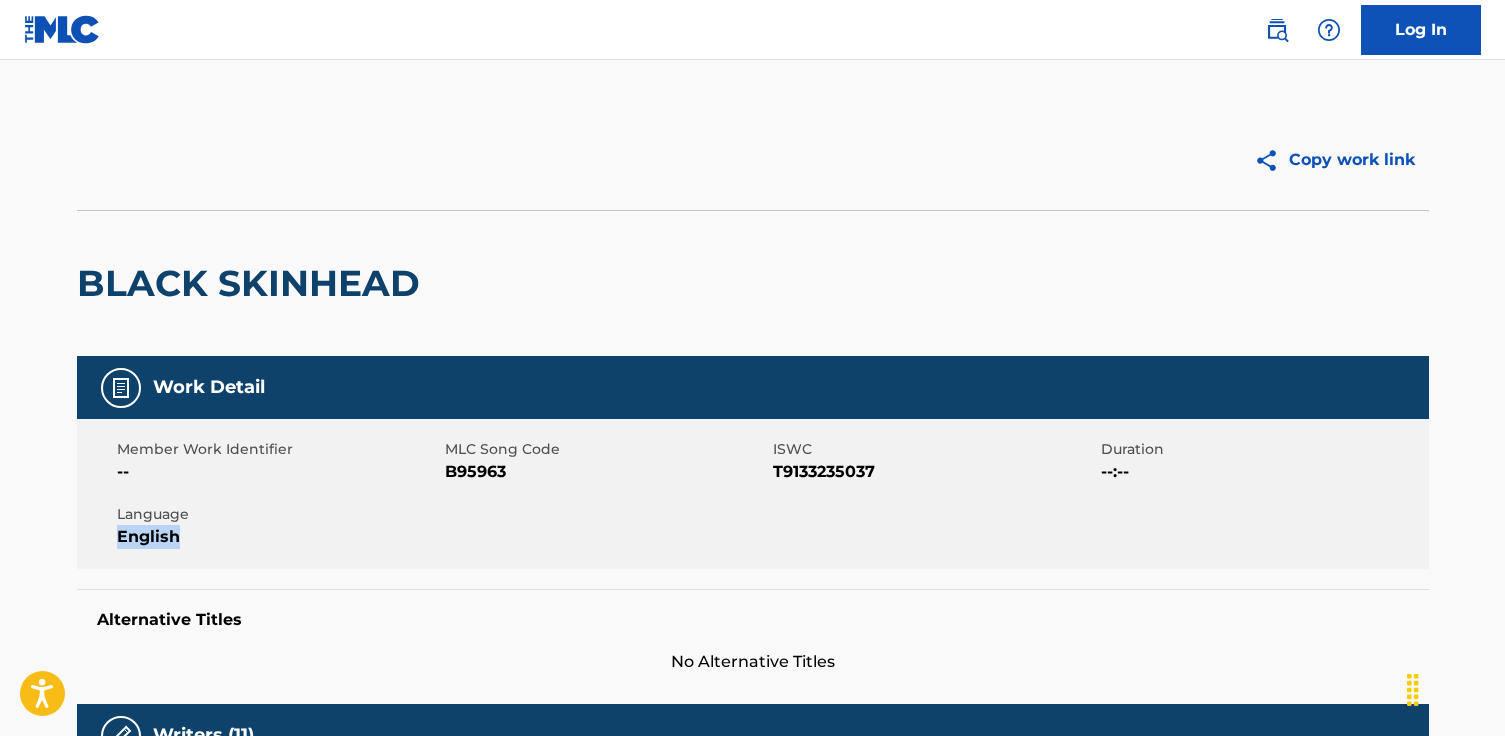 click on "English" at bounding box center (278, 537) 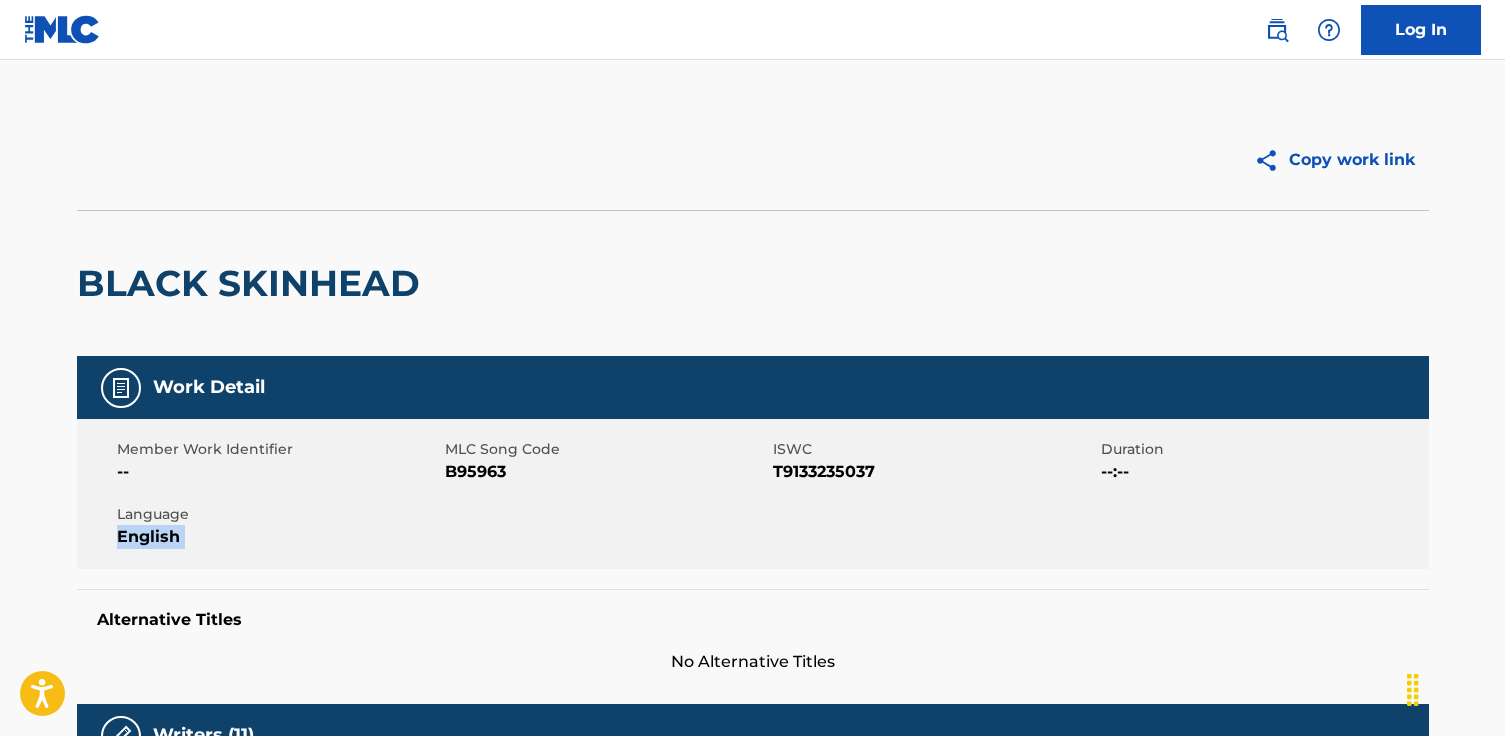 click on "English" at bounding box center [278, 537] 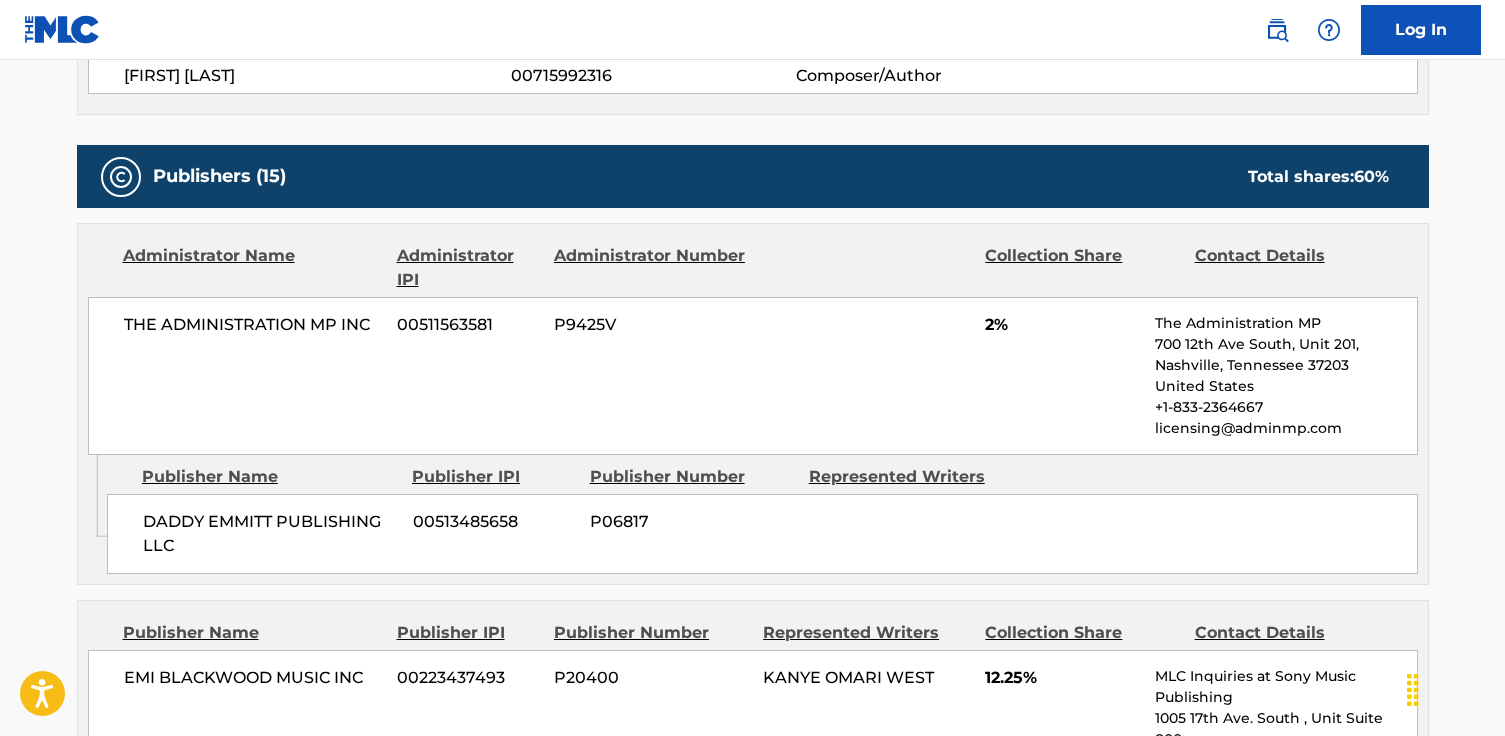 scroll, scrollTop: 1081, scrollLeft: 0, axis: vertical 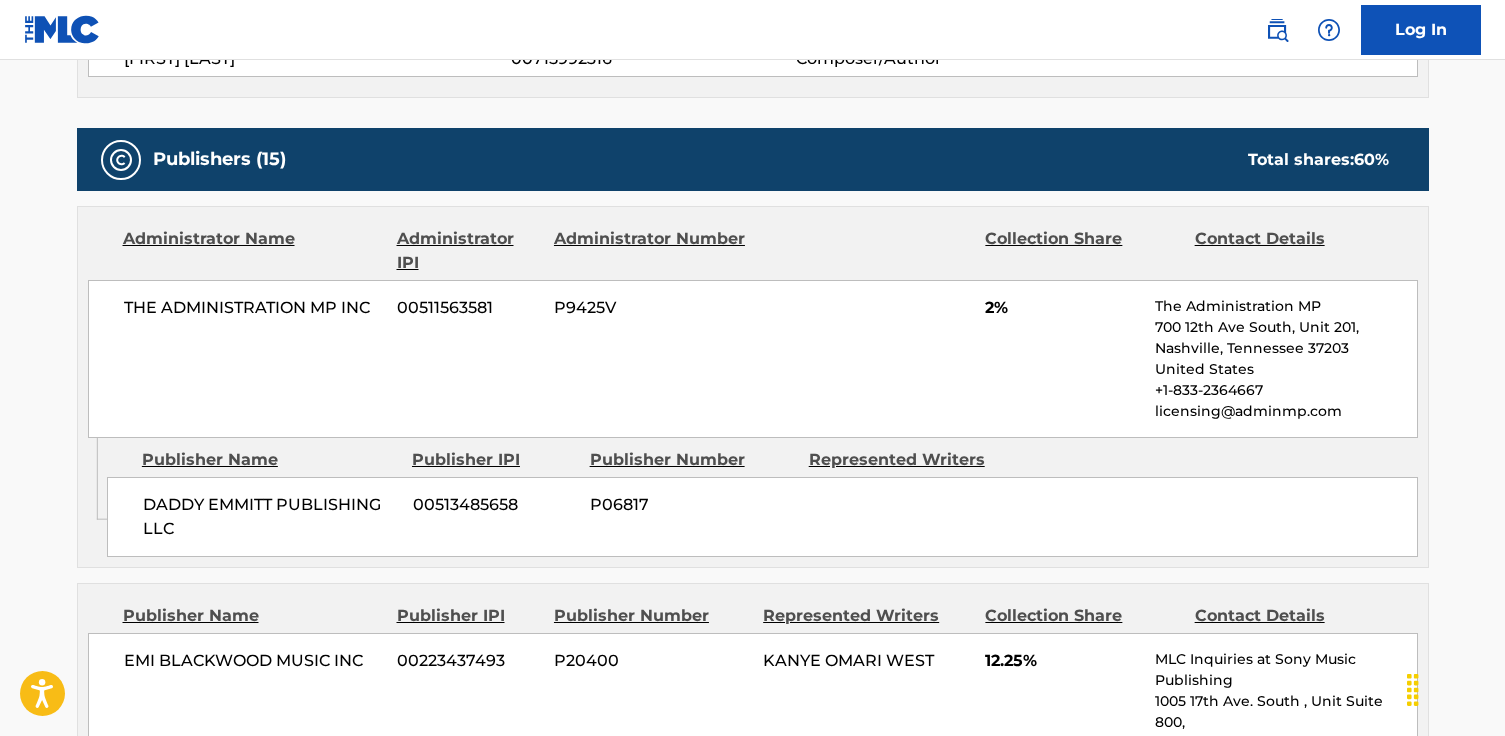 click on "Administrator Name" at bounding box center [252, 251] 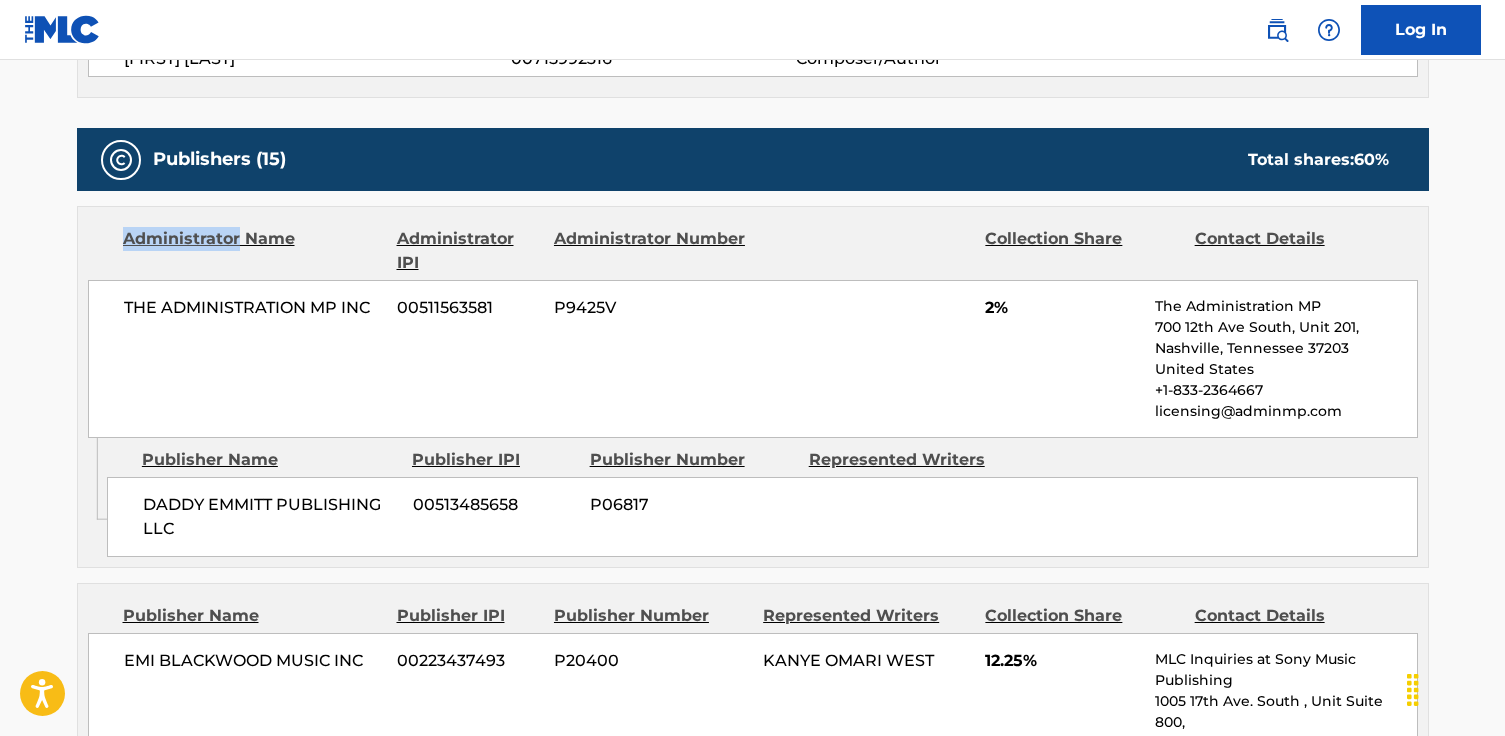 click on "Administrator Name" at bounding box center (252, 251) 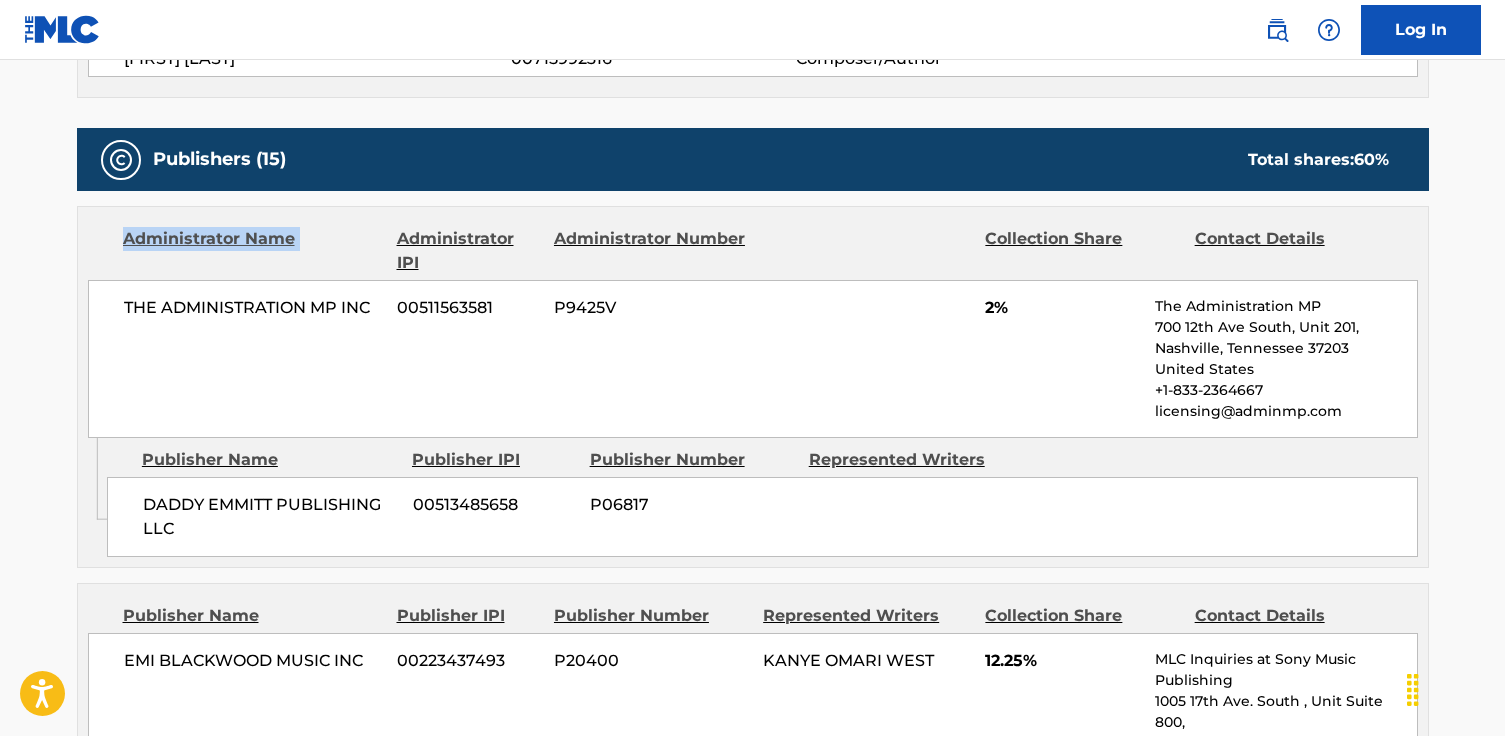 click on "Administrator Name" at bounding box center [252, 251] 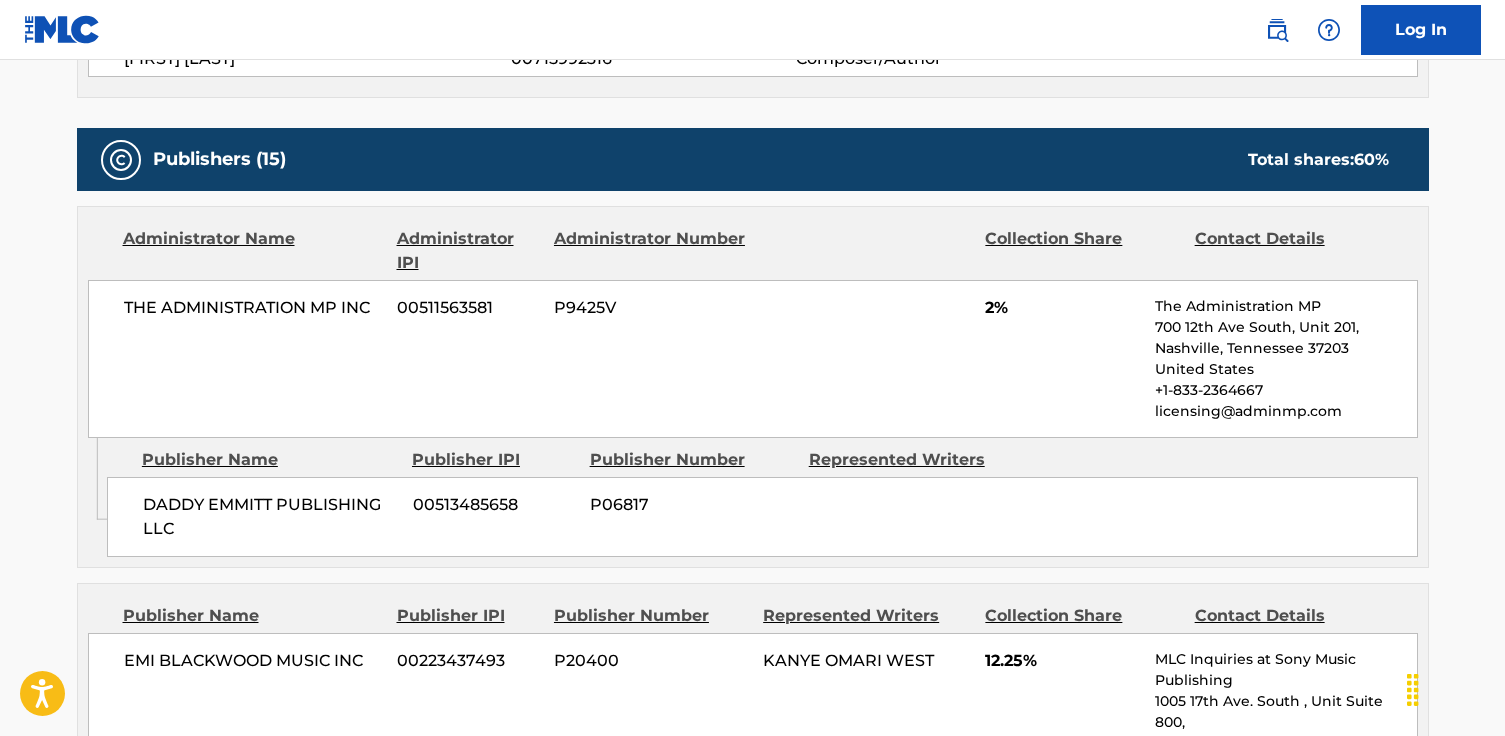 click on "THE ADMINISTRATION MP INC 00511563581 P9425V 2% The Administration MP 700 12th Ave South, Unit 201,  Nashville, Tennessee 37203 United States +1-833-2364667 licensing@adminmp.com" at bounding box center [753, 359] 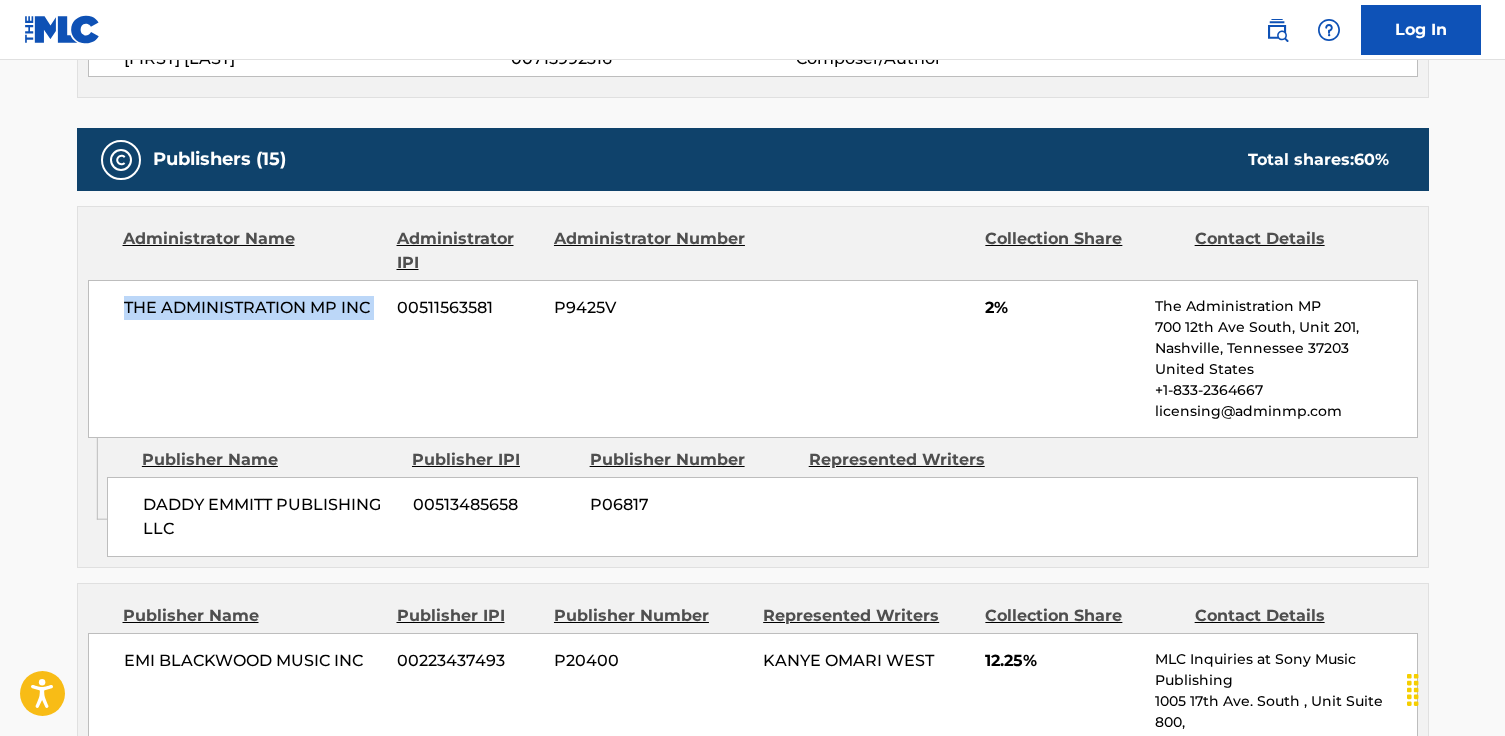 click on "THE ADMINISTRATION MP INC 00511563581 P9425V 2% The Administration MP 700 12th Ave South, Unit 201,  Nashville, Tennessee 37203 United States +1-833-2364667 licensing@adminmp.com" at bounding box center (753, 359) 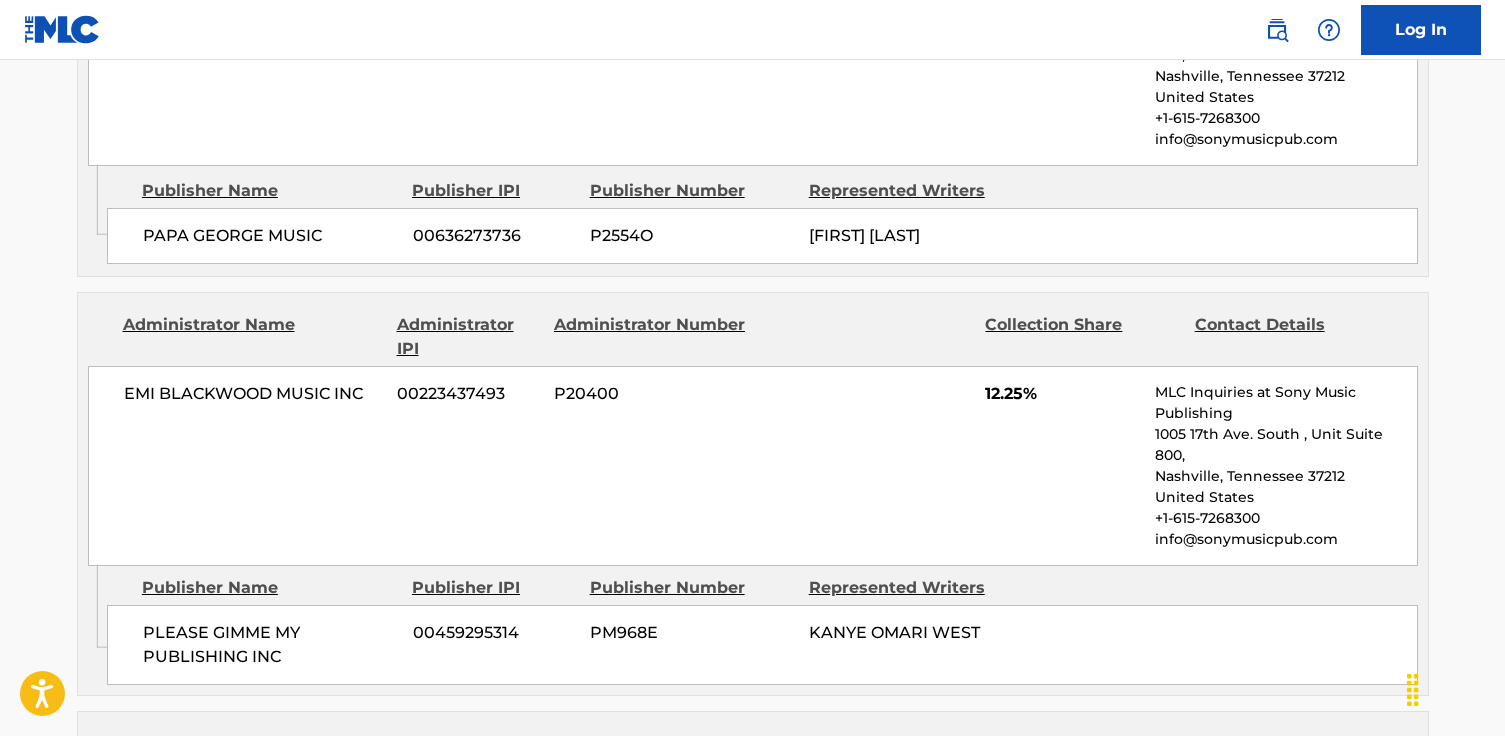 scroll, scrollTop: 1974, scrollLeft: 0, axis: vertical 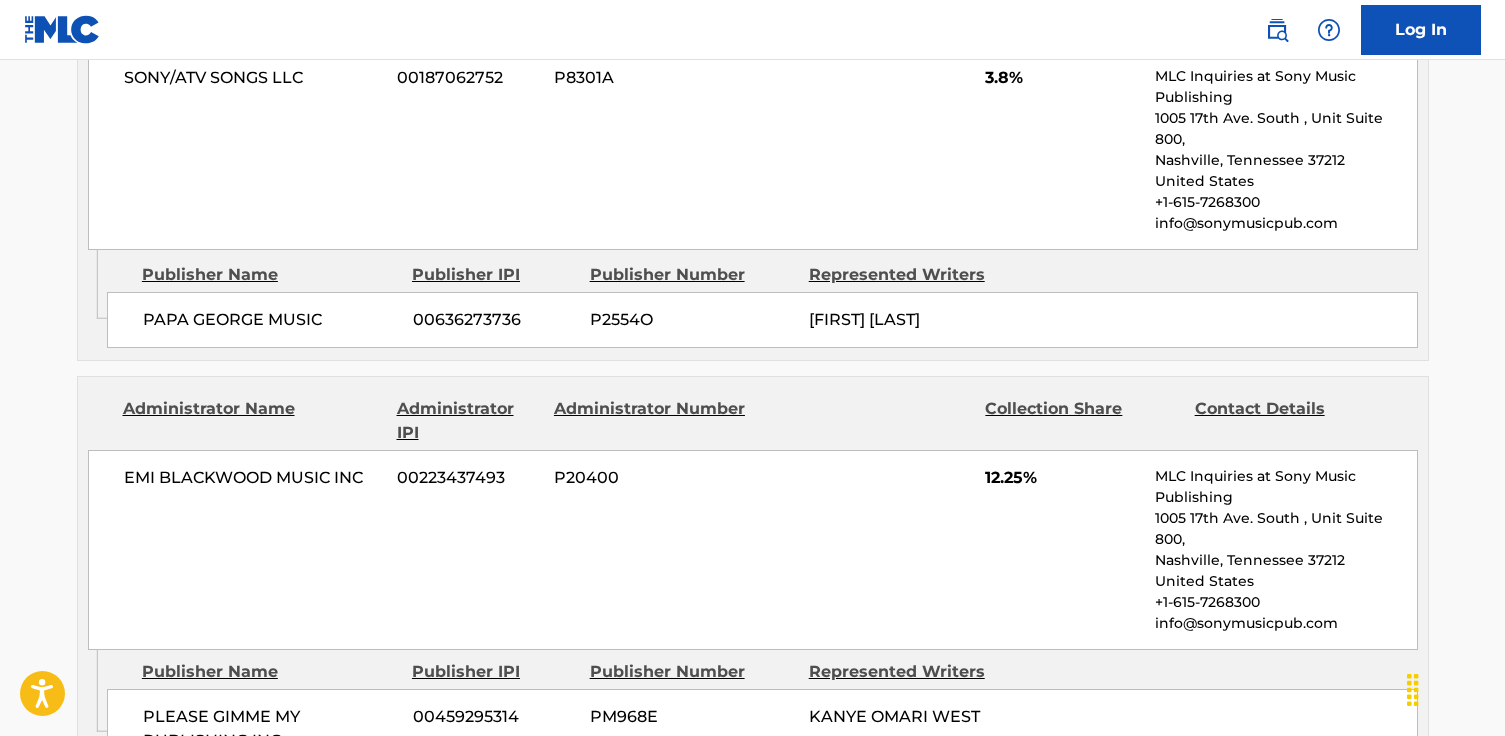 click at bounding box center [1277, 30] 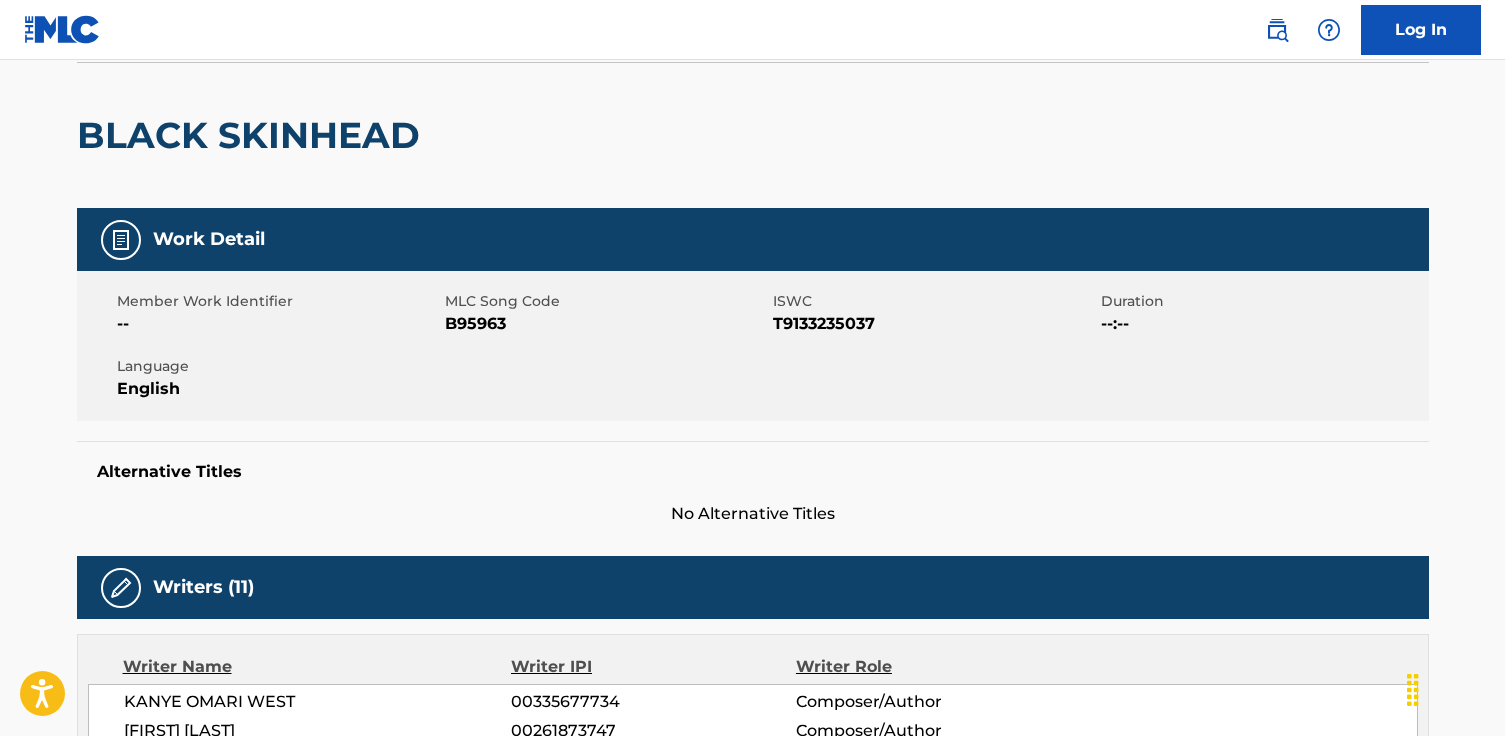 scroll, scrollTop: 136, scrollLeft: 0, axis: vertical 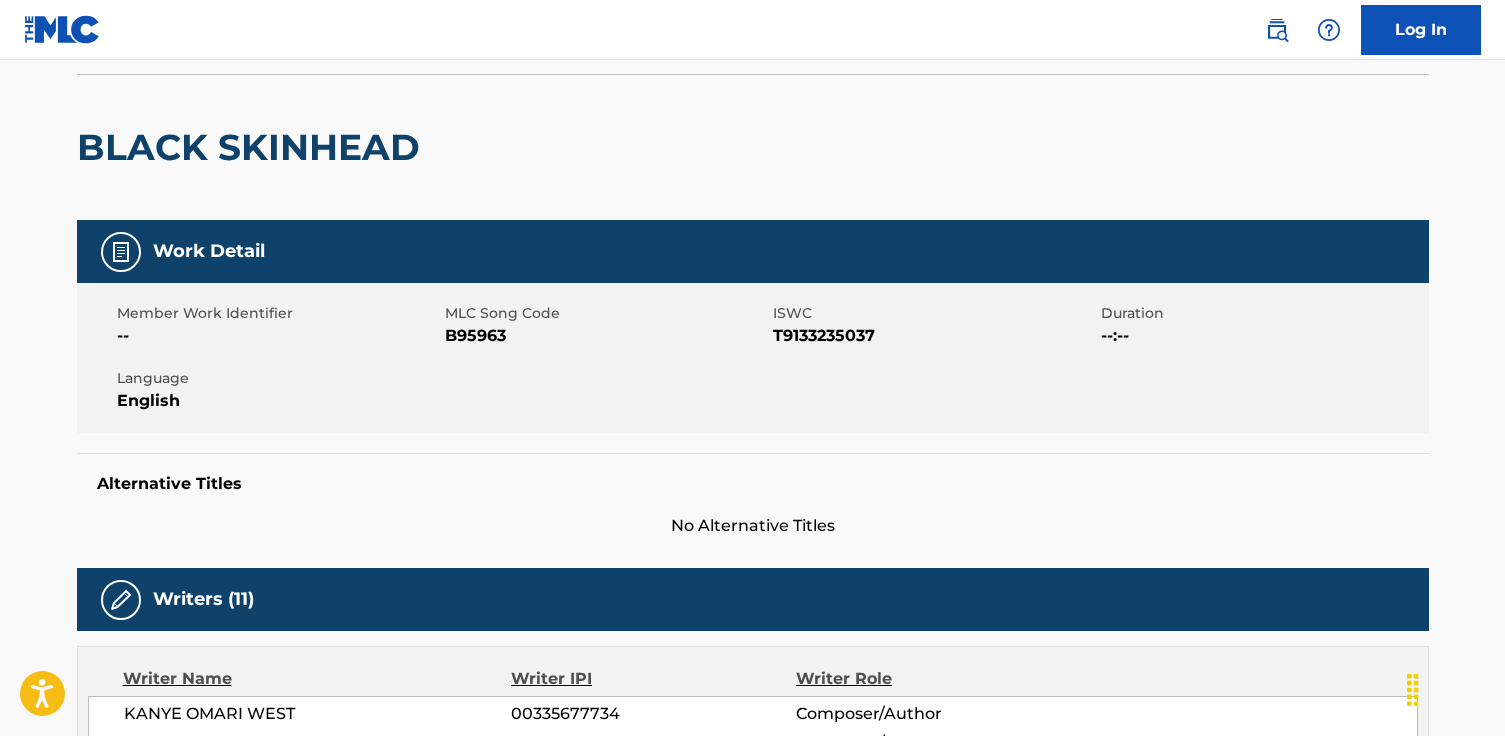 click at bounding box center (121, 600) 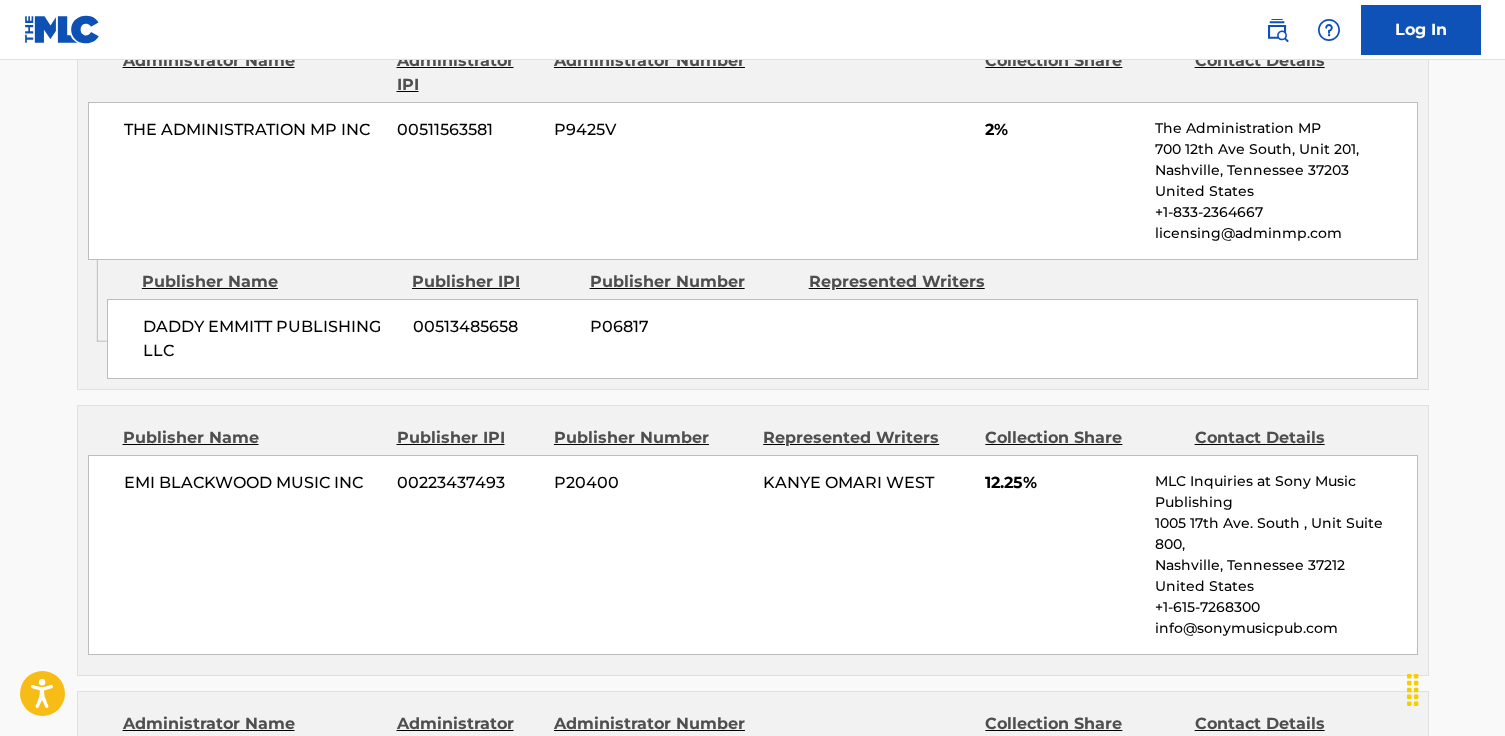 scroll, scrollTop: 1128, scrollLeft: 0, axis: vertical 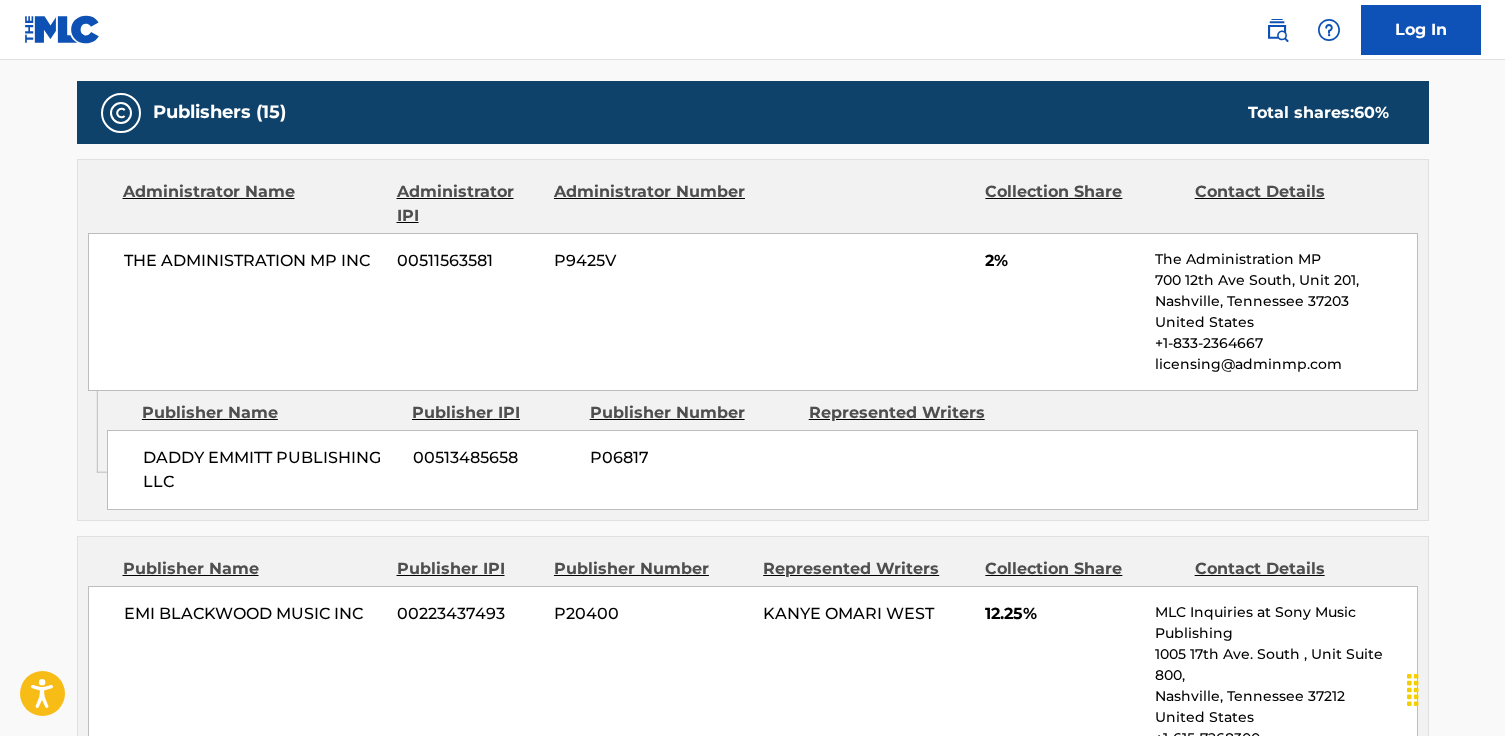 click on "THE ADMINISTRATION MP INC 00511563581 P9425V 2% The Administration MP 700 12th Ave South, Unit 201,  Nashville, Tennessee 37203 United States +1-833-2364667 licensing@adminmp.com" at bounding box center (753, 312) 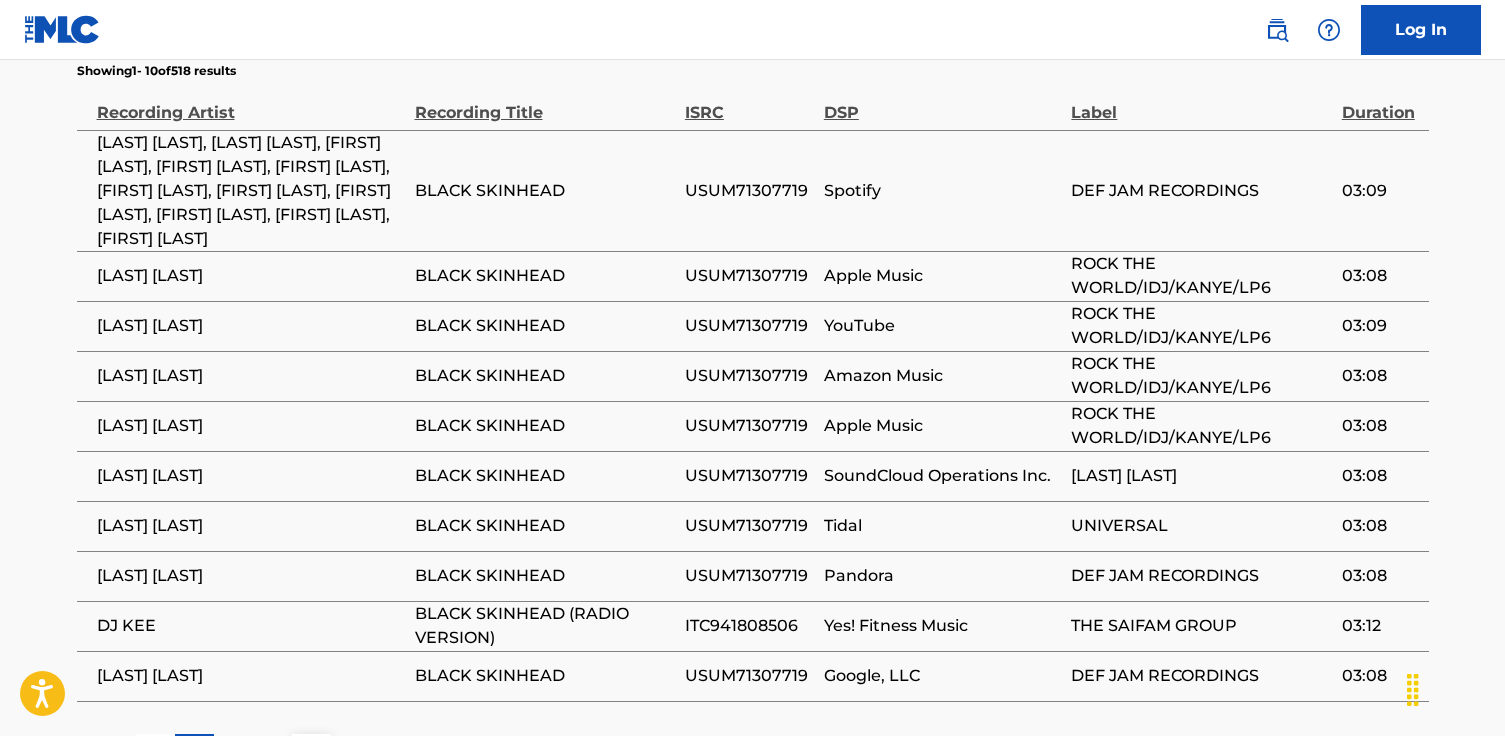 scroll, scrollTop: 5887, scrollLeft: 0, axis: vertical 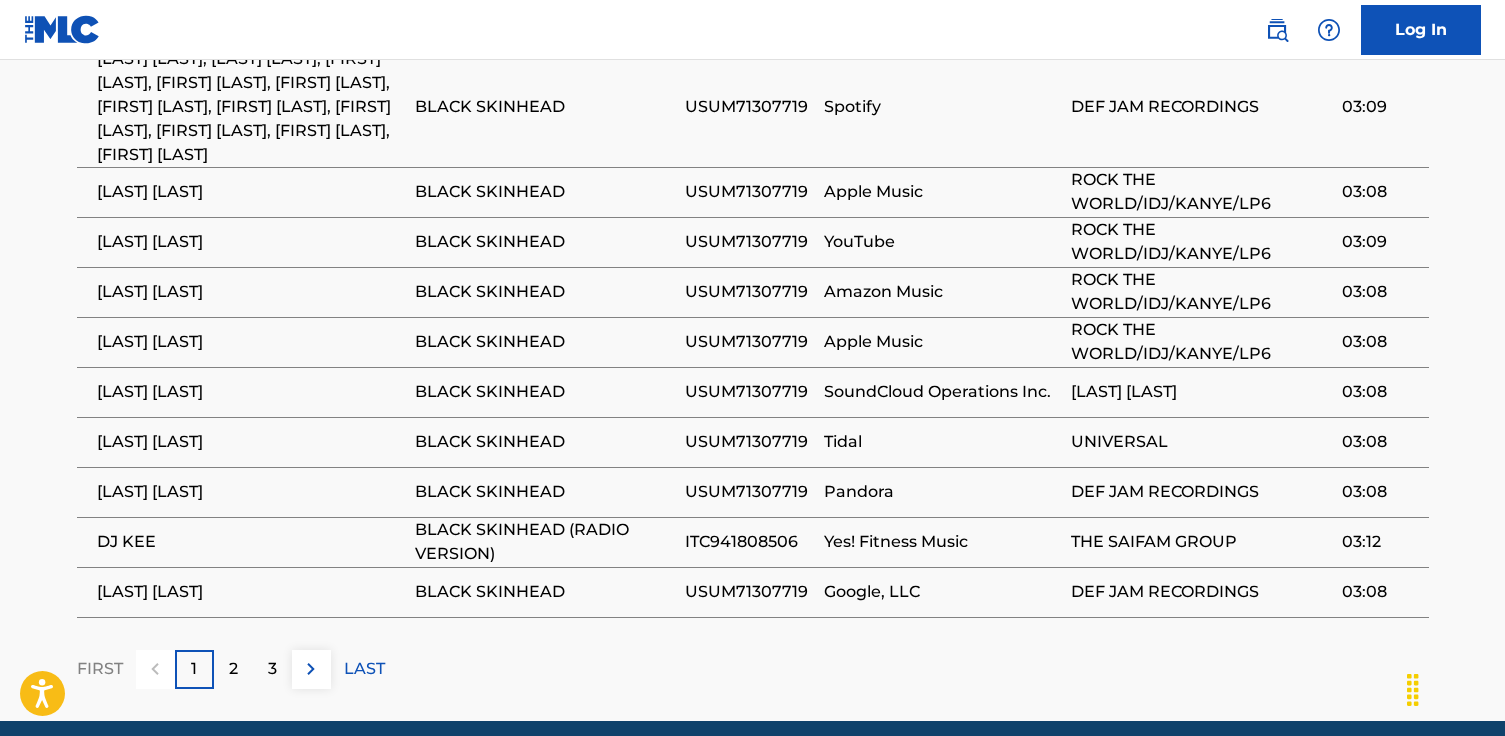 click on "2" at bounding box center (233, 669) 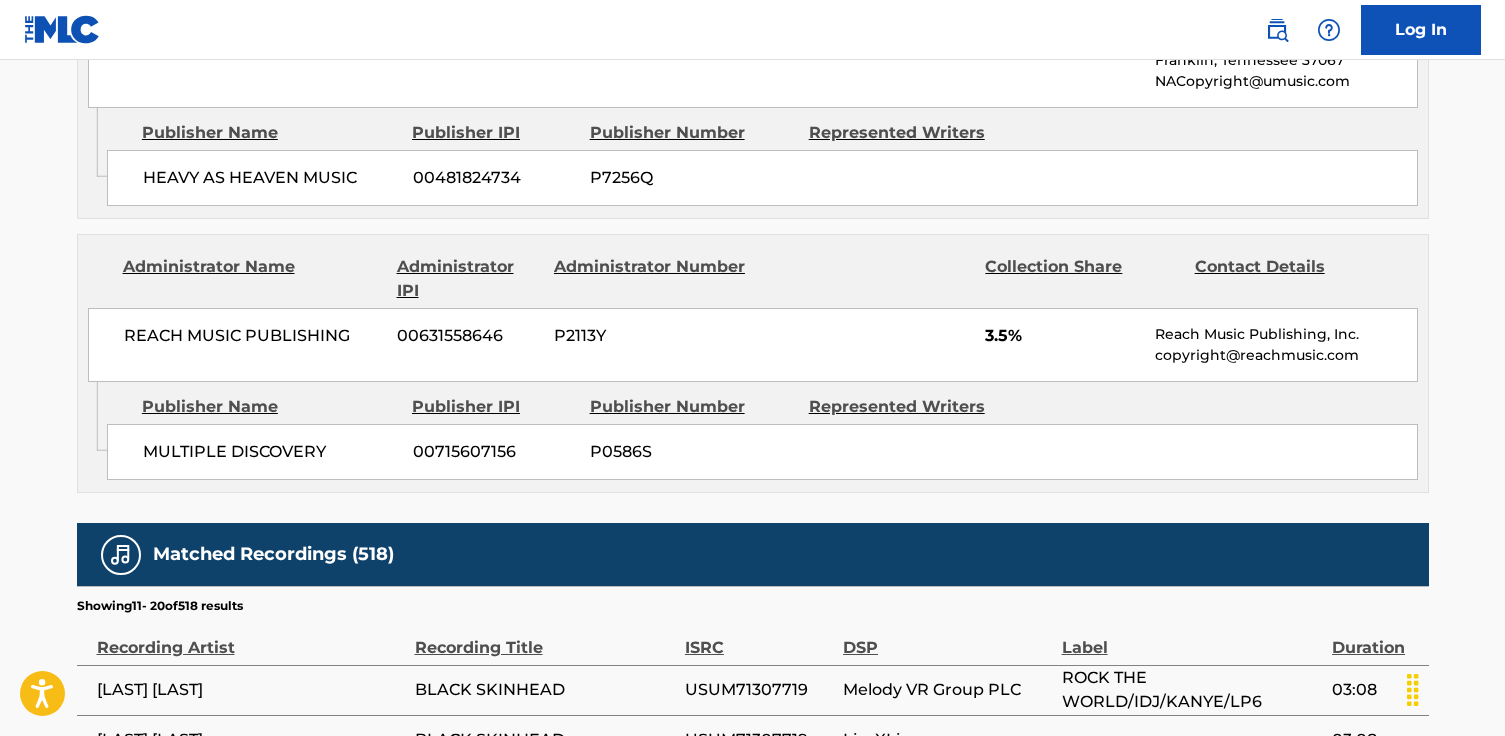 scroll, scrollTop: 5887, scrollLeft: 0, axis: vertical 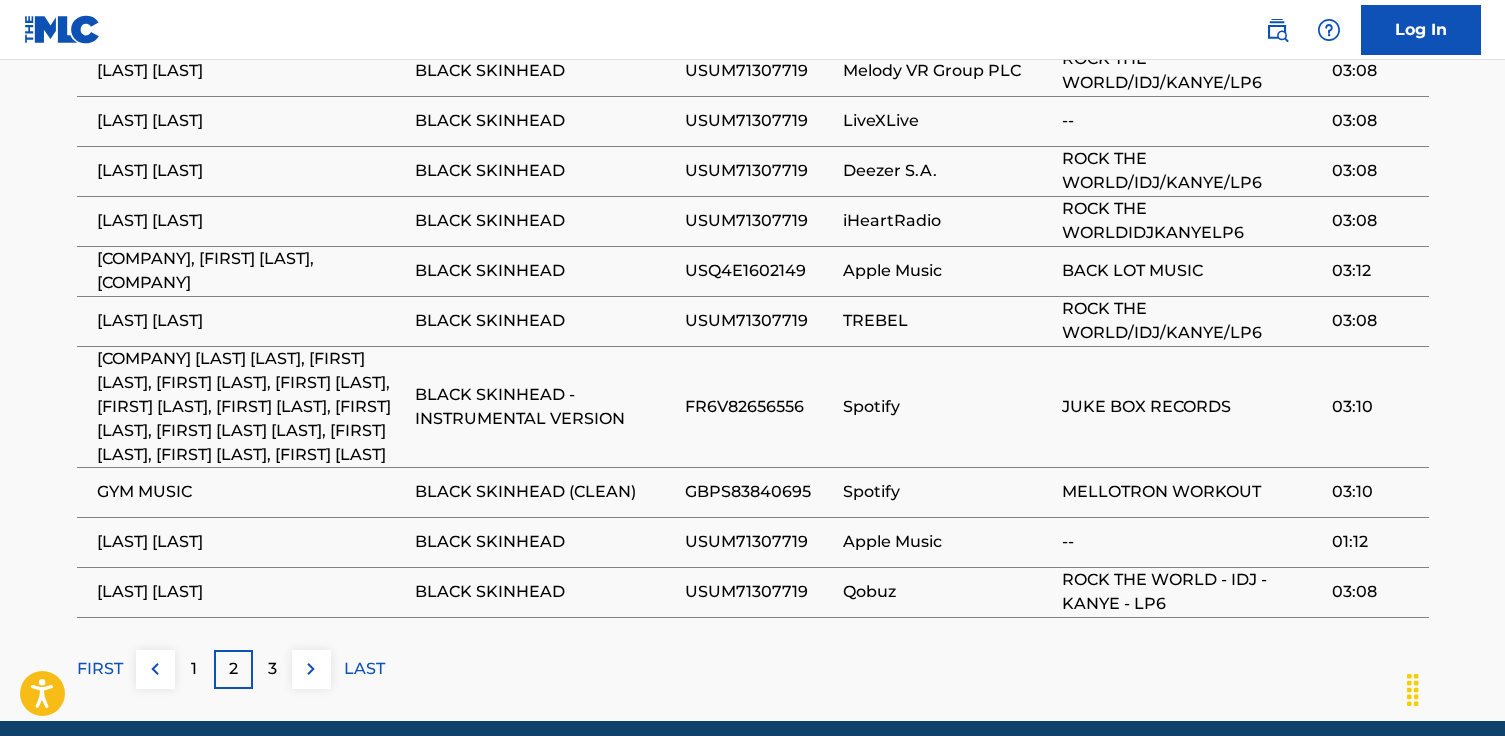click on "3" at bounding box center [272, 669] 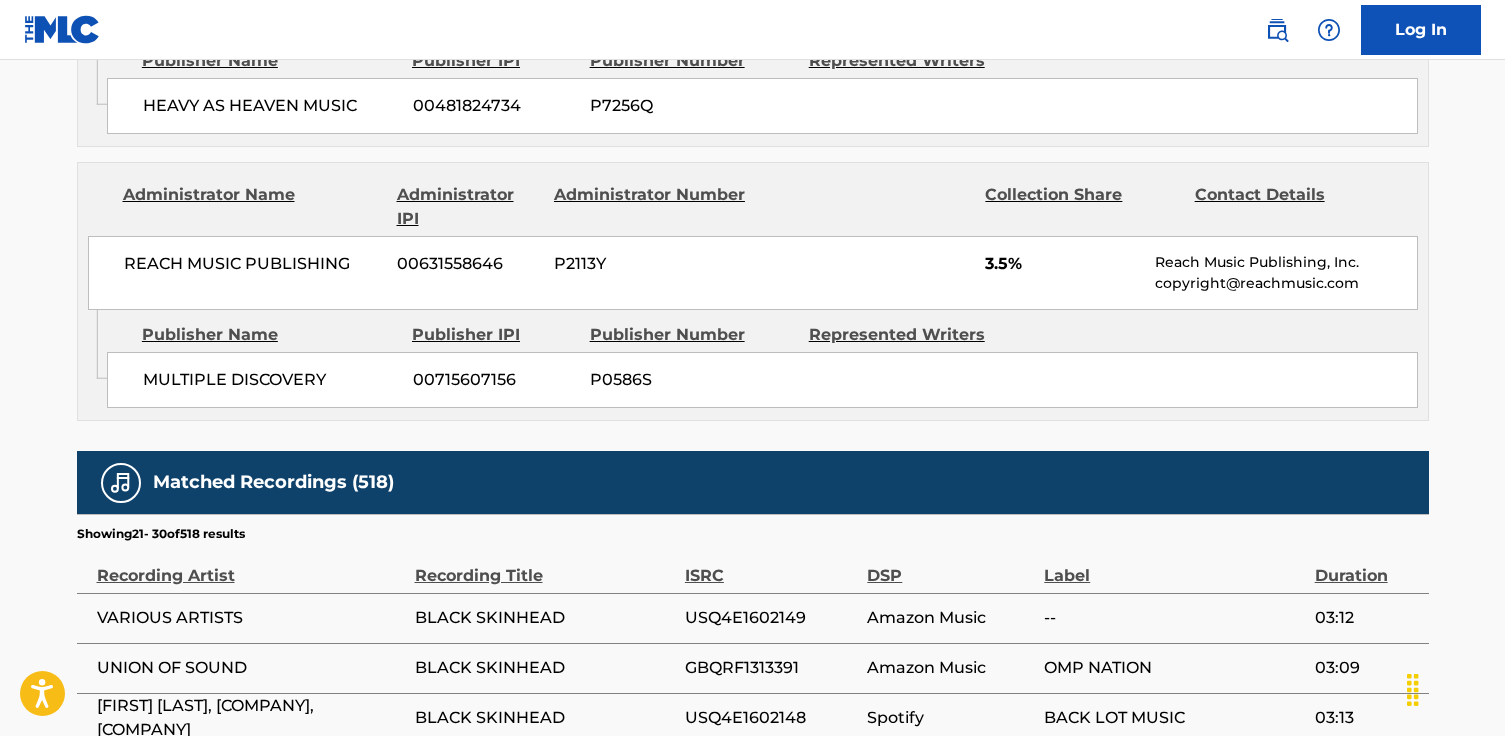scroll, scrollTop: 5839, scrollLeft: 0, axis: vertical 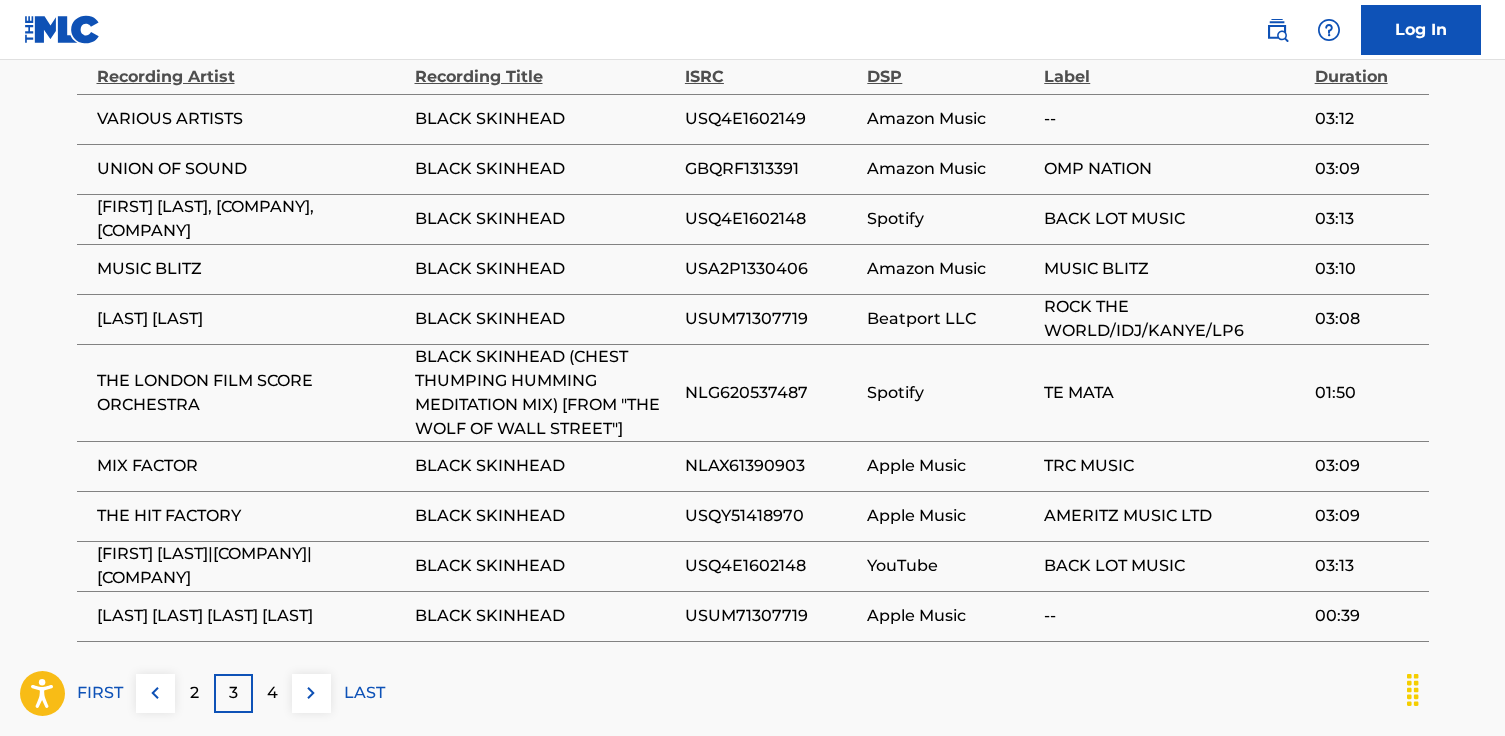 click on "2" at bounding box center [194, 693] 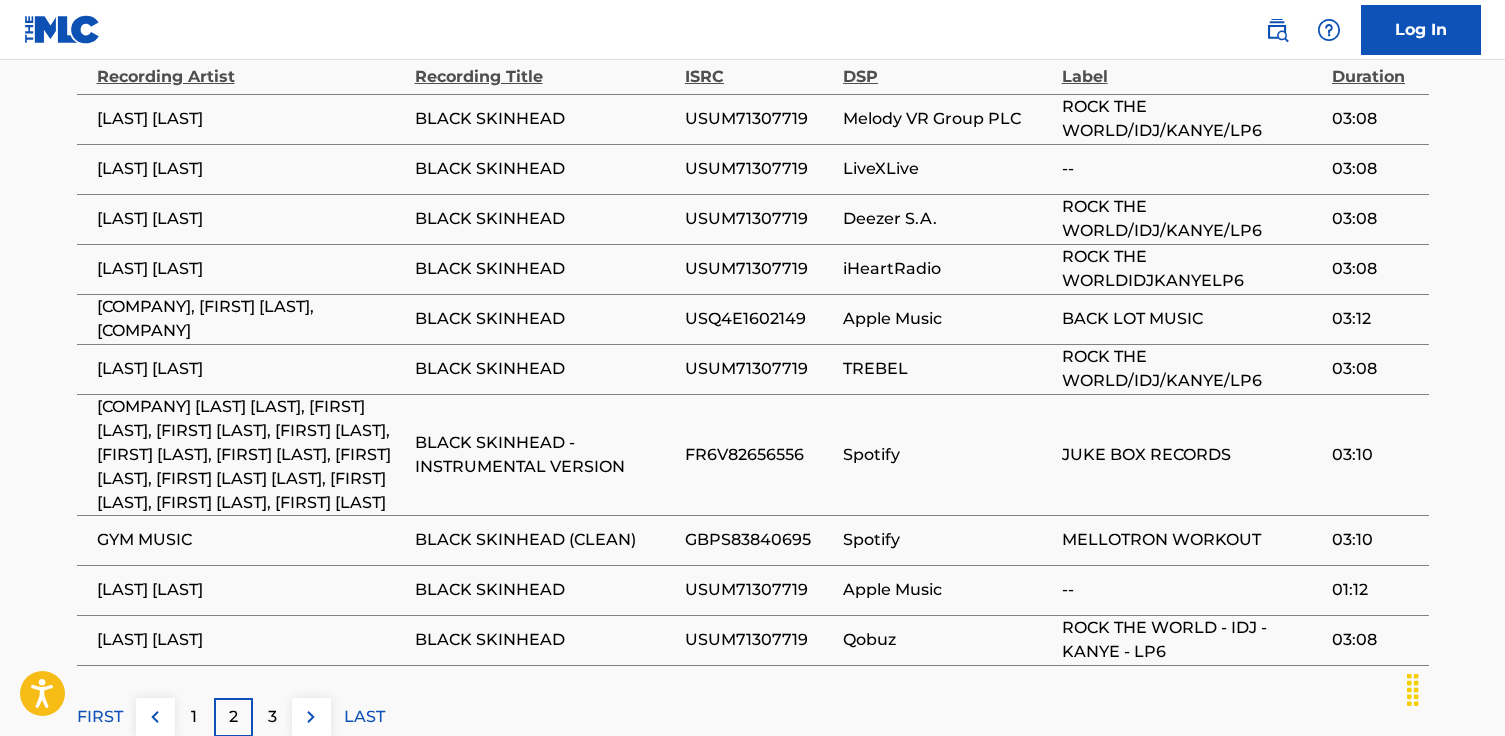click at bounding box center [155, 717] 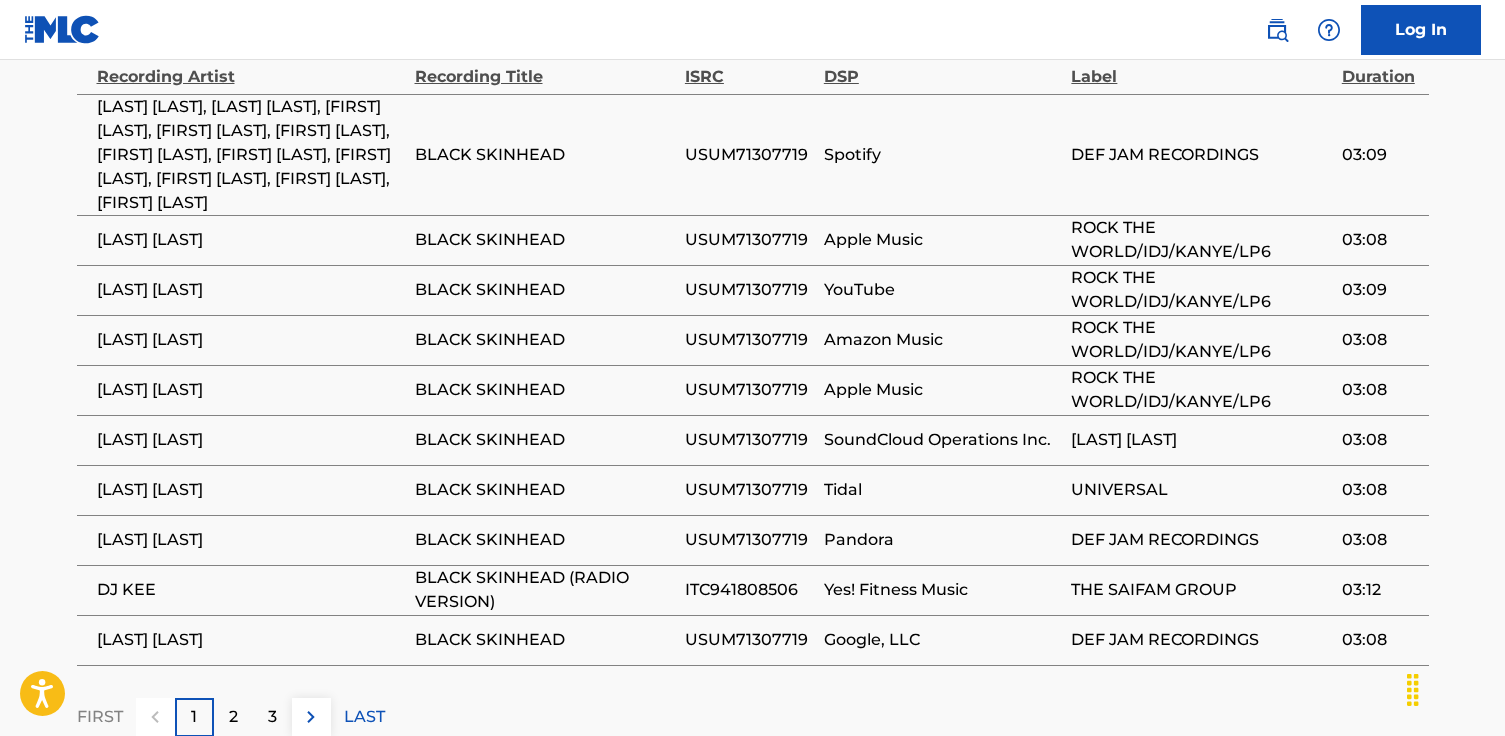 click on "1" at bounding box center [194, 717] 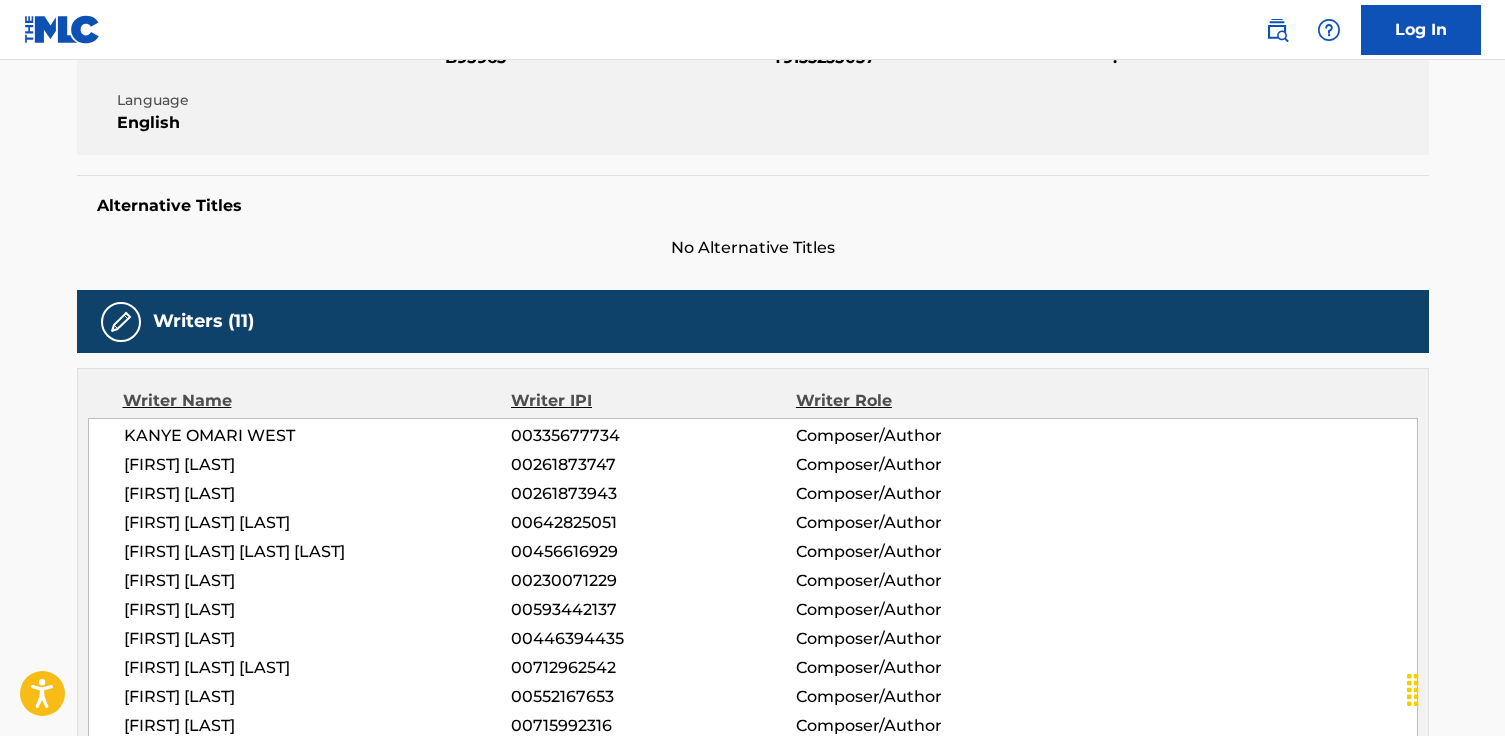 scroll, scrollTop: 419, scrollLeft: 0, axis: vertical 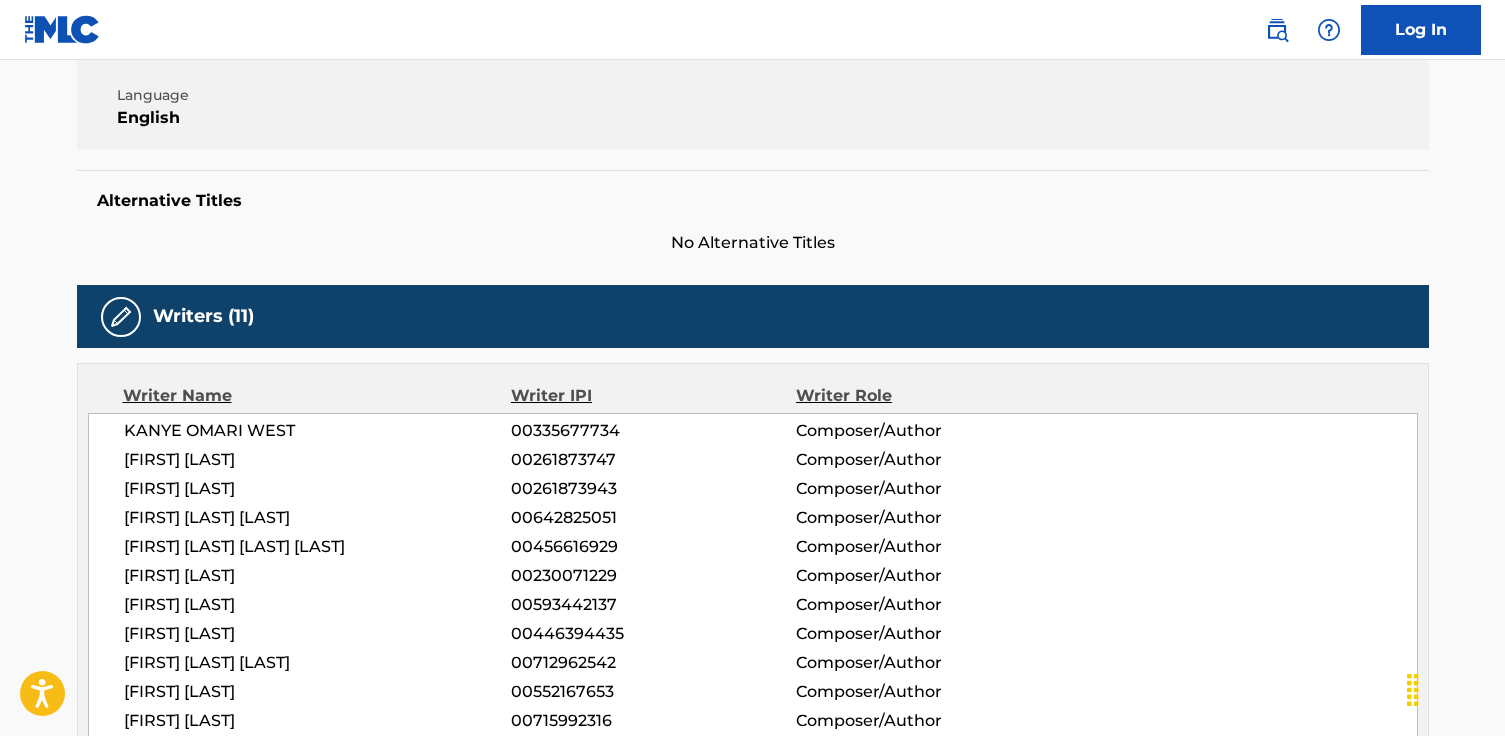 click on "KANYE OMARI WEST 00335677734 Composer/Author THOMAS BANGALTER 00261873747 Composer/Author GUY CHRISTO 00261873943 Composer/Author CYDEL CHARLES YOUNG 00642825051 Composer/Author MALIK YUSEF EL SHABAZZ JONES 00456616929 Composer/Author MICHAEL G DEAN 00230071229 Composer/Author ELON  RUTBERG 00593442137 Composer/Author WASULO JACO 00446394435 Composer/Author JEFFREY SAKIYA SANDIFER 00712962542 Composer/Author NOAH D. GOLDSTEIN 00552167653 Composer/Author DERRICK WATKINS 00715992316 Composer/Author" at bounding box center (753, 576) 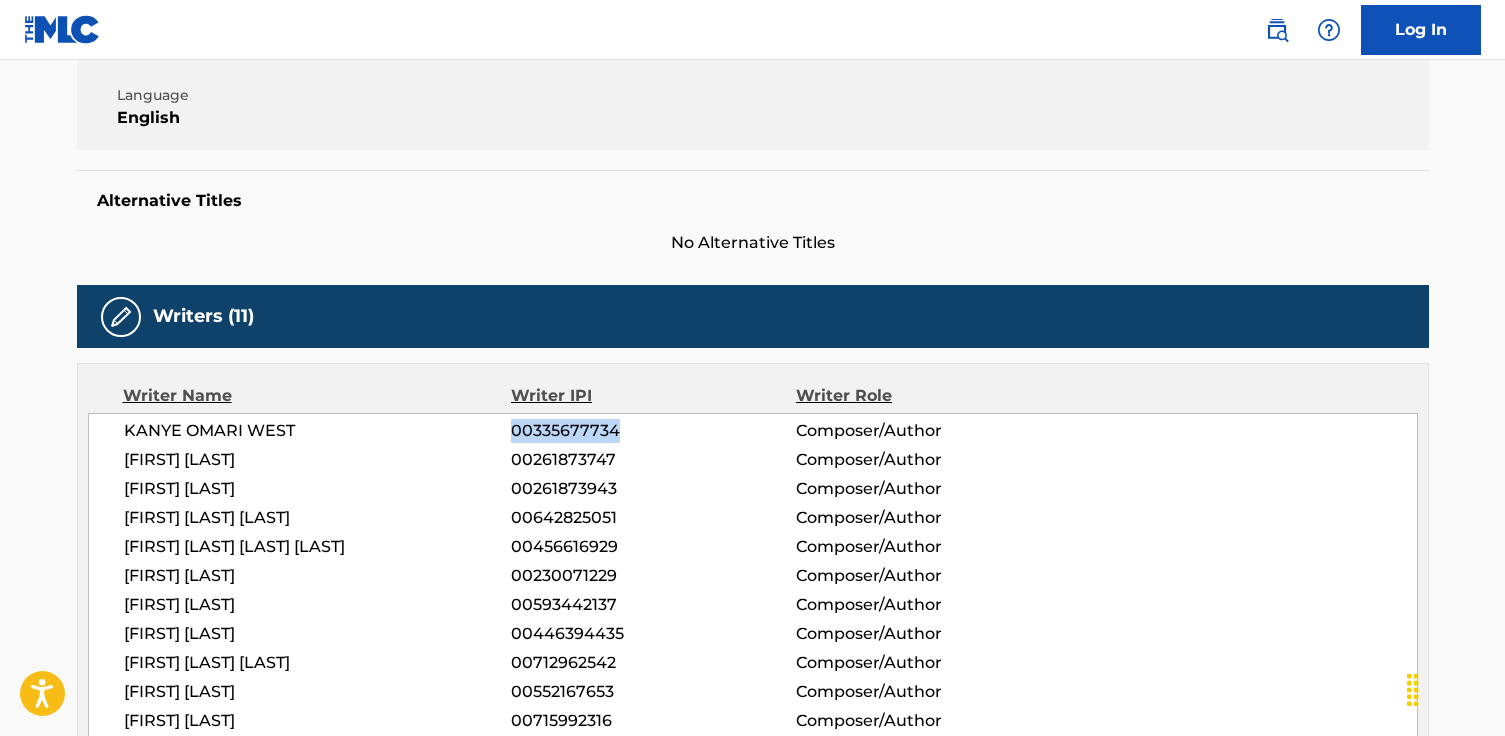click on "KANYE OMARI WEST 00335677734 Composer/Author THOMAS BANGALTER 00261873747 Composer/Author GUY CHRISTO 00261873943 Composer/Author CYDEL CHARLES YOUNG 00642825051 Composer/Author MALIK YUSEF EL SHABAZZ JONES 00456616929 Composer/Author MICHAEL G DEAN 00230071229 Composer/Author ELON  RUTBERG 00593442137 Composer/Author WASULO JACO 00446394435 Composer/Author JEFFREY SAKIYA SANDIFER 00712962542 Composer/Author NOAH D. GOLDSTEIN 00552167653 Composer/Author DERRICK WATKINS 00715992316 Composer/Author" at bounding box center [753, 576] 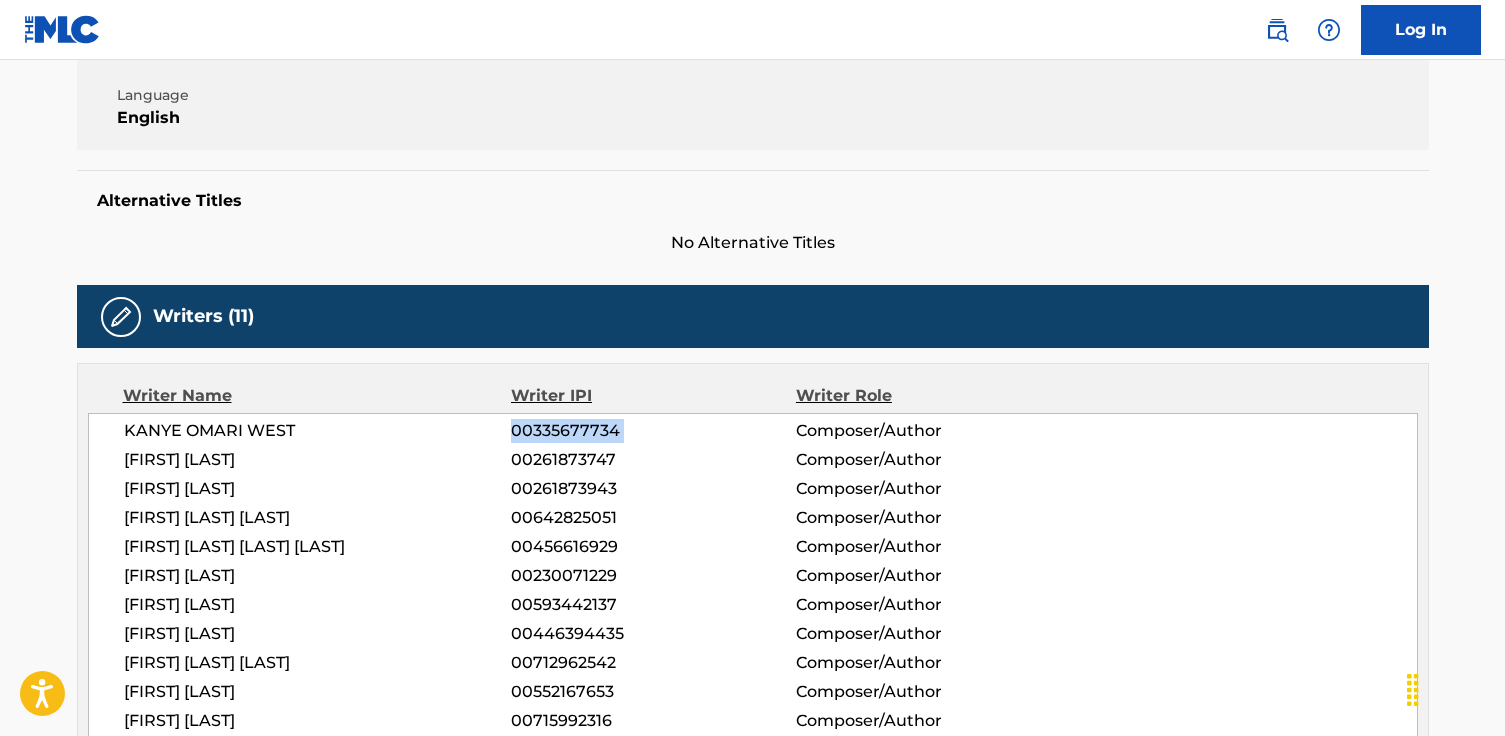 click on "KANYE OMARI WEST 00335677734 Composer/Author THOMAS BANGALTER 00261873747 Composer/Author GUY CHRISTO 00261873943 Composer/Author CYDEL CHARLES YOUNG 00642825051 Composer/Author MALIK YUSEF EL SHABAZZ JONES 00456616929 Composer/Author MICHAEL G DEAN 00230071229 Composer/Author ELON  RUTBERG 00593442137 Composer/Author WASULO JACO 00446394435 Composer/Author JEFFREY SAKIYA SANDIFER 00712962542 Composer/Author NOAH D. GOLDSTEIN 00552167653 Composer/Author DERRICK WATKINS 00715992316 Composer/Author" at bounding box center (753, 576) 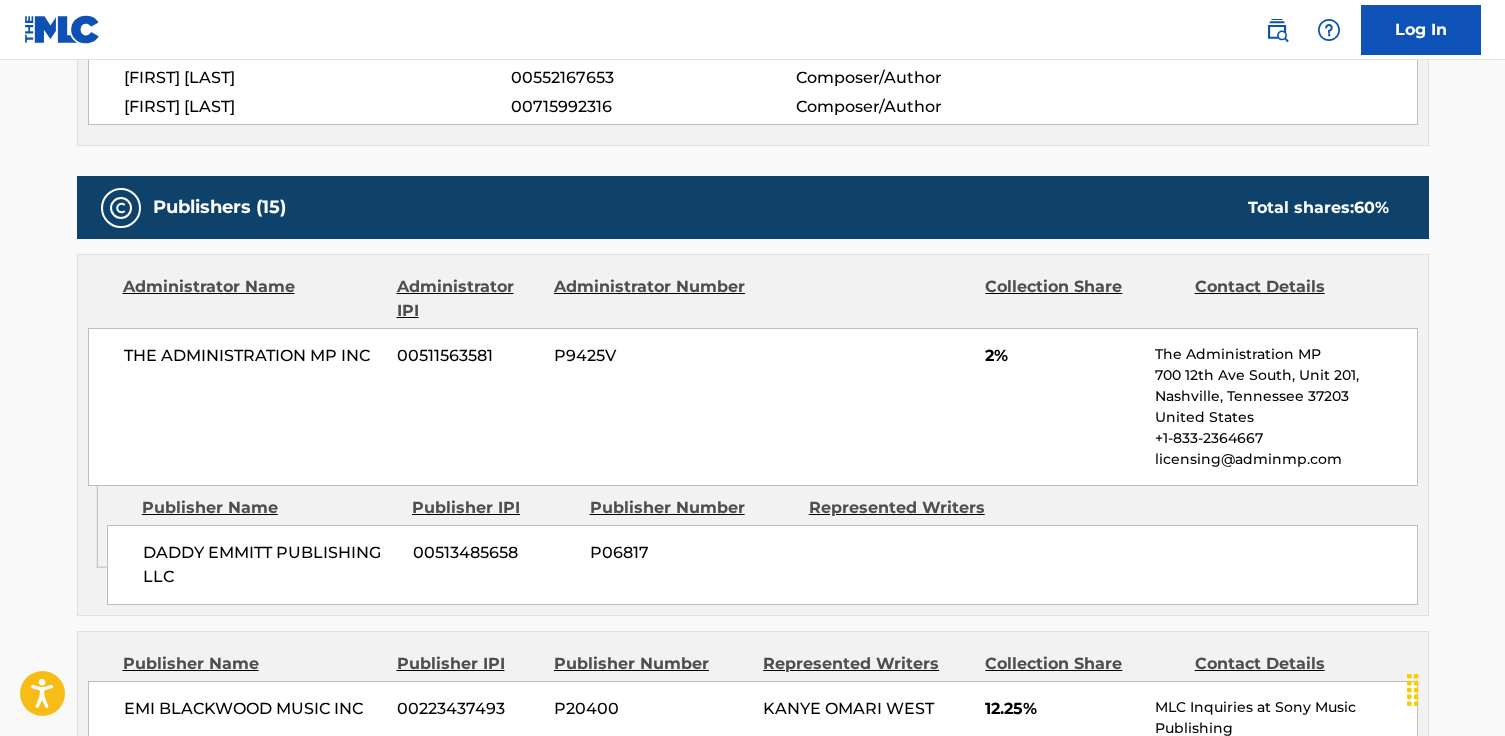 scroll, scrollTop: 1043, scrollLeft: 0, axis: vertical 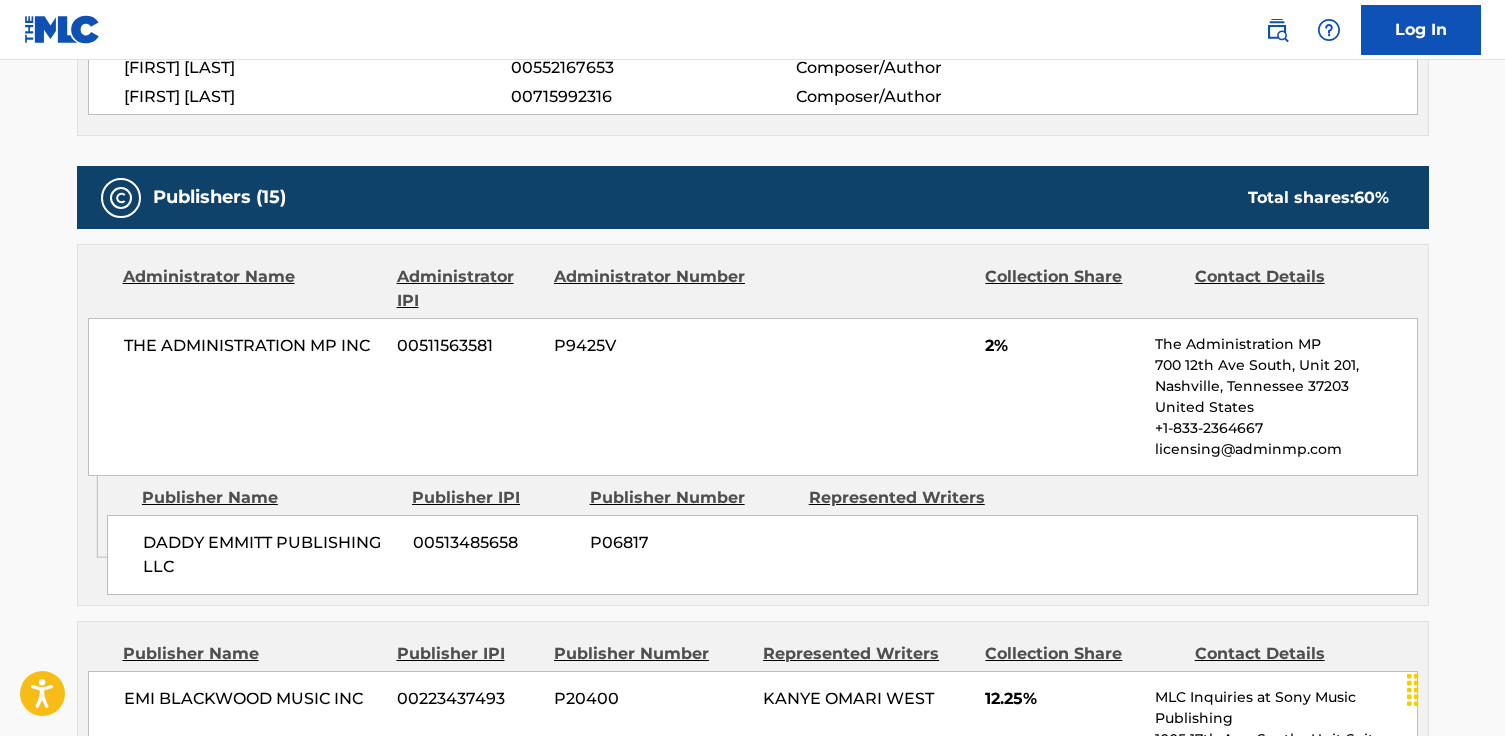 click on "Administrator IPI" at bounding box center (468, 289) 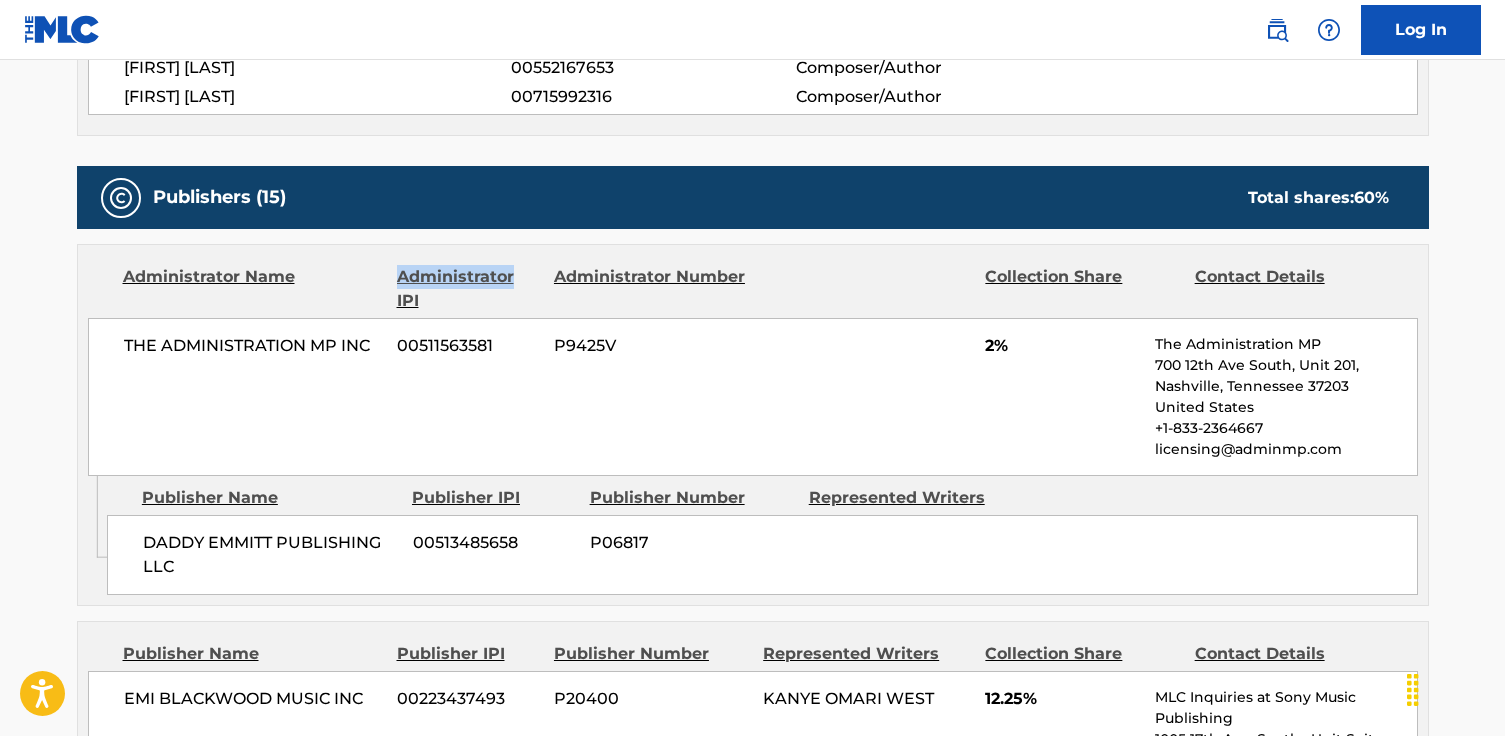 click on "Administrator IPI" at bounding box center [468, 289] 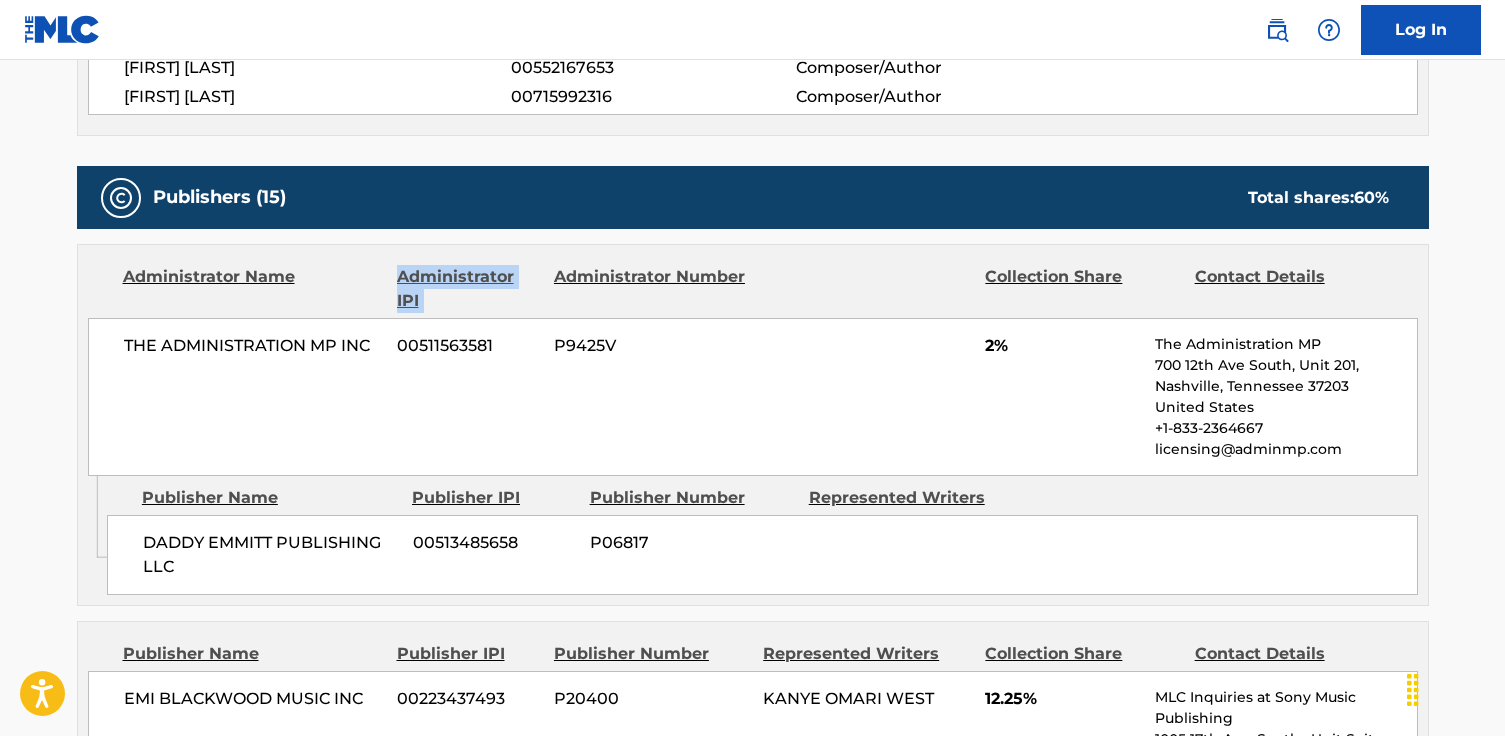 click on "Administrator IPI" at bounding box center [468, 289] 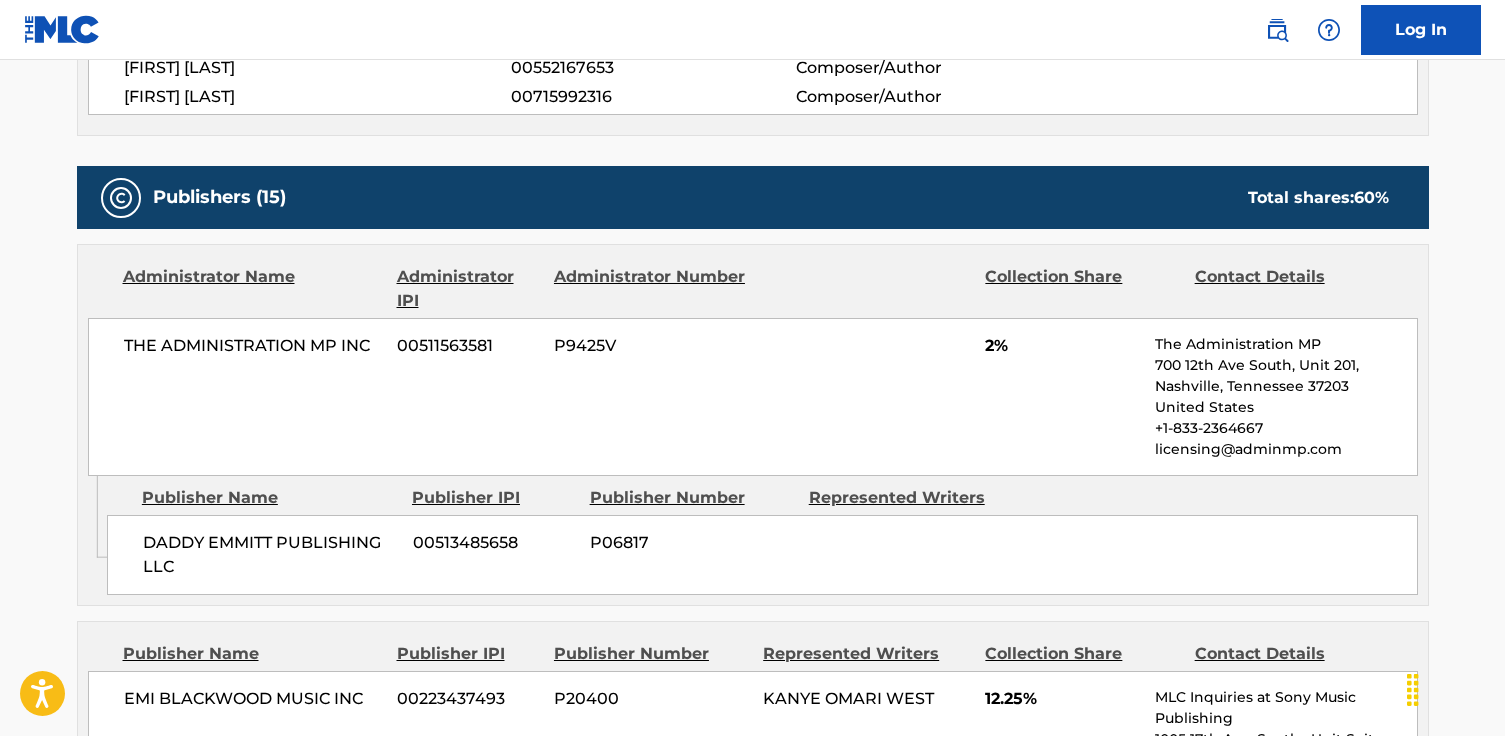 click on "THE ADMINISTRATION MP INC" at bounding box center (253, 346) 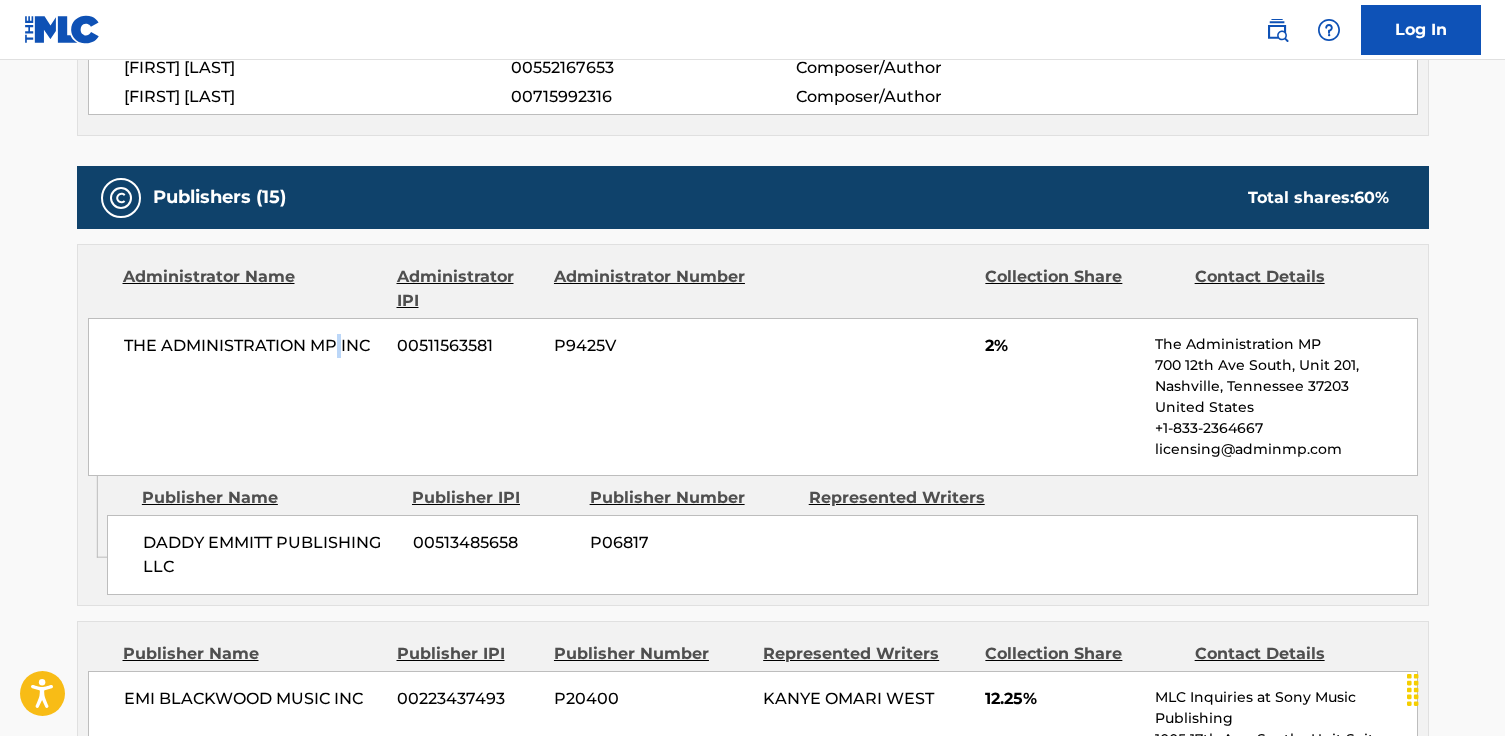 click on "THE ADMINISTRATION MP INC" at bounding box center [253, 346] 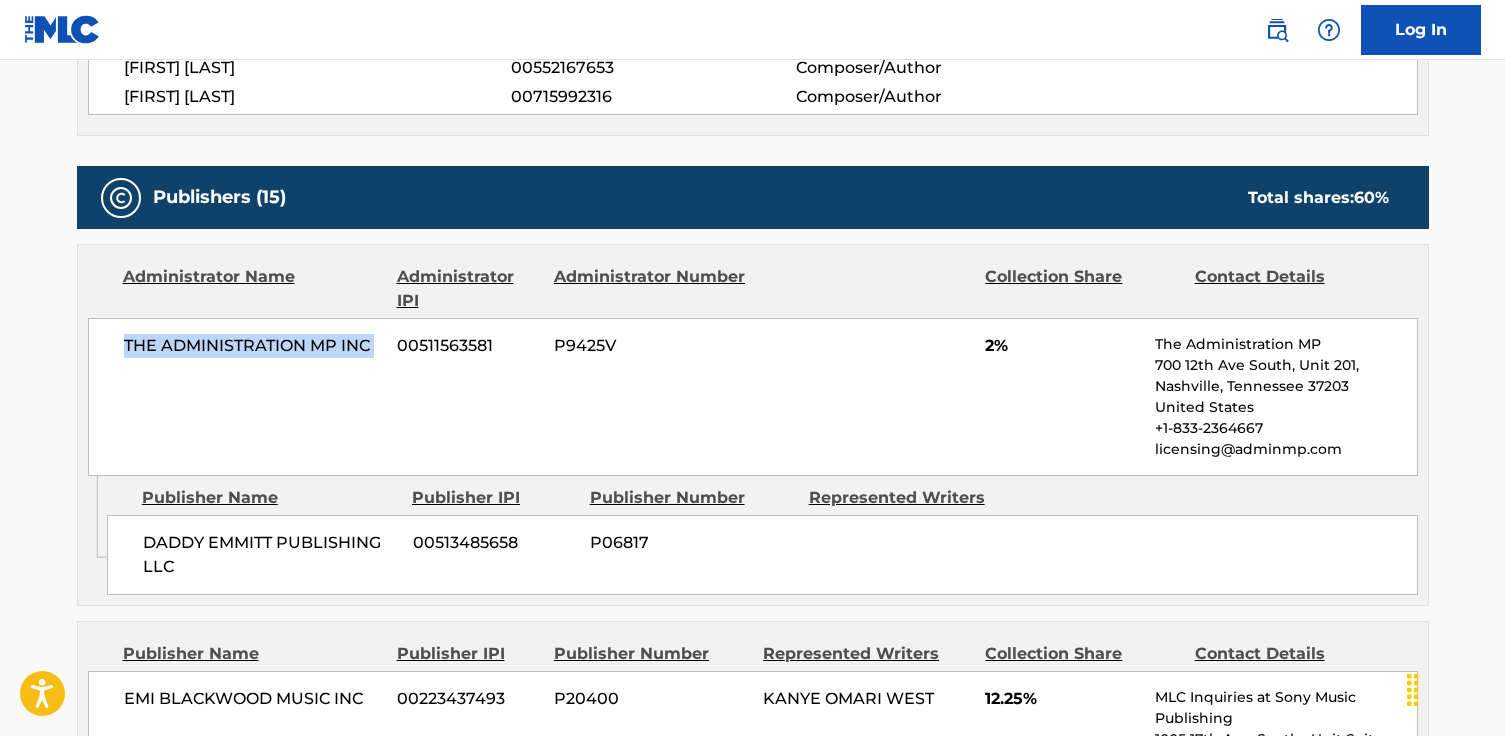 click on "THE ADMINISTRATION MP INC" at bounding box center (253, 346) 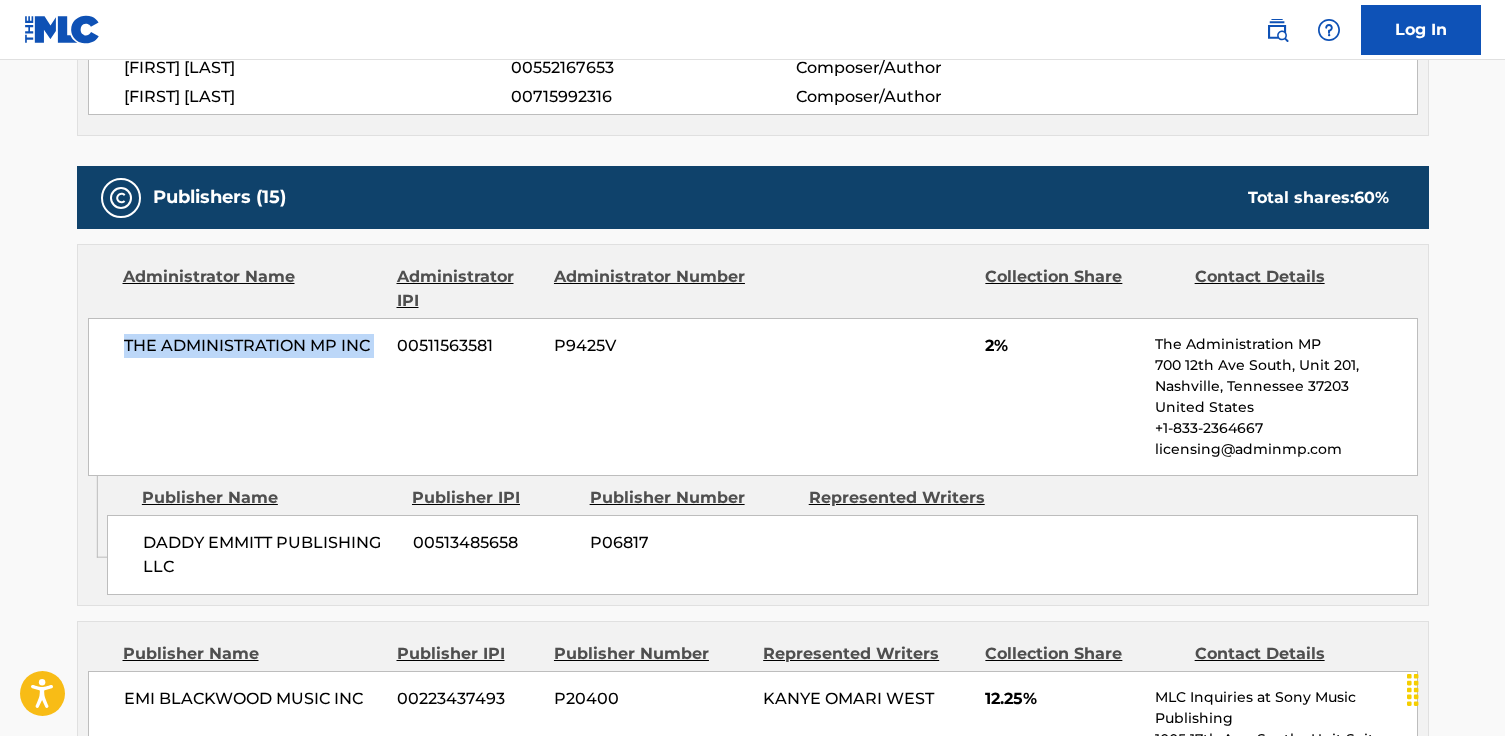 copy on "THE ADMINISTRATION MP INC" 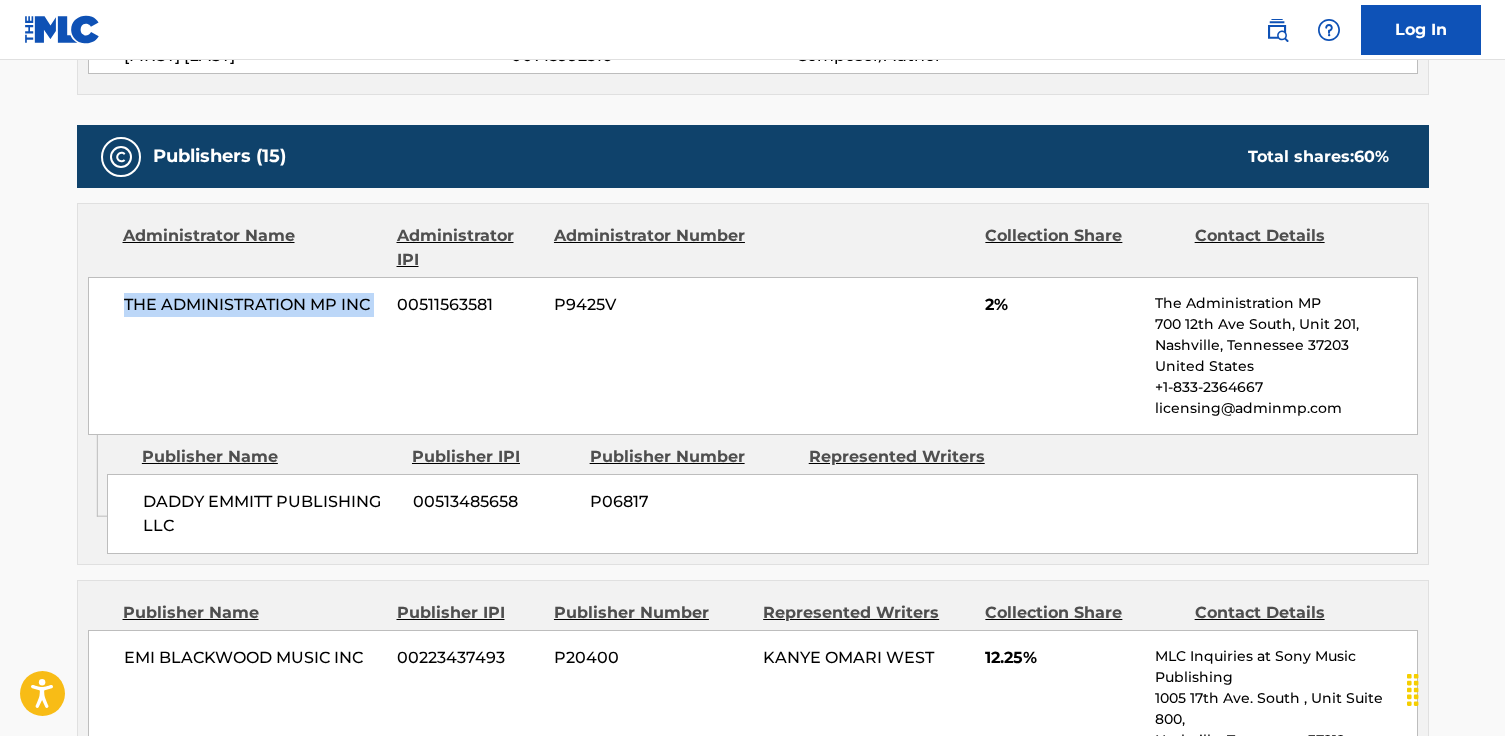 scroll, scrollTop: 1093, scrollLeft: 0, axis: vertical 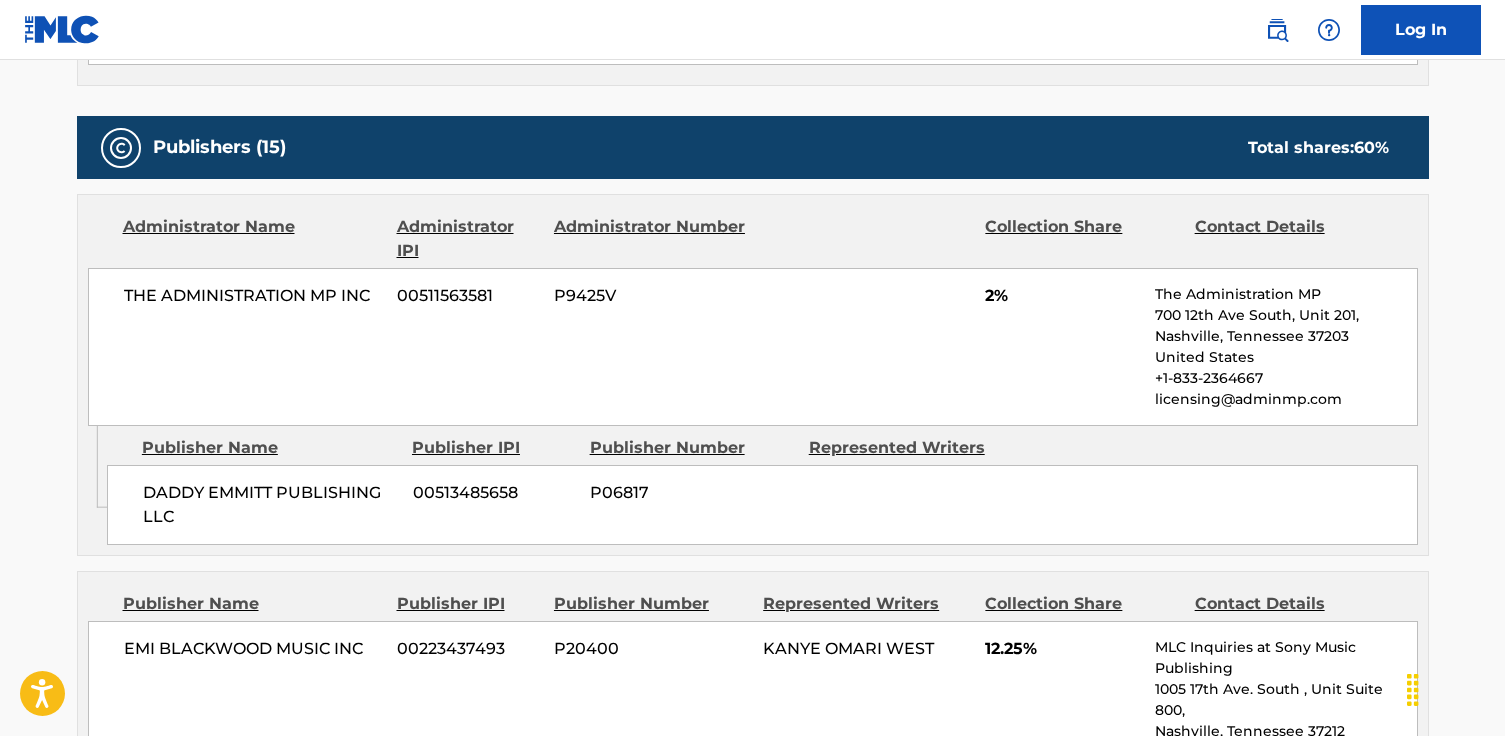 click on "DADDY EMMITT PUBLISHING LLC" at bounding box center (270, 505) 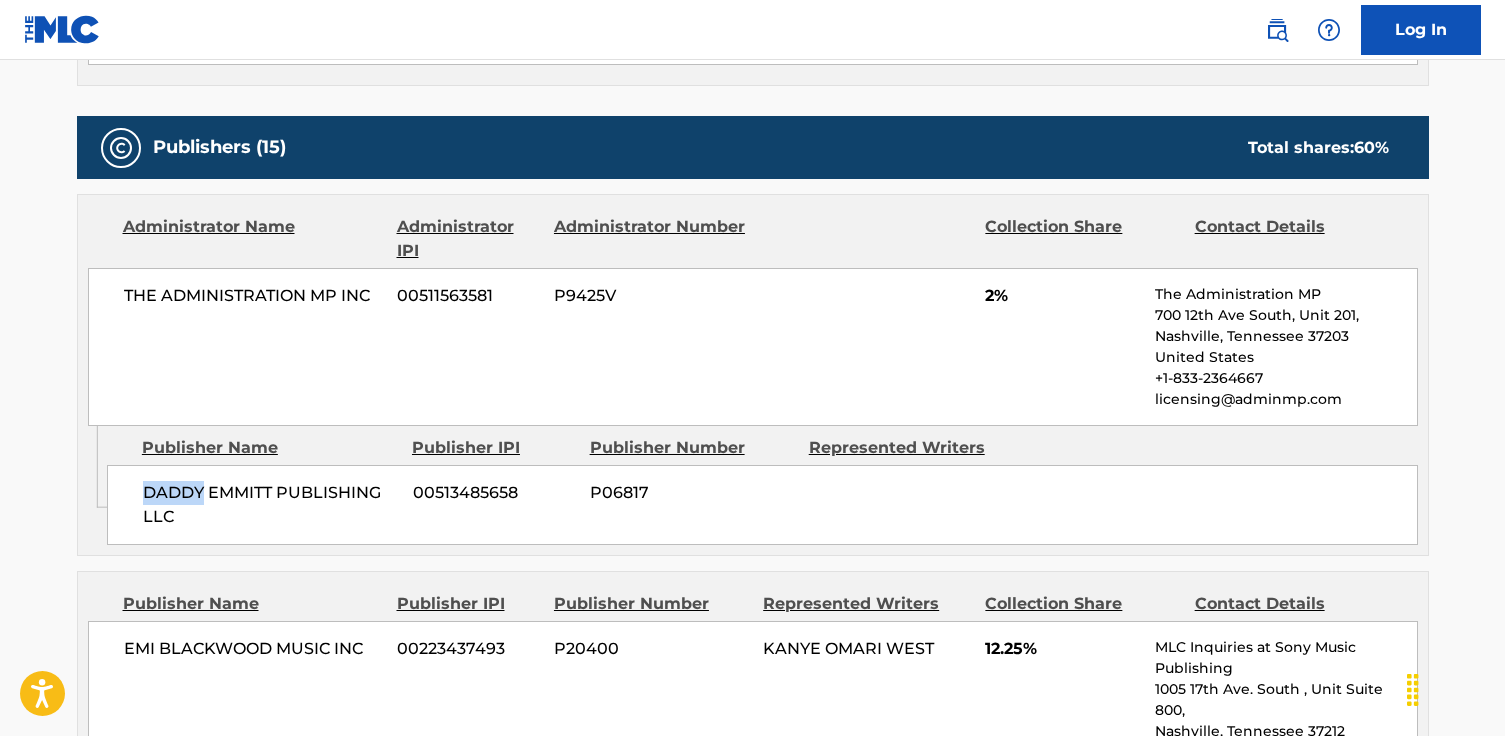 click on "DADDY EMMITT PUBLISHING LLC" at bounding box center [270, 505] 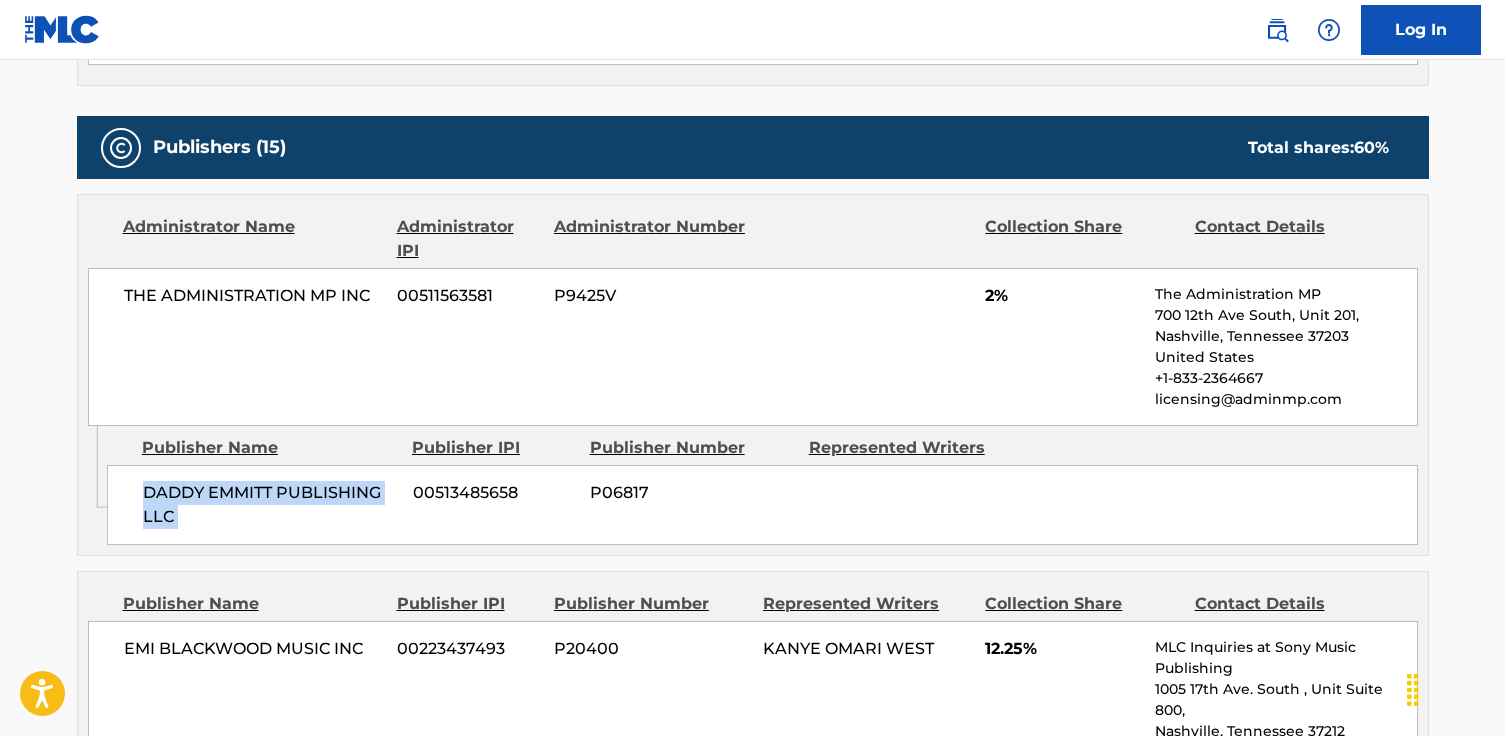 click on "DADDY EMMITT PUBLISHING LLC" at bounding box center (270, 505) 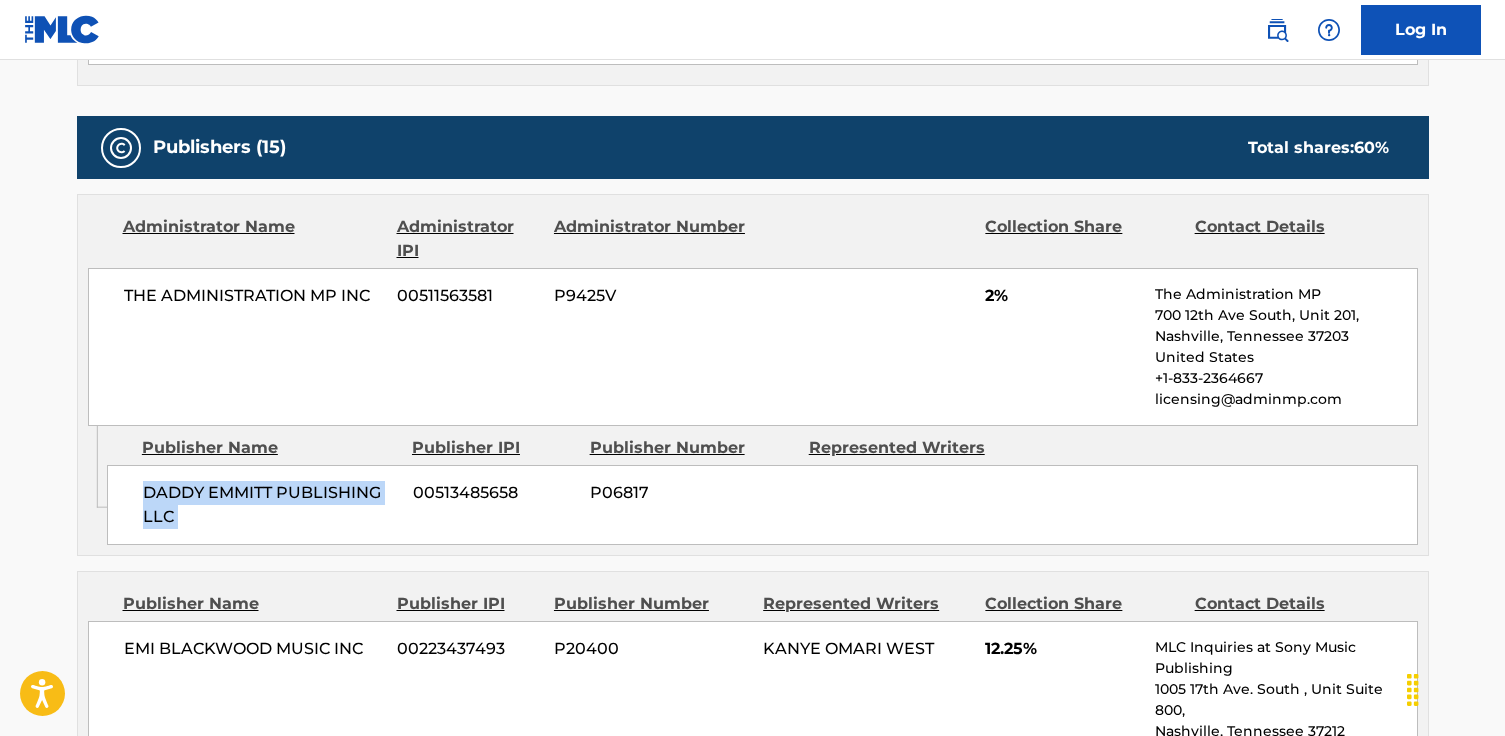 copy on "DADDY EMMITT PUBLISHING LLC" 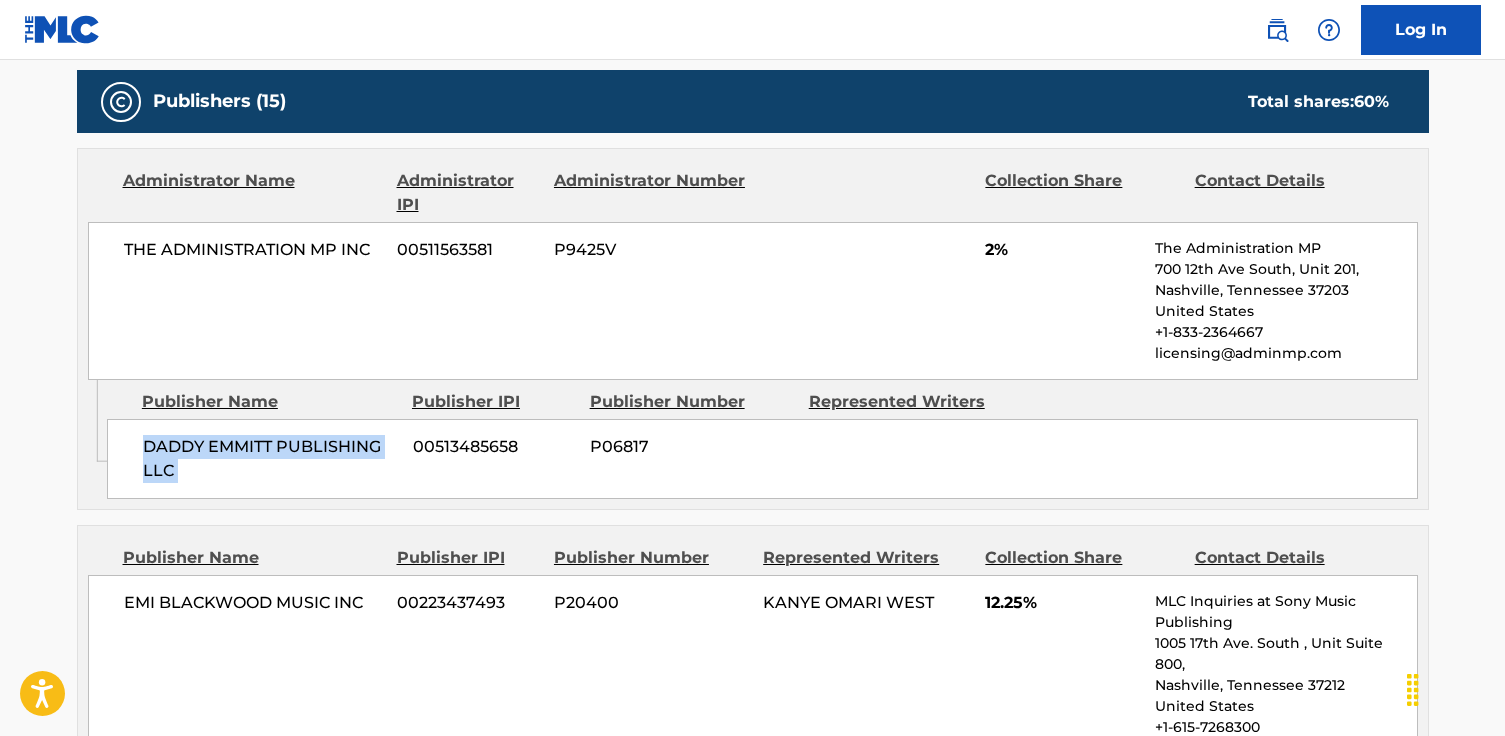 scroll, scrollTop: 1142, scrollLeft: 0, axis: vertical 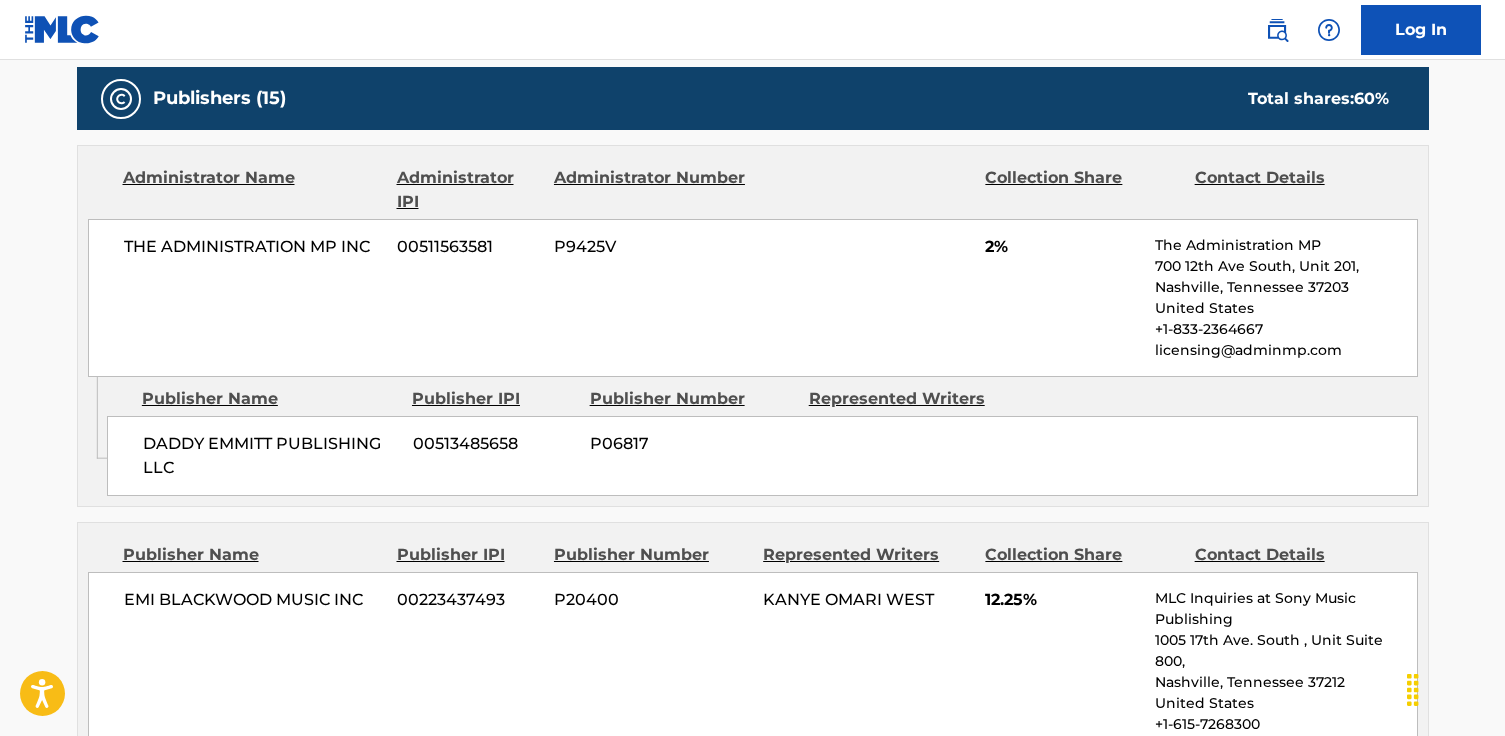 click on "Collection Share" at bounding box center [1082, 190] 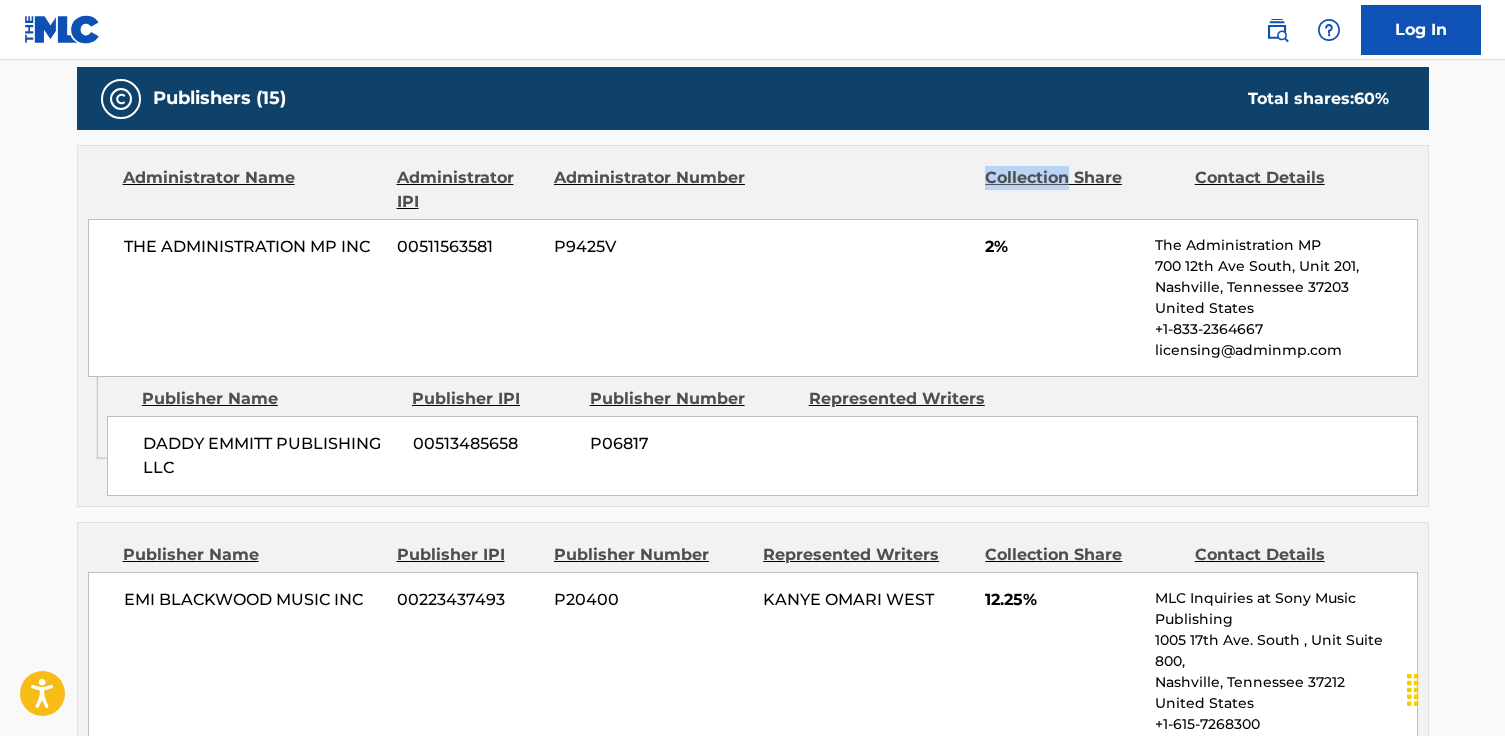 click on "Collection Share" at bounding box center (1082, 190) 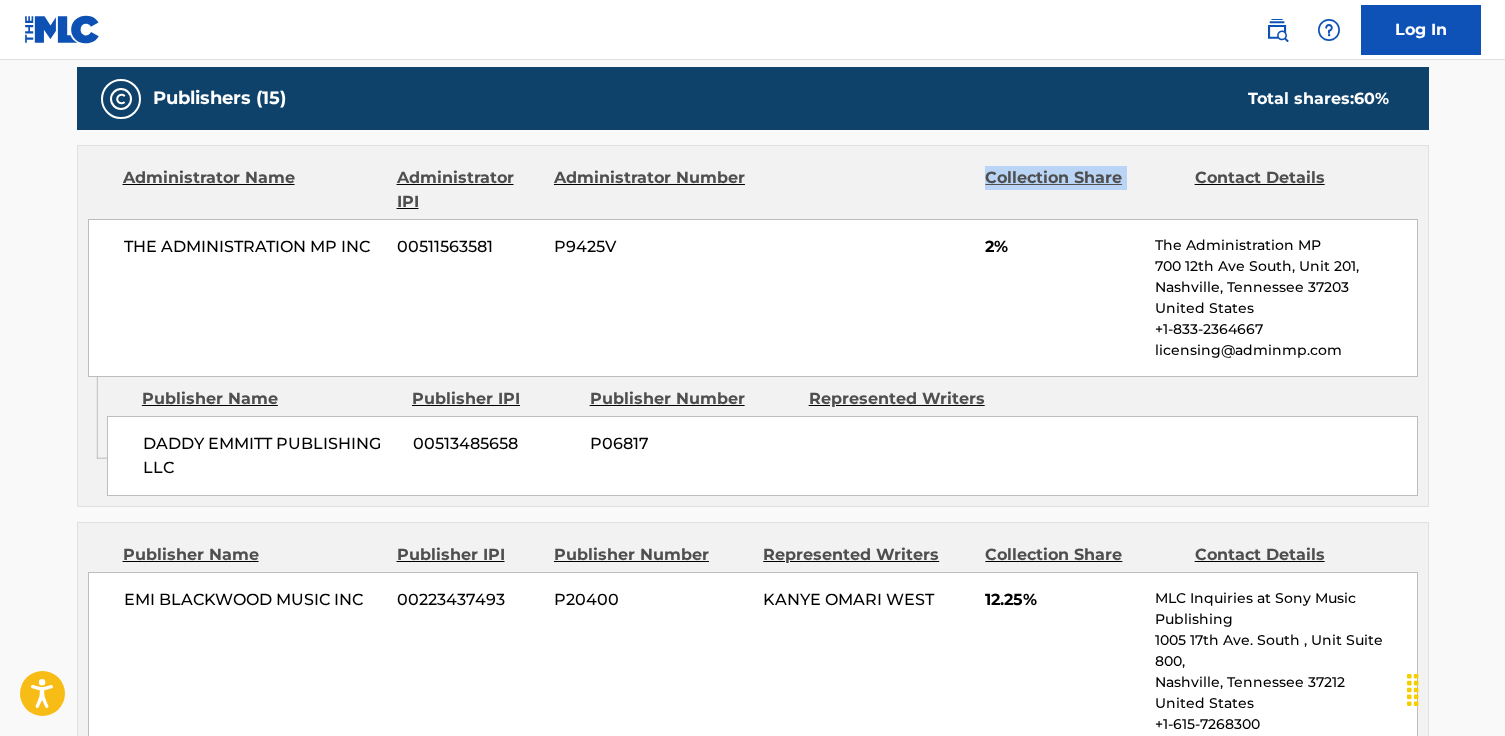 click on "Collection Share" at bounding box center [1082, 190] 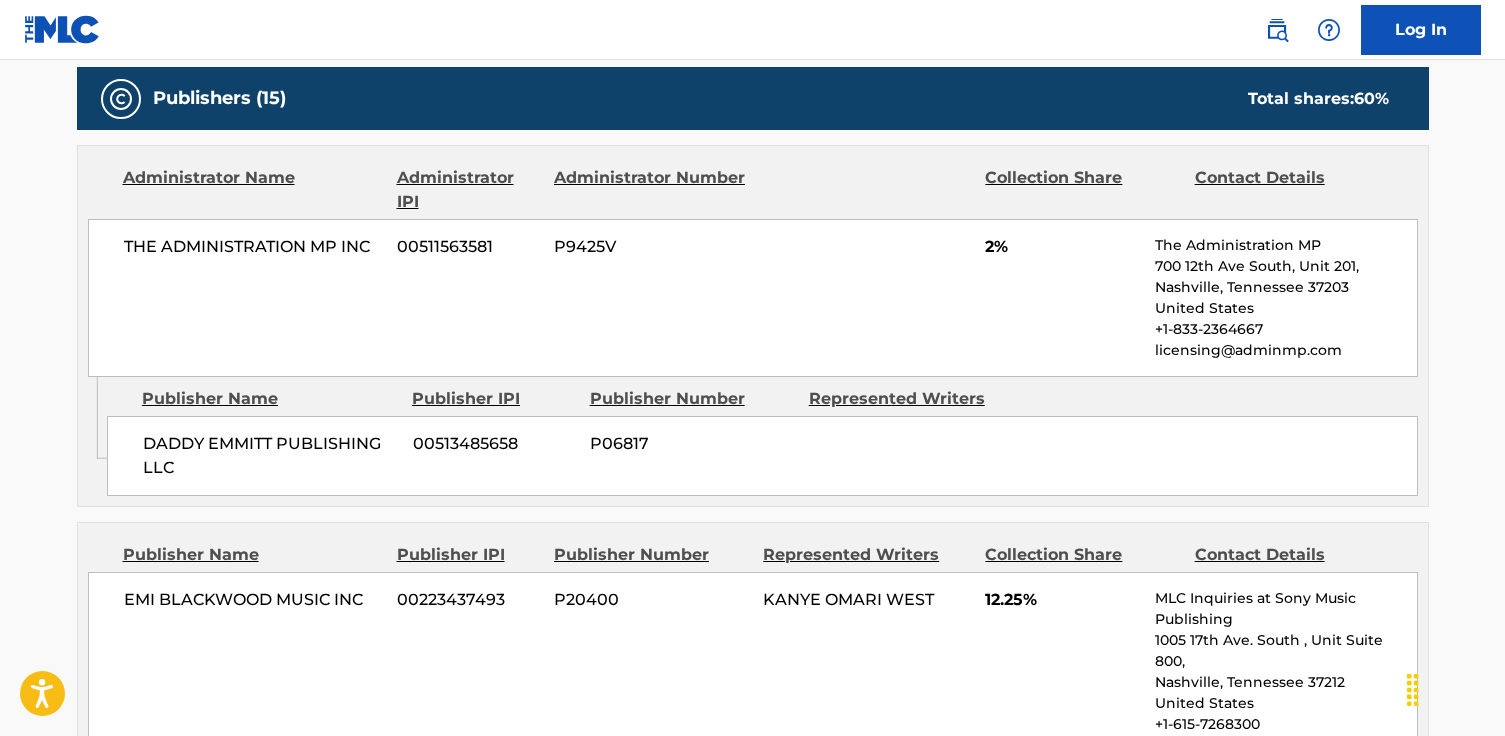 click on "THE ADMINISTRATION MP INC" at bounding box center [253, 247] 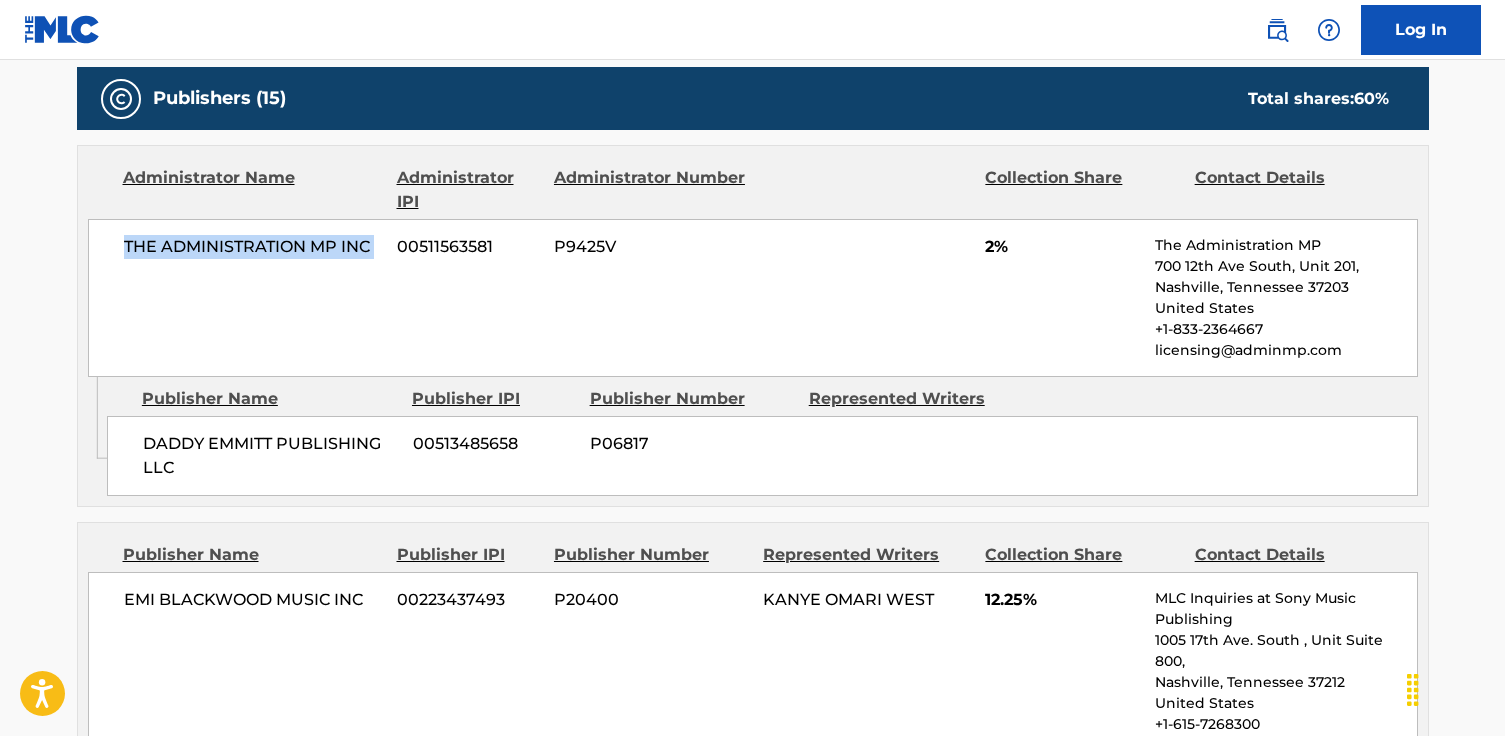 click on "THE ADMINISTRATION MP INC" at bounding box center (253, 247) 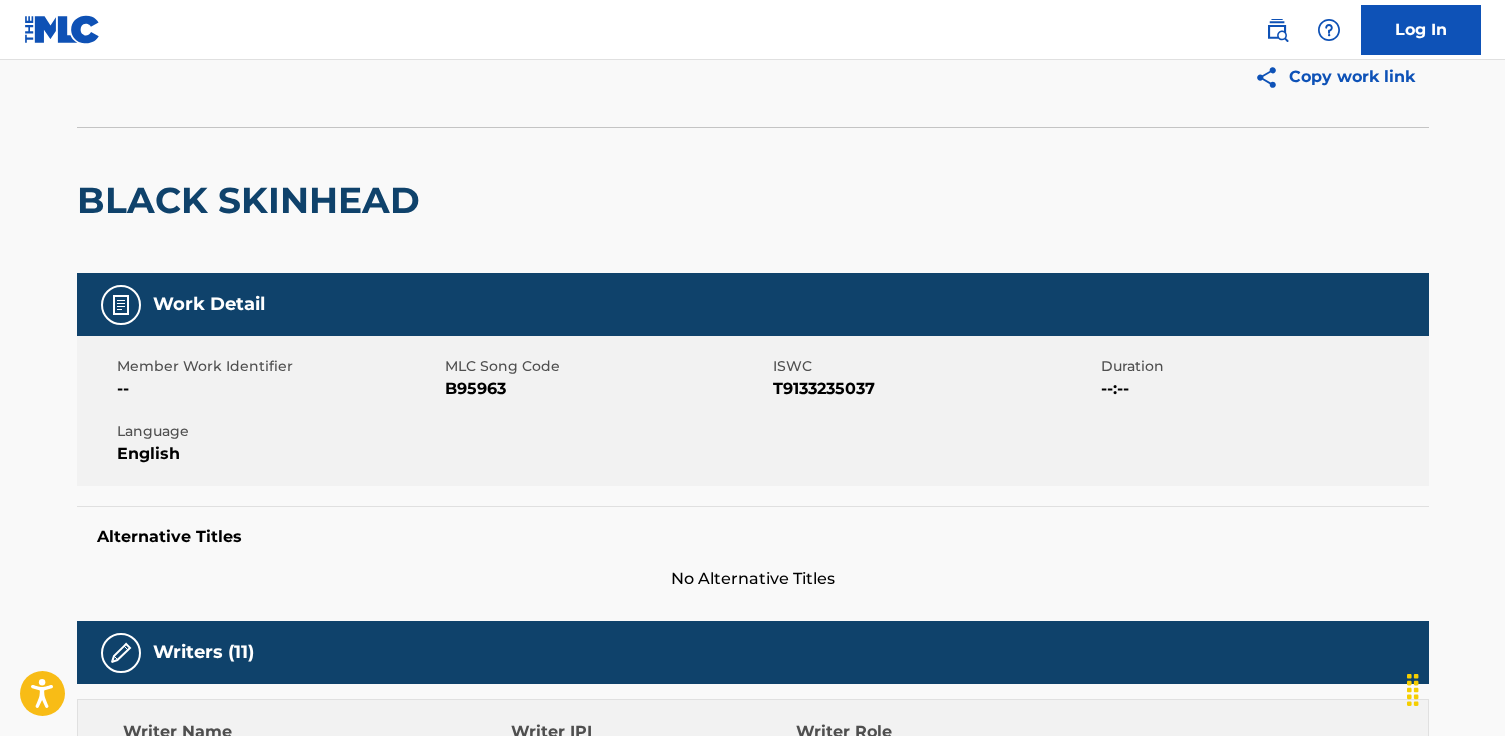 scroll, scrollTop: 175, scrollLeft: 0, axis: vertical 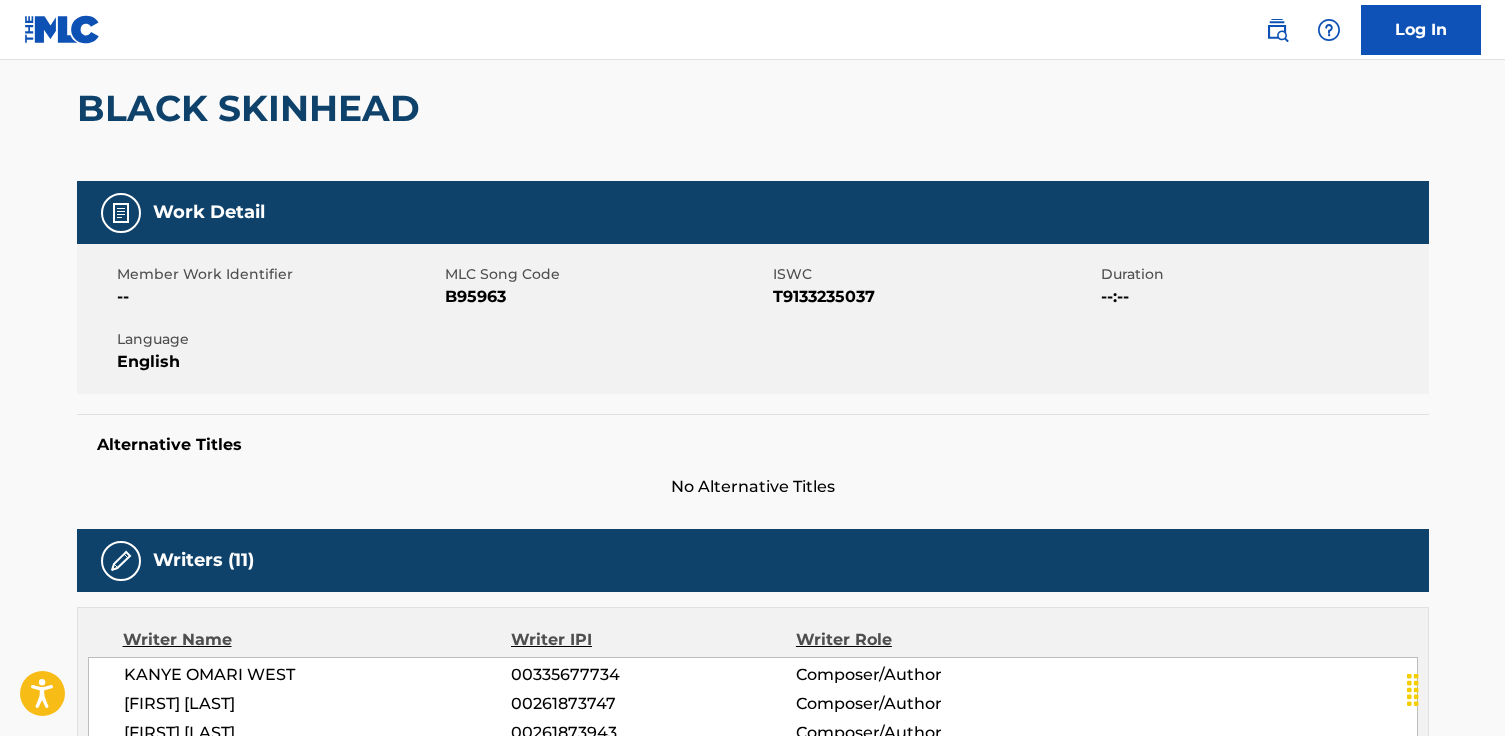 click at bounding box center [121, 213] 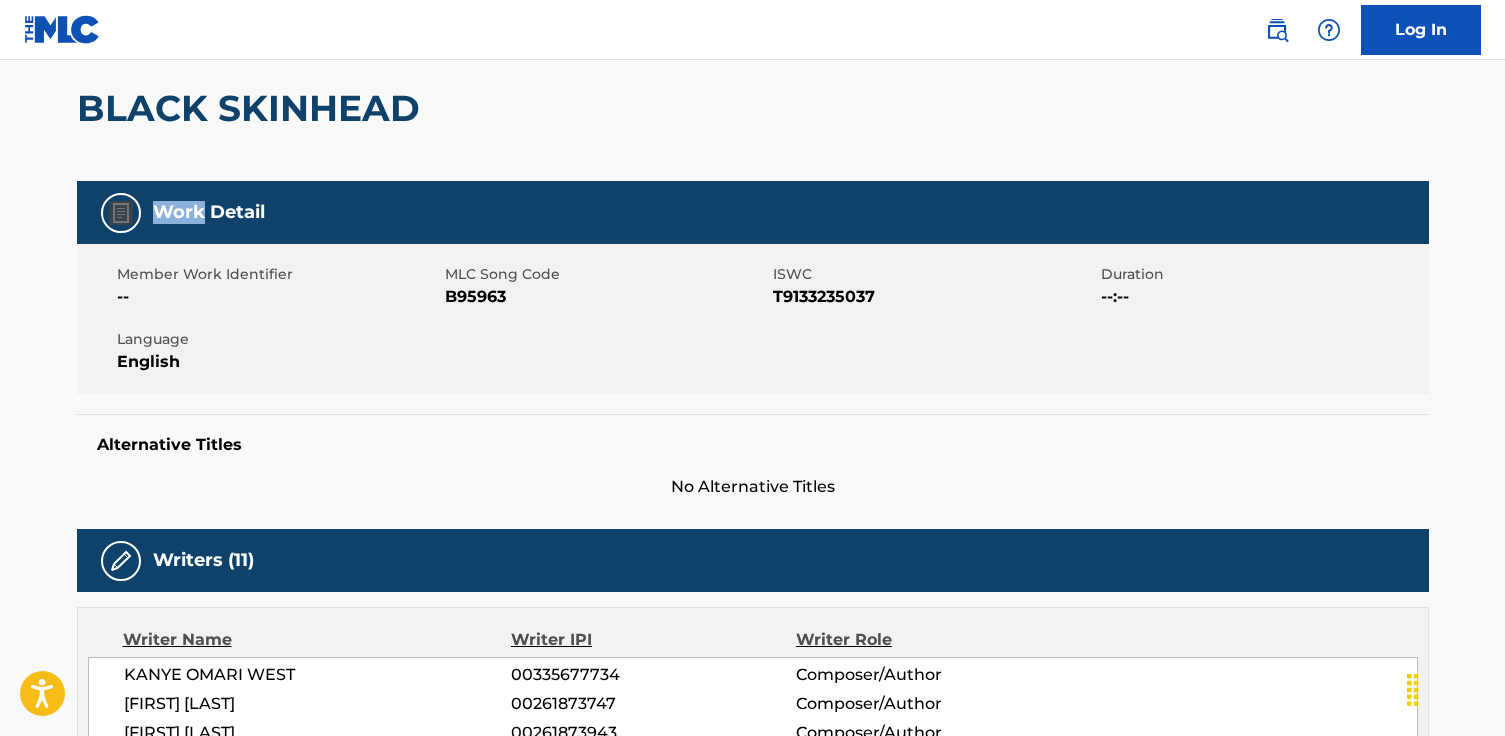 click at bounding box center [121, 213] 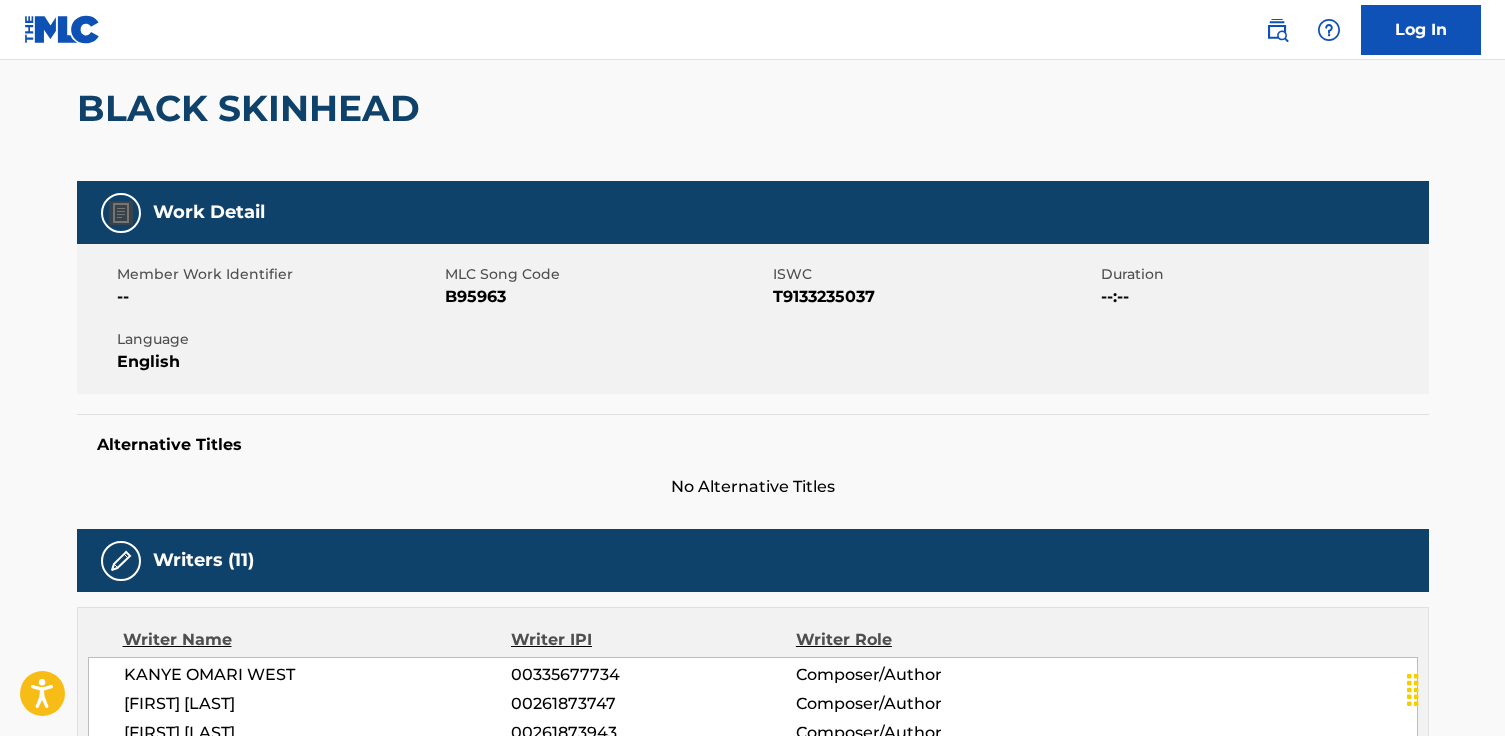 click at bounding box center (121, 213) 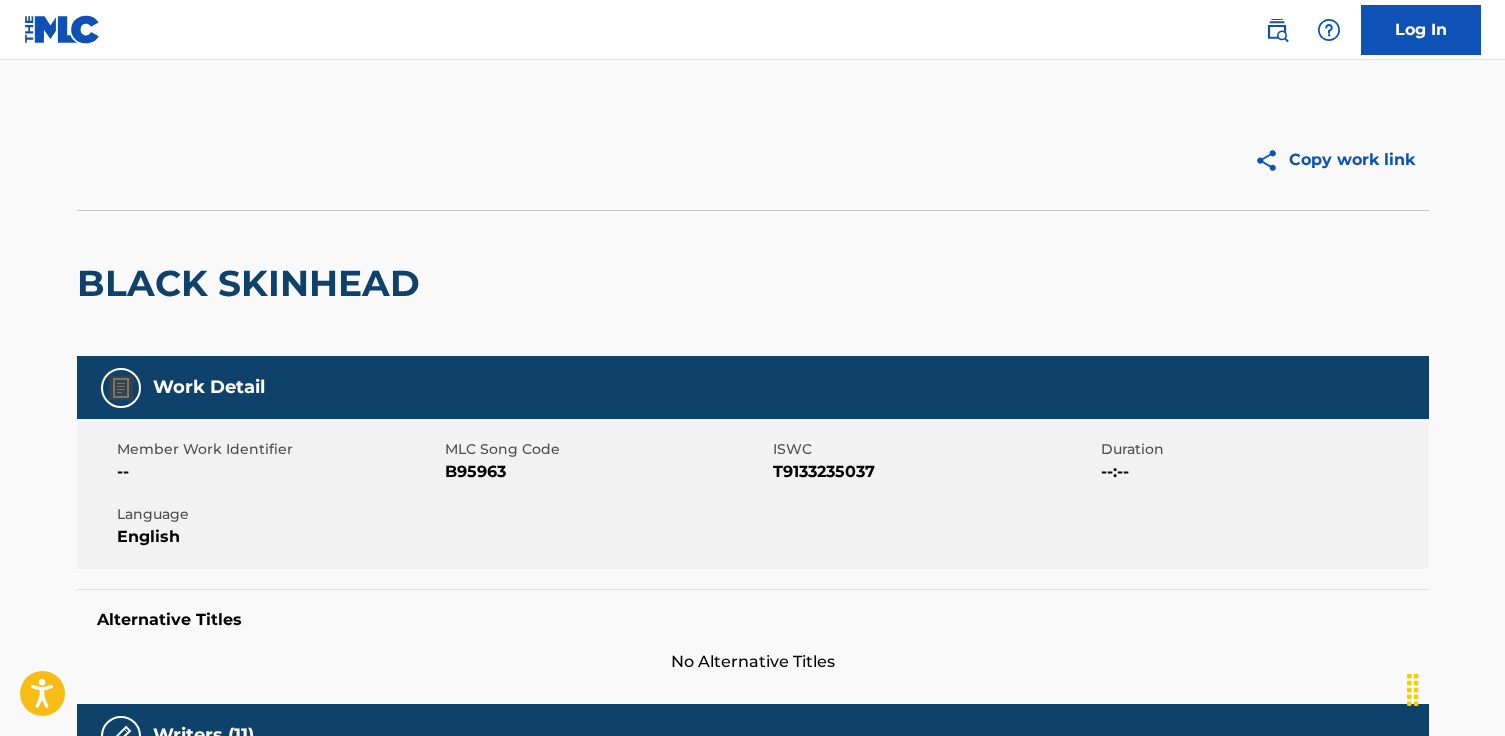click at bounding box center [1329, 30] 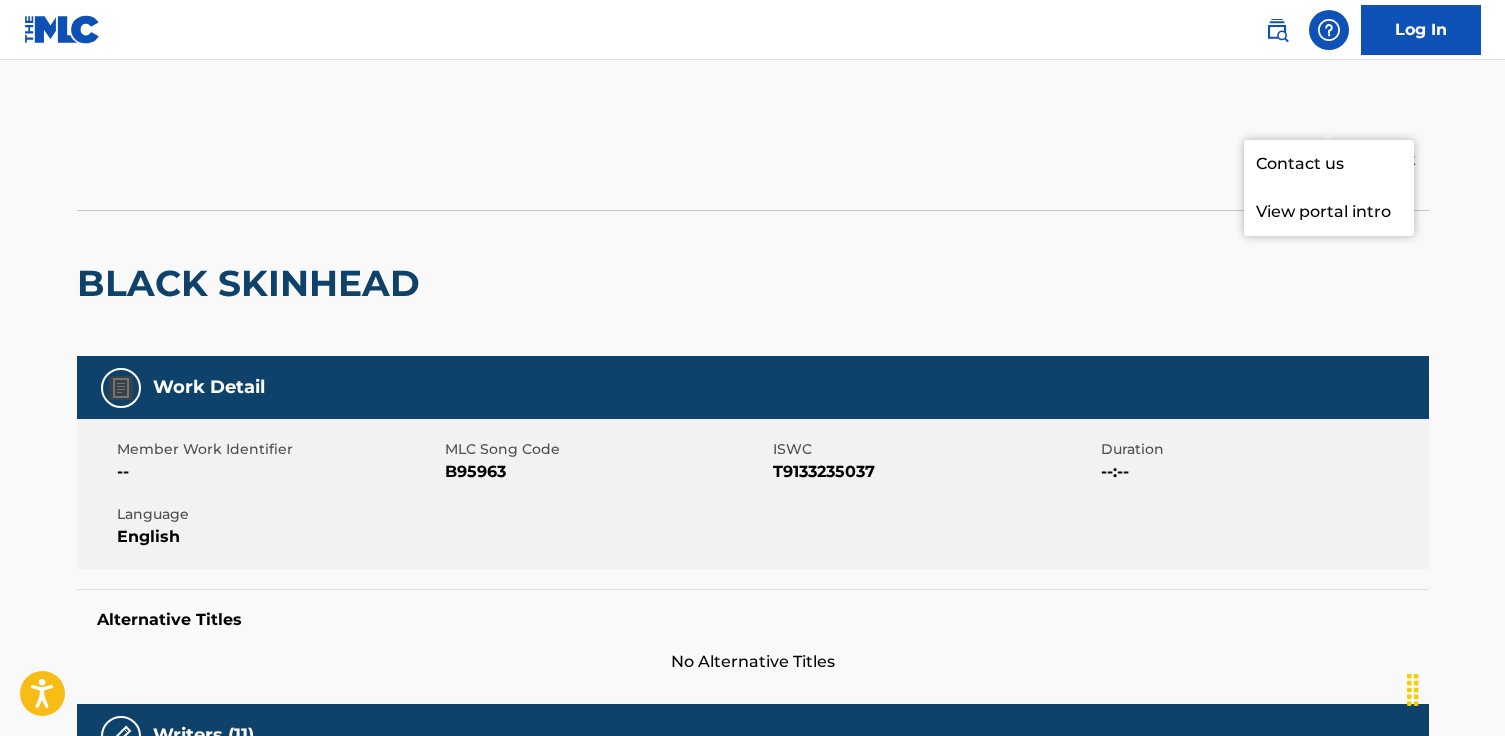 click at bounding box center (1329, 30) 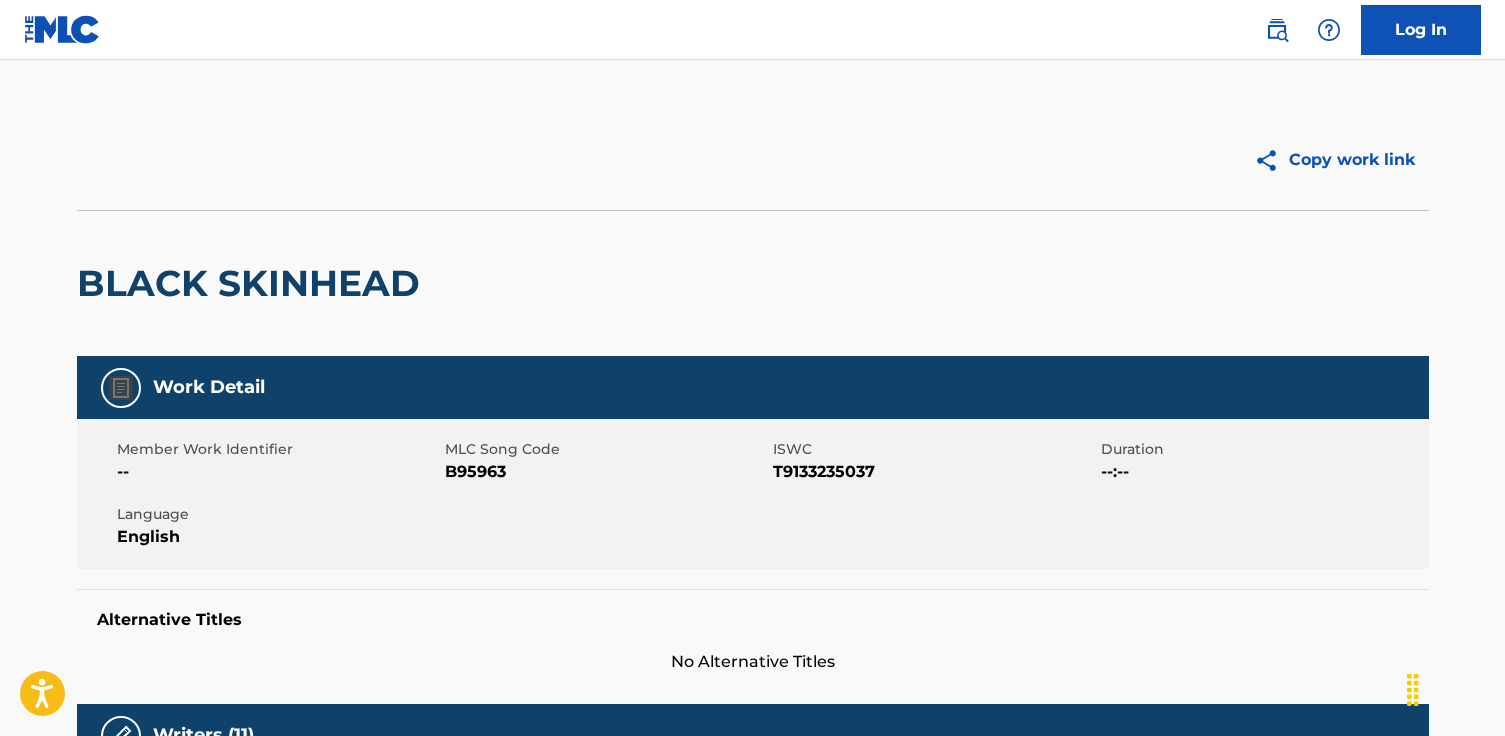 click at bounding box center (1277, 30) 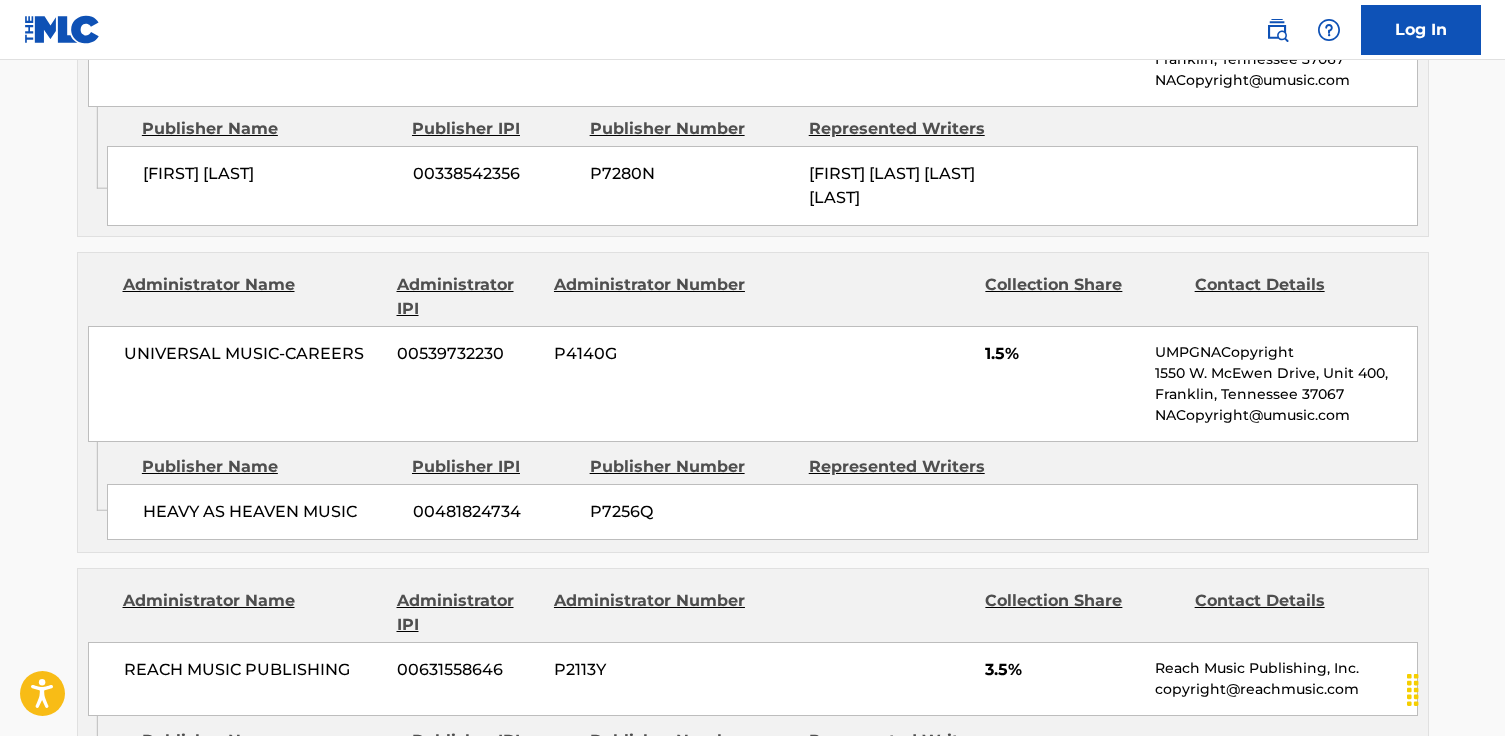 scroll, scrollTop: 4517, scrollLeft: 0, axis: vertical 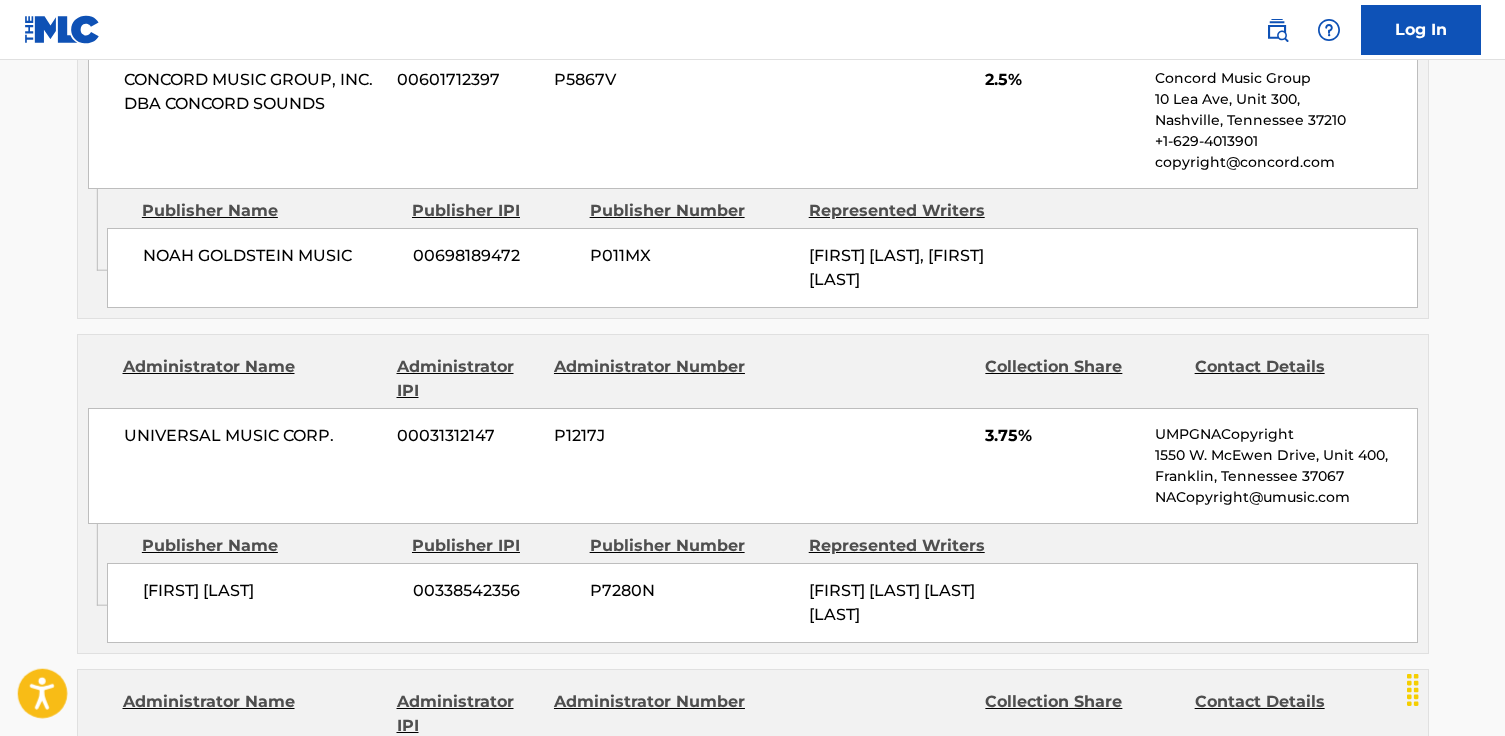 click 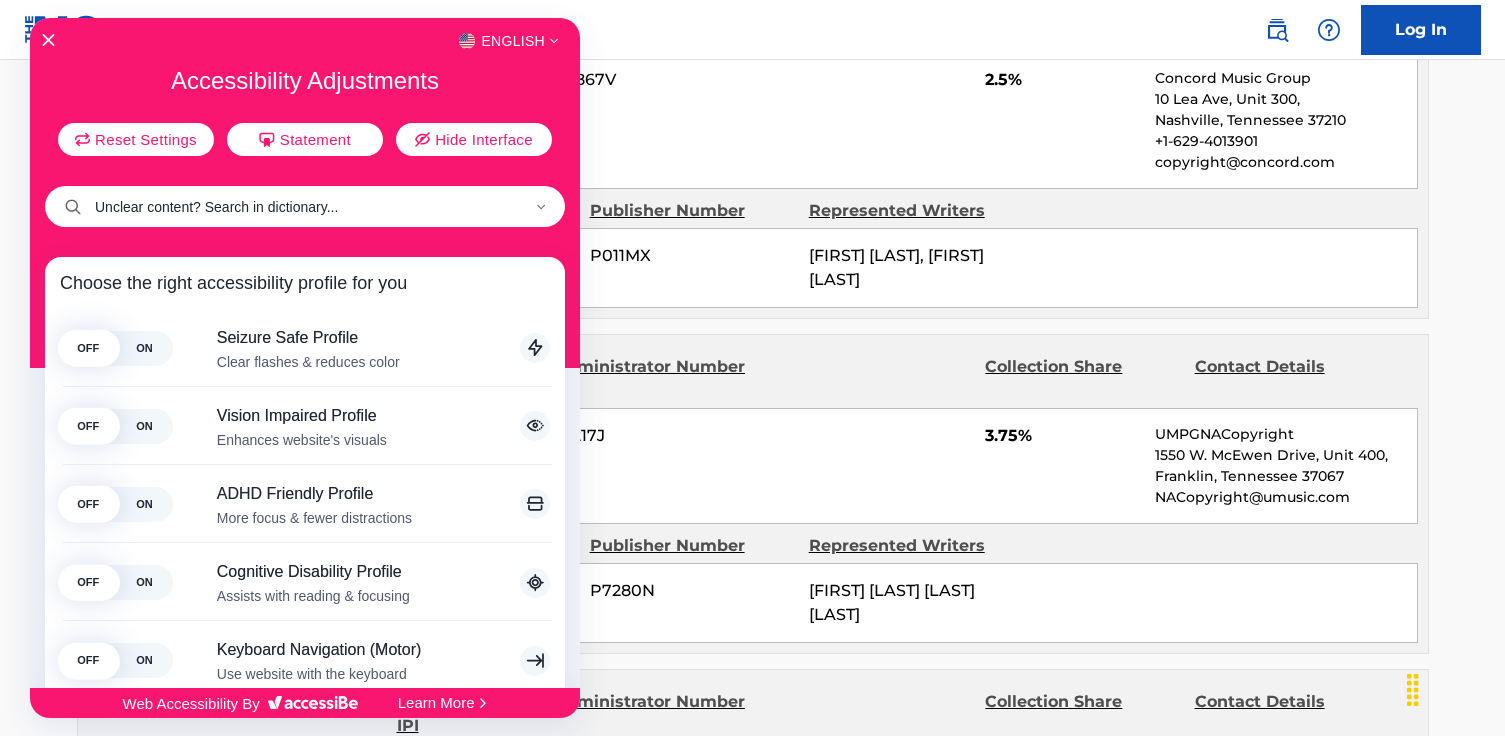 click at bounding box center [305, 206] 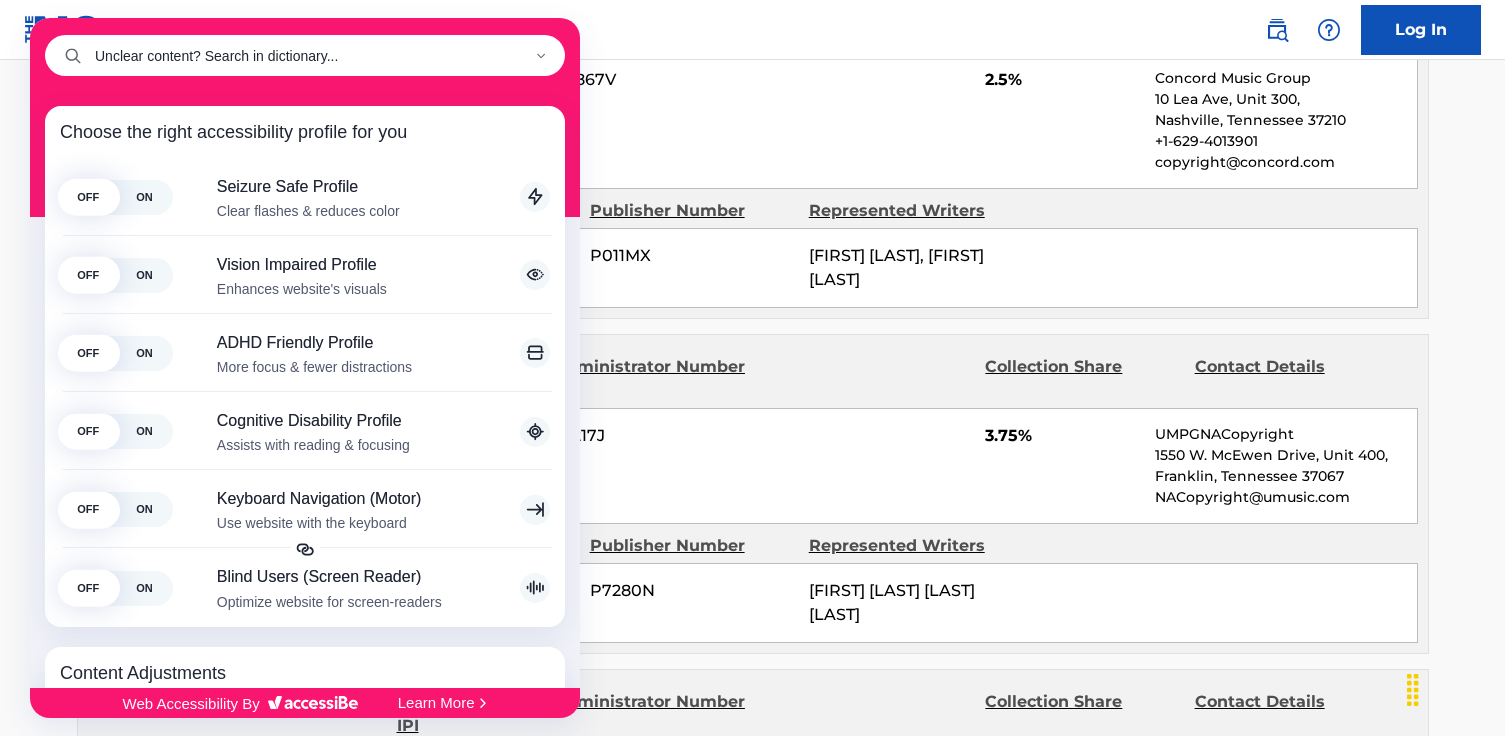 scroll, scrollTop: 0, scrollLeft: 0, axis: both 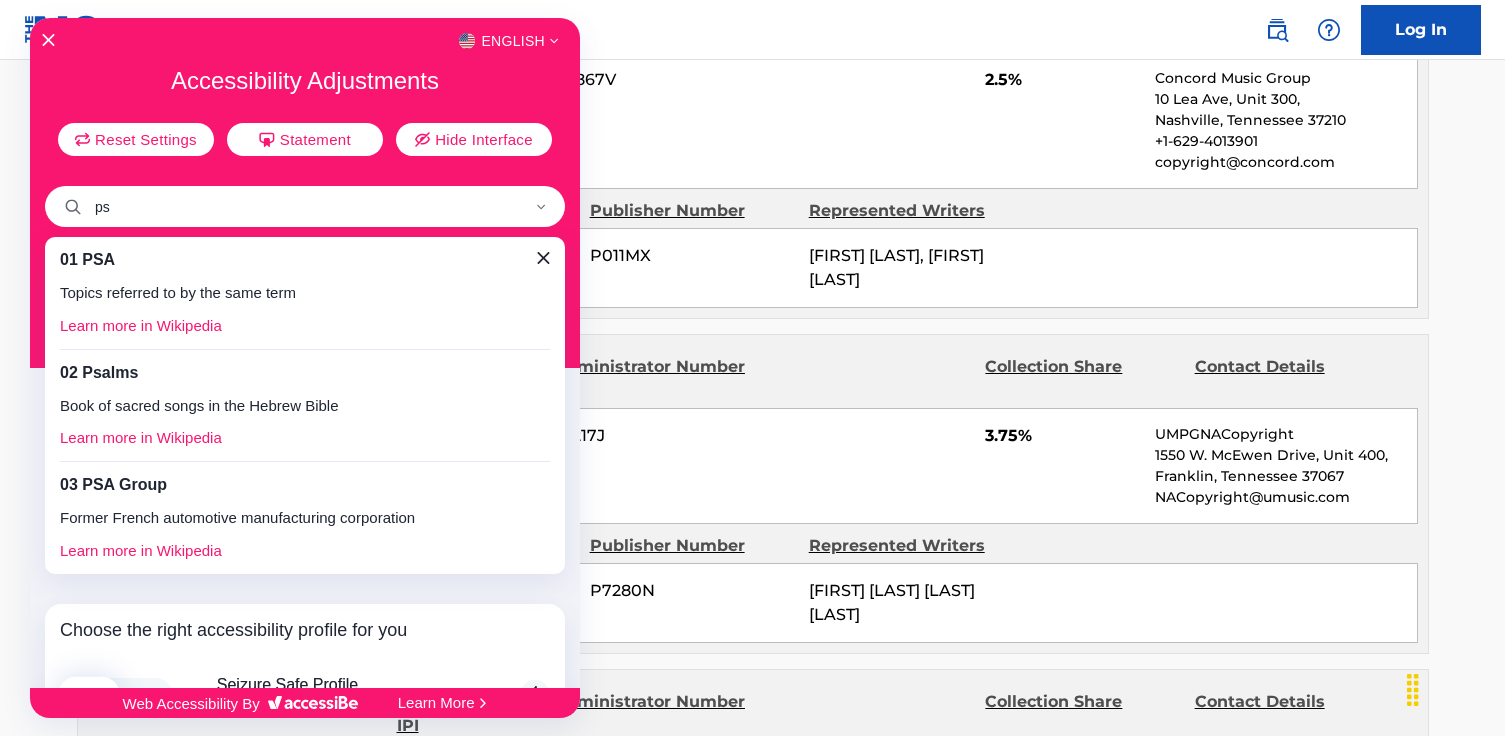 type on "p" 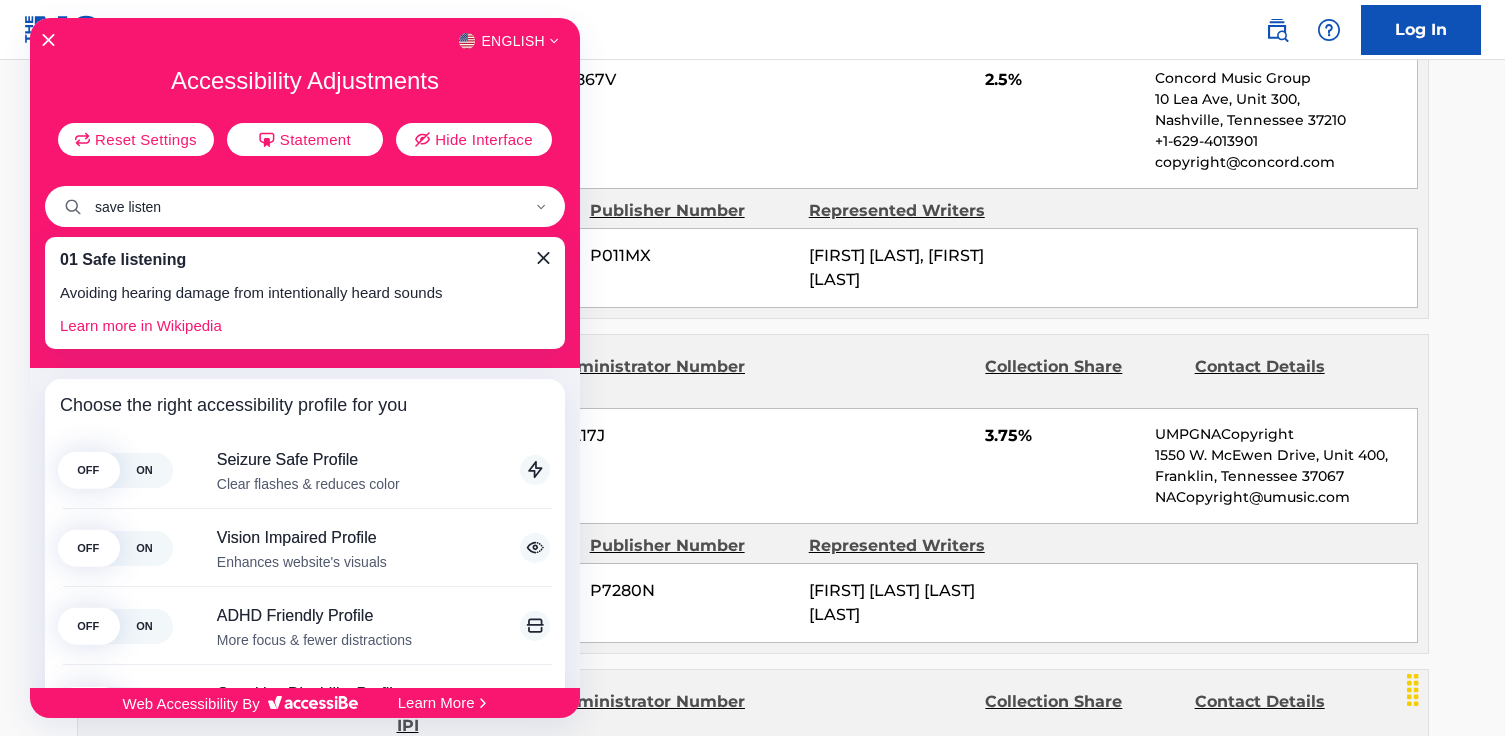 type on "save listen" 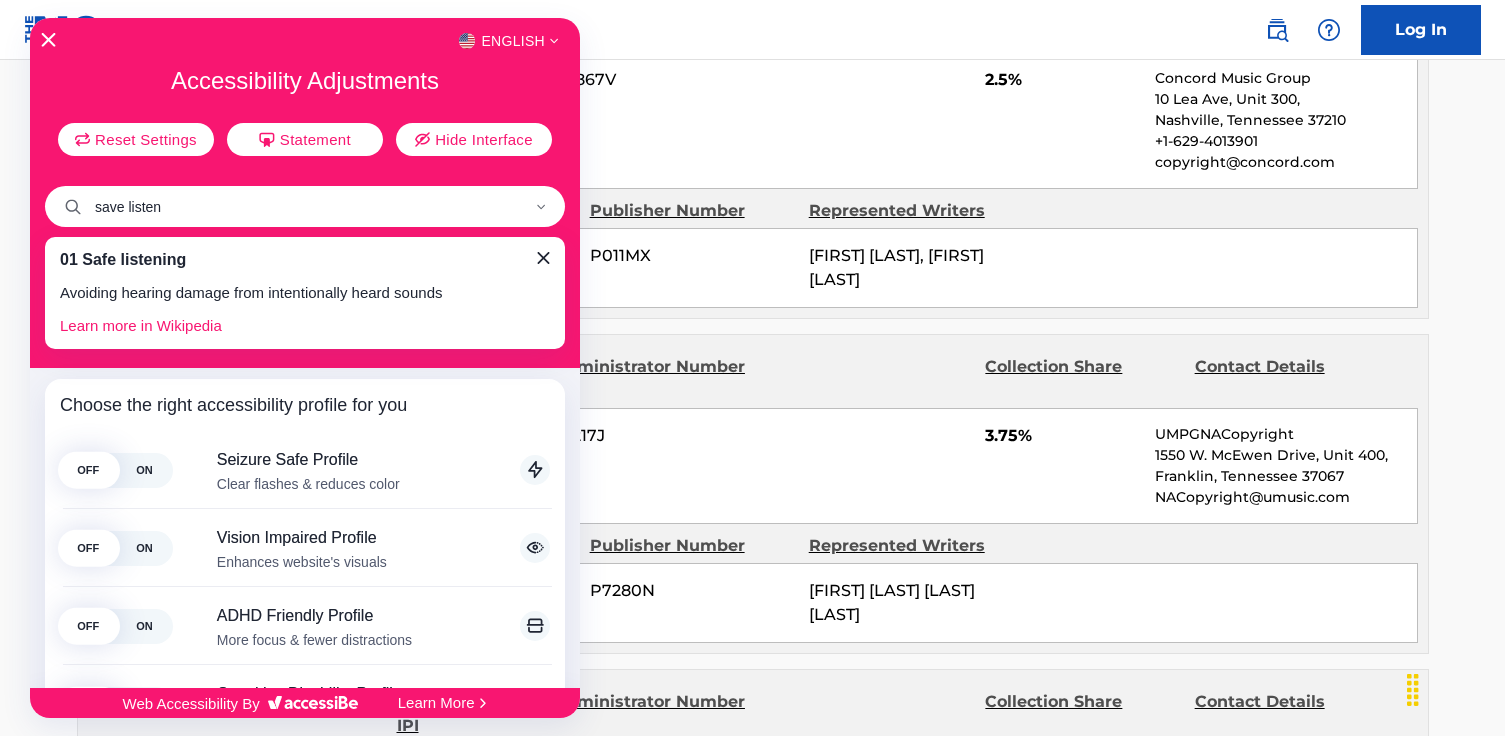 click 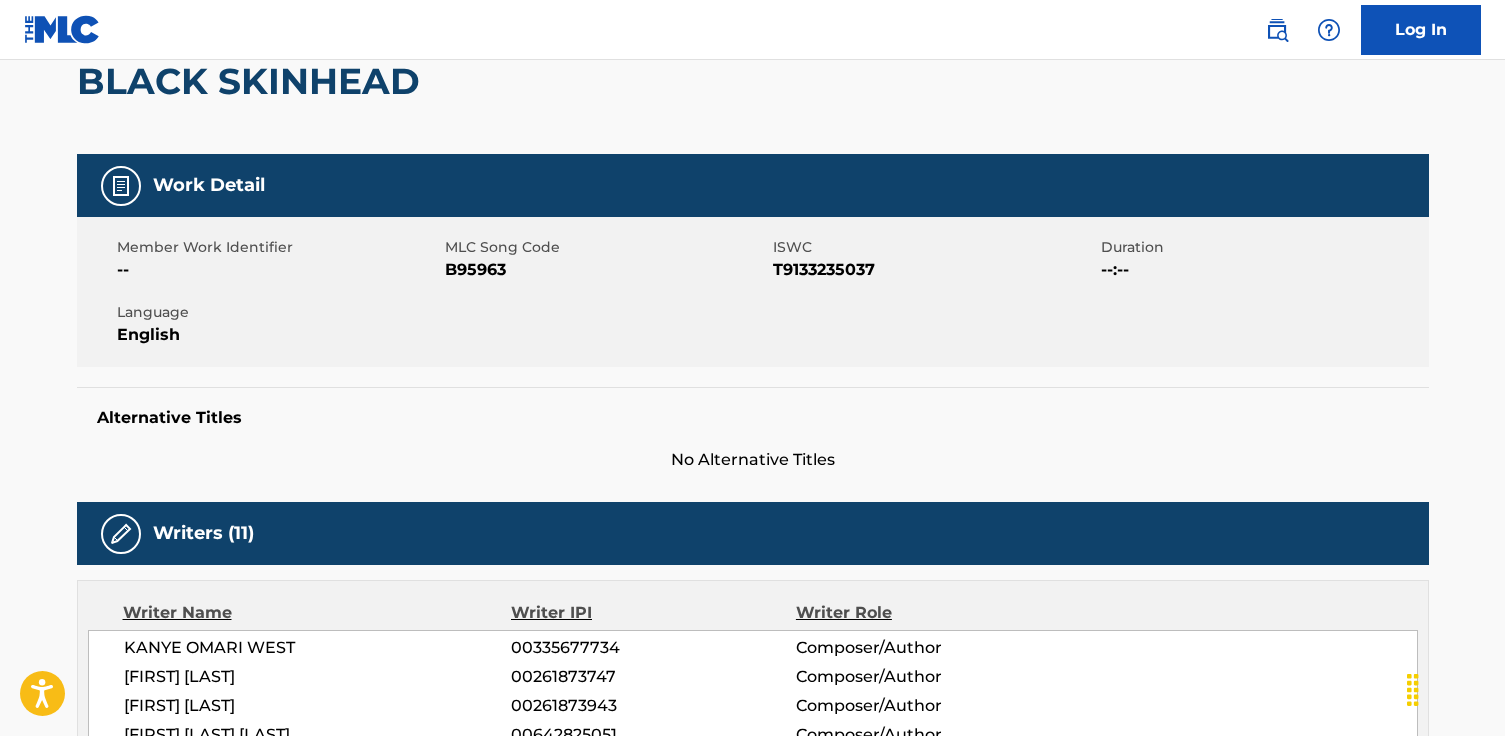 scroll, scrollTop: 0, scrollLeft: 0, axis: both 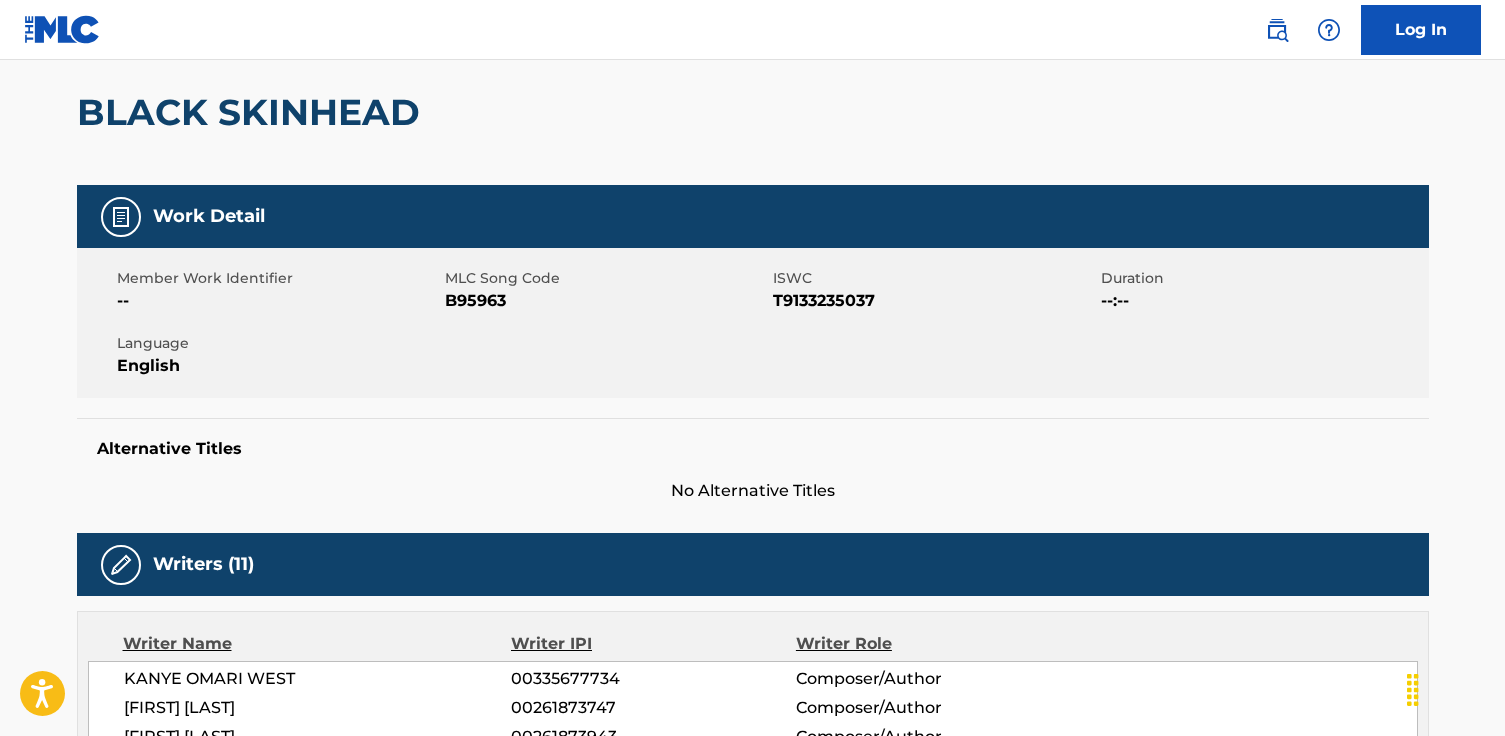 click on "Work Detail" at bounding box center (209, 216) 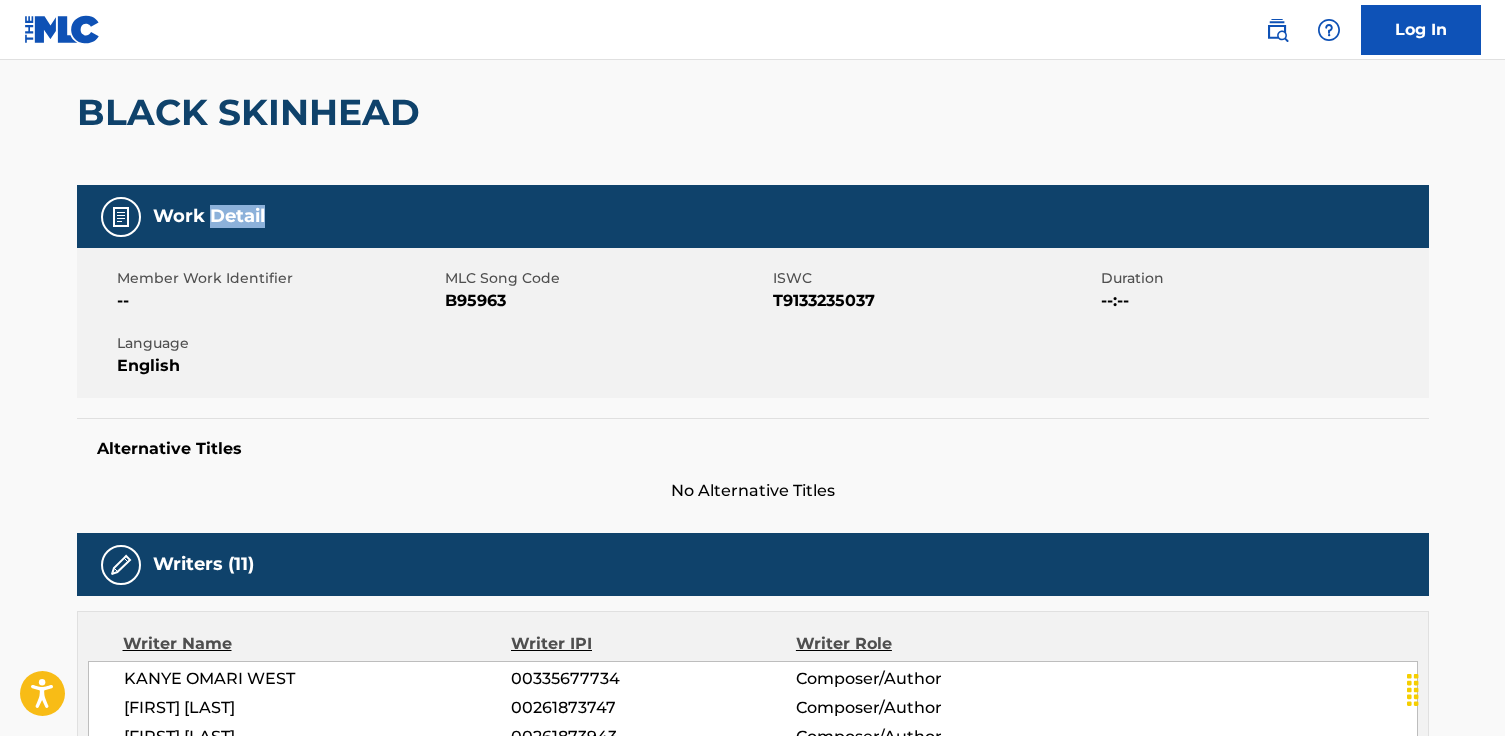 click on "Work Detail" at bounding box center (209, 216) 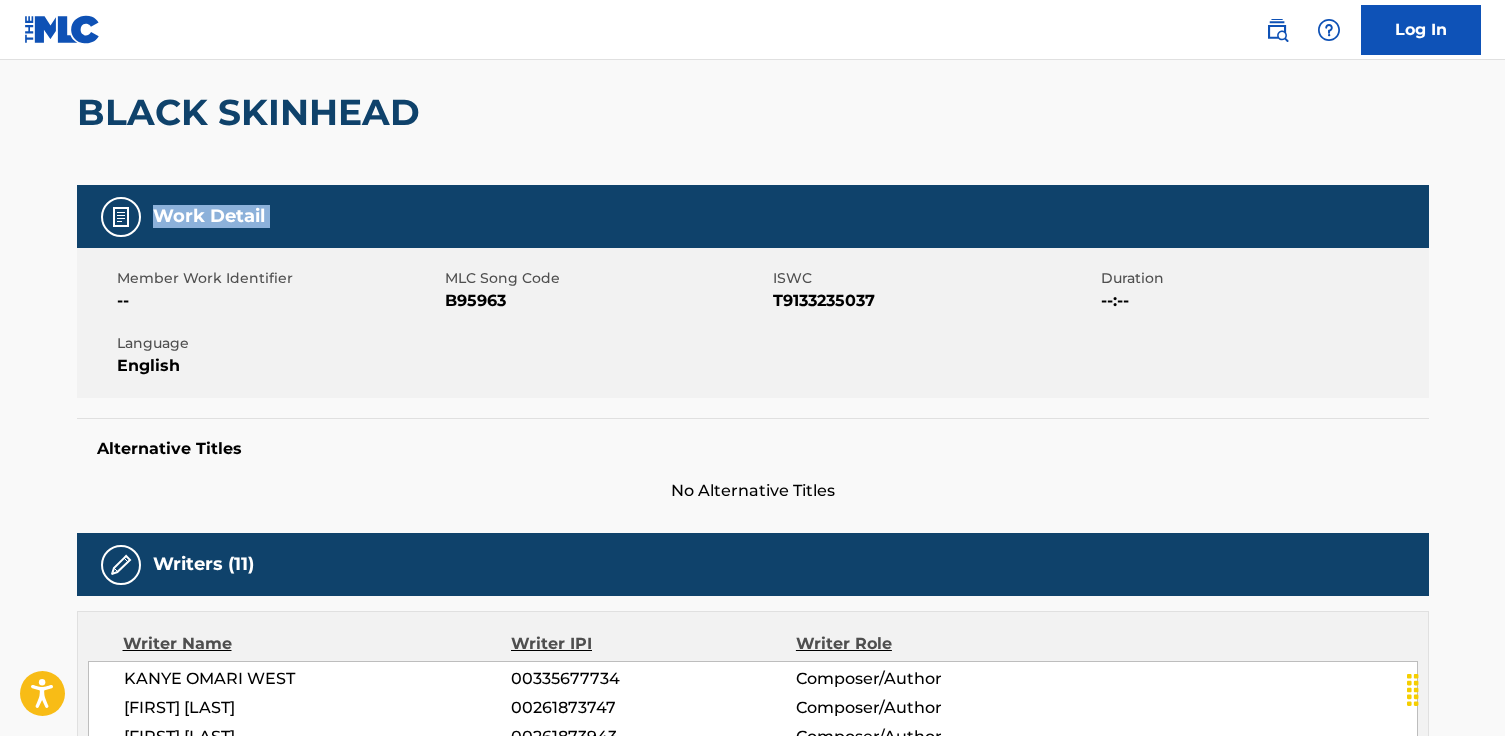 click on "Work Detail" at bounding box center [209, 216] 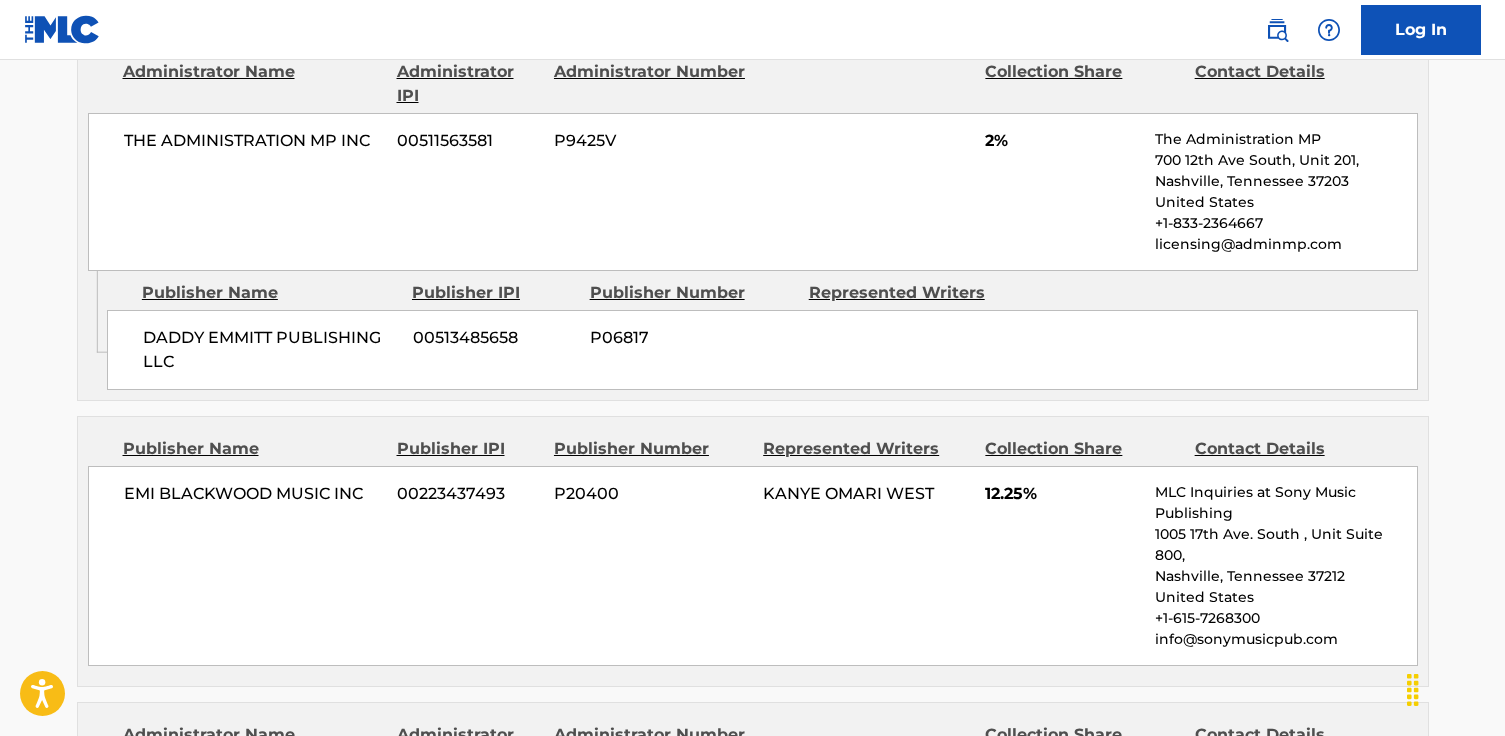 scroll, scrollTop: 1251, scrollLeft: 0, axis: vertical 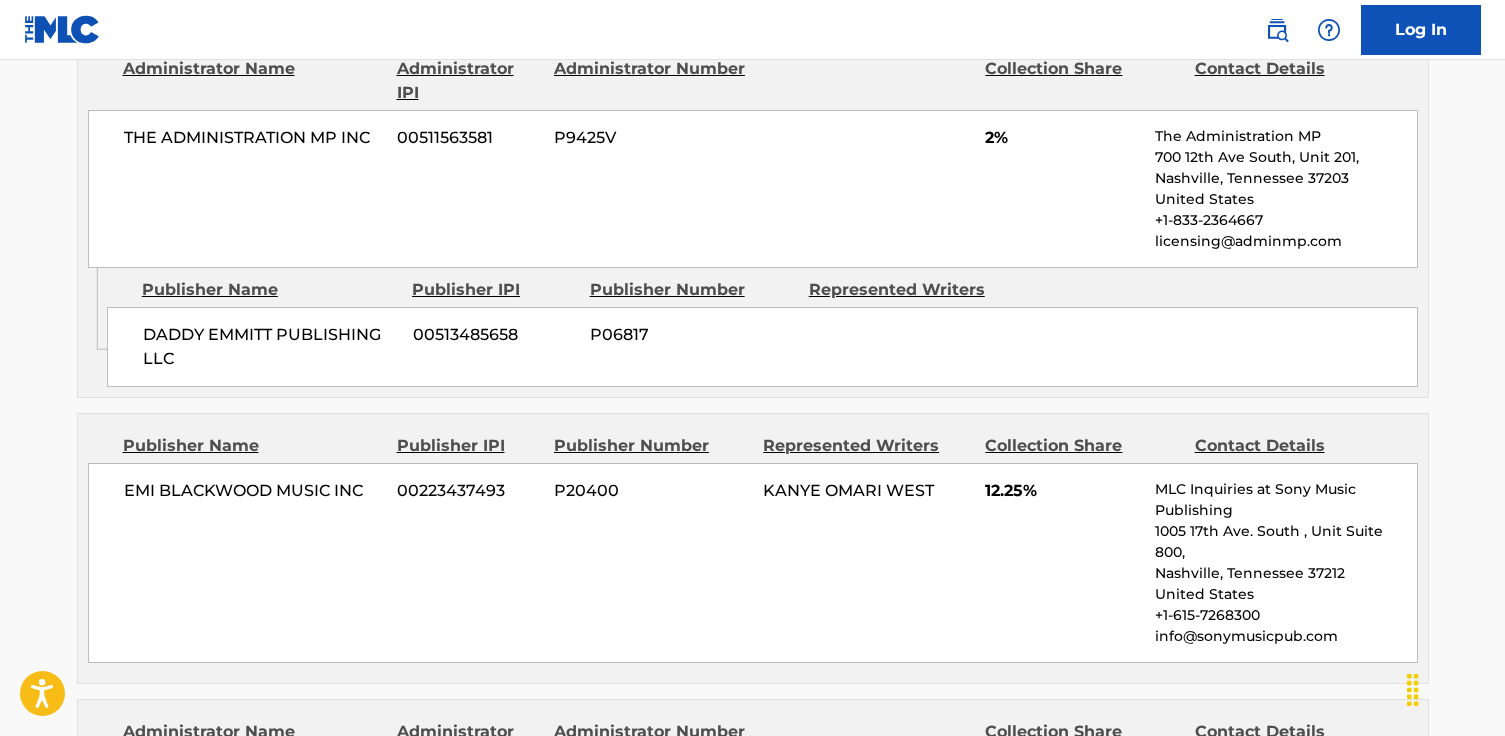 click on "Log In" at bounding box center (1421, 30) 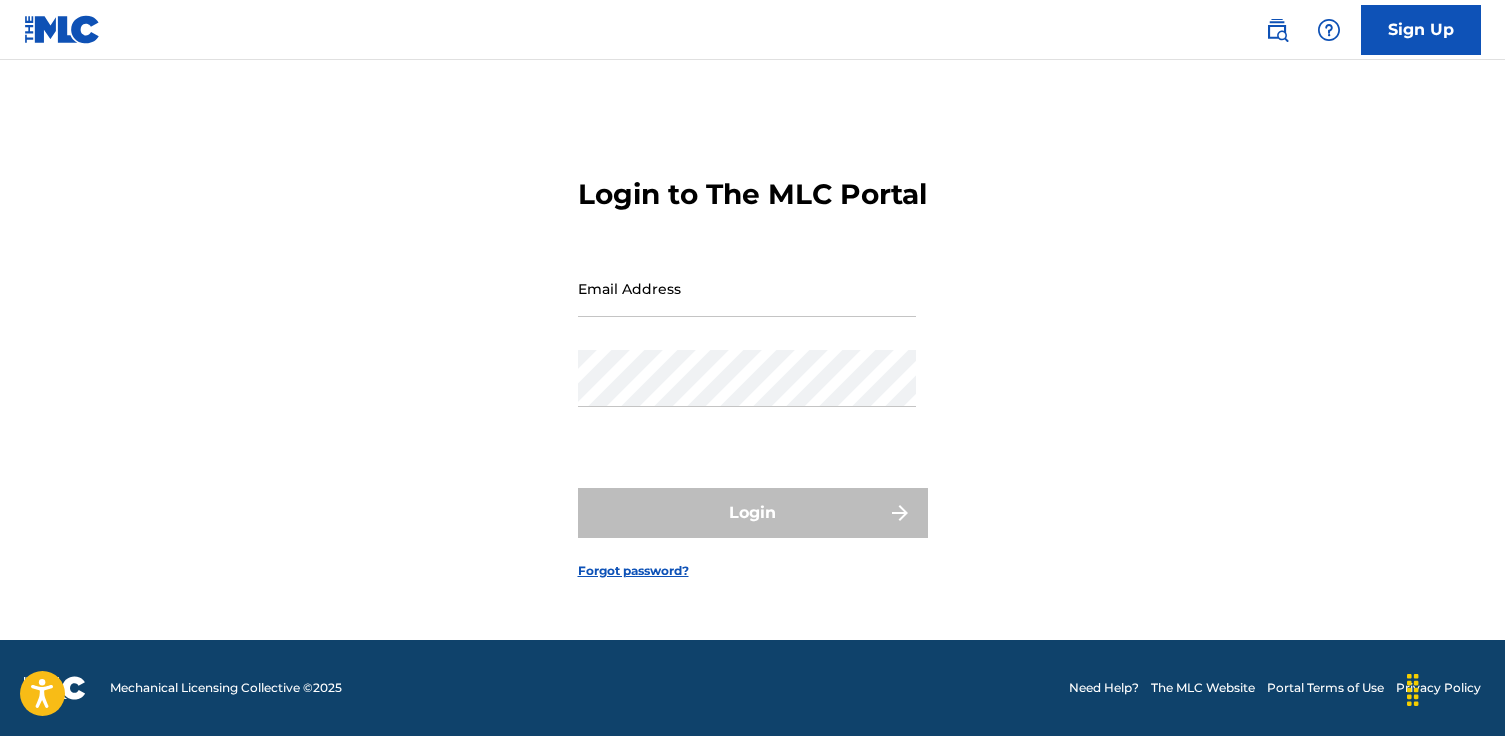 scroll, scrollTop: 0, scrollLeft: 0, axis: both 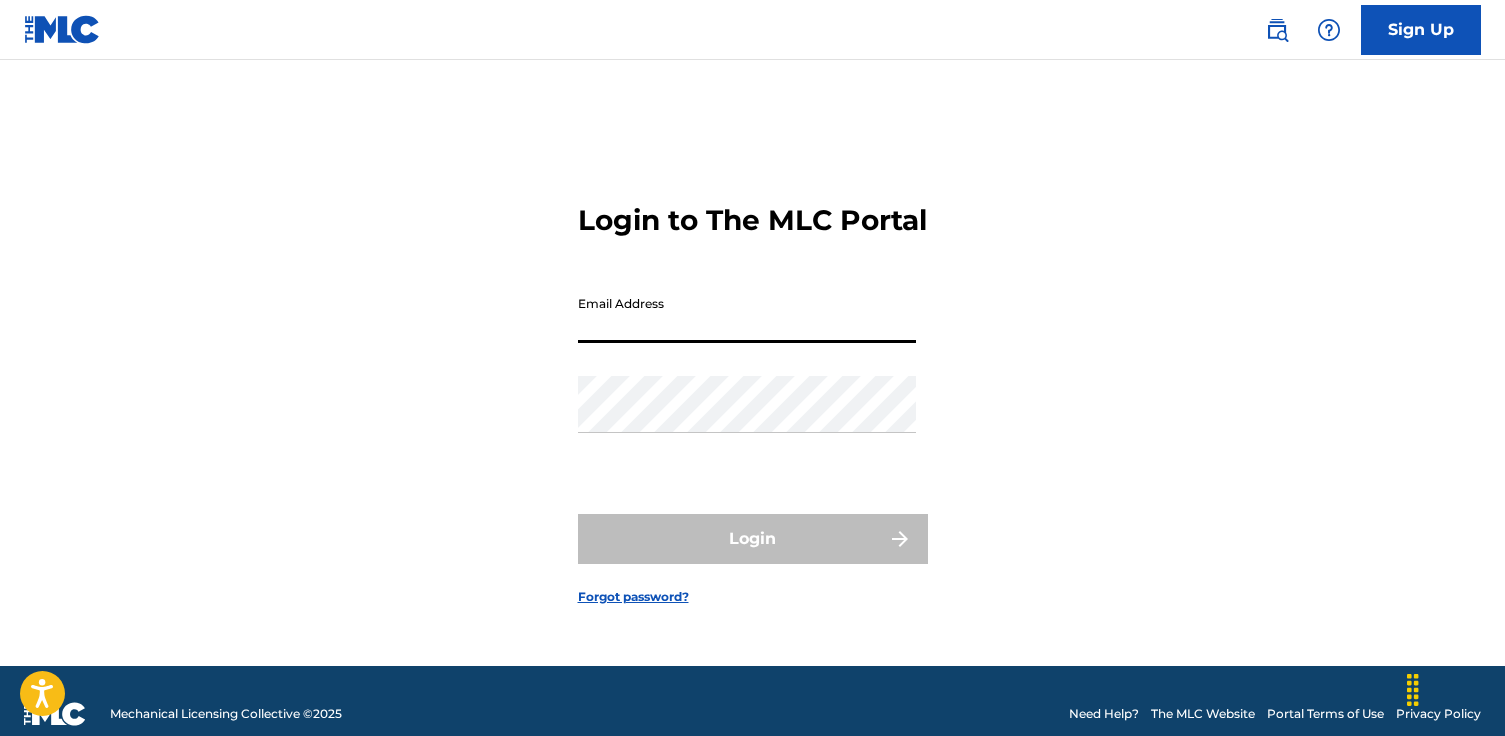 click on "Email Address" at bounding box center (747, 314) 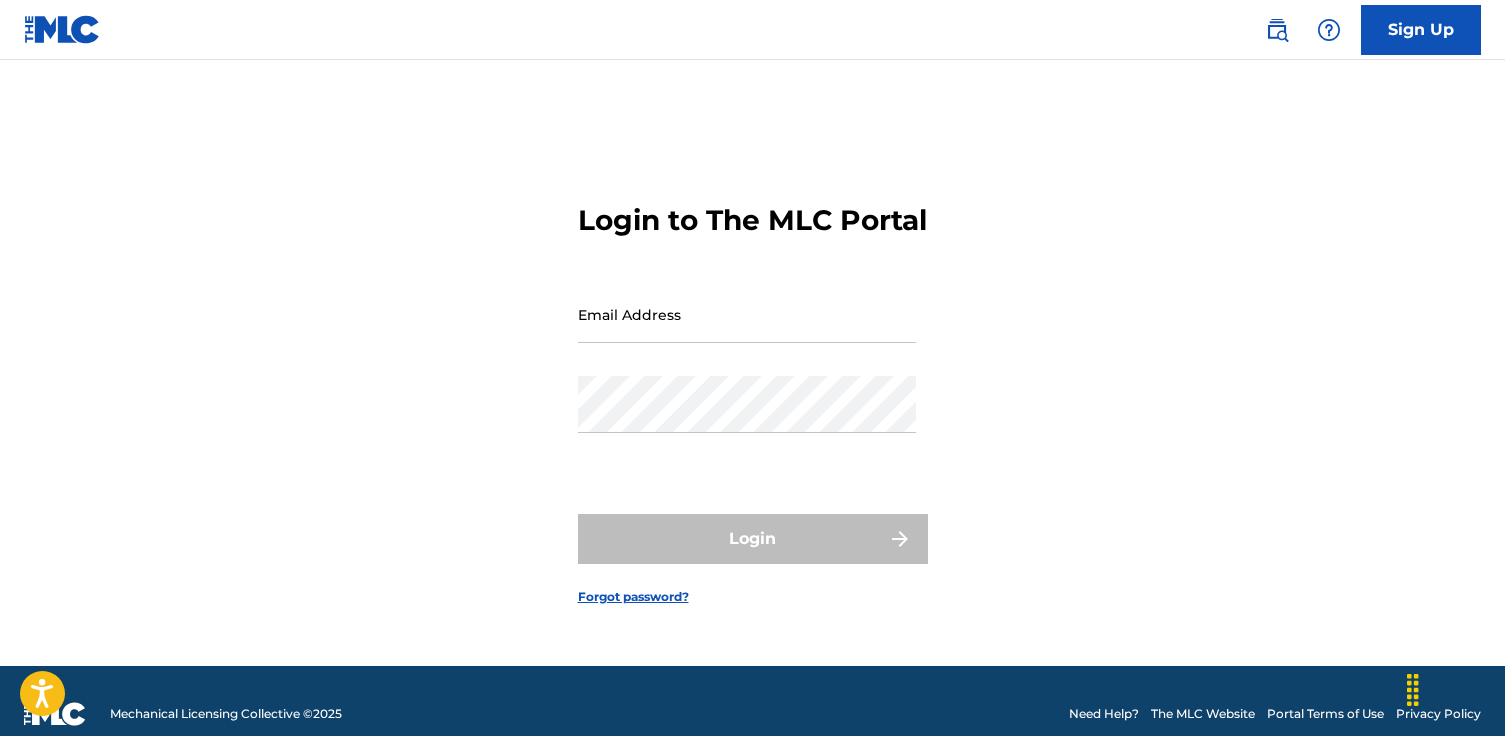 click on "Sign Up" at bounding box center [1421, 30] 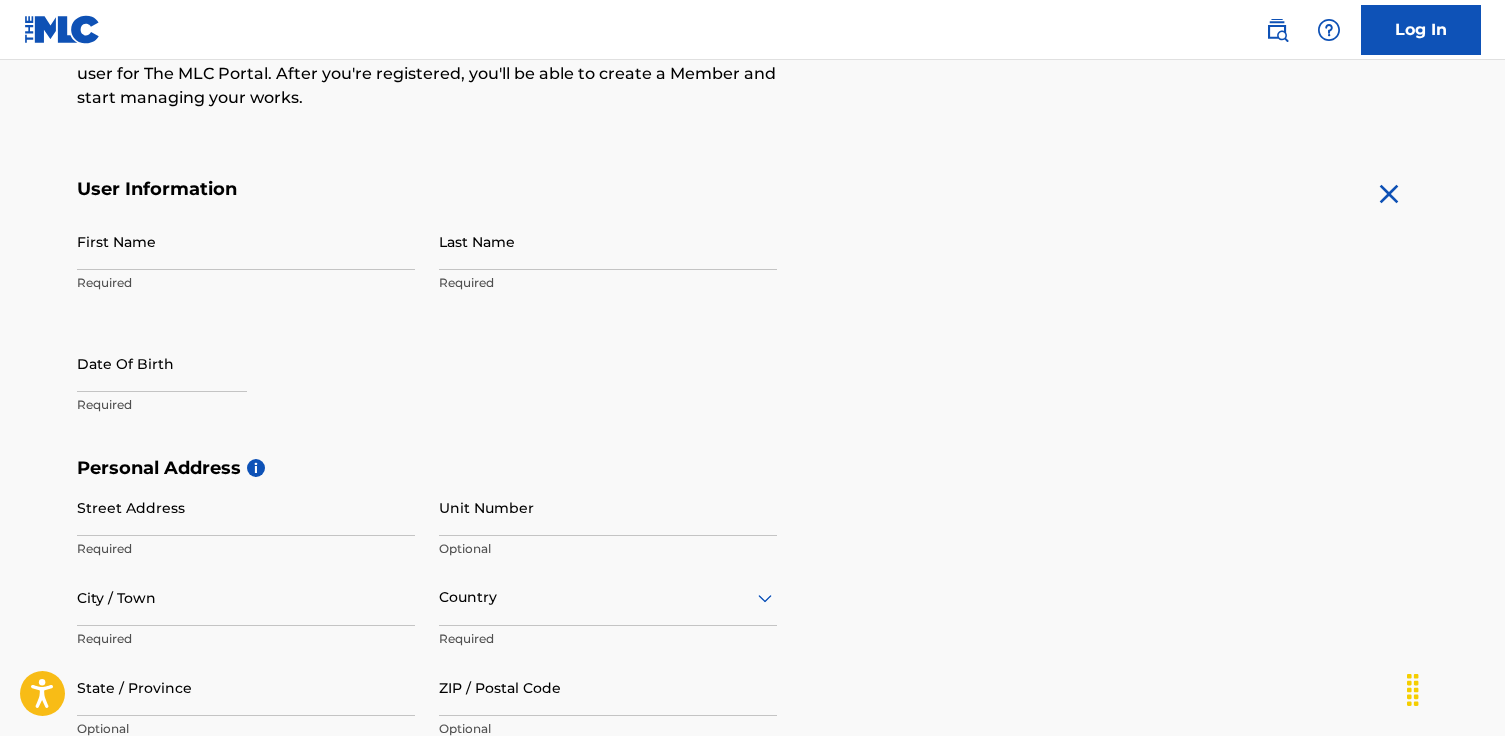 scroll, scrollTop: 328, scrollLeft: 0, axis: vertical 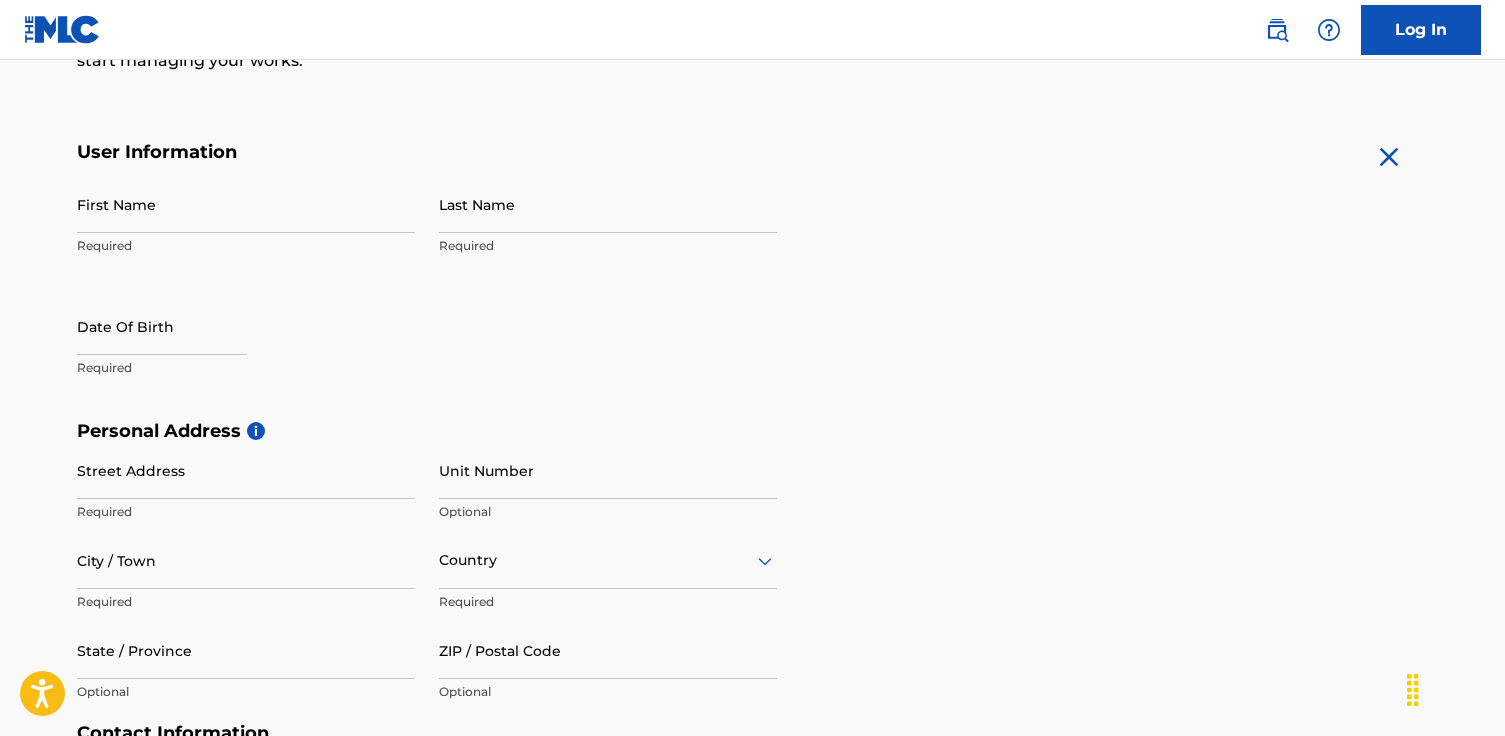 click on "First Name" at bounding box center [246, 204] 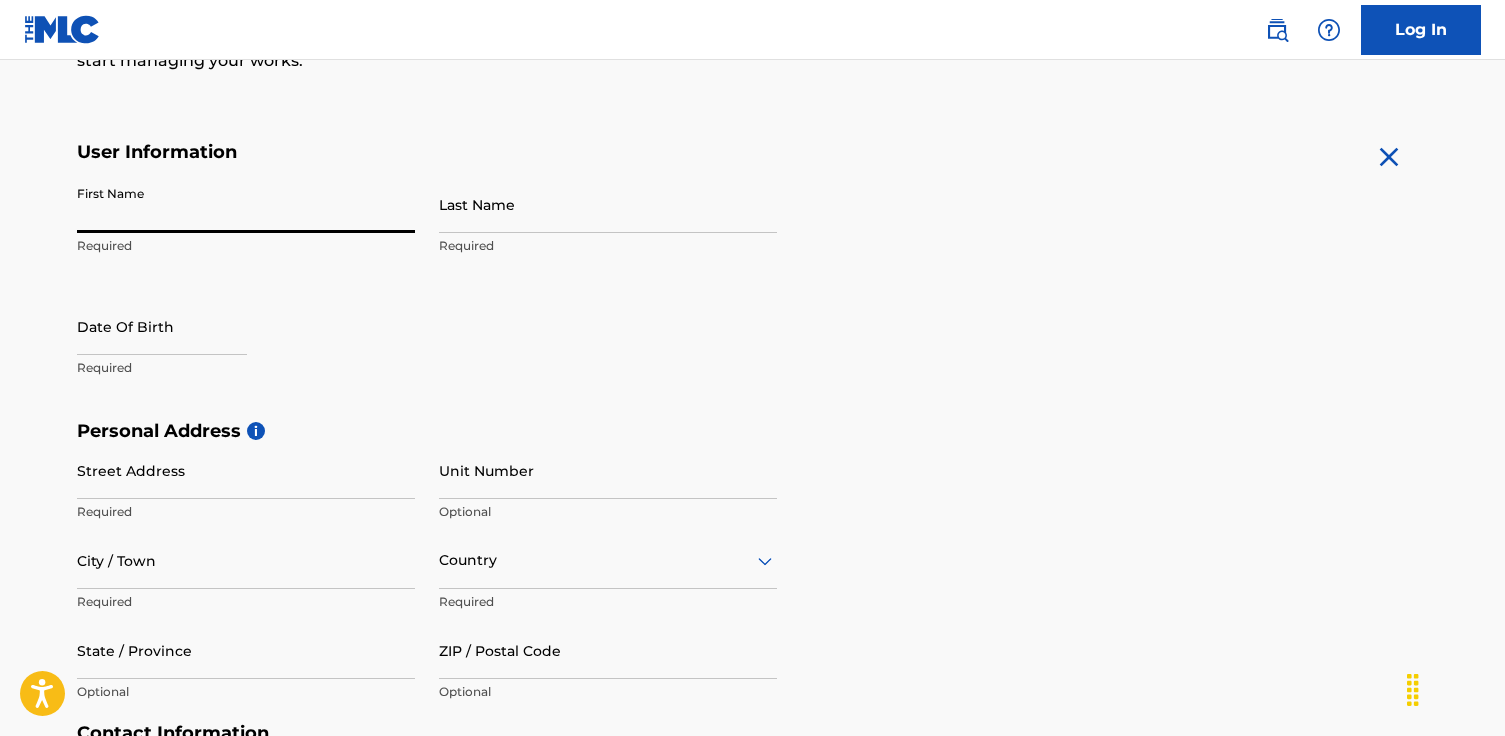 type on "Cindy" 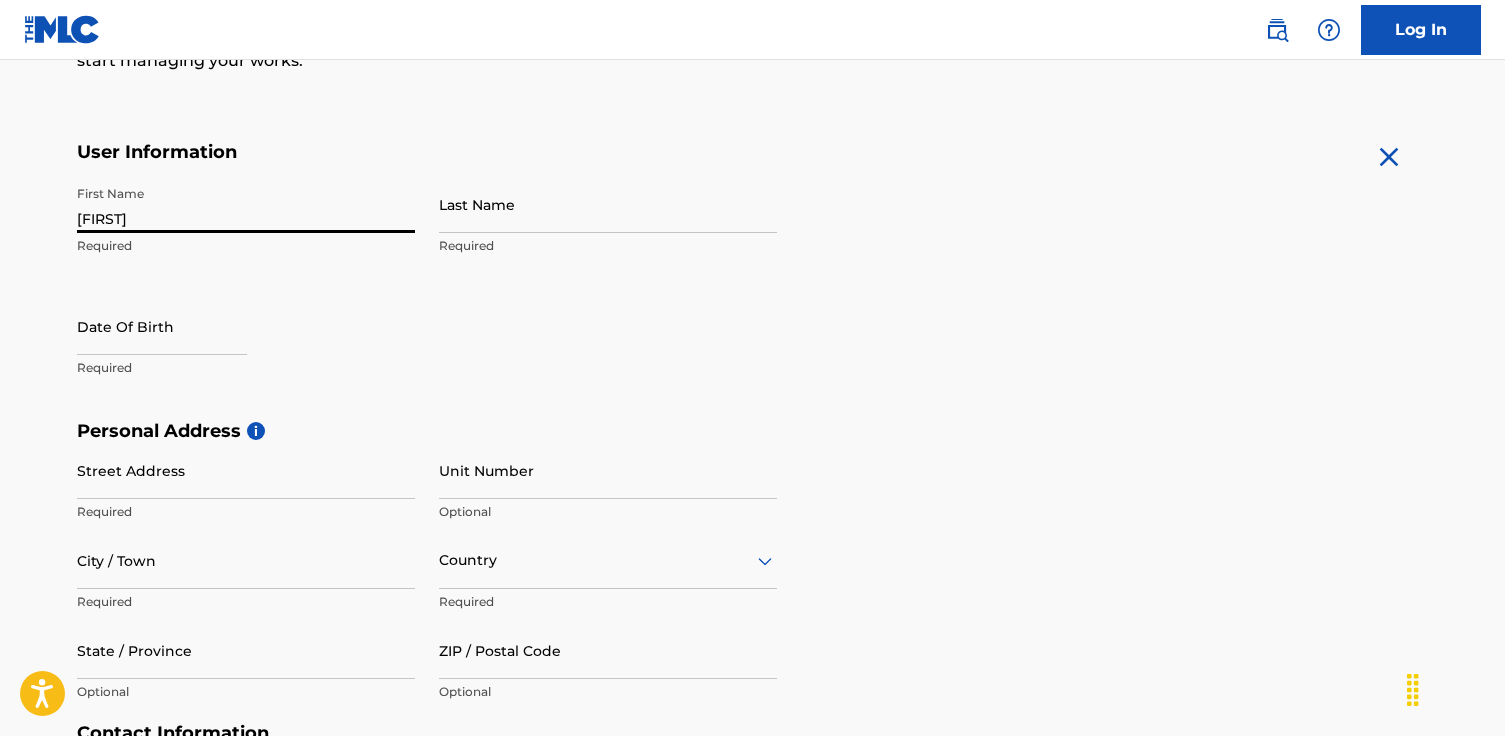 click on "Cindy" at bounding box center [246, 204] 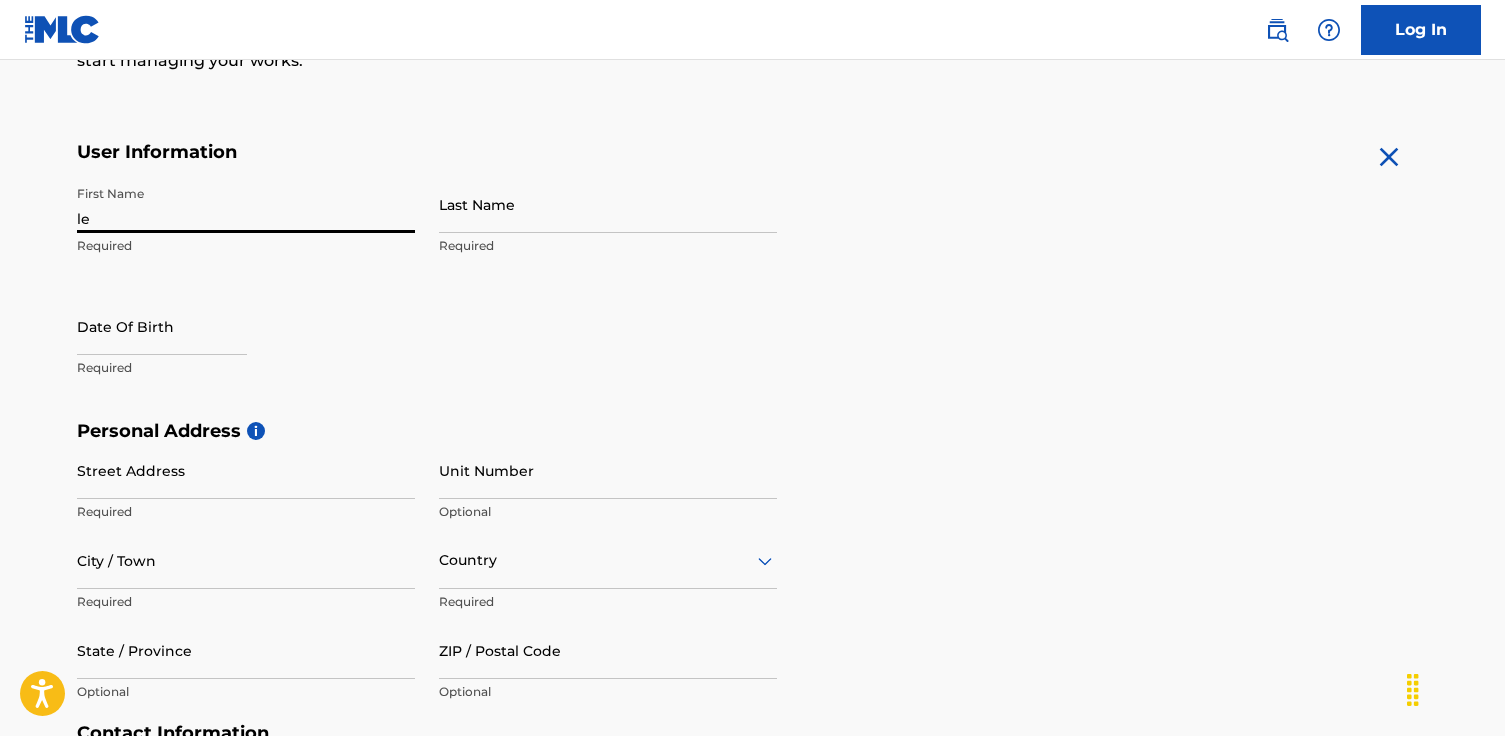 type on "l" 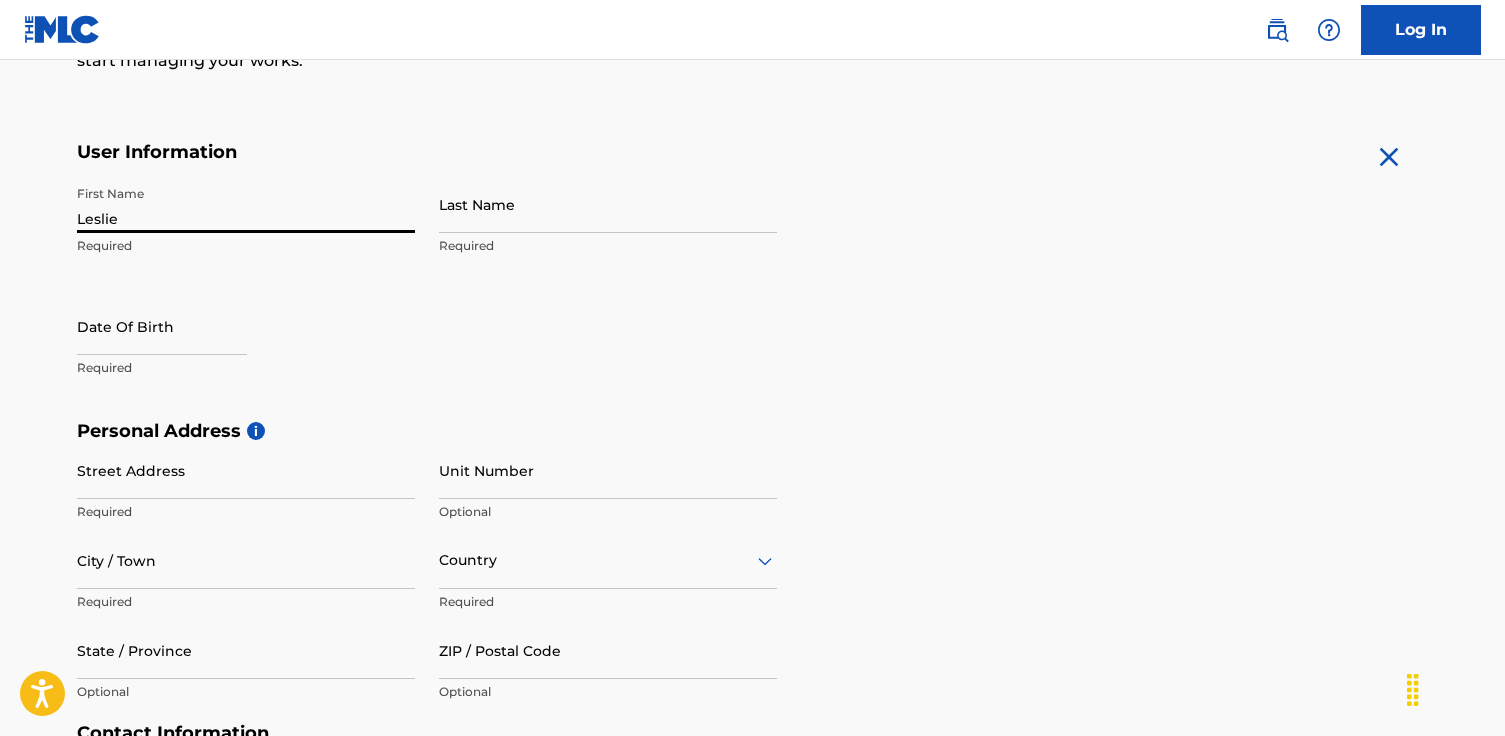 type on "Leslie" 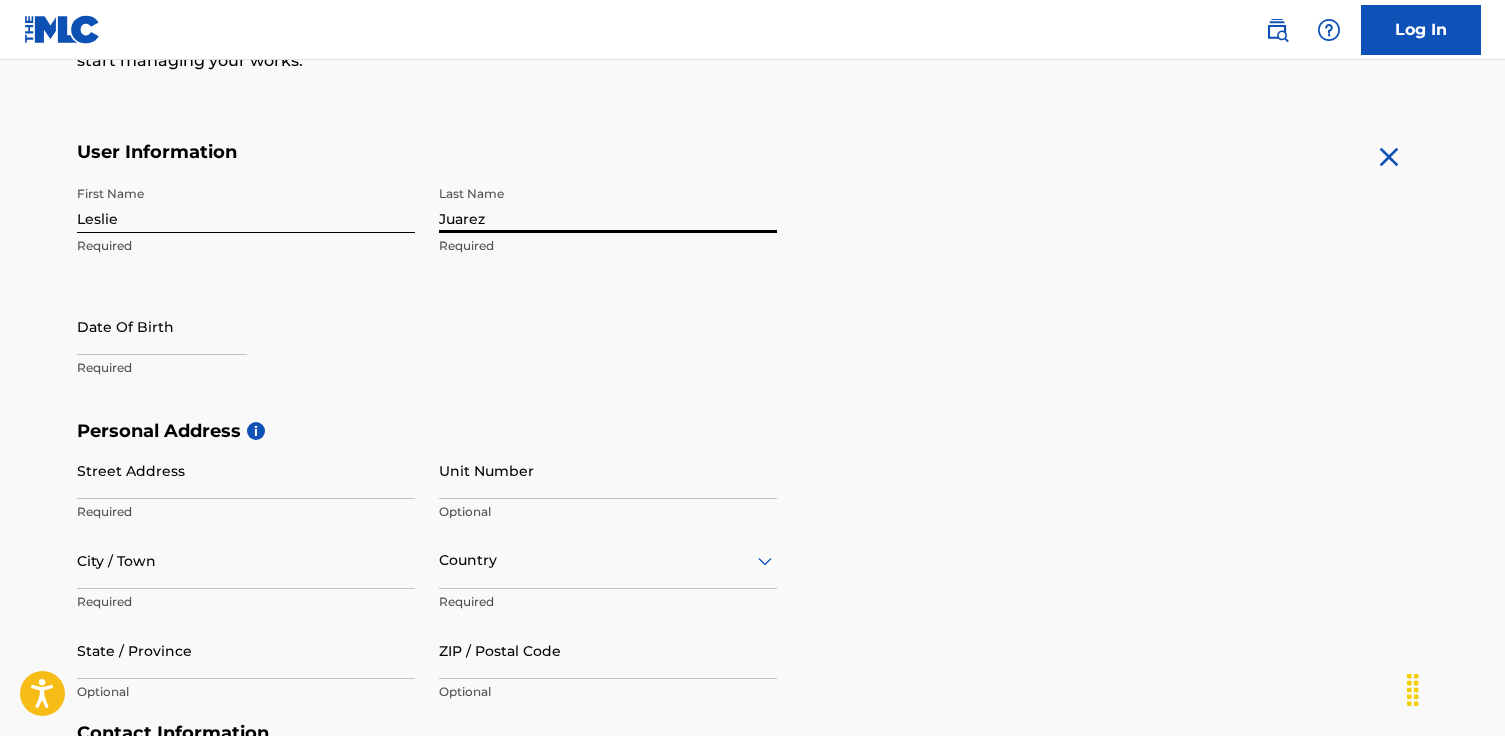 type on "Juarez" 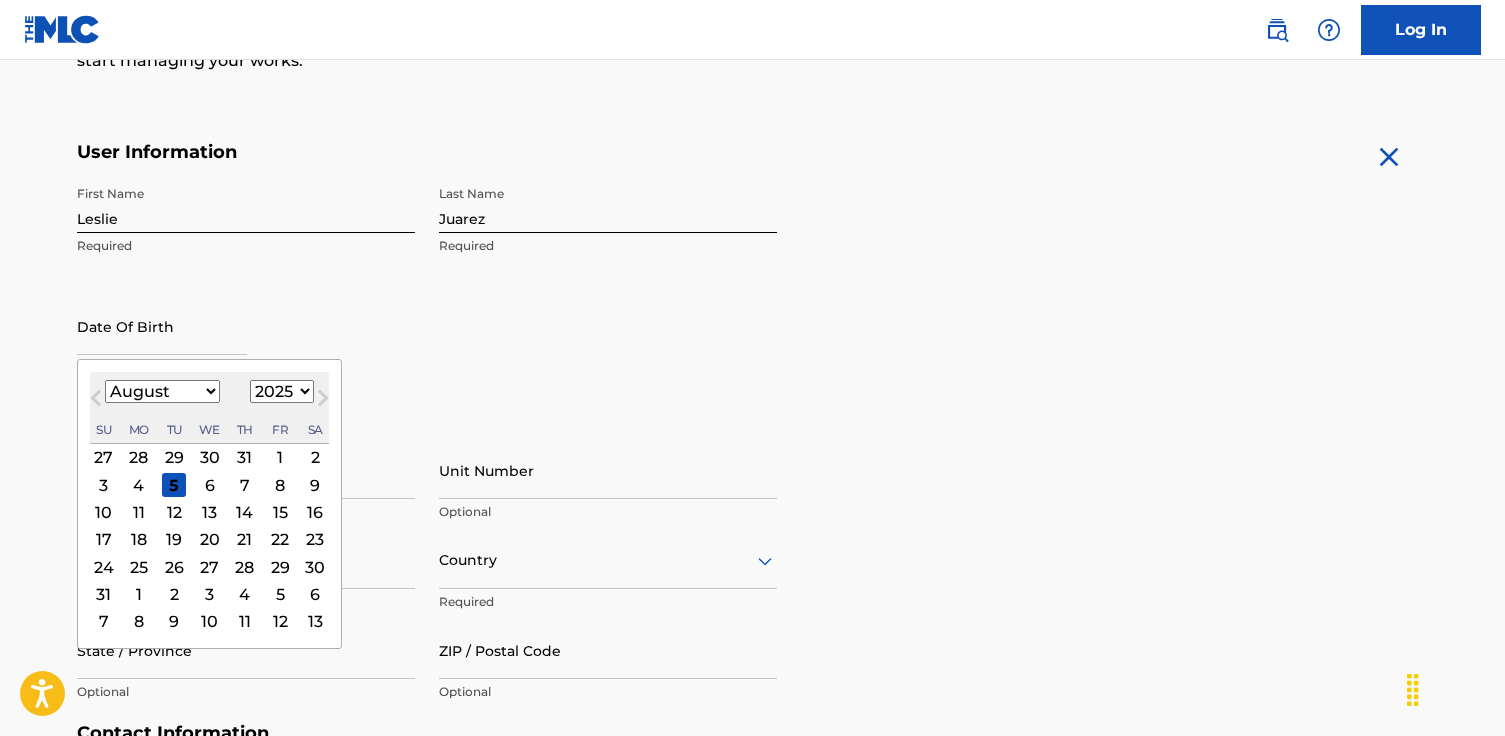 click on "January February March April May June July August September October November December" at bounding box center [162, 391] 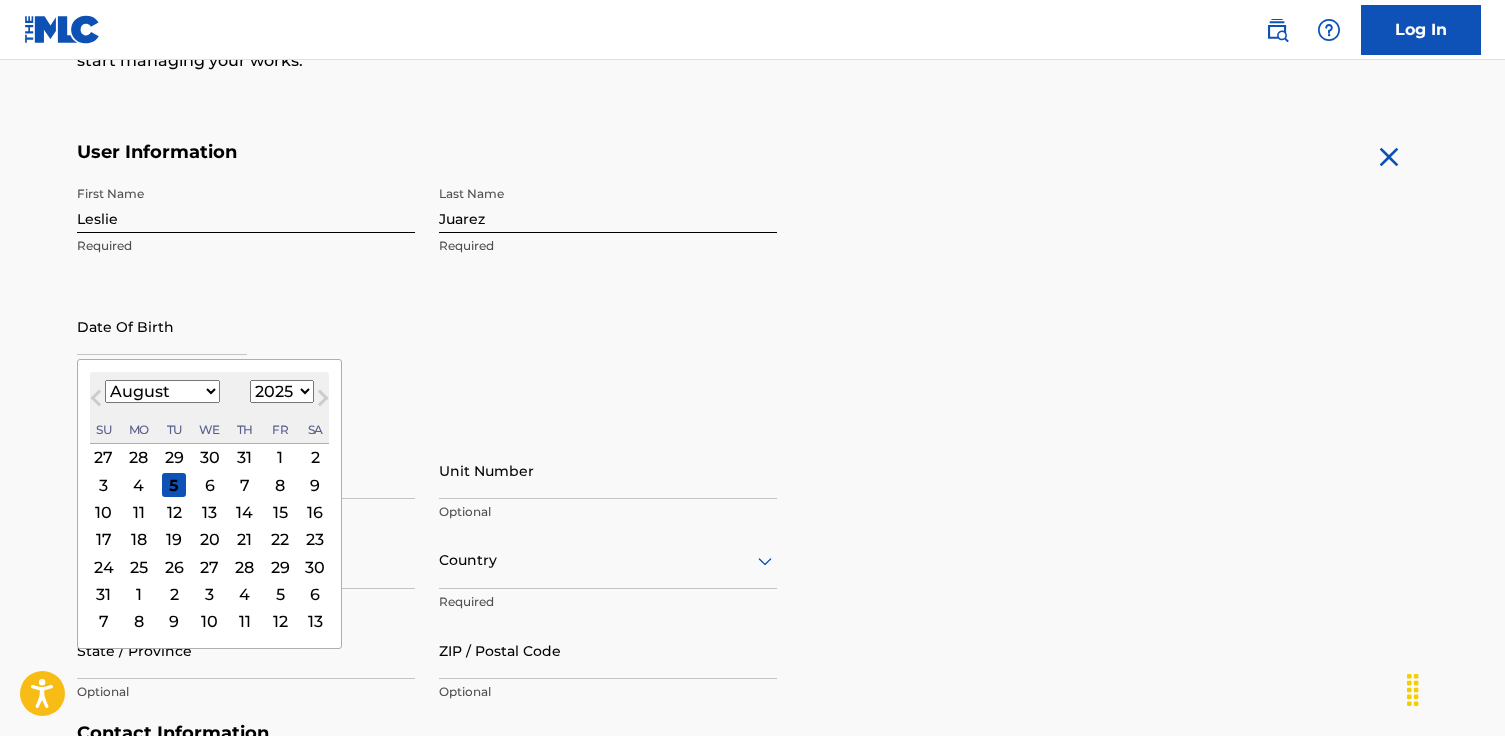 select on "3" 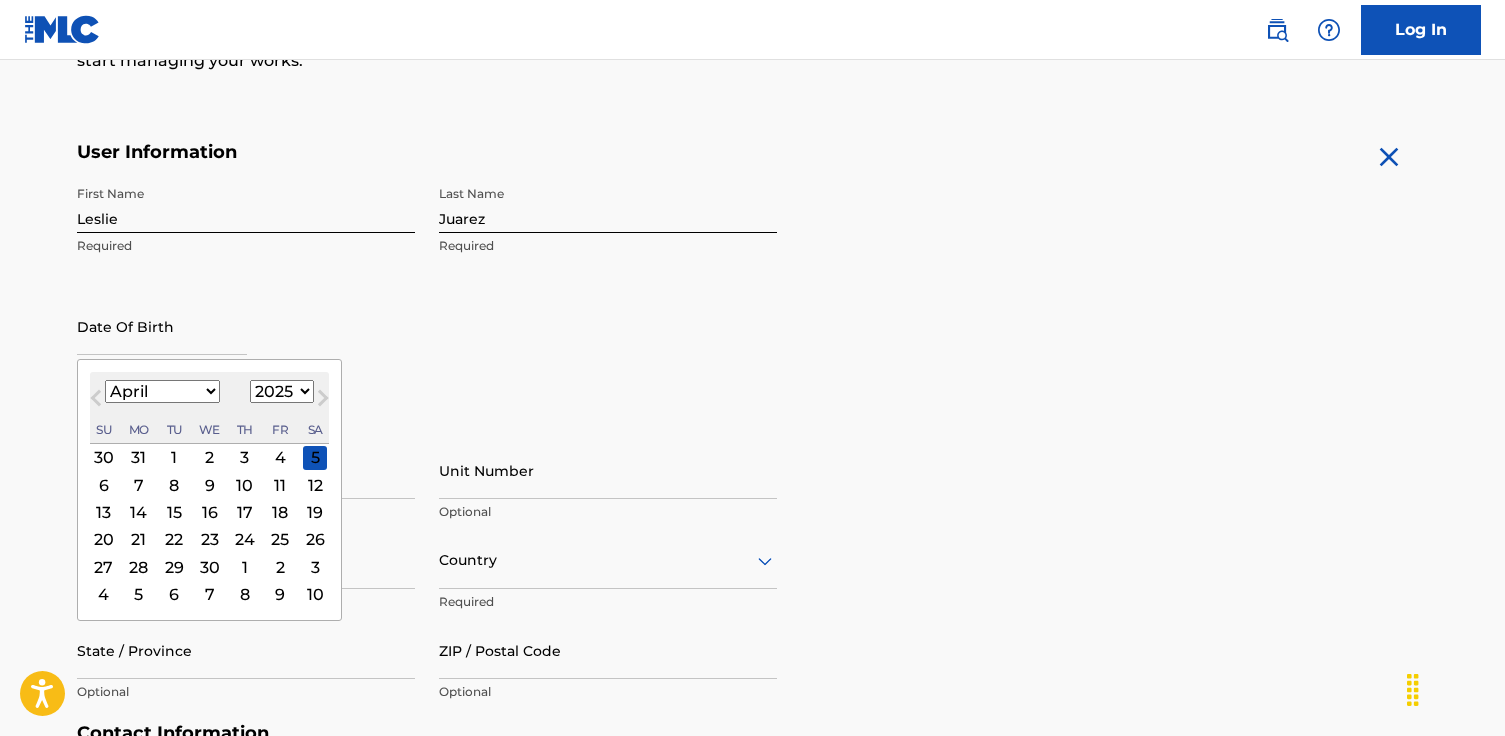 click on "1899 1900 1901 1902 1903 1904 1905 1906 1907 1908 1909 1910 1911 1912 1913 1914 1915 1916 1917 1918 1919 1920 1921 1922 1923 1924 1925 1926 1927 1928 1929 1930 1931 1932 1933 1934 1935 1936 1937 1938 1939 1940 1941 1942 1943 1944 1945 1946 1947 1948 1949 1950 1951 1952 1953 1954 1955 1956 1957 1958 1959 1960 1961 1962 1963 1964 1965 1966 1967 1968 1969 1970 1971 1972 1973 1974 1975 1976 1977 1978 1979 1980 1981 1982 1983 1984 1985 1986 1987 1988 1989 1990 1991 1992 1993 1994 1995 1996 1997 1998 1999 2000 2001 2002 2003 2004 2005 2006 2007 2008 2009 2010 2011 2012 2013 2014 2015 2016 2017 2018 2019 2020 2021 2022 2023 2024 2025 2026 2027 2028 2029 2030 2031 2032 2033 2034 2035 2036 2037 2038 2039 2040 2041 2042 2043 2044 2045 2046 2047 2048 2049 2050 2051 2052 2053 2054 2055 2056 2057 2058 2059 2060 2061 2062 2063 2064 2065 2066 2067 2068 2069 2070 2071 2072 2073 2074 2075 2076 2077 2078 2079 2080 2081 2082 2083 2084 2085 2086 2087 2088 2089 2090 2091 2092 2093 2094 2095 2096 2097 2098 2099 2100" at bounding box center (282, 391) 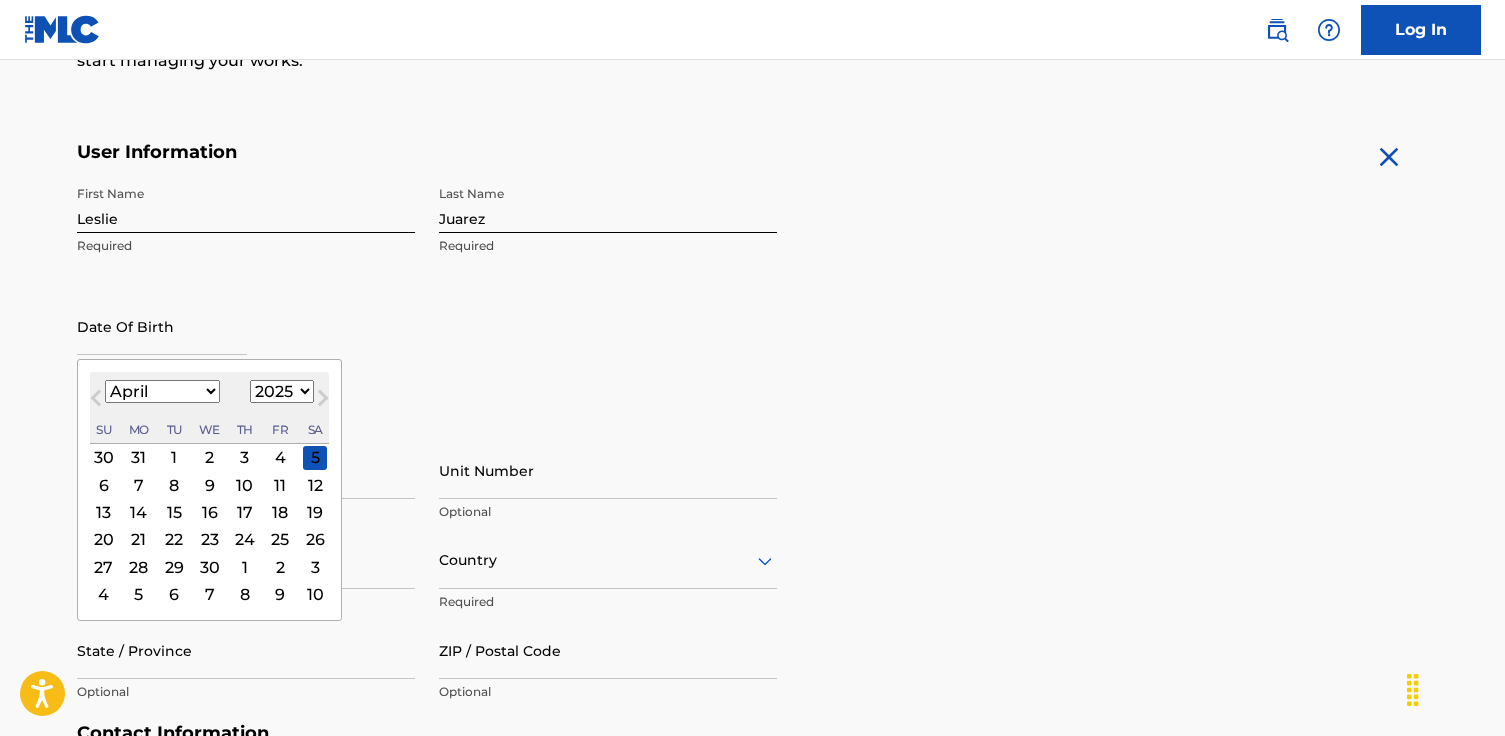 select on "2004" 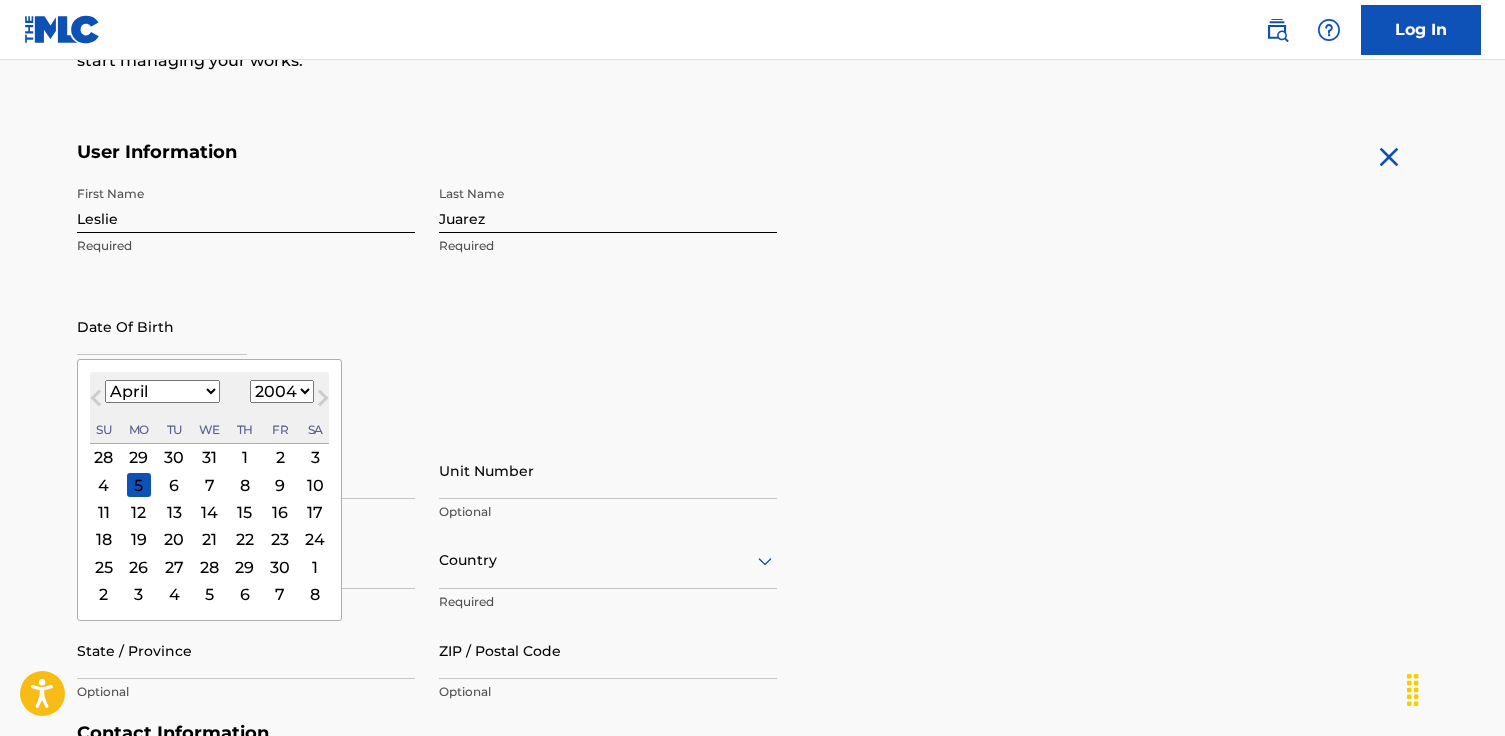 scroll, scrollTop: 344, scrollLeft: 0, axis: vertical 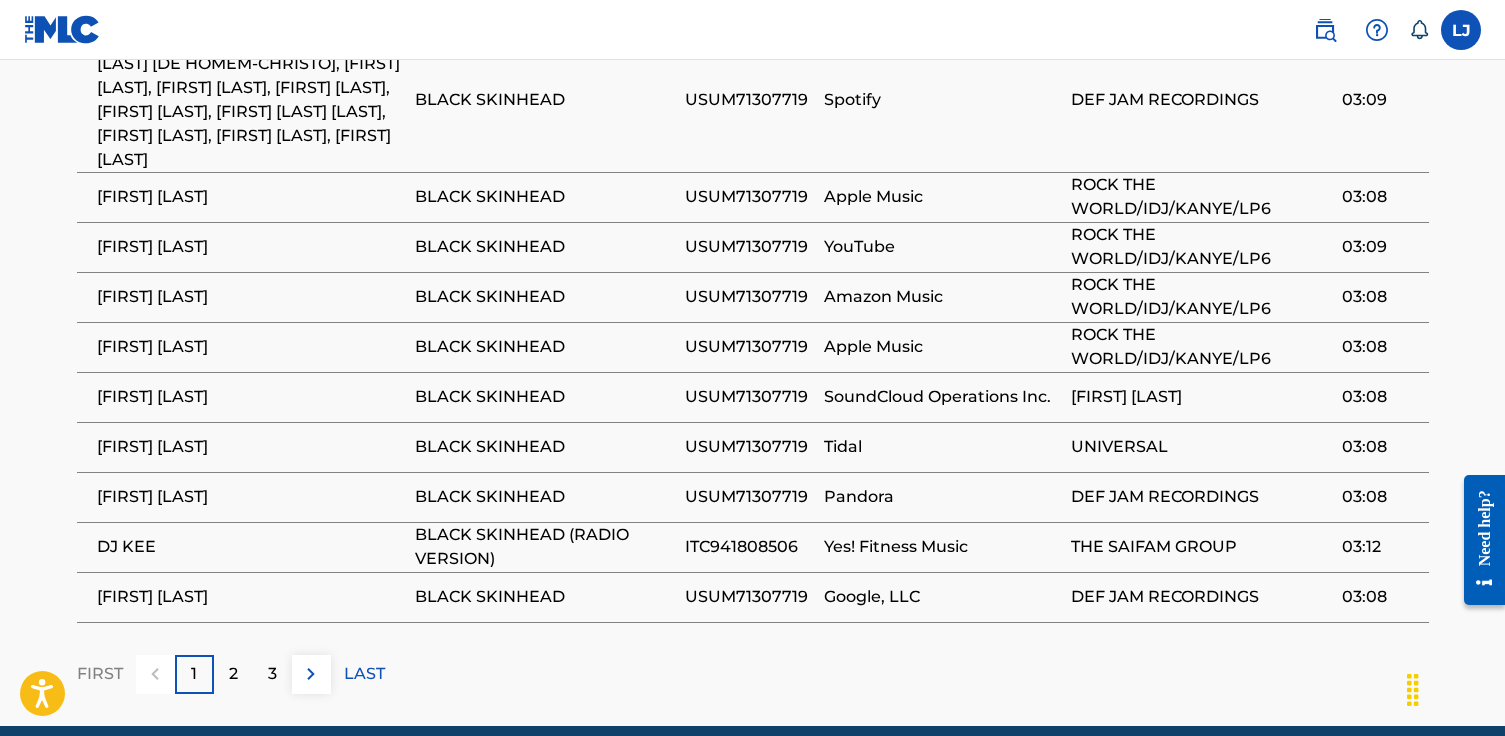 click on "2" at bounding box center [233, 674] 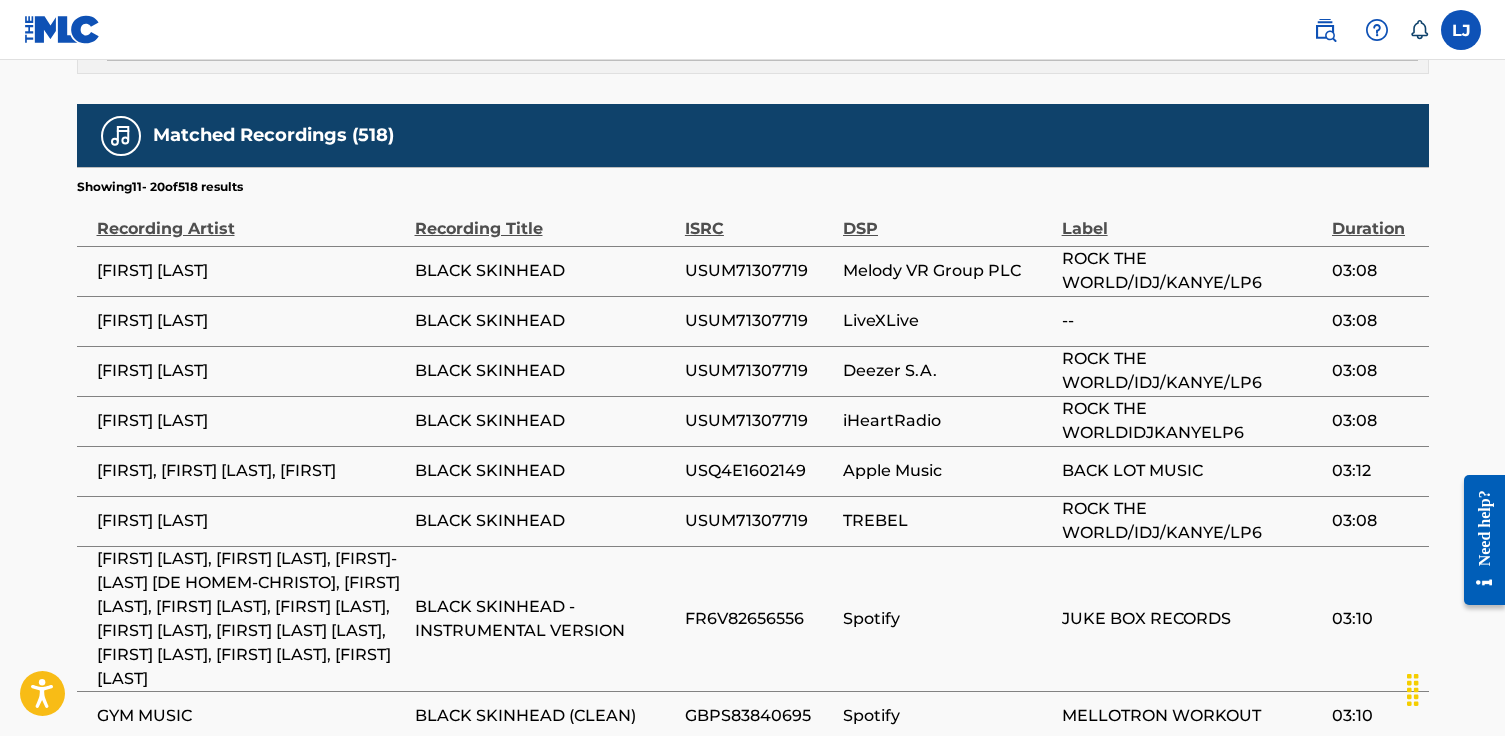 scroll, scrollTop: 5911, scrollLeft: 0, axis: vertical 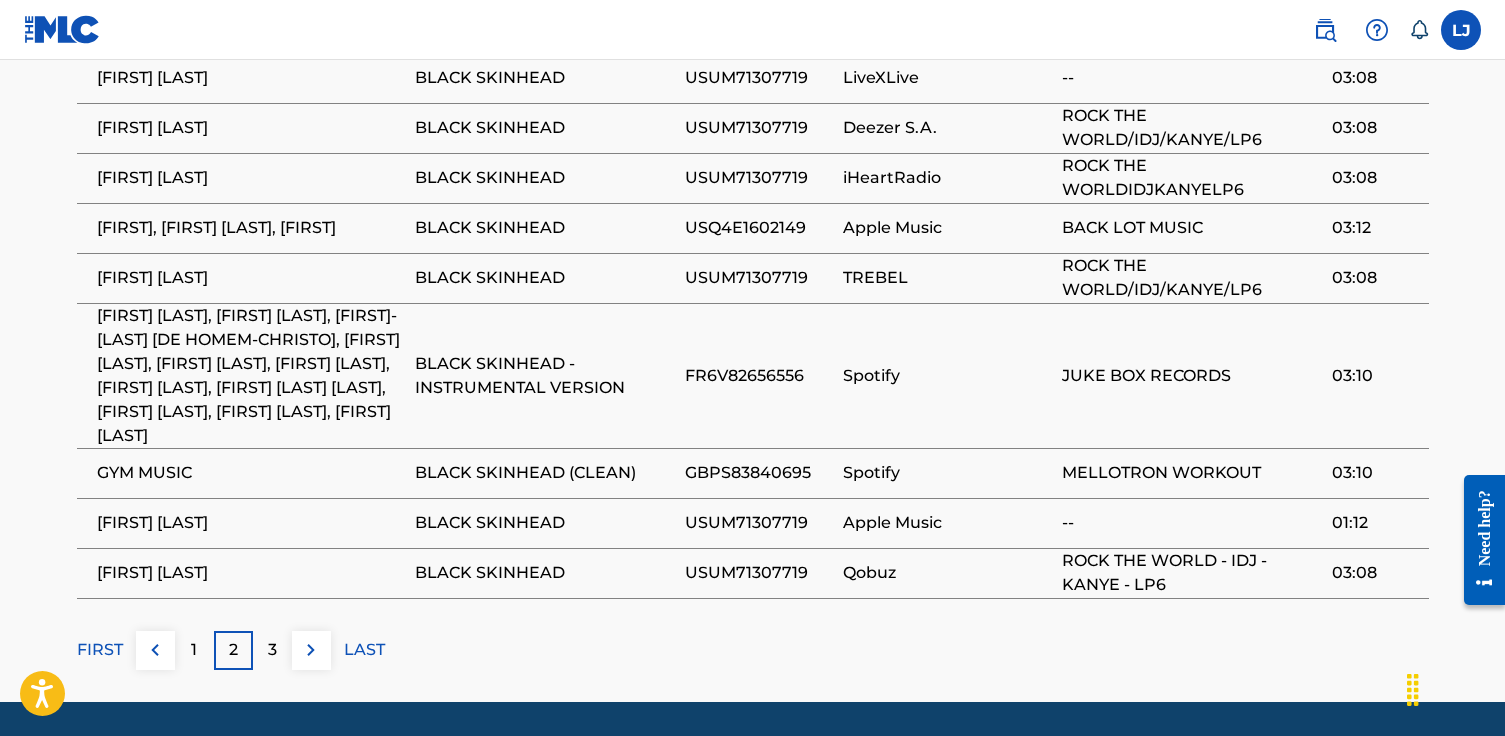 click on "3" at bounding box center [272, 650] 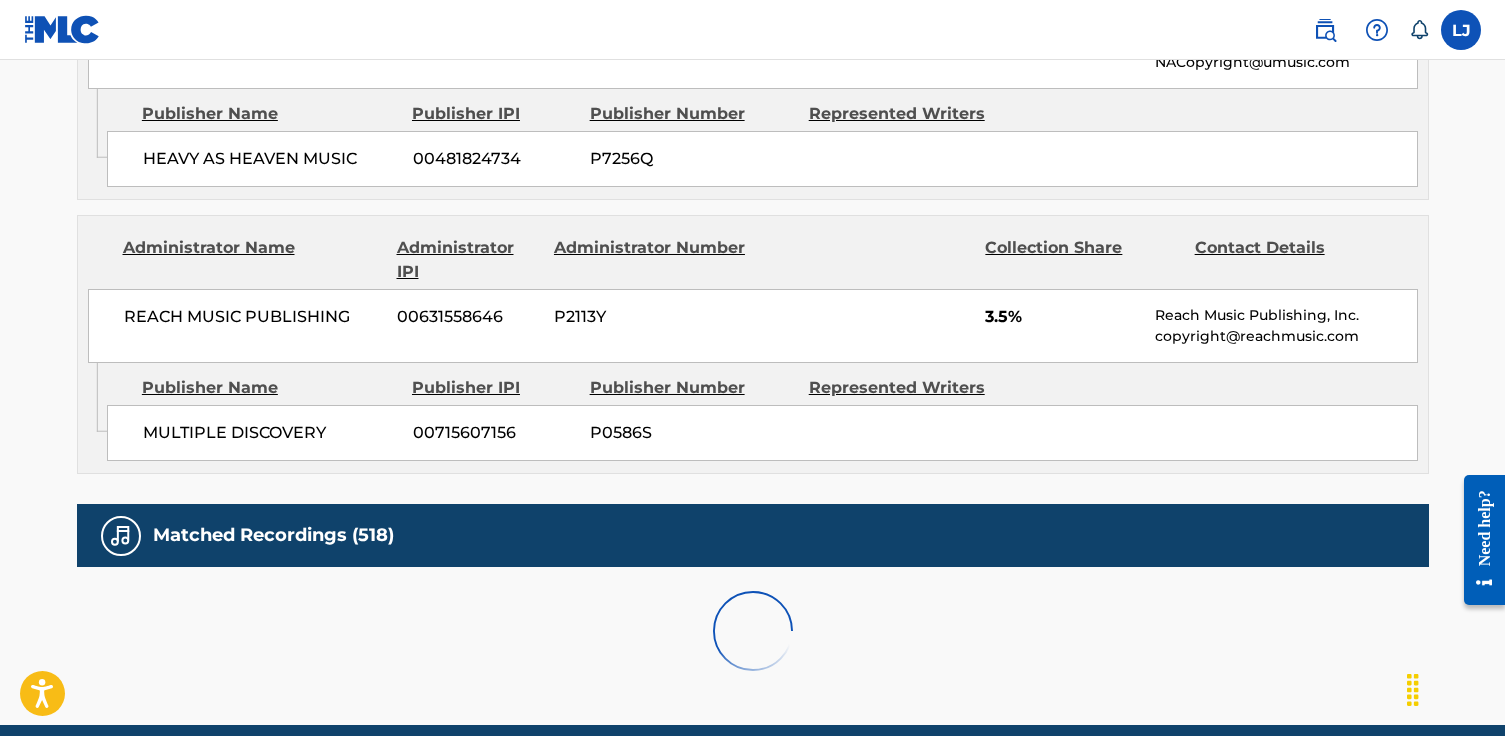 scroll, scrollTop: 5839, scrollLeft: 0, axis: vertical 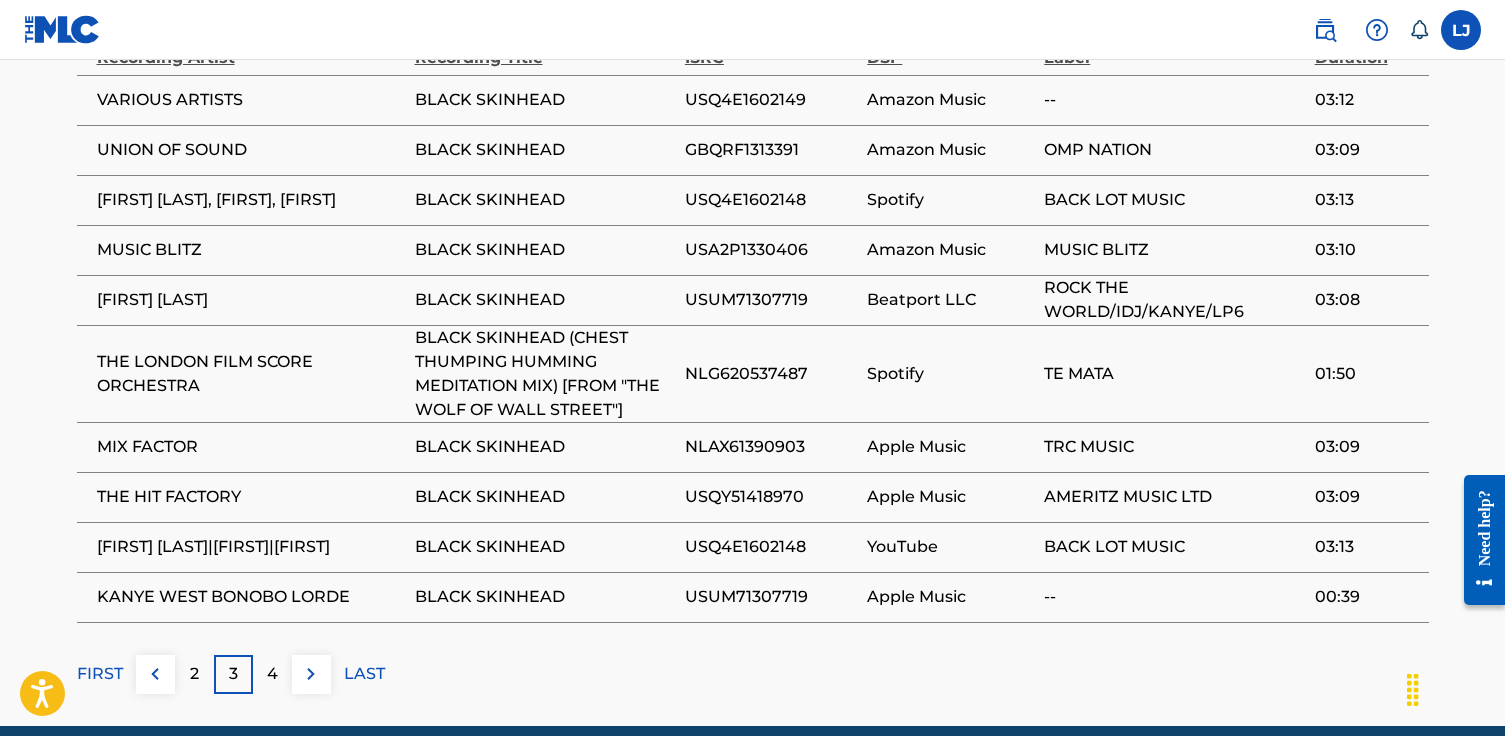 click at bounding box center (311, 674) 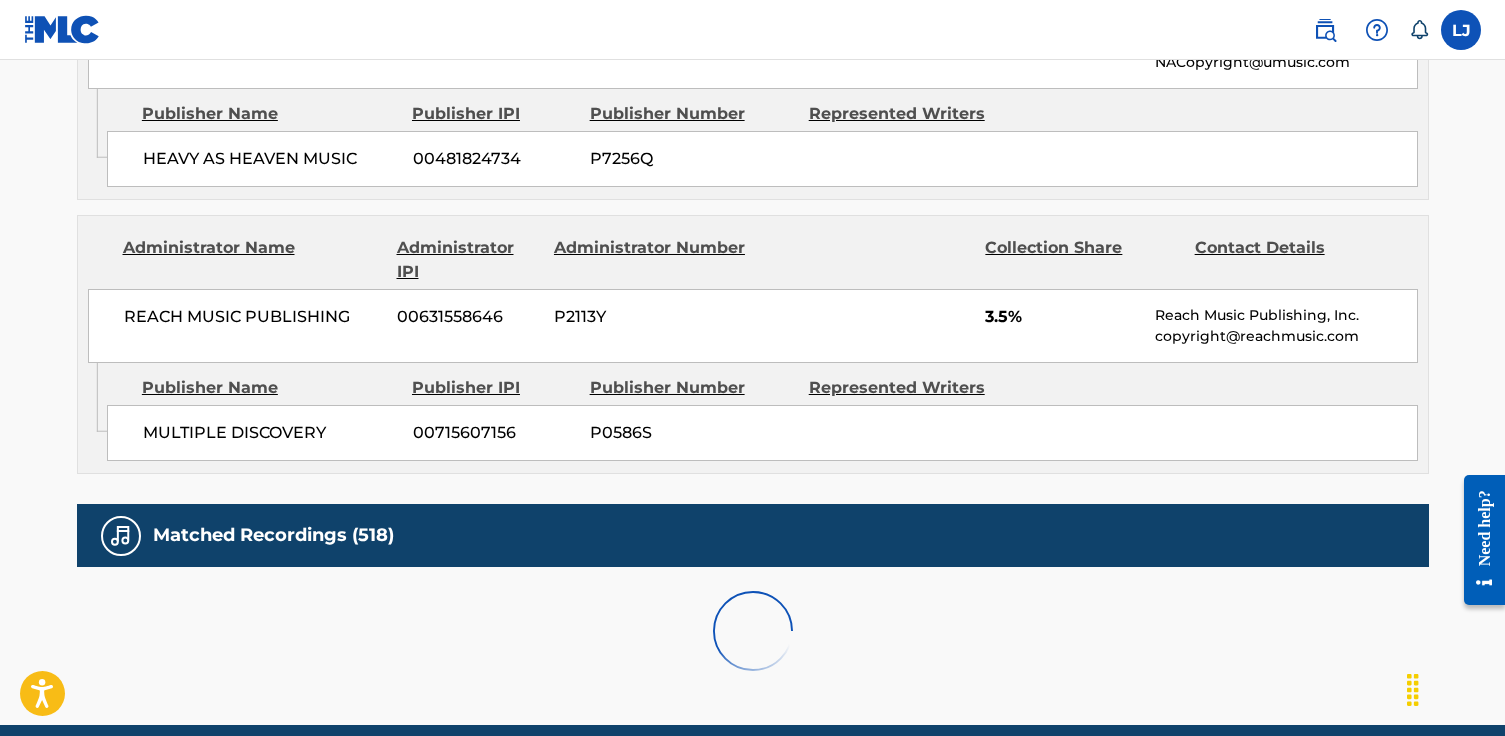 scroll, scrollTop: 5815, scrollLeft: 0, axis: vertical 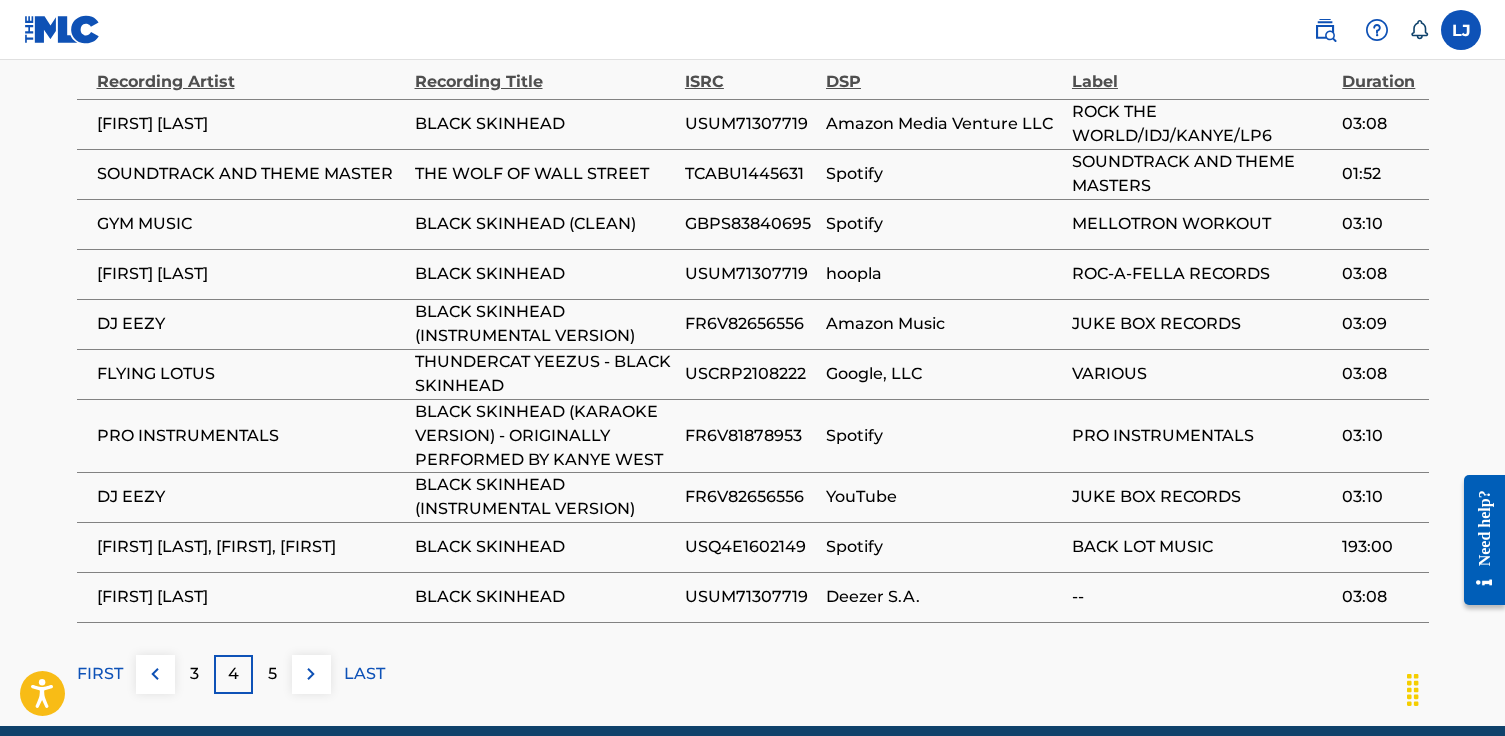 click at bounding box center (311, 674) 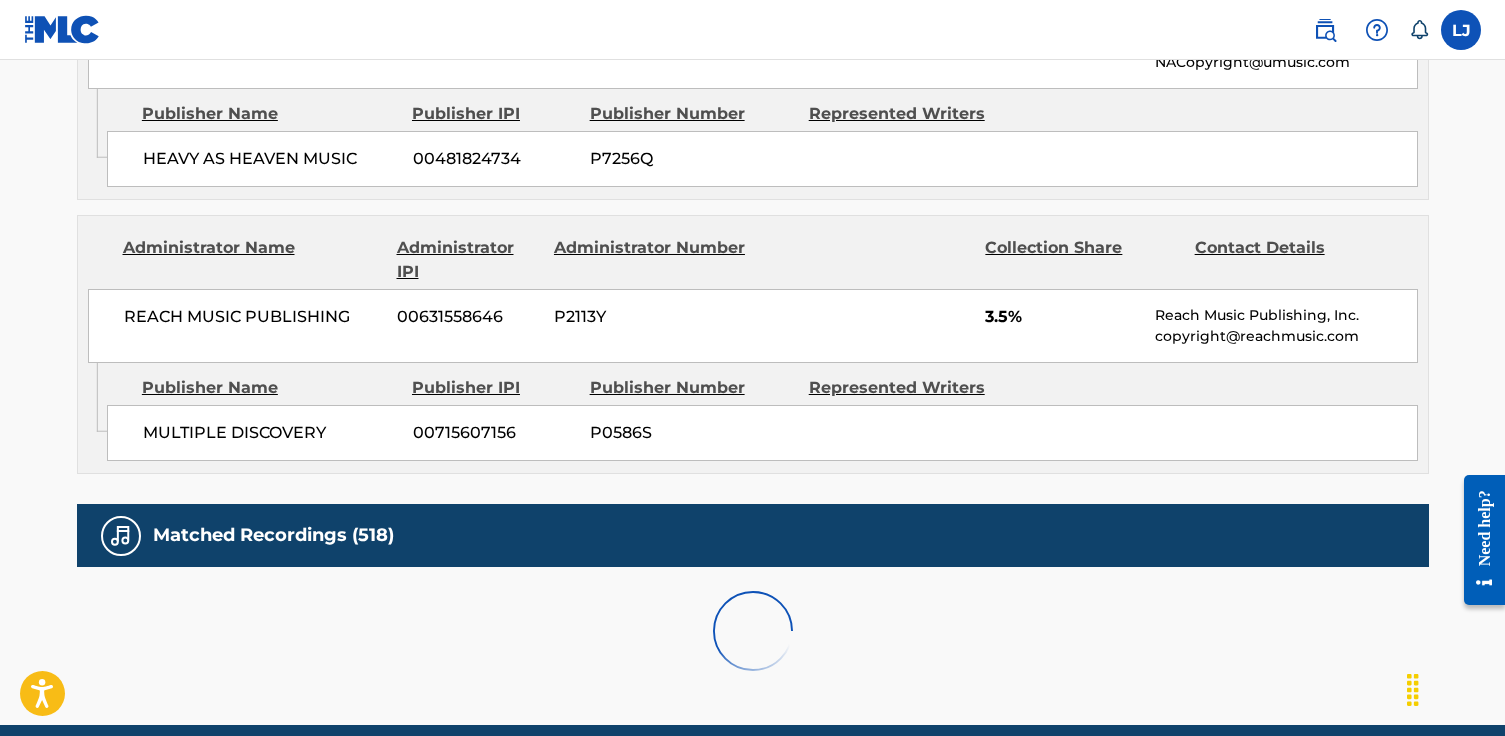 scroll, scrollTop: 5815, scrollLeft: 0, axis: vertical 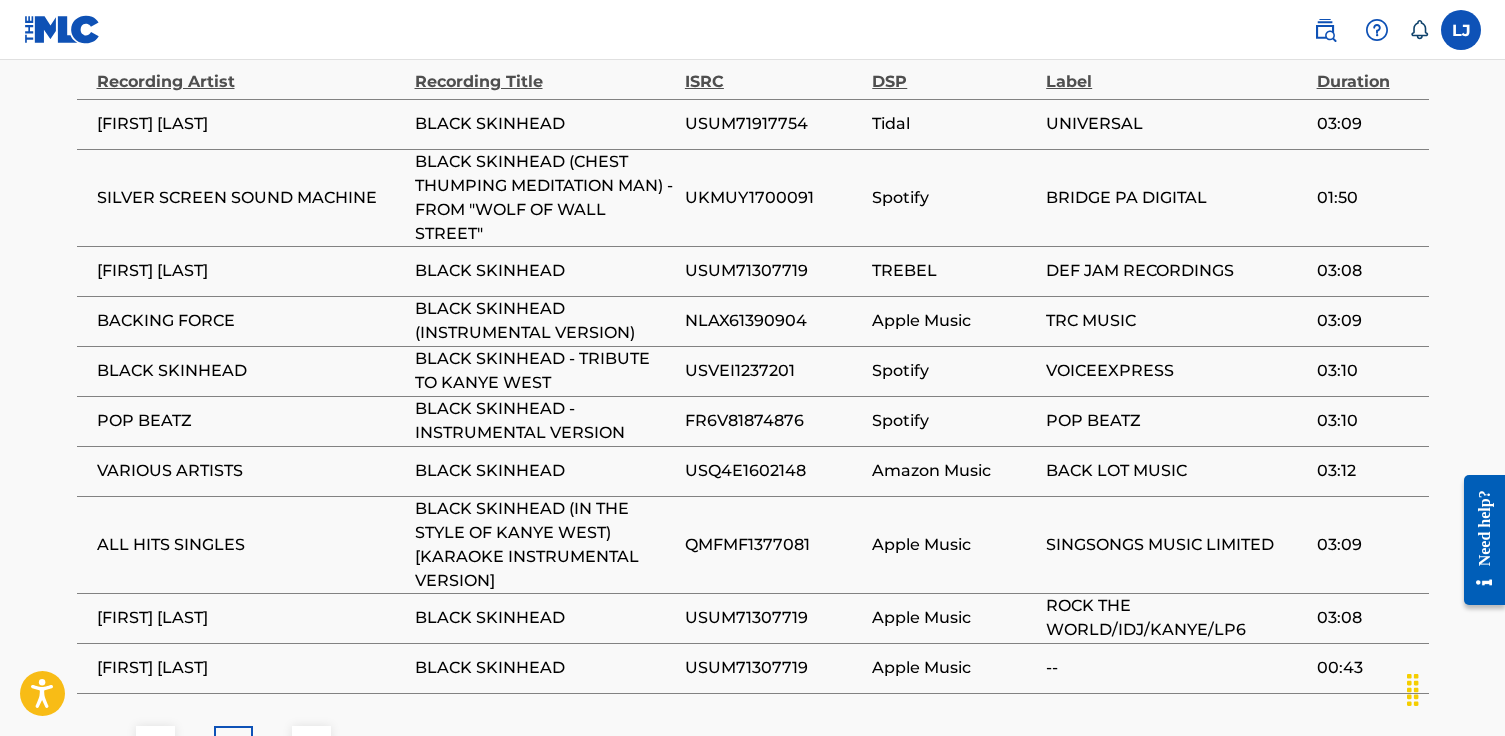 click at bounding box center [311, 745] 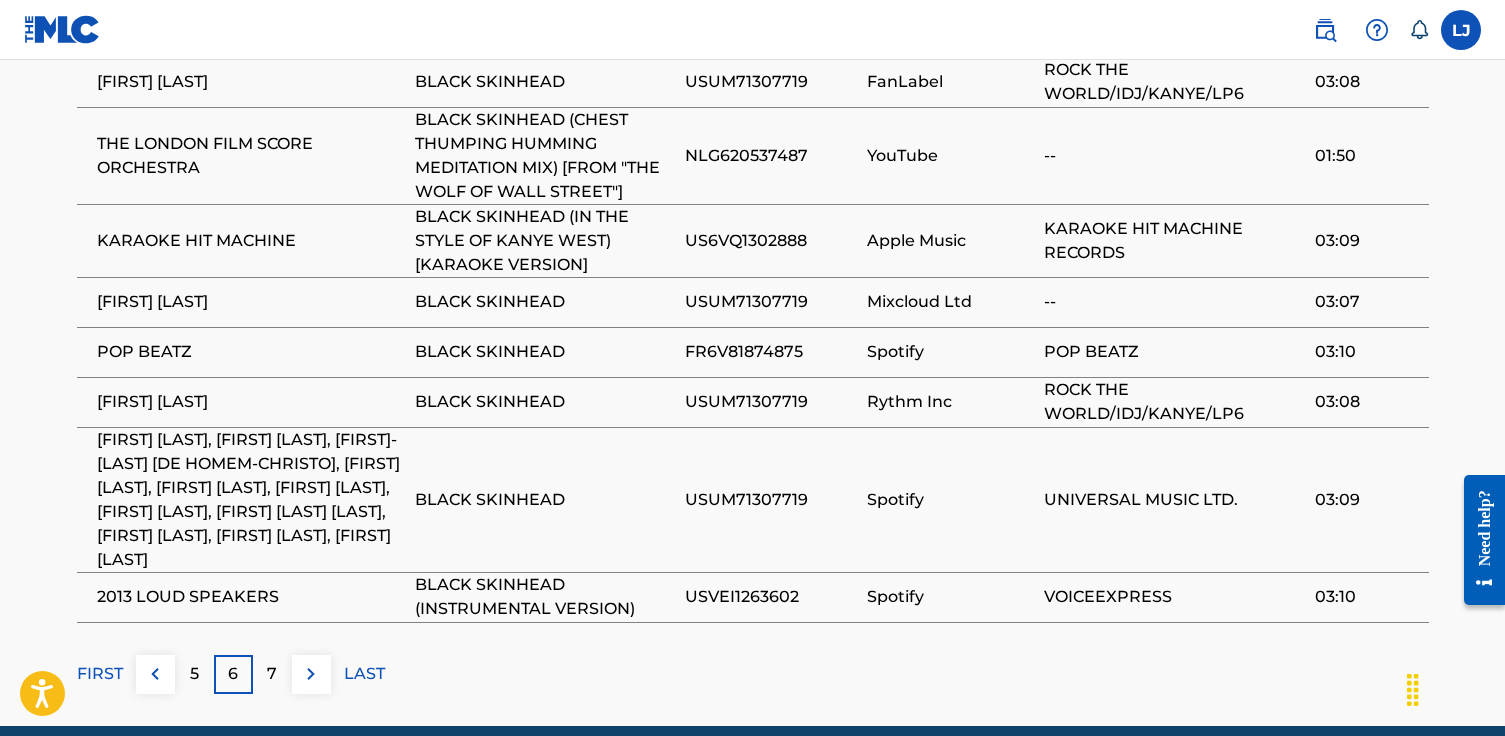click at bounding box center (155, 674) 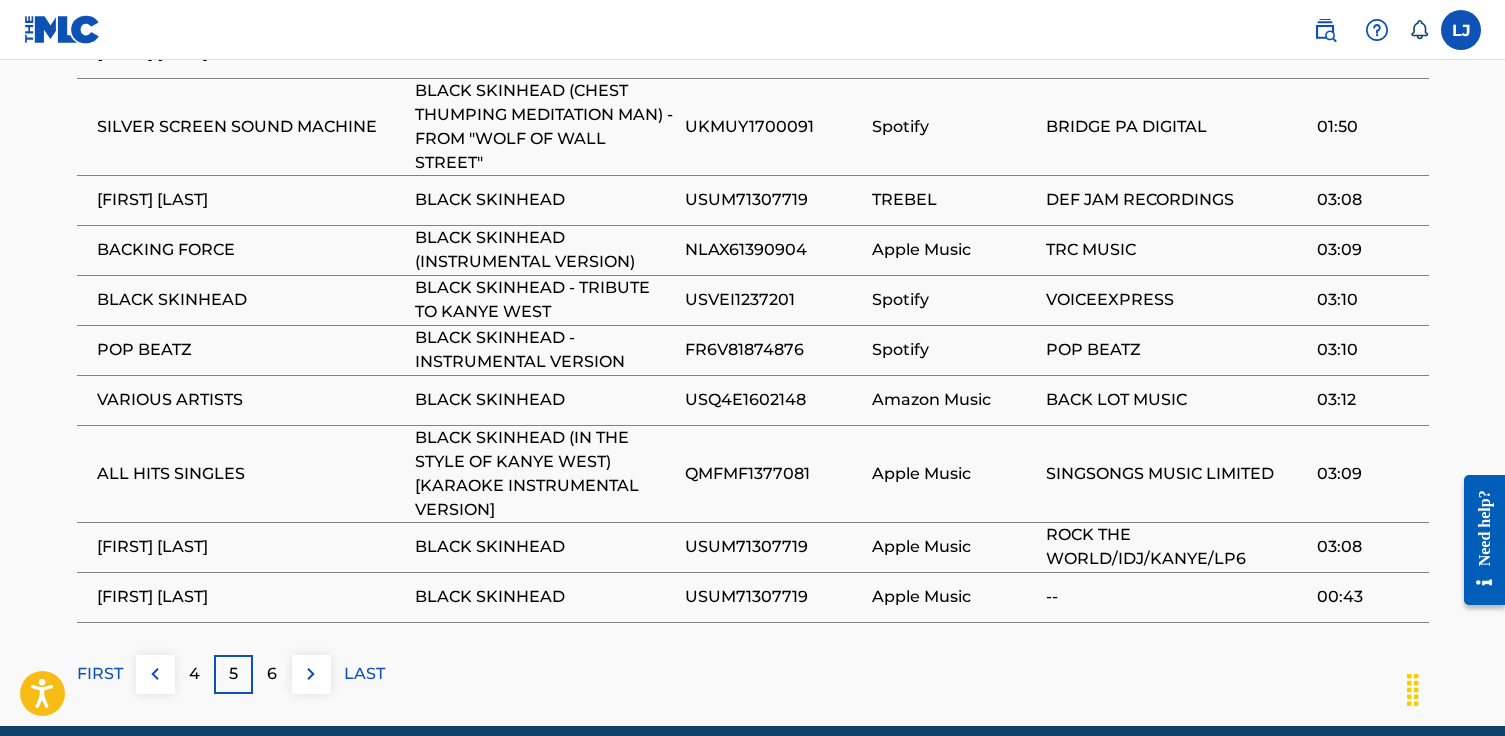 click at bounding box center [155, 674] 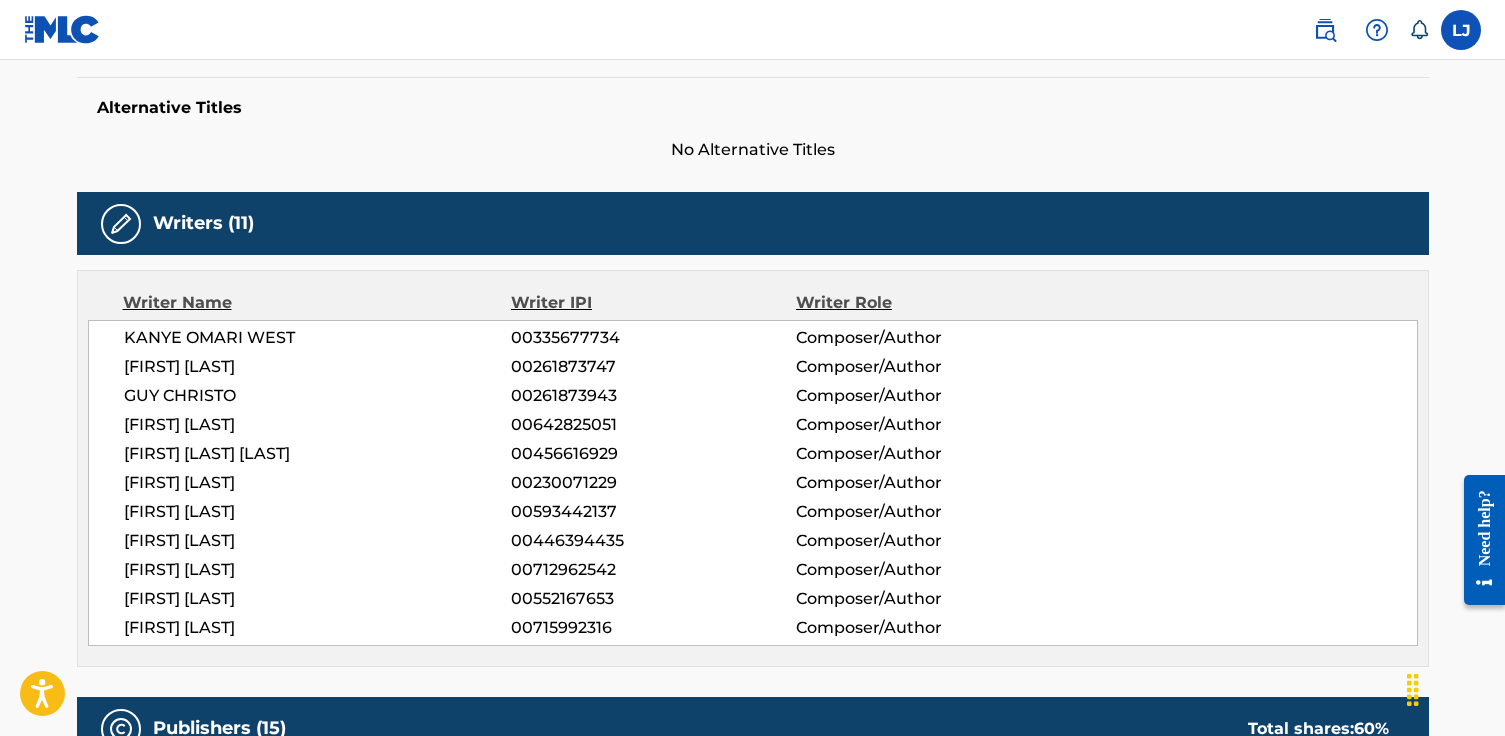 scroll, scrollTop: 0, scrollLeft: 0, axis: both 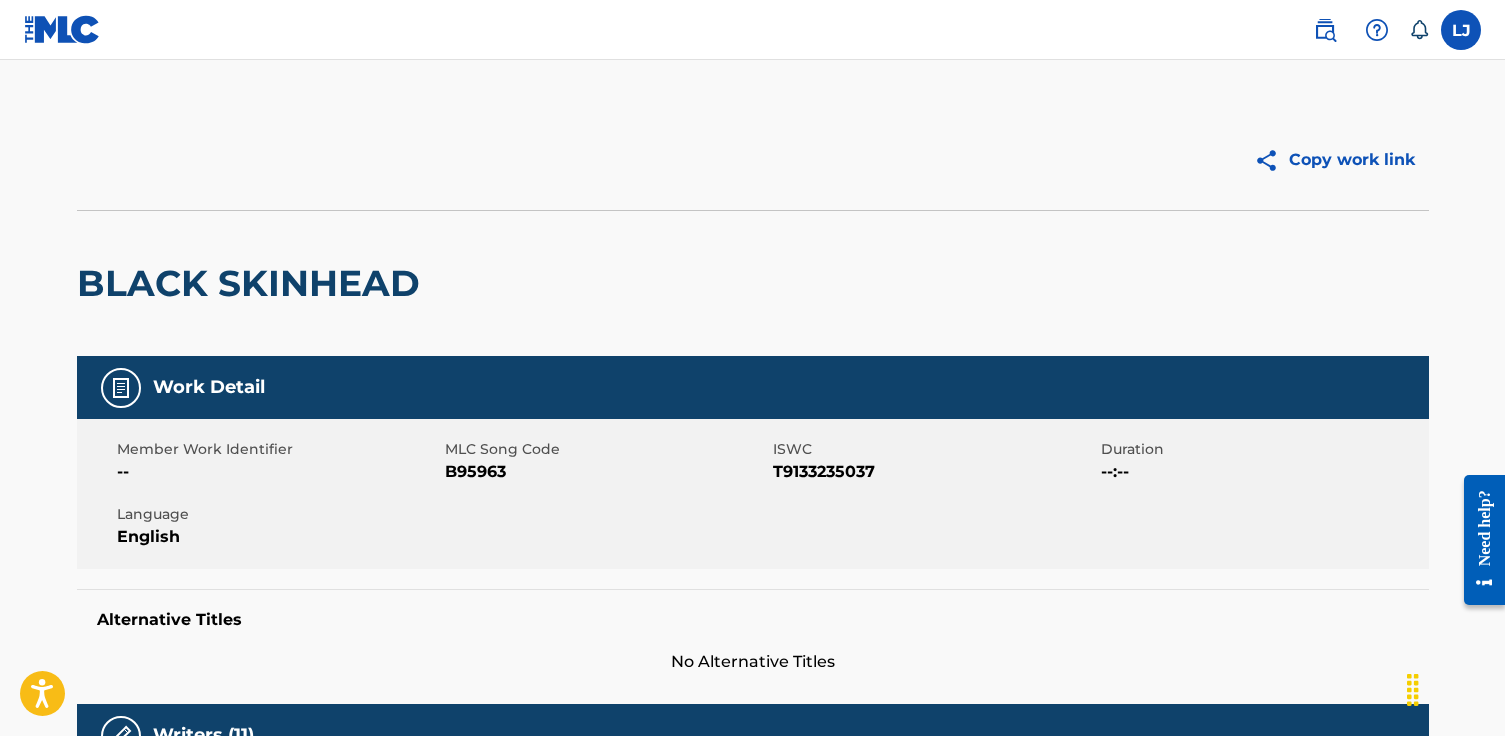 click at bounding box center [1325, 30] 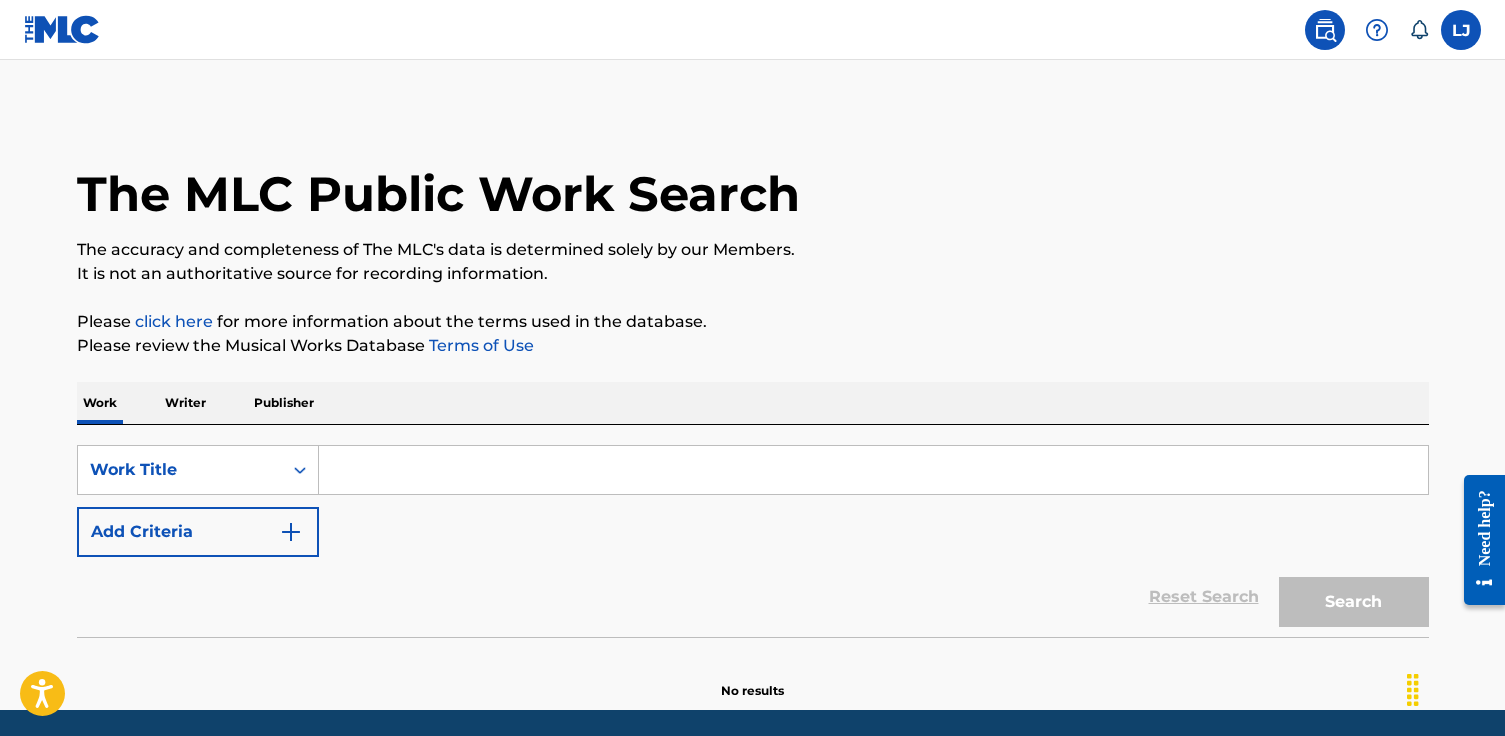 click on "The accuracy and completeness of The MLC's data is determined solely by our Members." at bounding box center [753, 250] 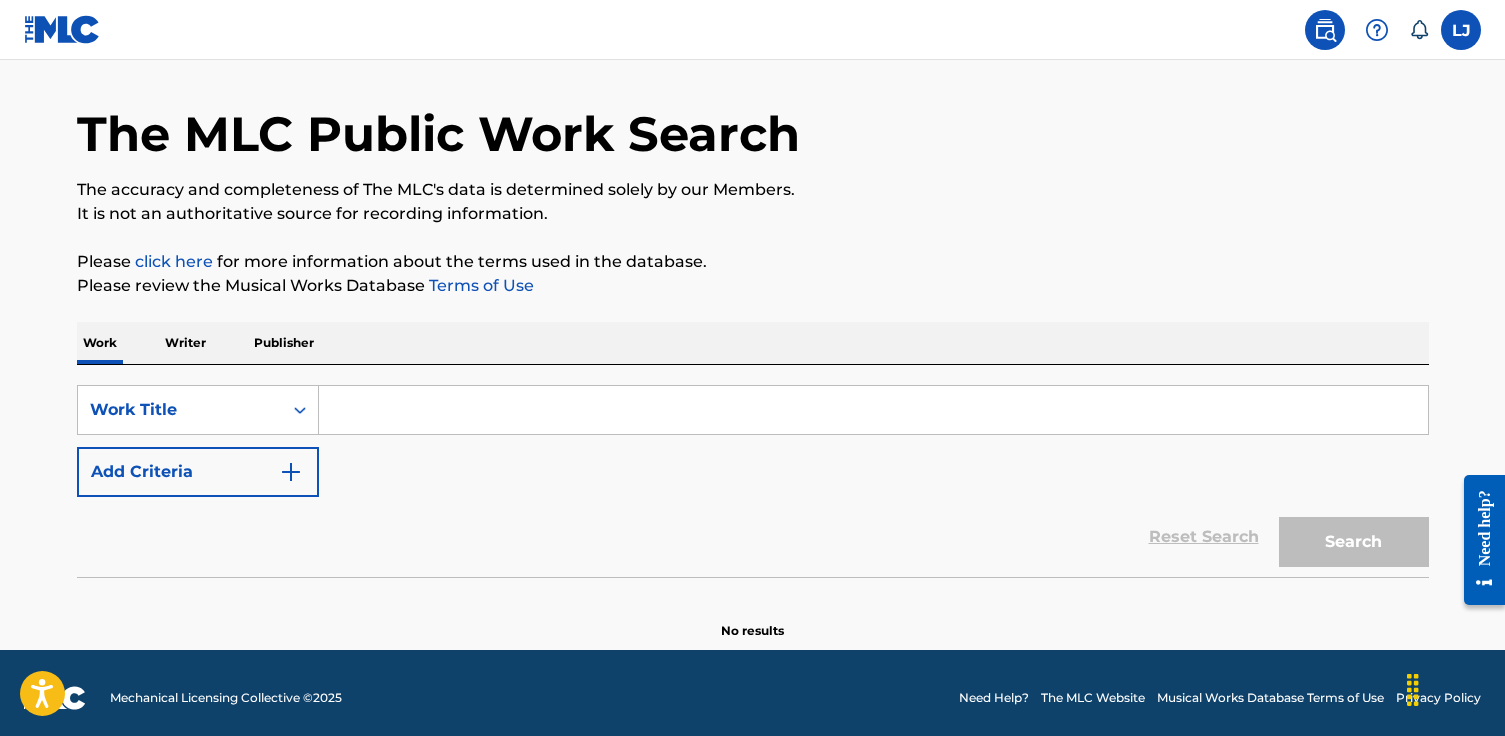 scroll, scrollTop: 70, scrollLeft: 0, axis: vertical 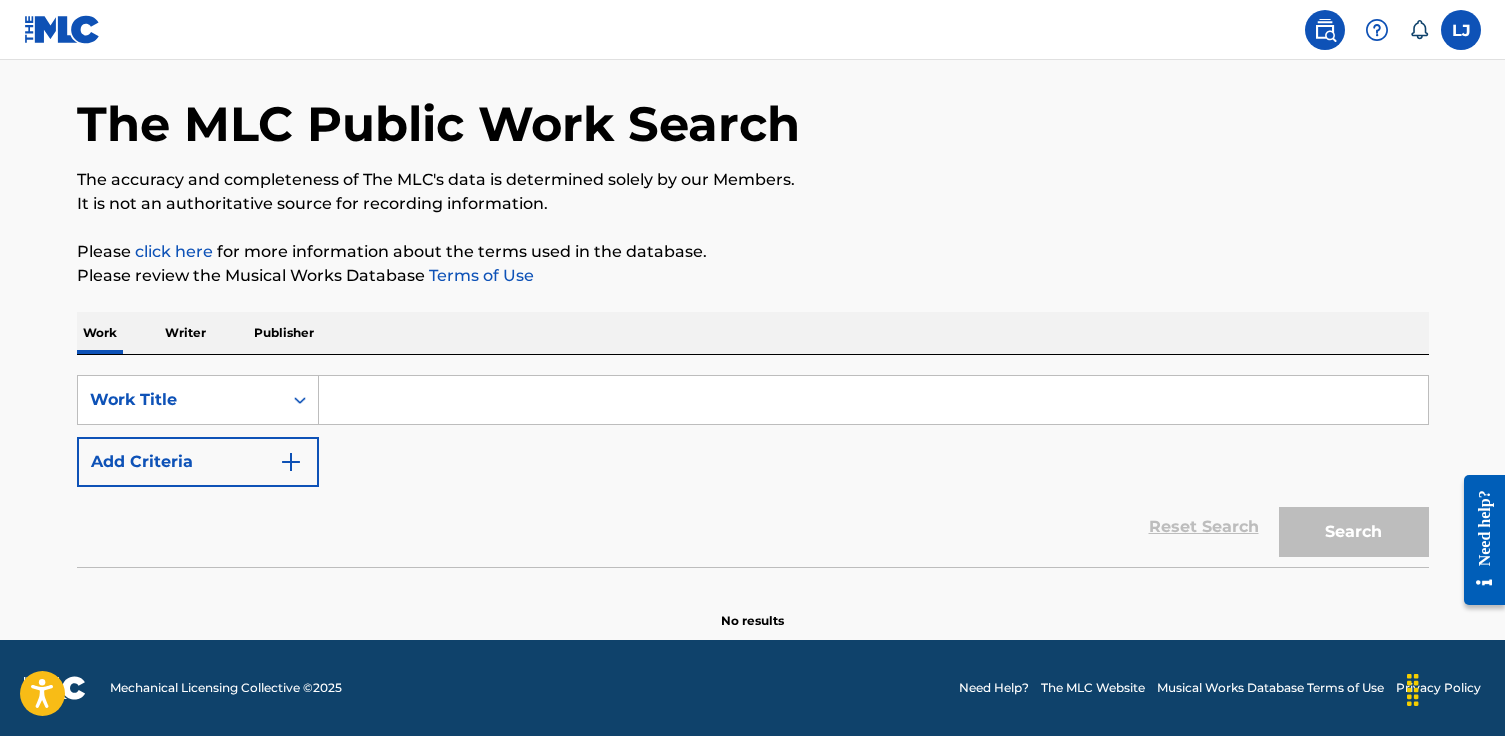 click at bounding box center [291, 462] 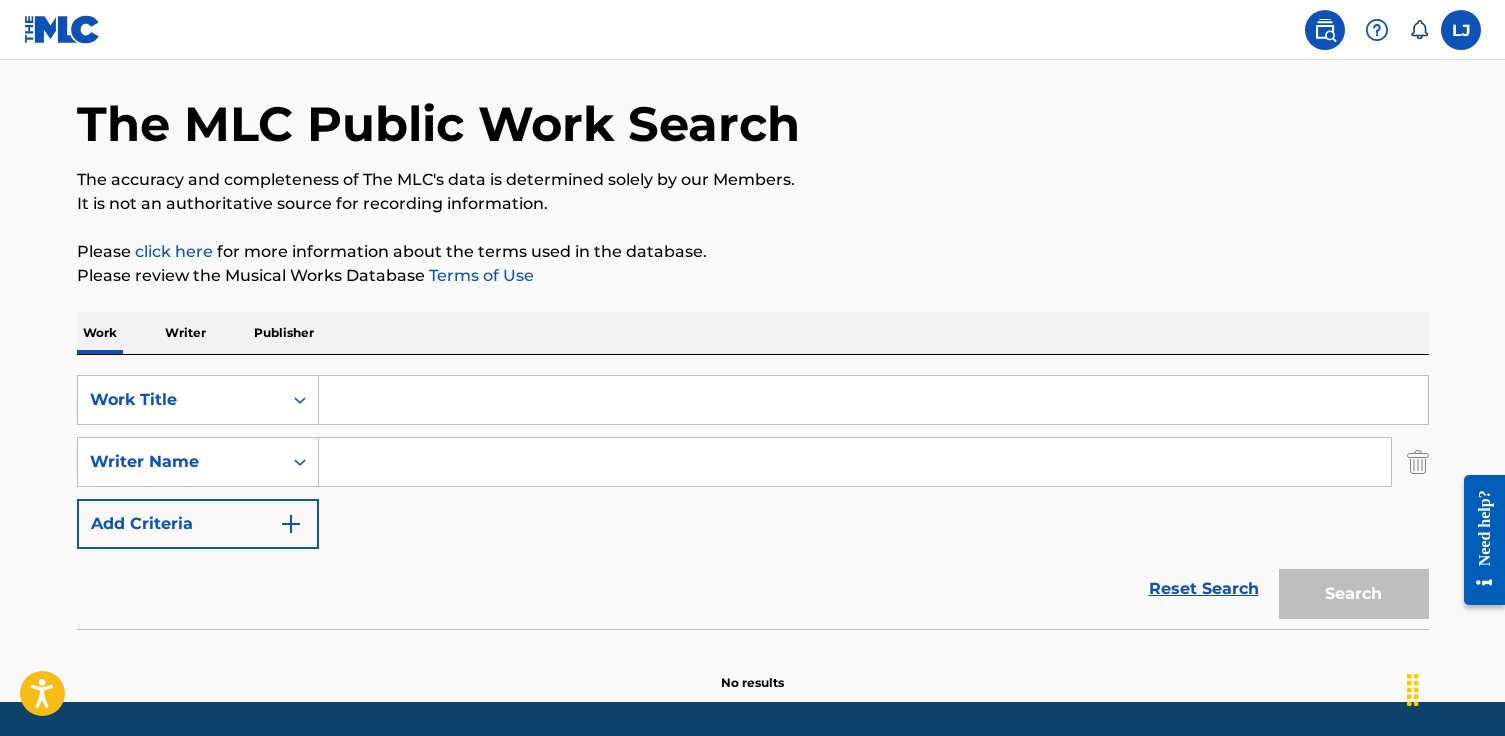 click at bounding box center (873, 400) 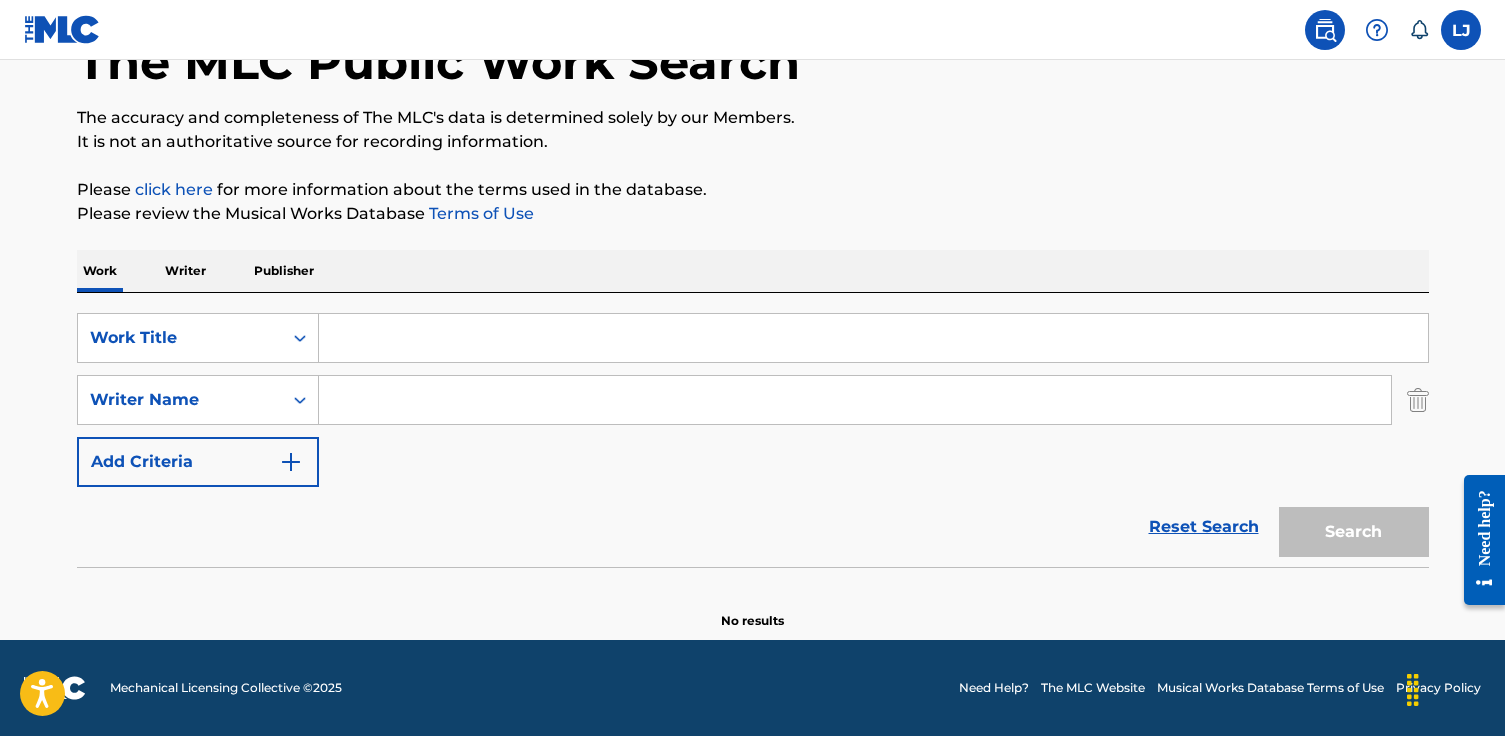 paste on "Marshall Mathers" 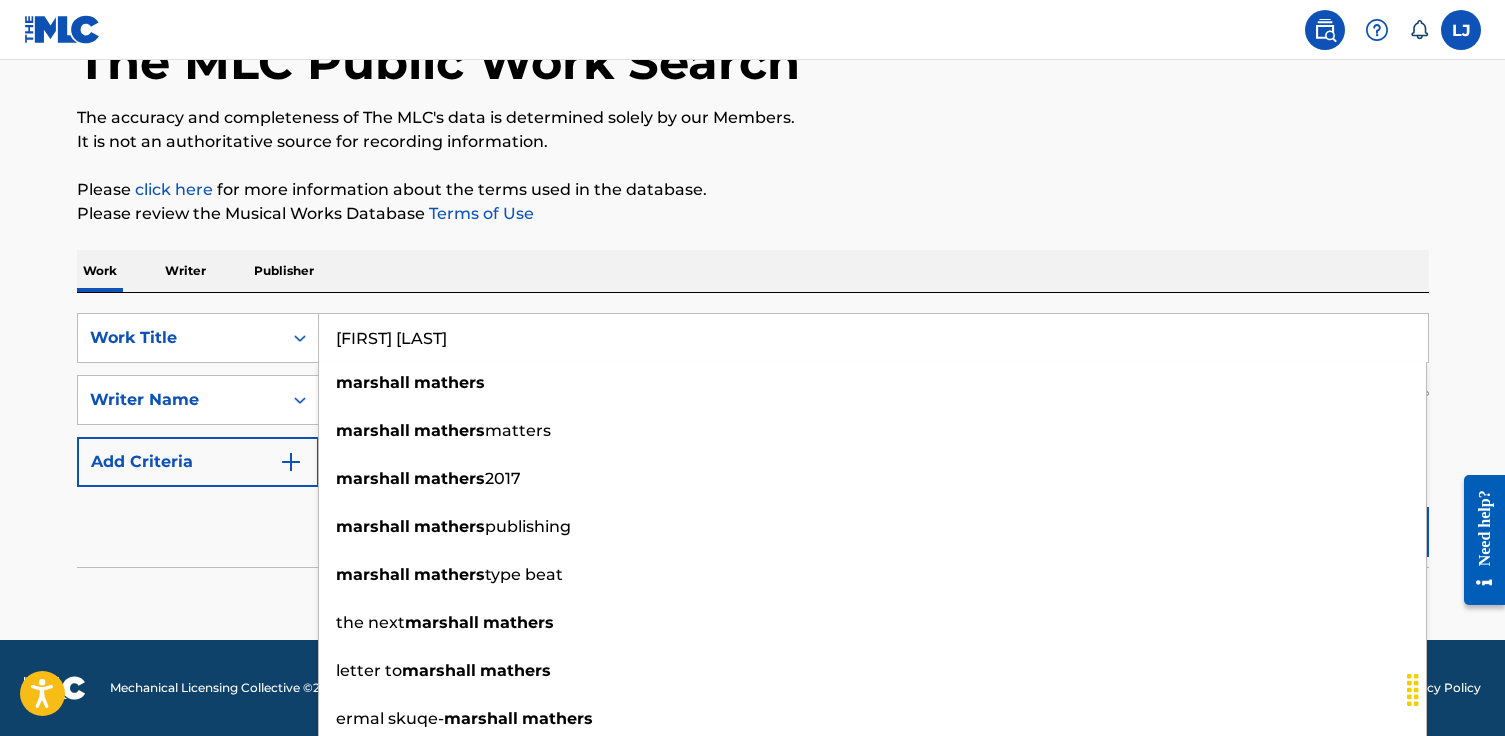 click on "[LAST] [LAST]" at bounding box center (873, 338) 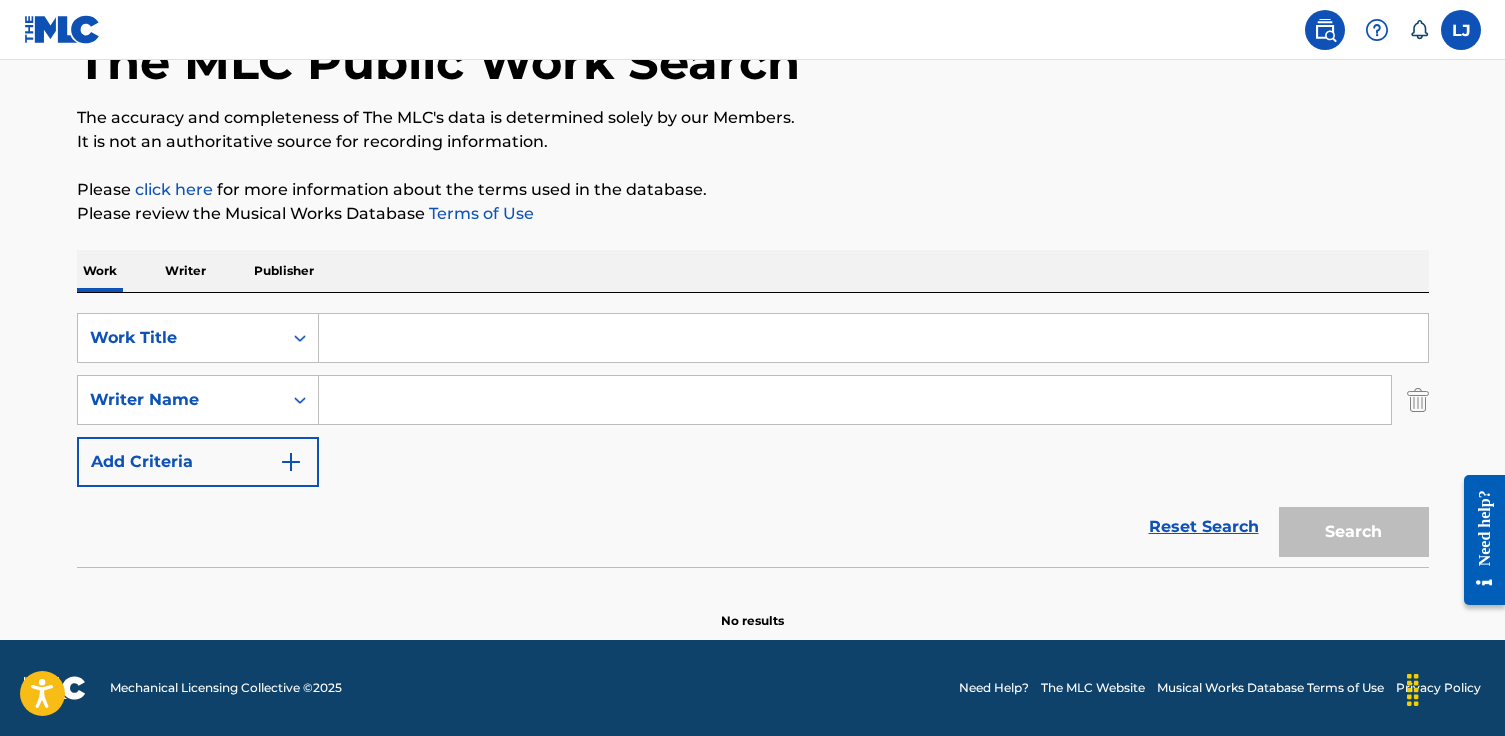 click at bounding box center [855, 400] 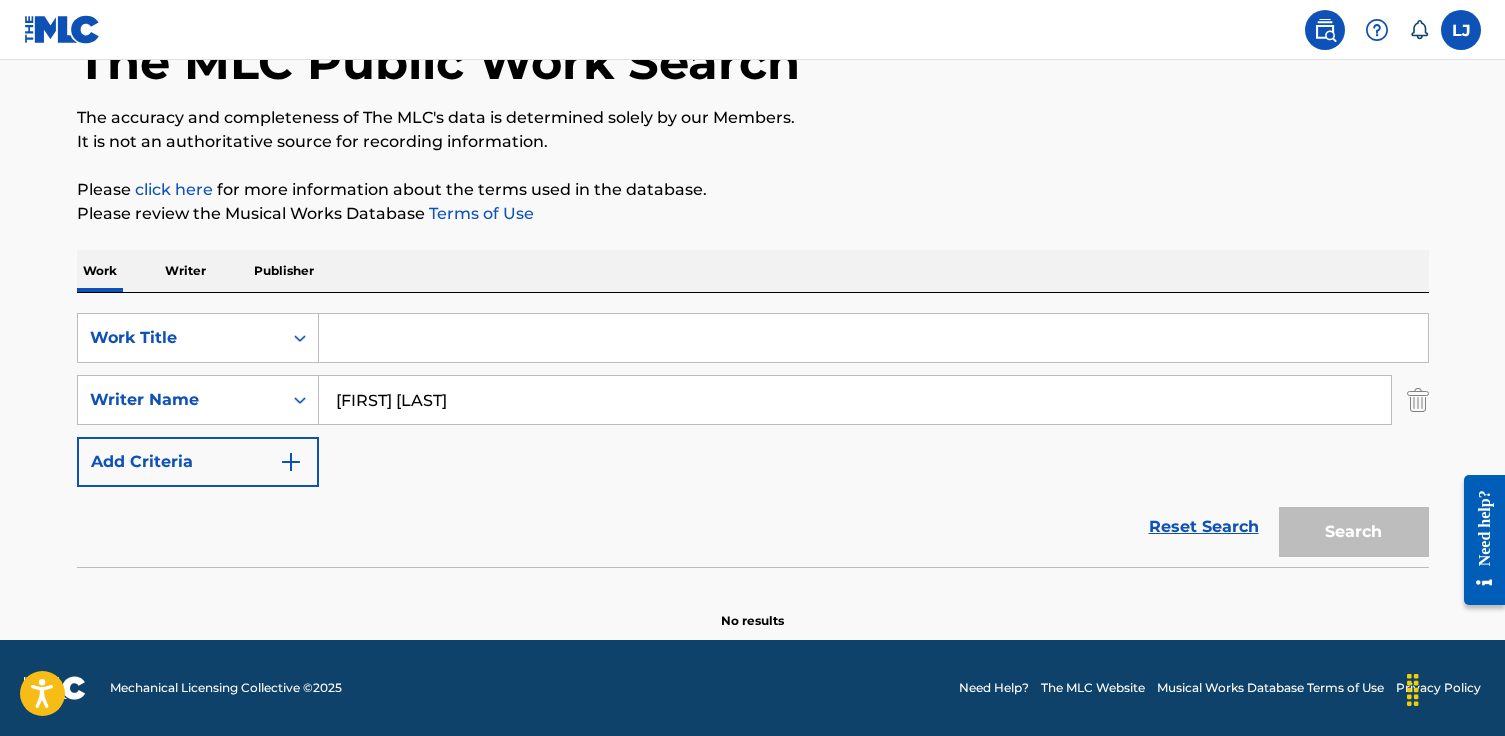 type on "[LAST] [LAST]" 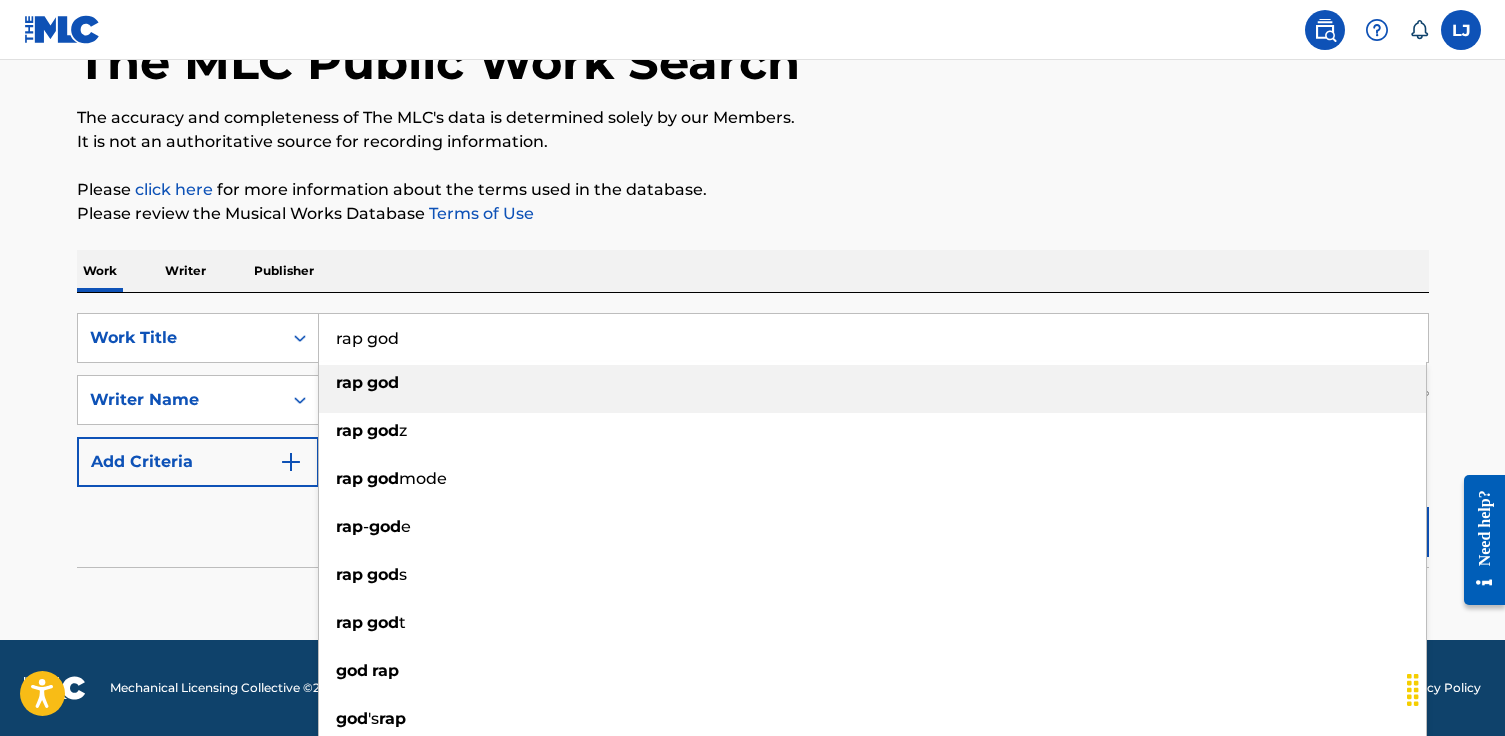 type on "rap god" 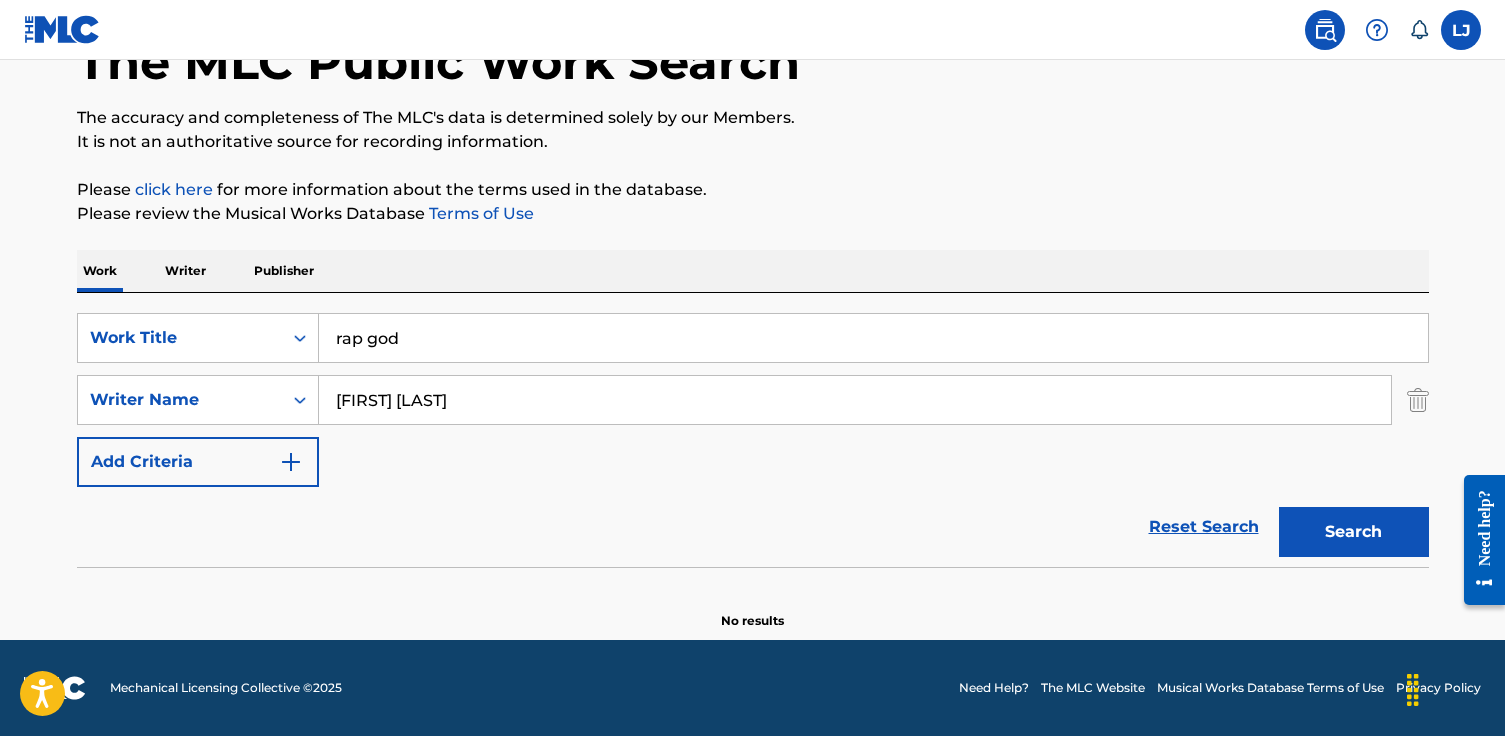 click on "Please review the Musical Works Database   Terms of Use" at bounding box center (753, 214) 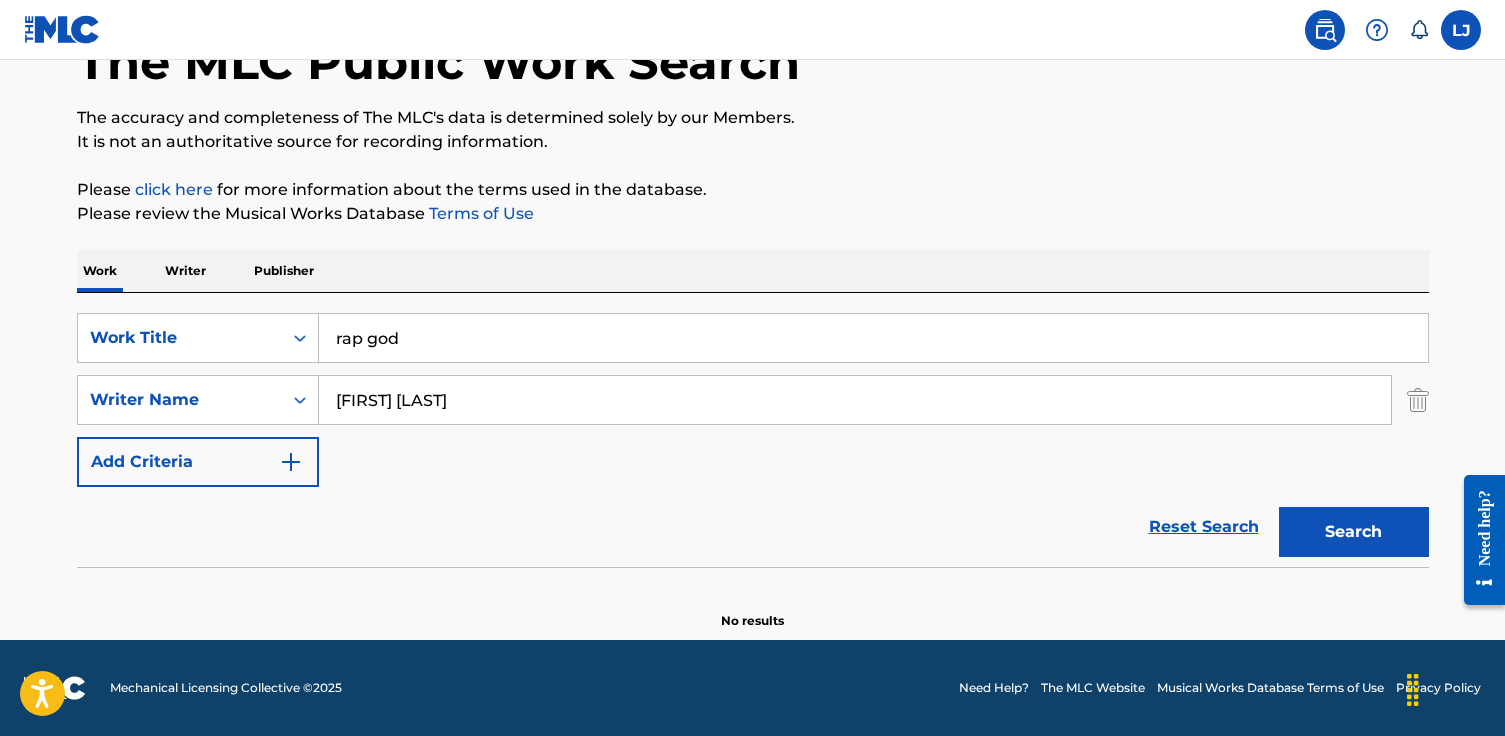 click on "Search" at bounding box center [1354, 532] 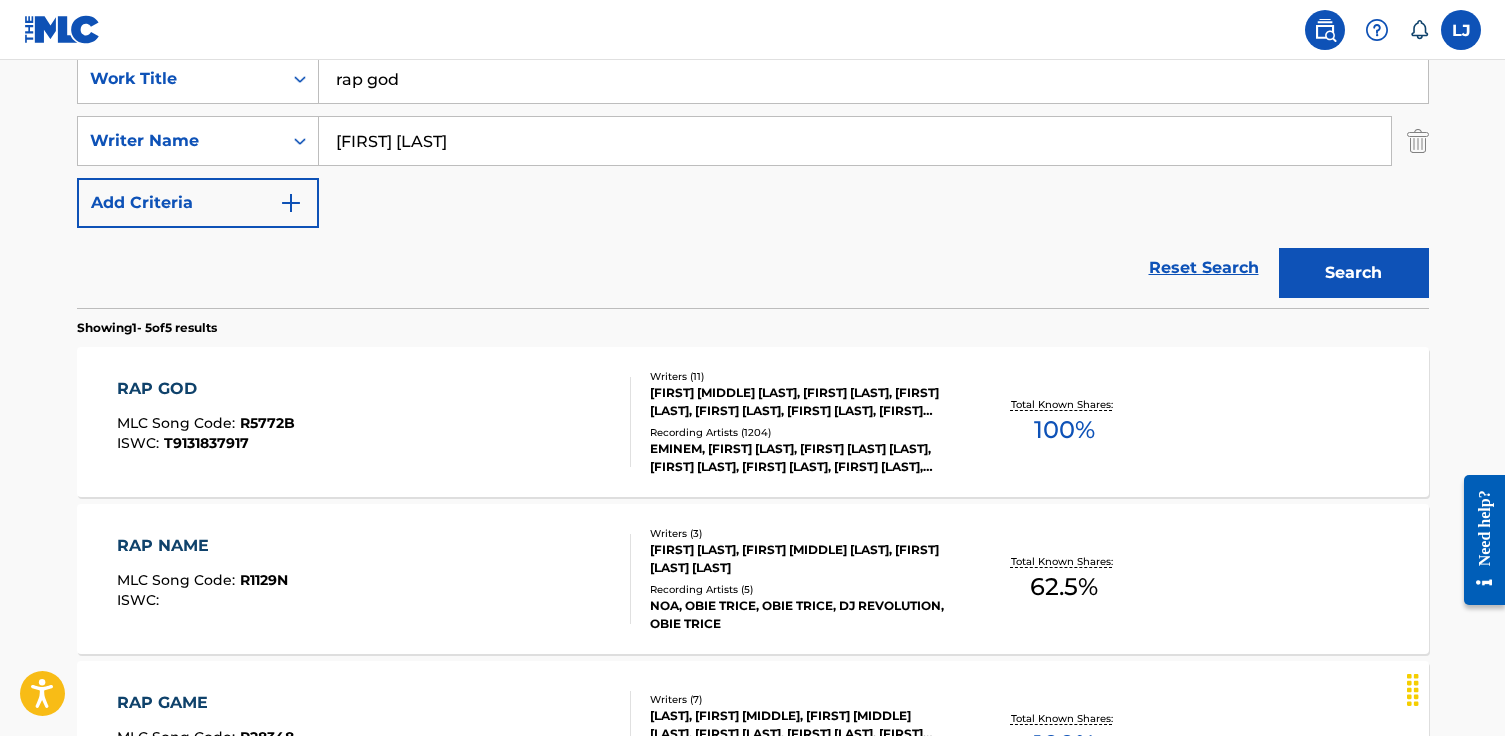 scroll, scrollTop: 395, scrollLeft: 0, axis: vertical 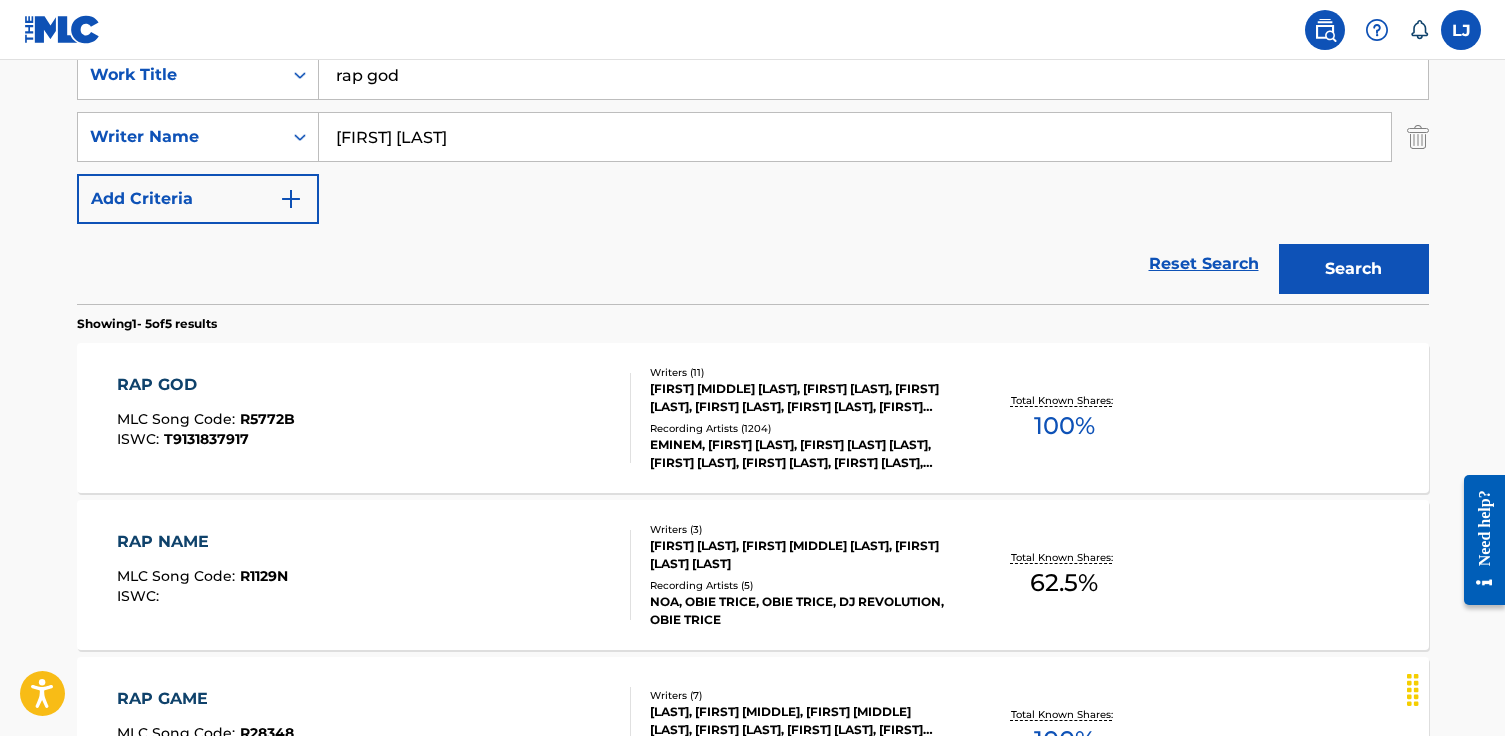 click on "RAP GOD" at bounding box center [206, 385] 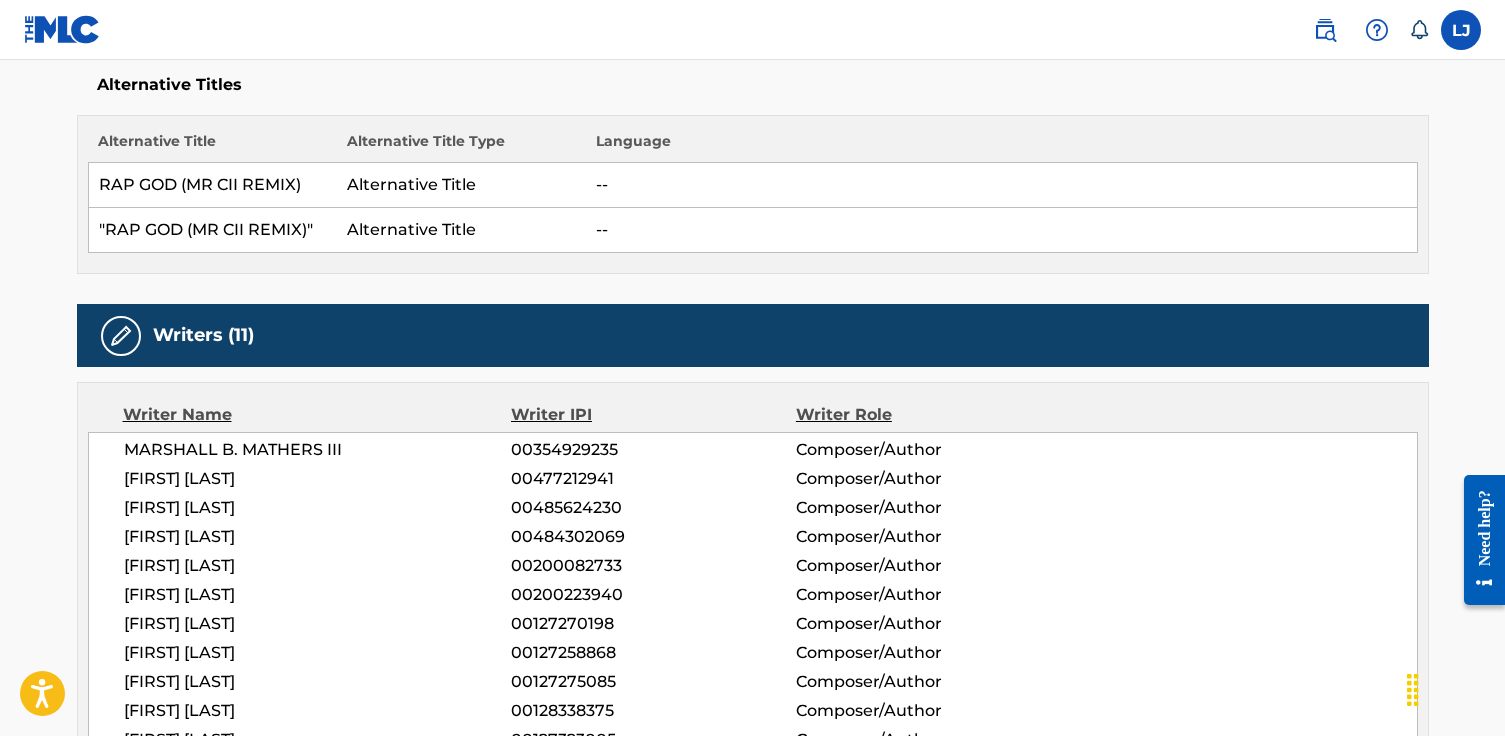 scroll, scrollTop: 0, scrollLeft: 0, axis: both 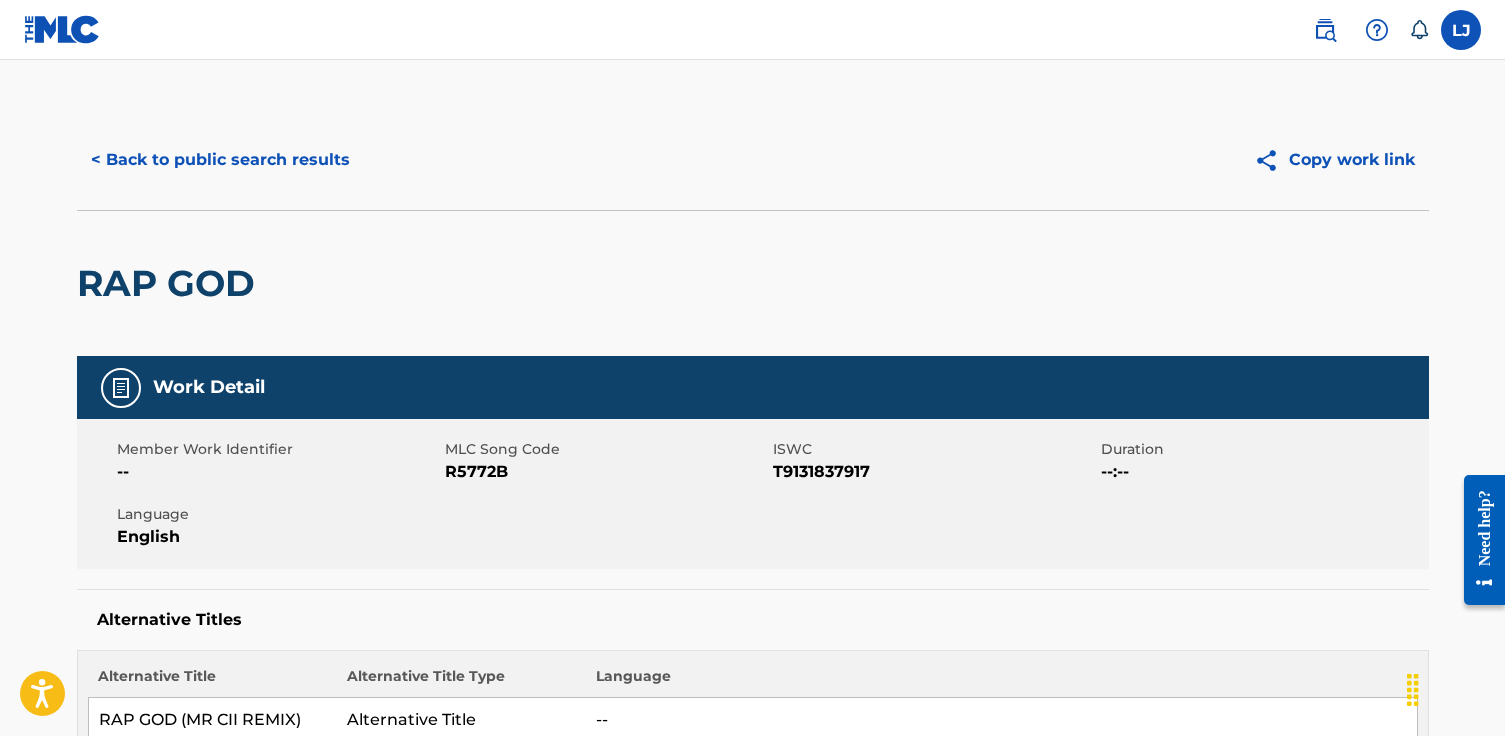 click at bounding box center [1325, 30] 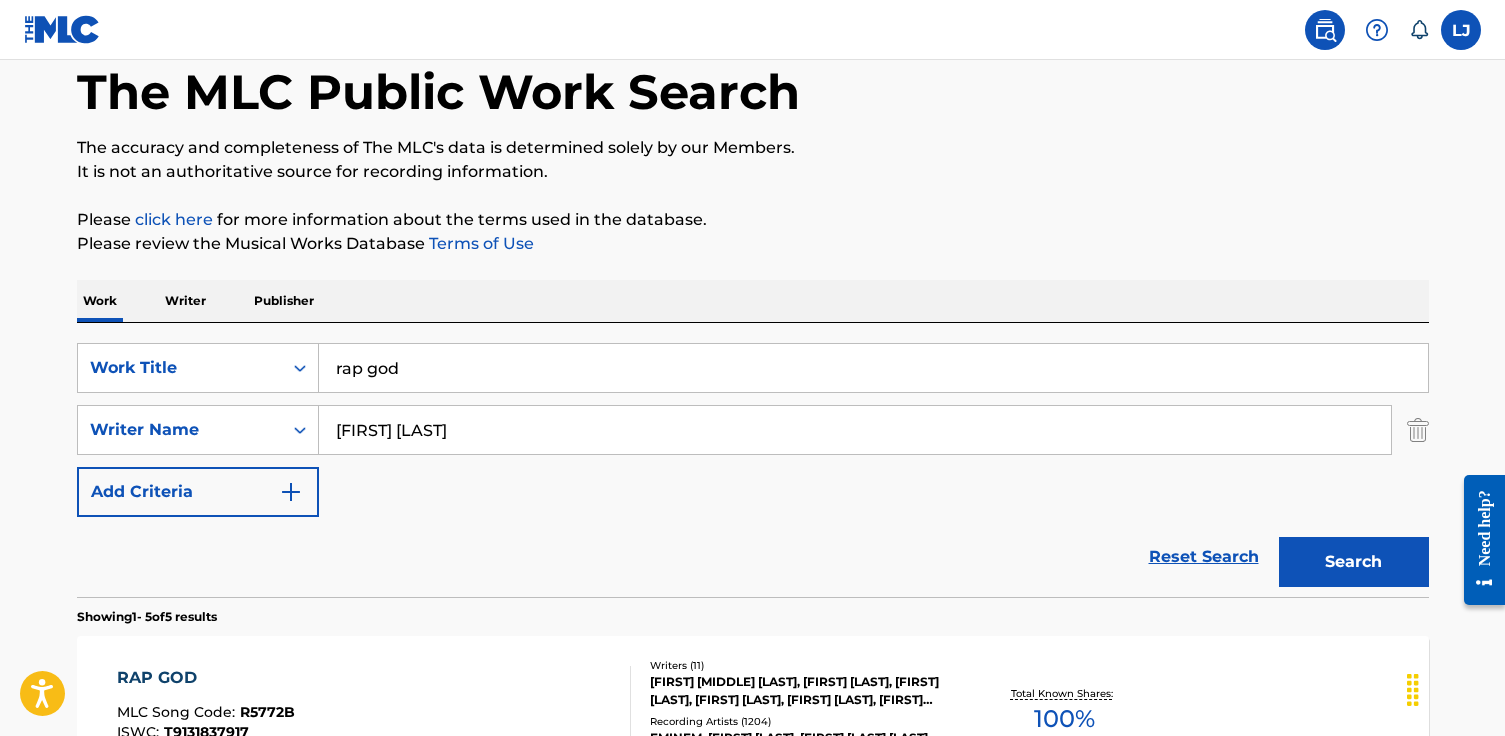 scroll, scrollTop: 118, scrollLeft: 0, axis: vertical 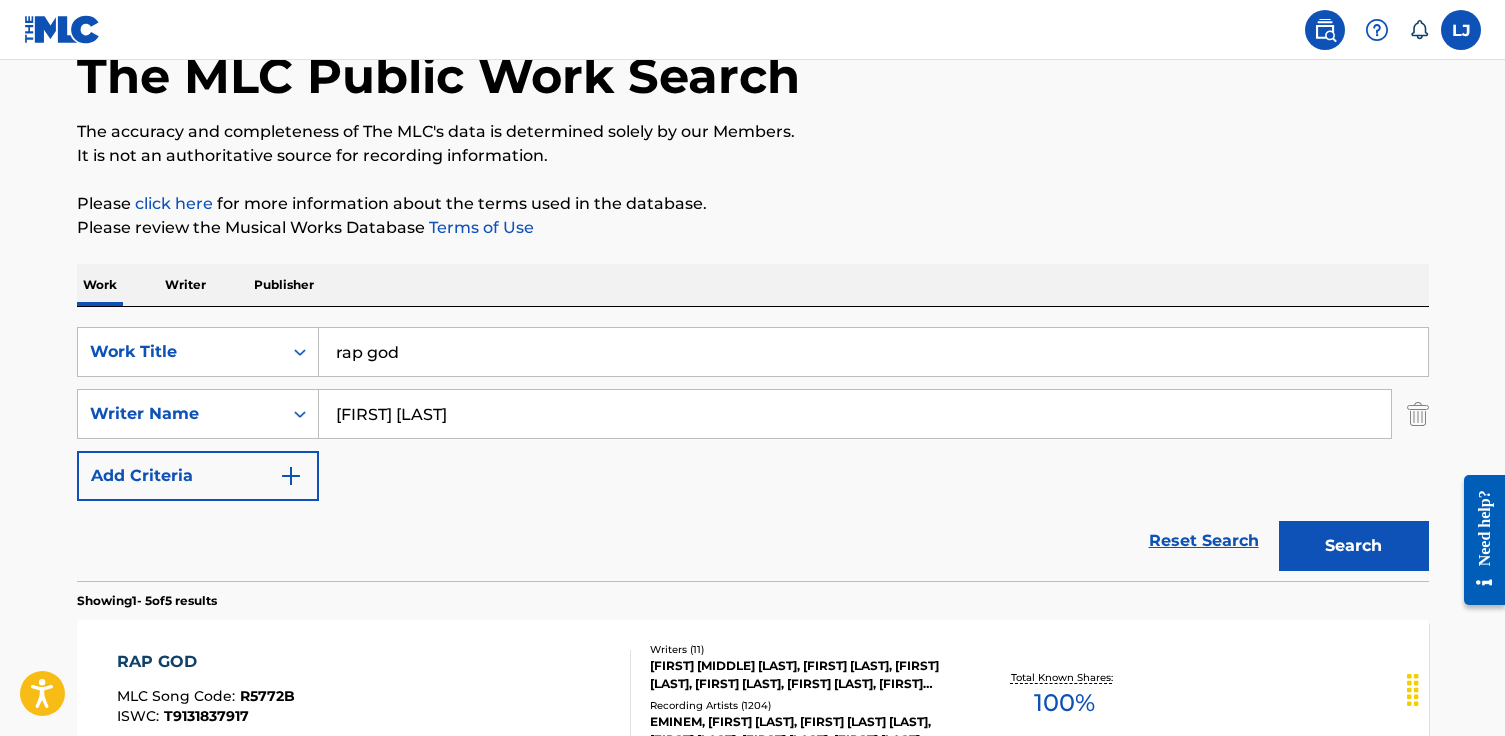 click at bounding box center [291, 476] 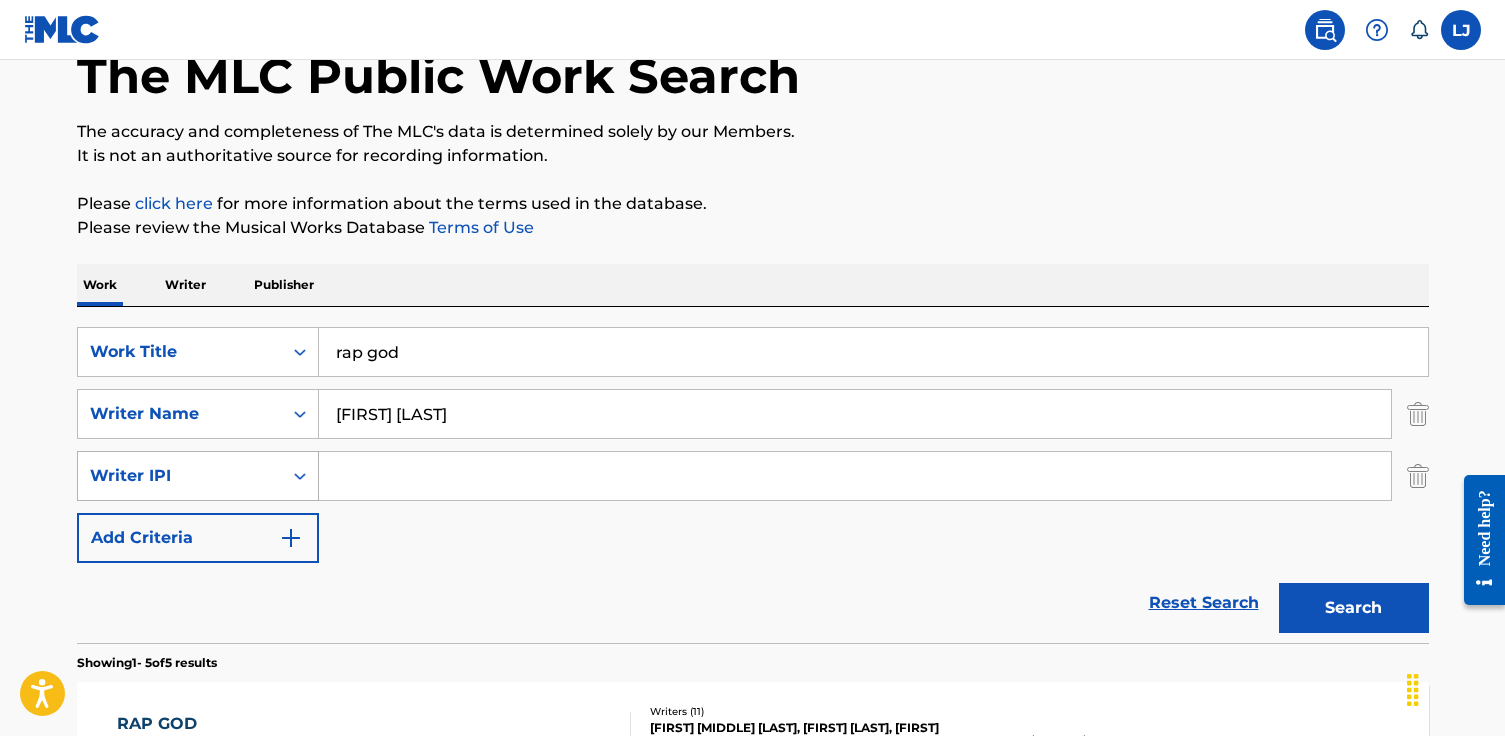 click 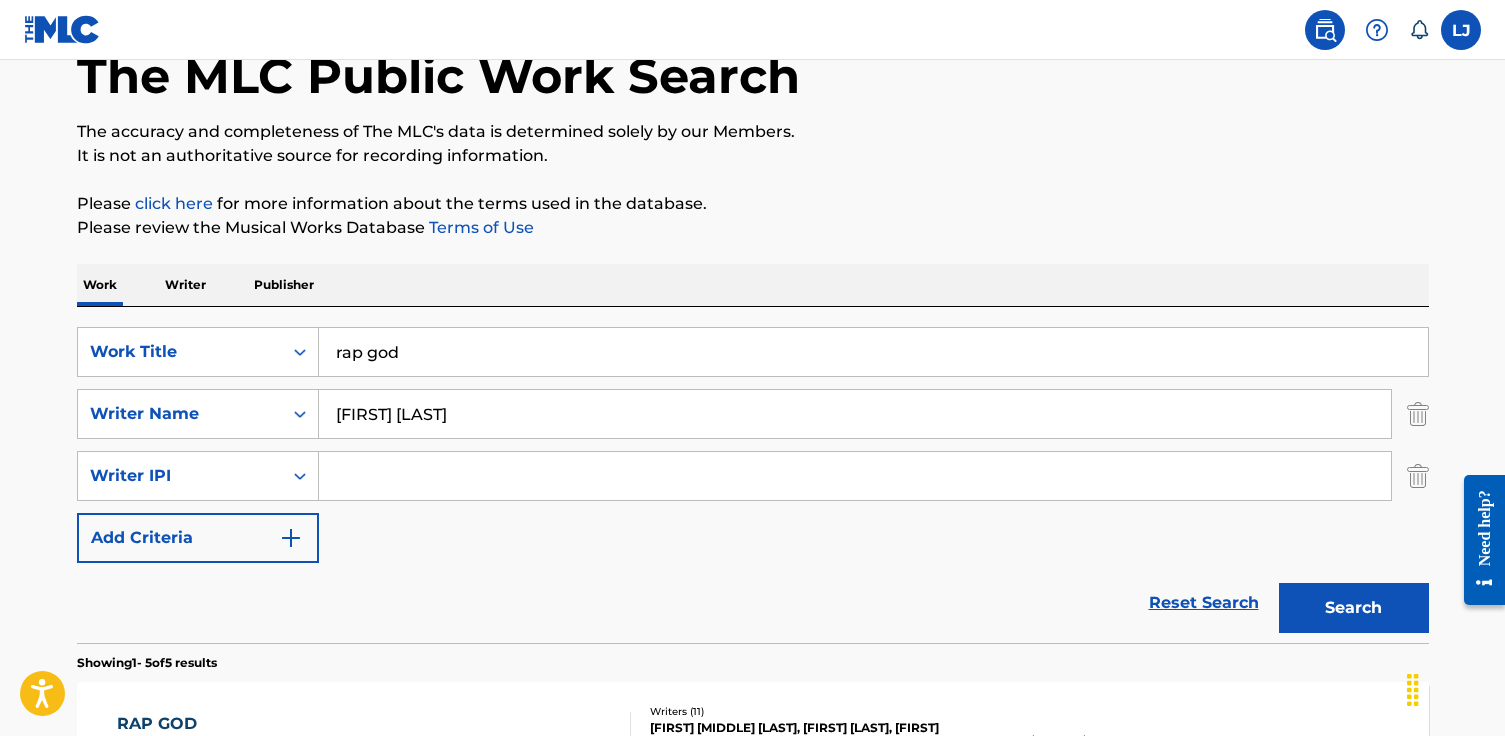 click 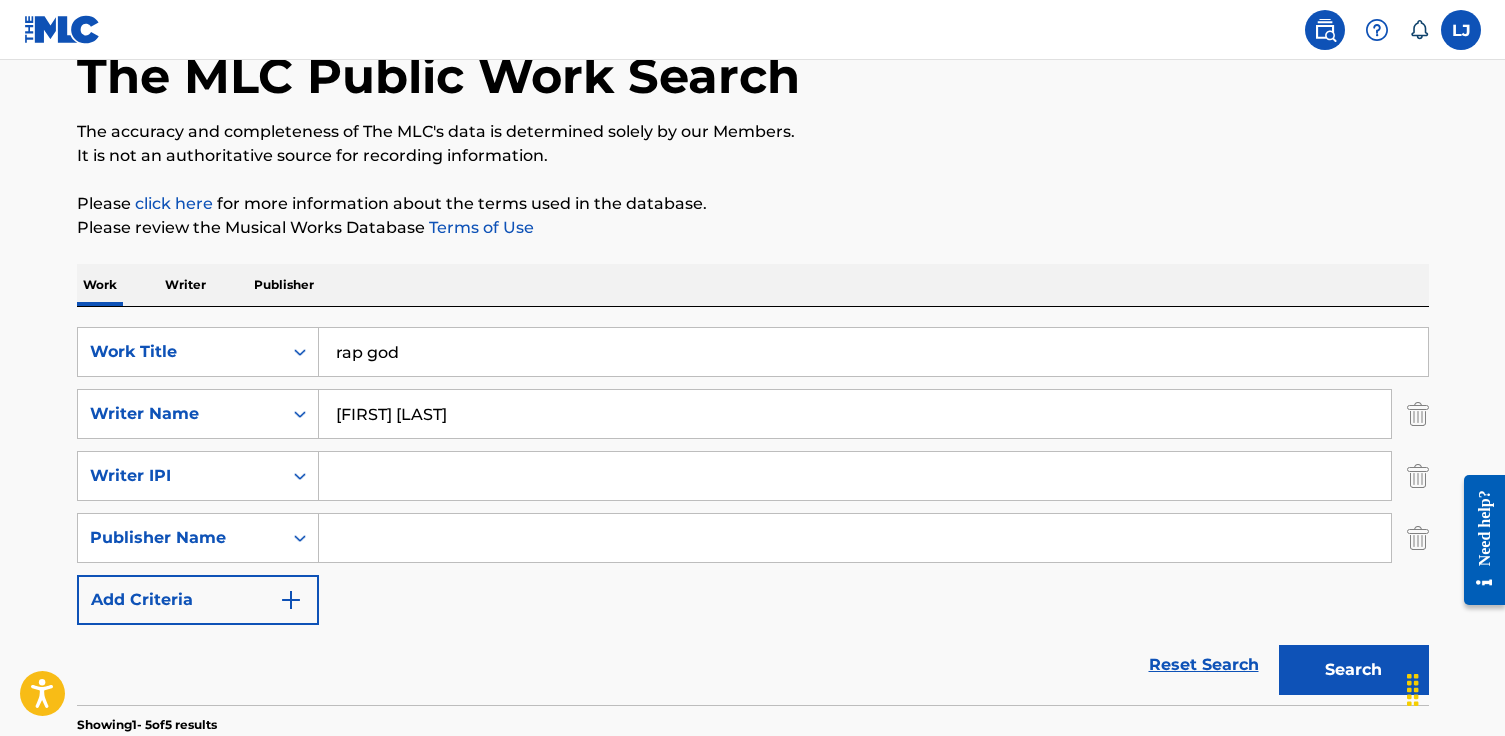 click at bounding box center [291, 600] 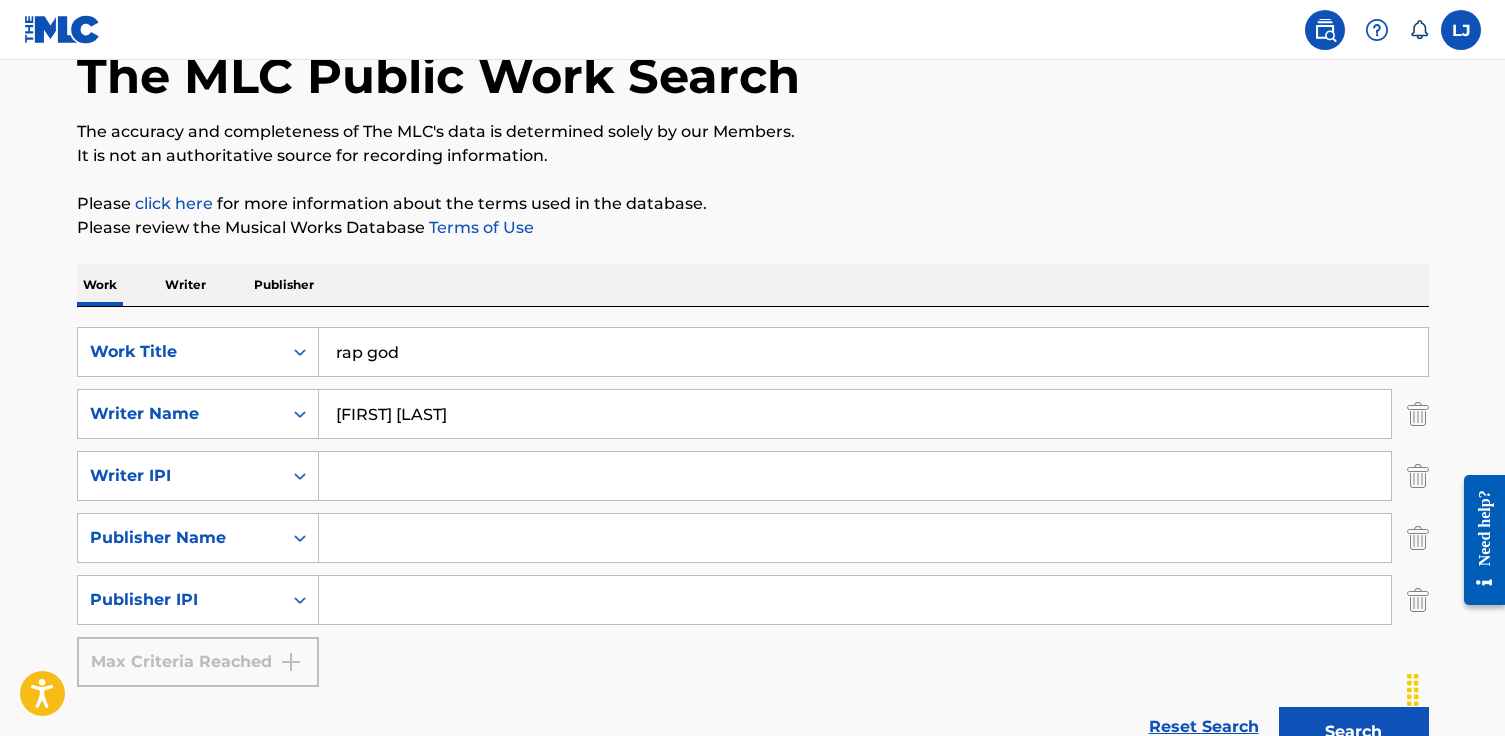 click on "Max Criteria Reached" at bounding box center [198, 662] 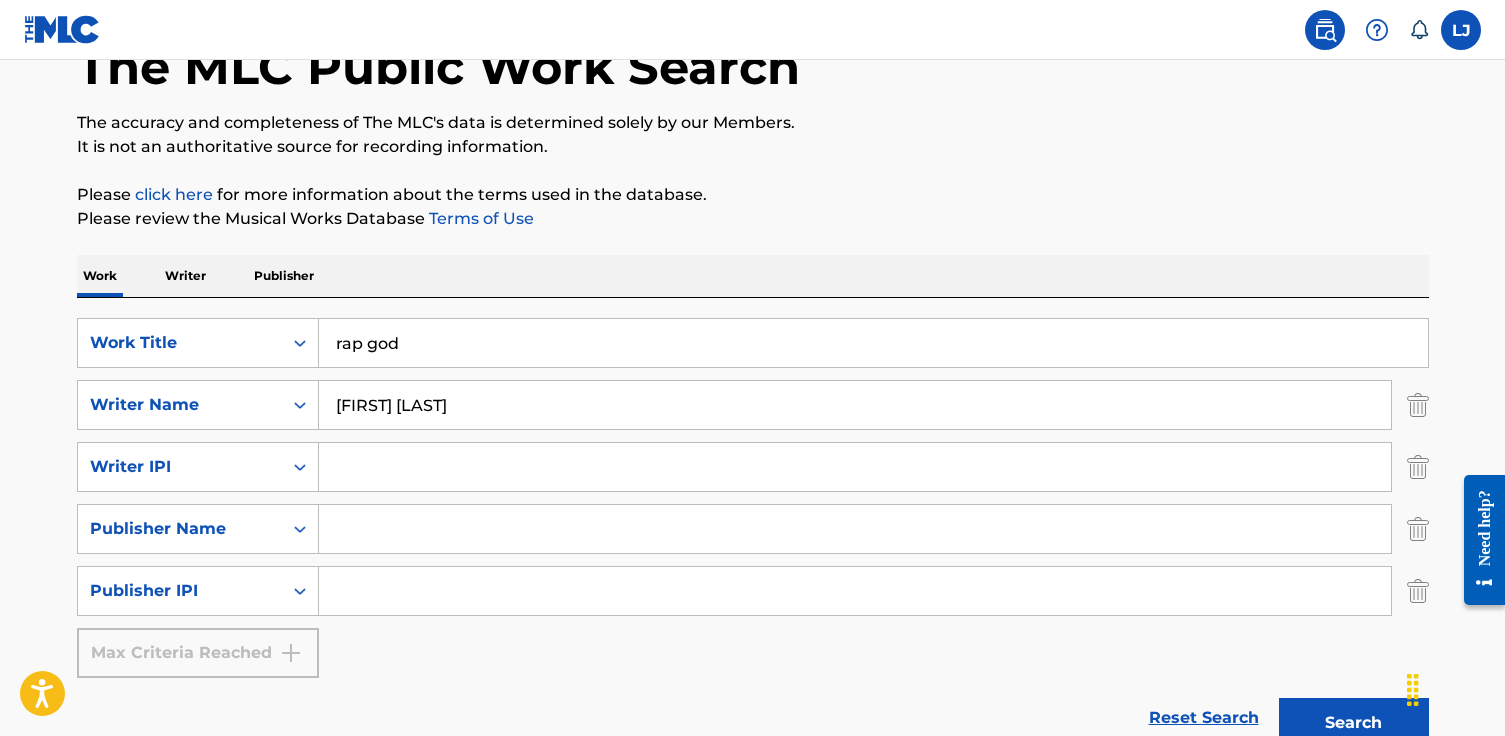 scroll, scrollTop: 0, scrollLeft: 0, axis: both 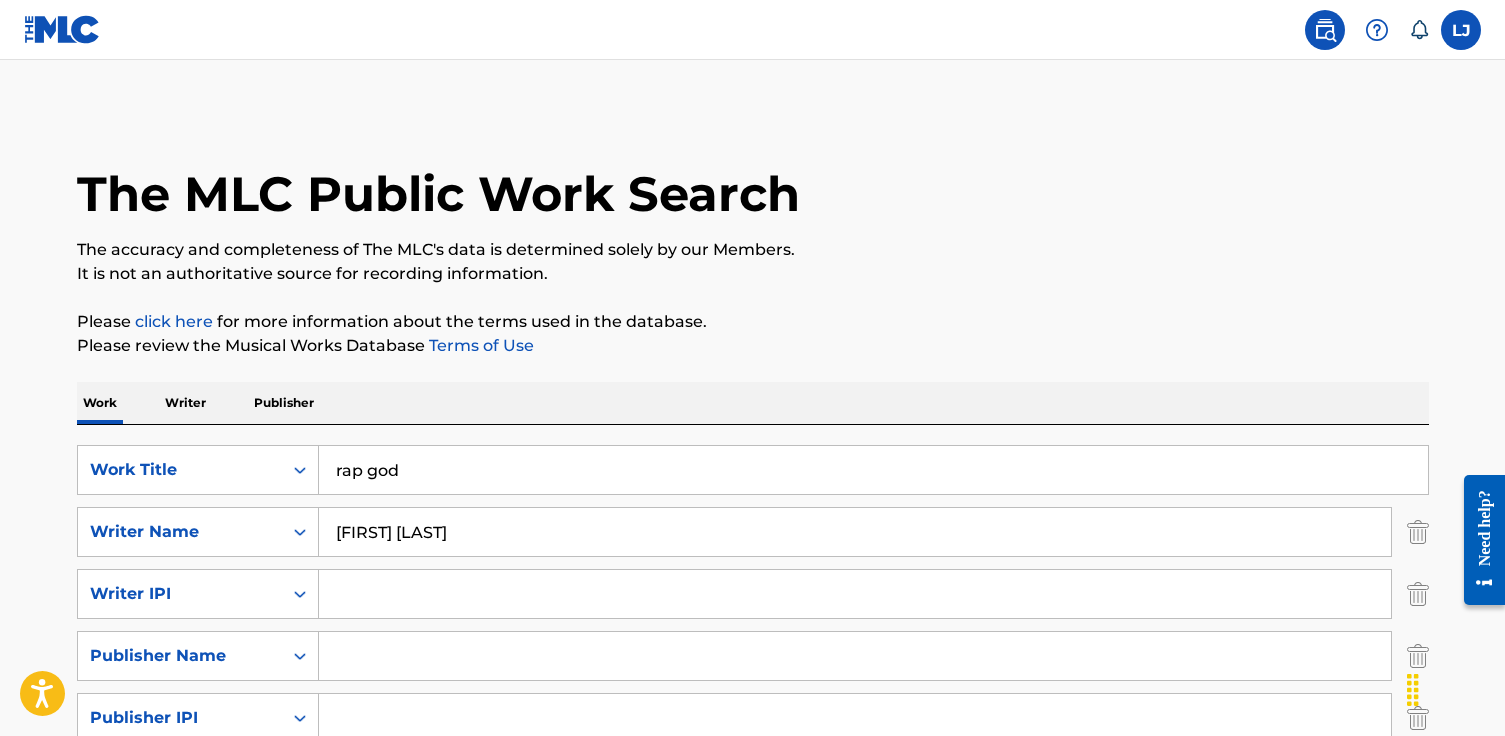 click at bounding box center [1377, 30] 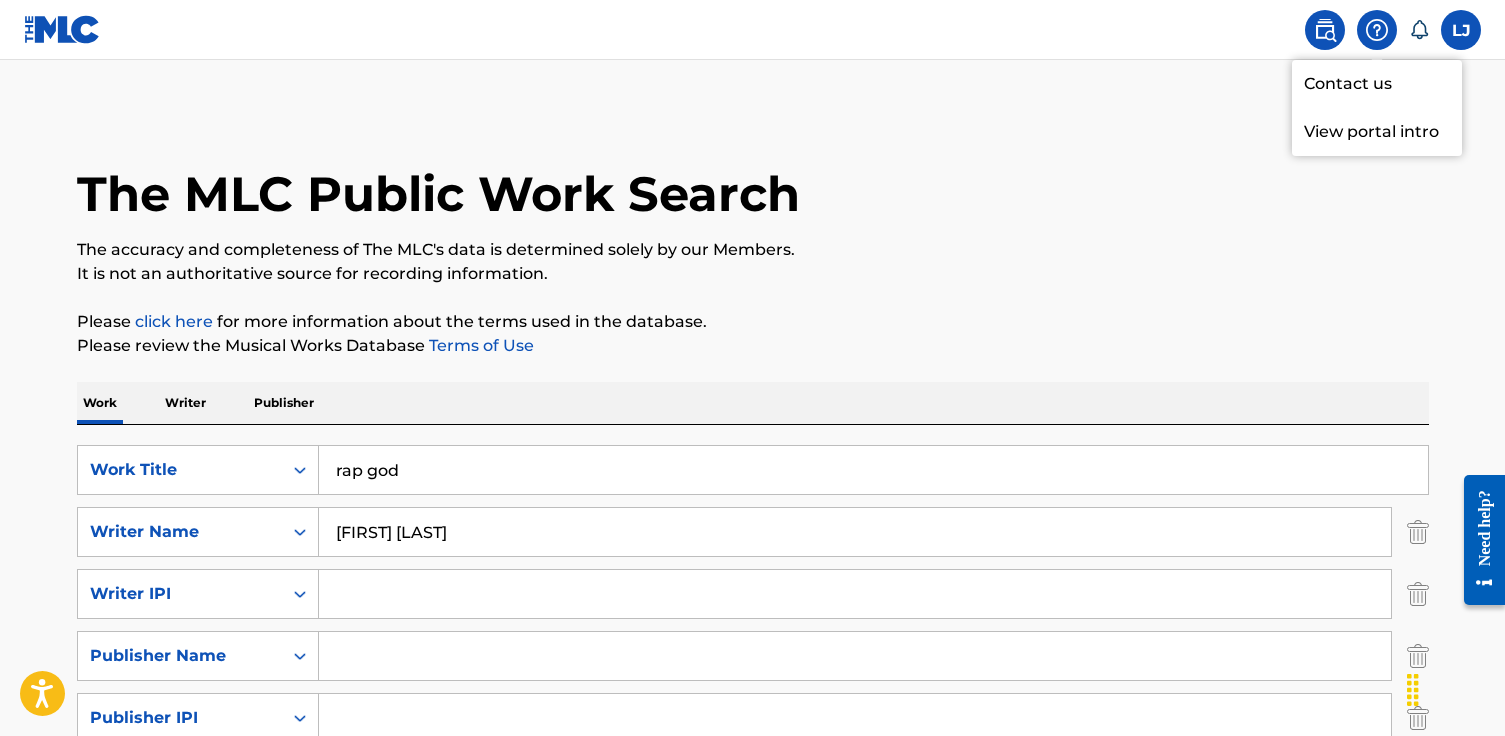 click at bounding box center (1377, 30) 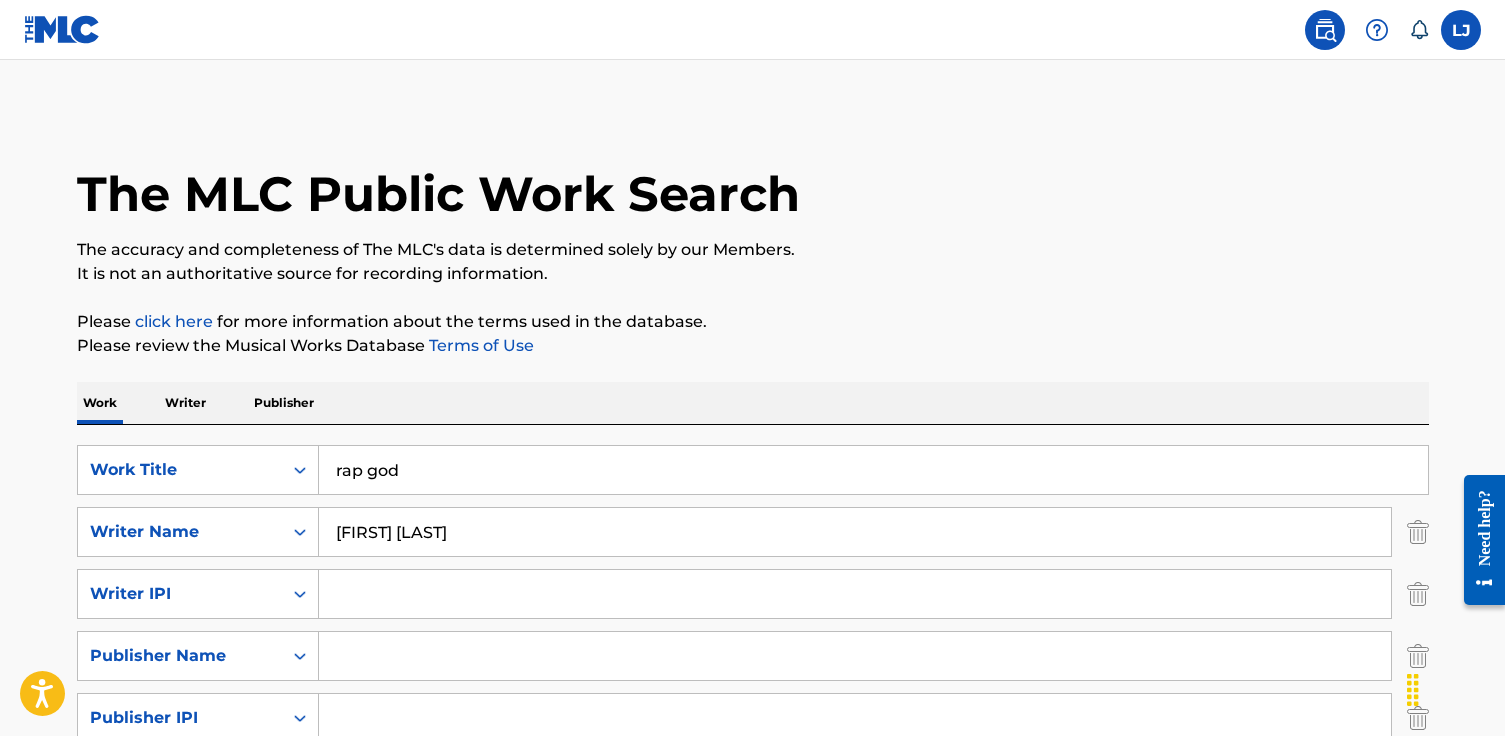 click at bounding box center [1377, 30] 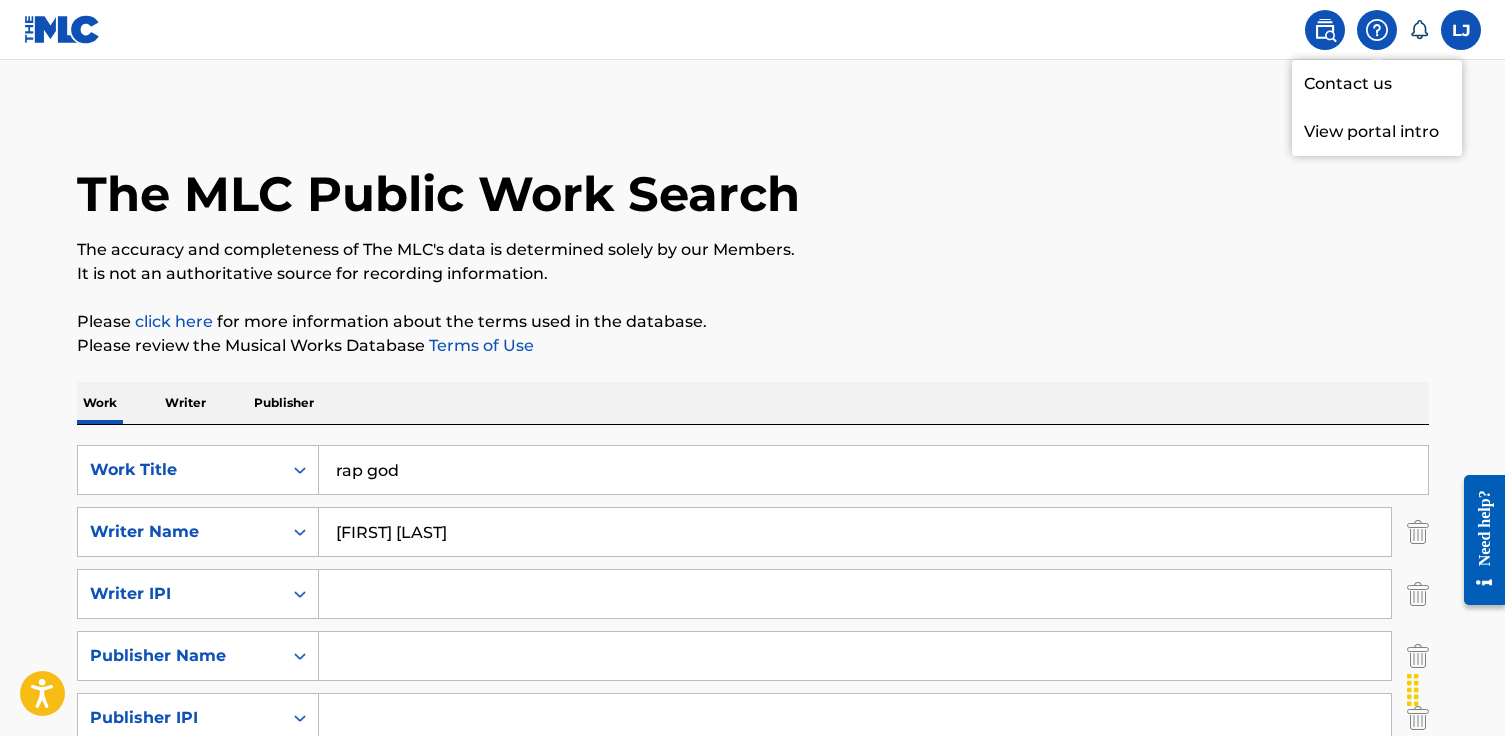 click at bounding box center (1377, 30) 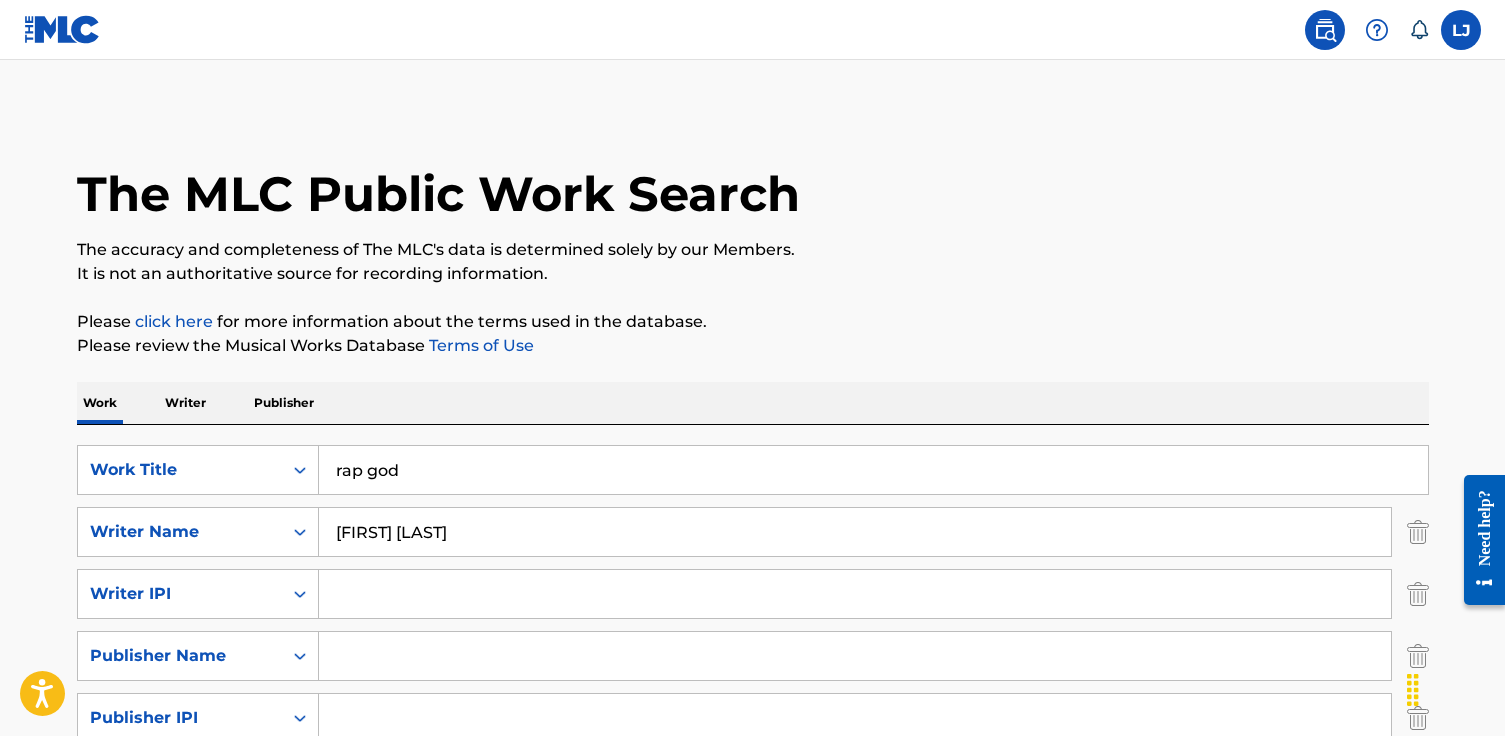 click at bounding box center (1377, 30) 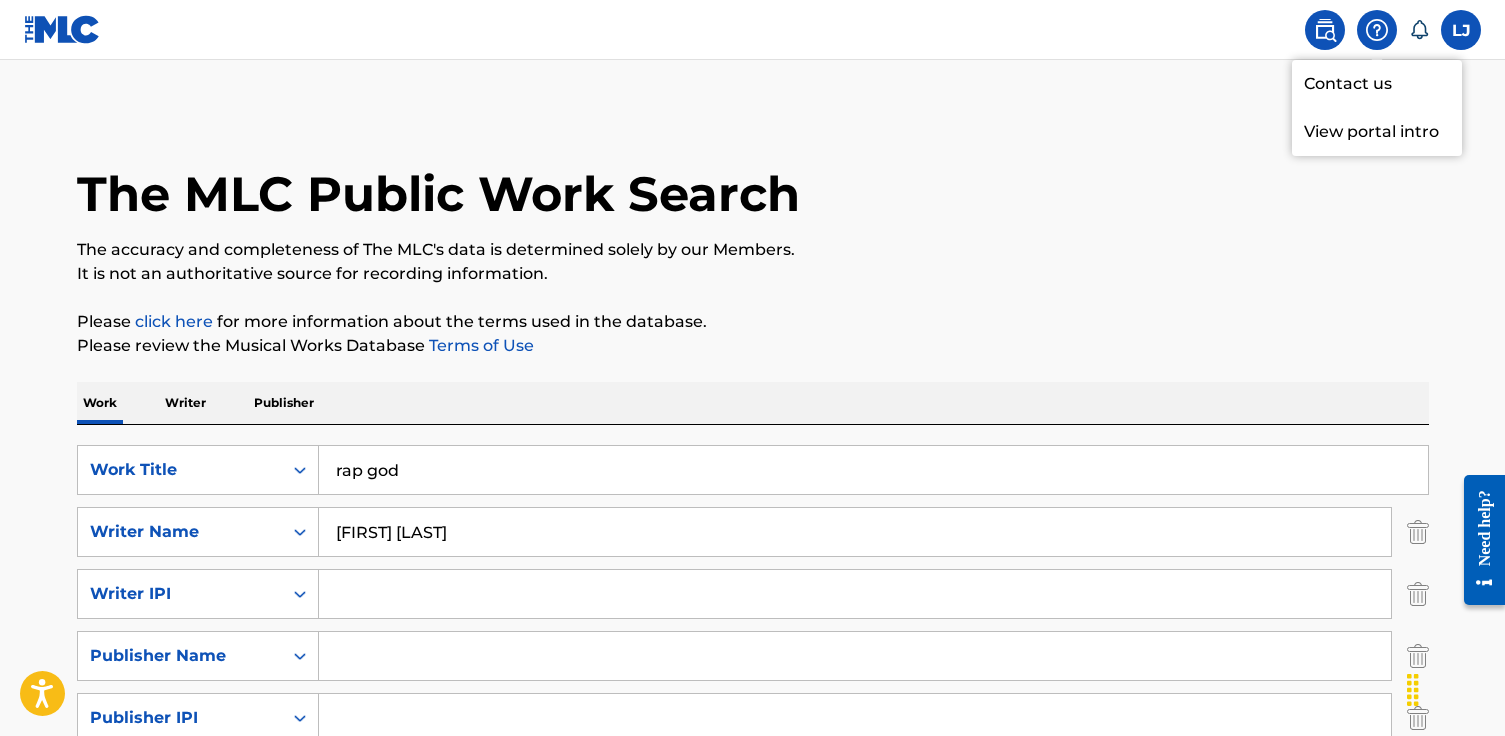 click on "View portal intro" at bounding box center (1377, 132) 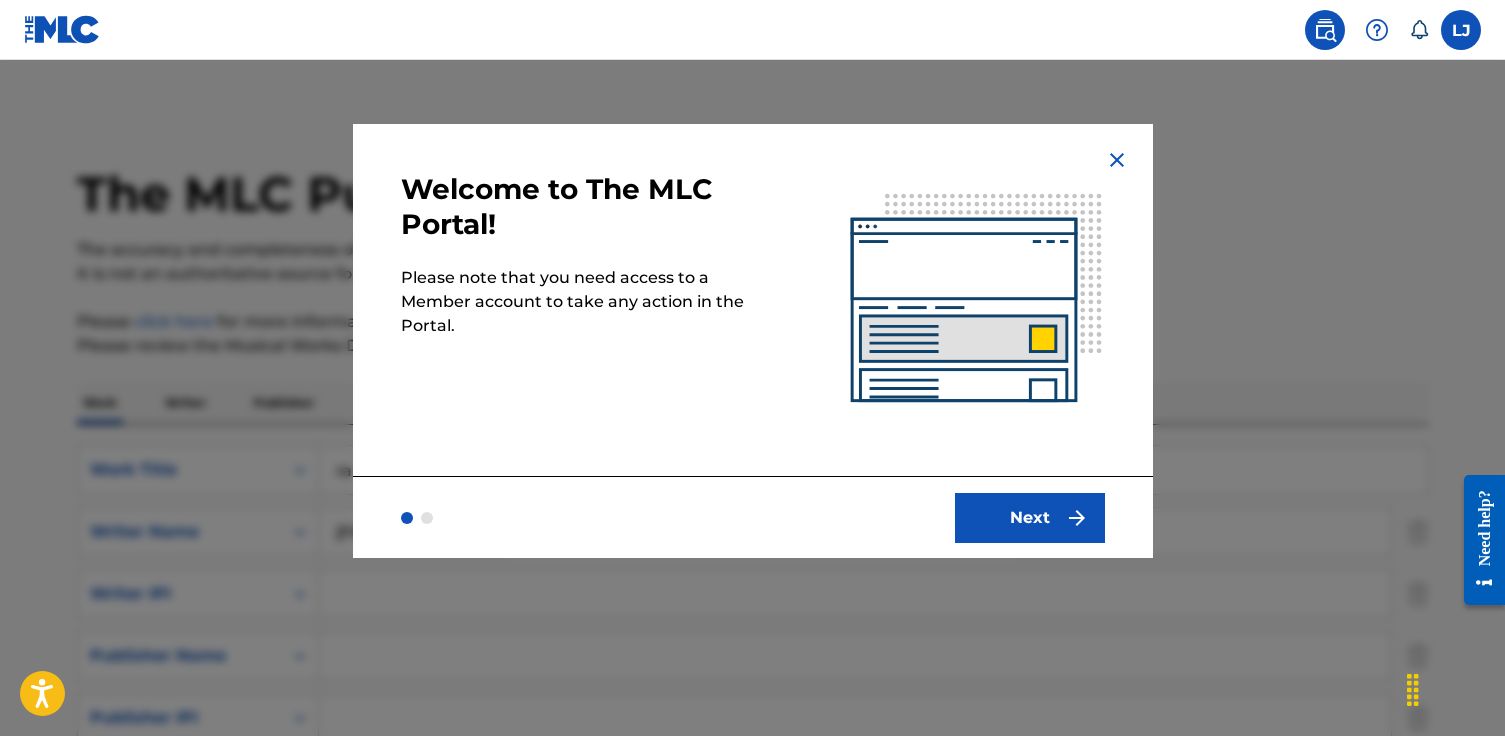 click on "Next" at bounding box center [1030, 518] 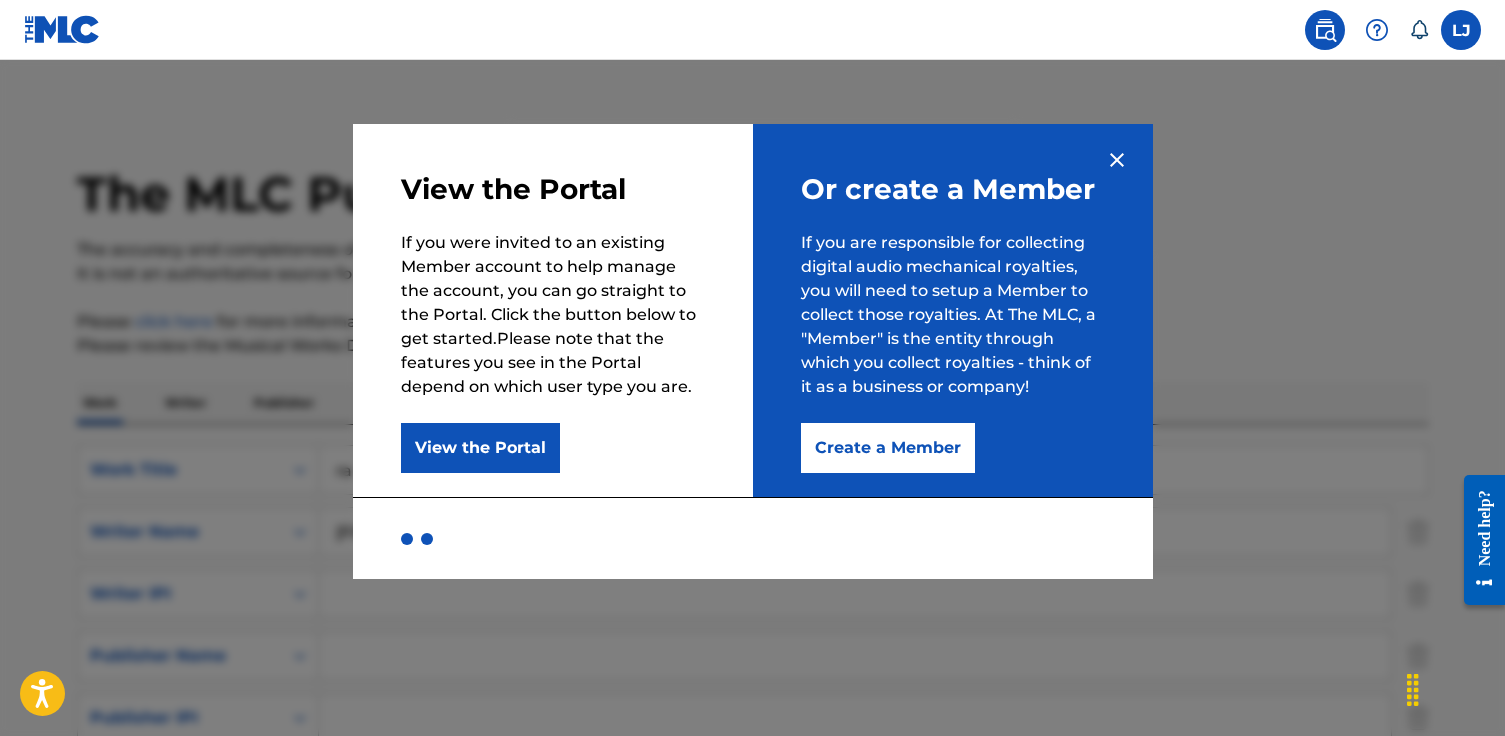click on "View the Portal" at bounding box center [480, 448] 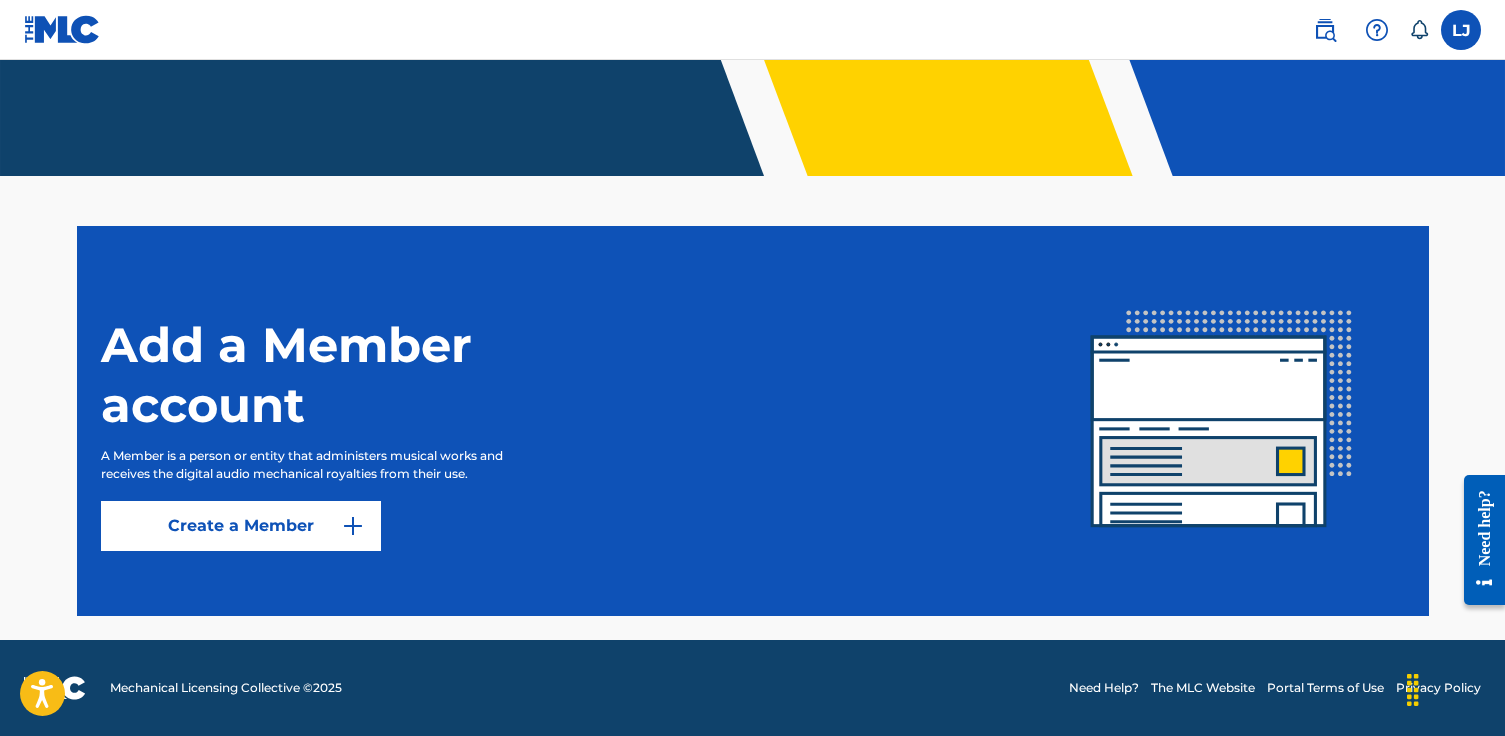 scroll, scrollTop: 0, scrollLeft: 0, axis: both 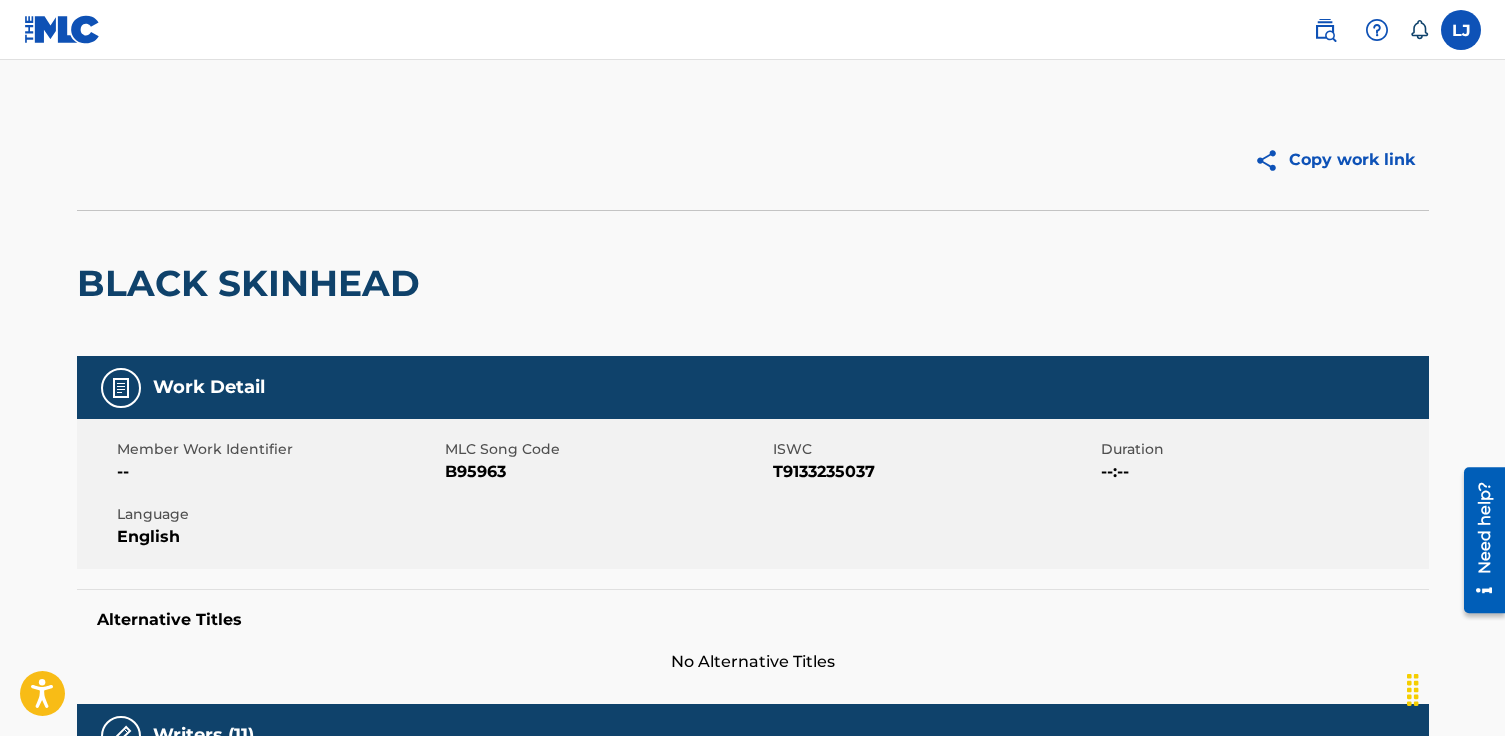 click on "Copy work link" at bounding box center (1334, 160) 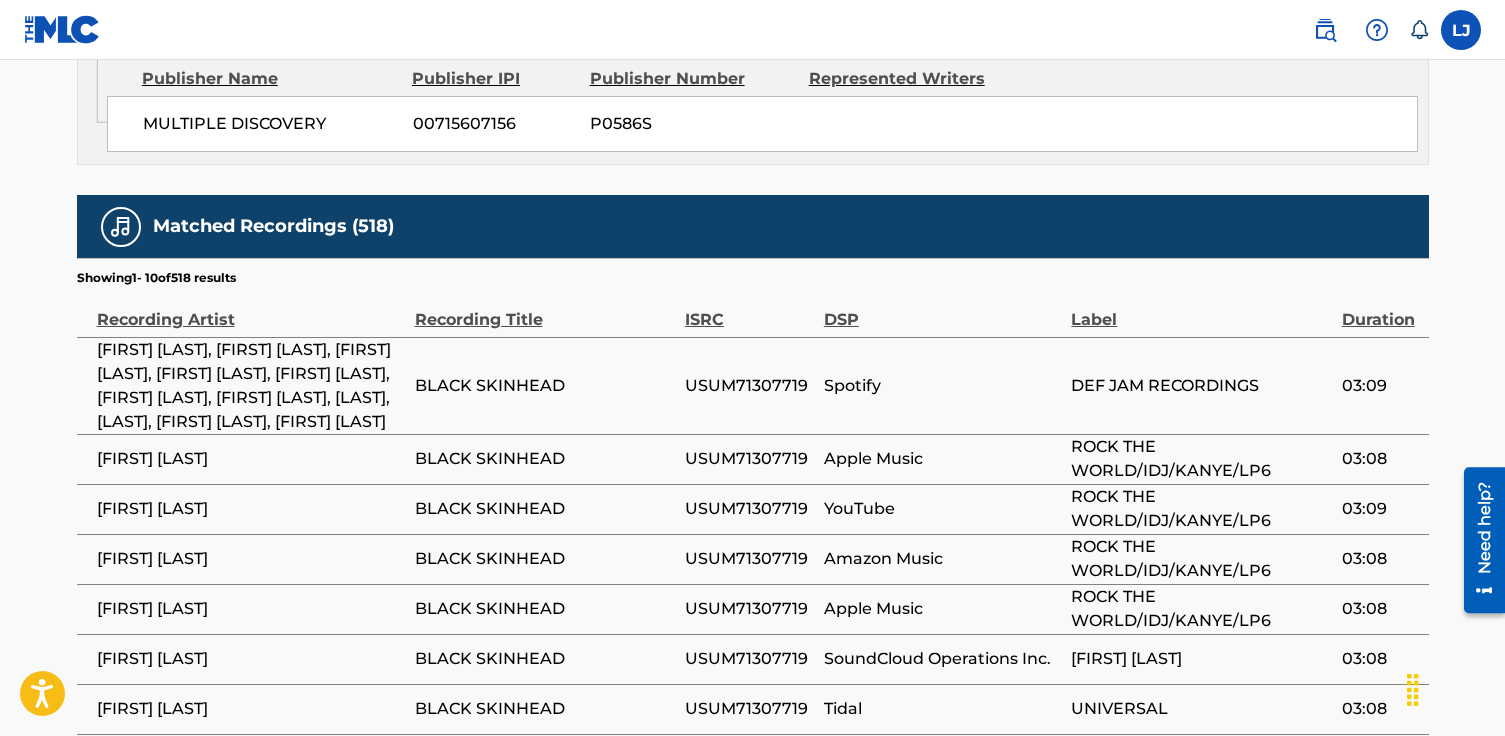 scroll, scrollTop: 5591, scrollLeft: 0, axis: vertical 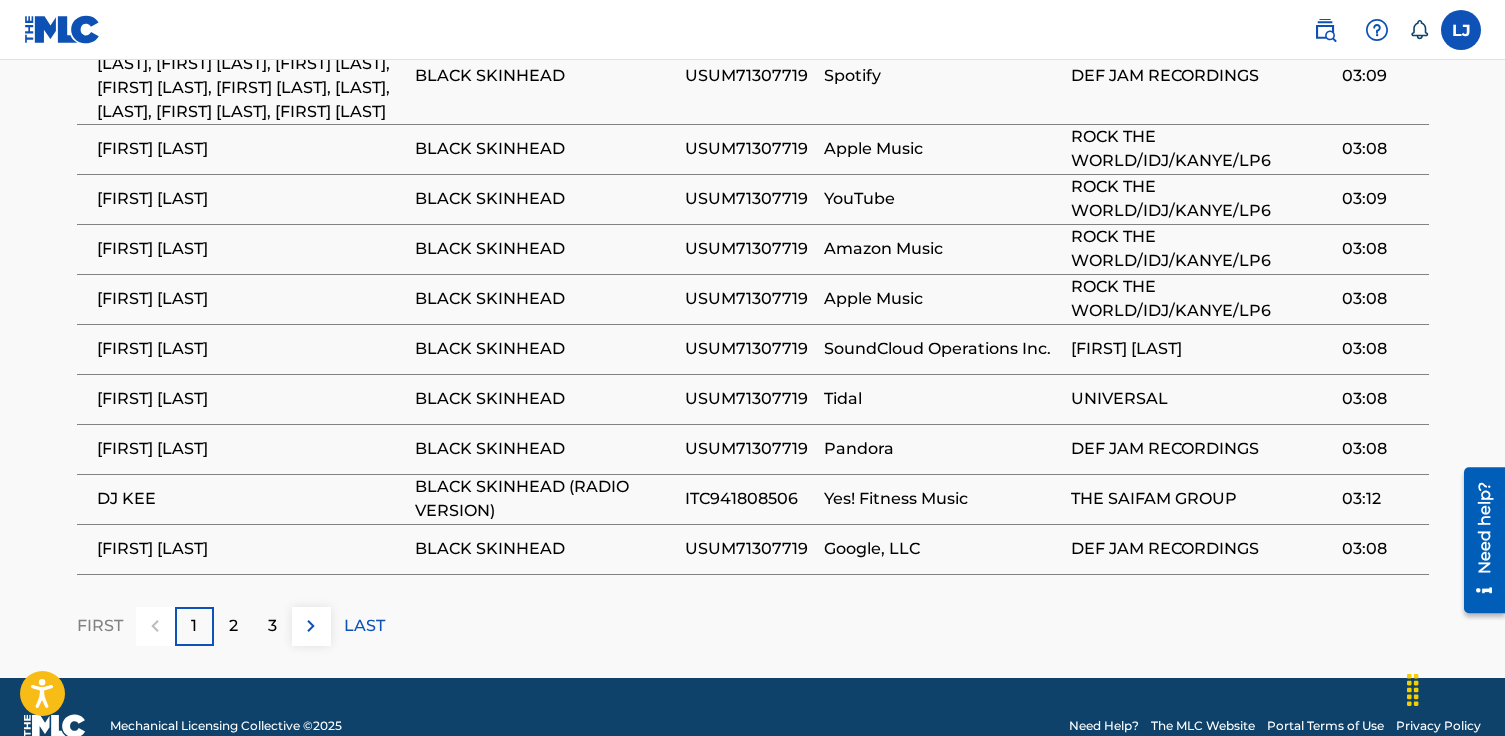 click on "2" at bounding box center [233, 626] 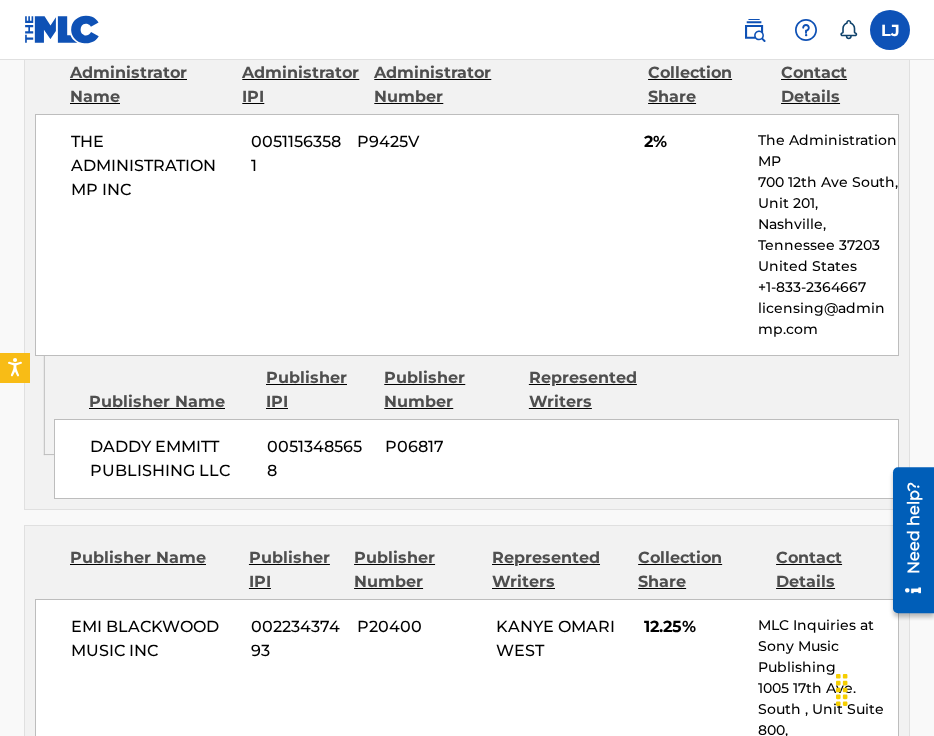 scroll, scrollTop: 1245, scrollLeft: 0, axis: vertical 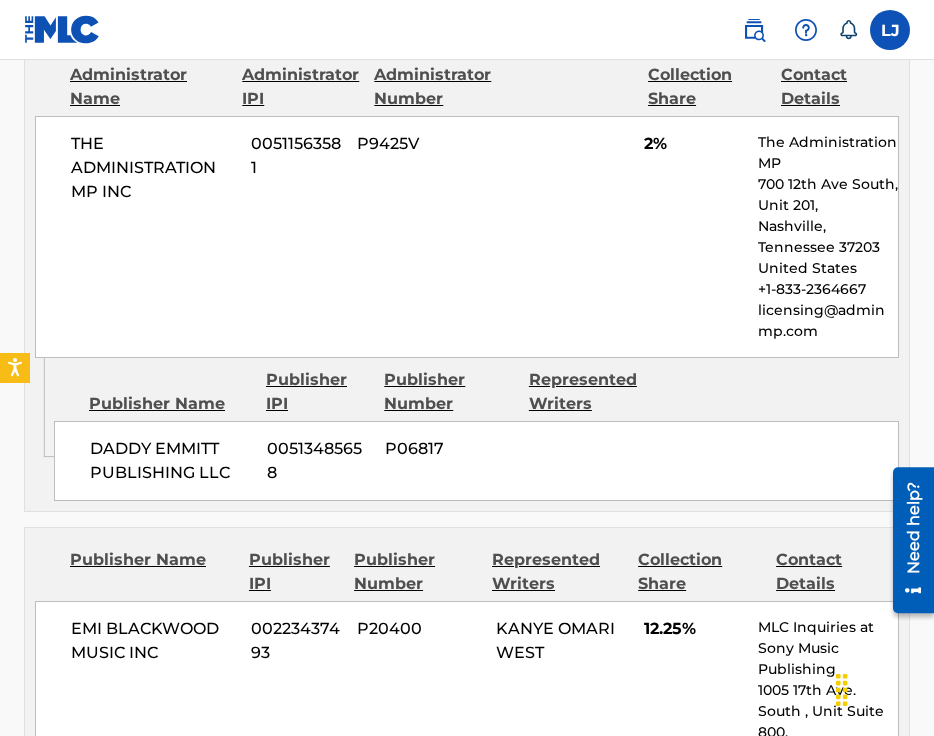 click on "The Administration MP" at bounding box center (828, 153) 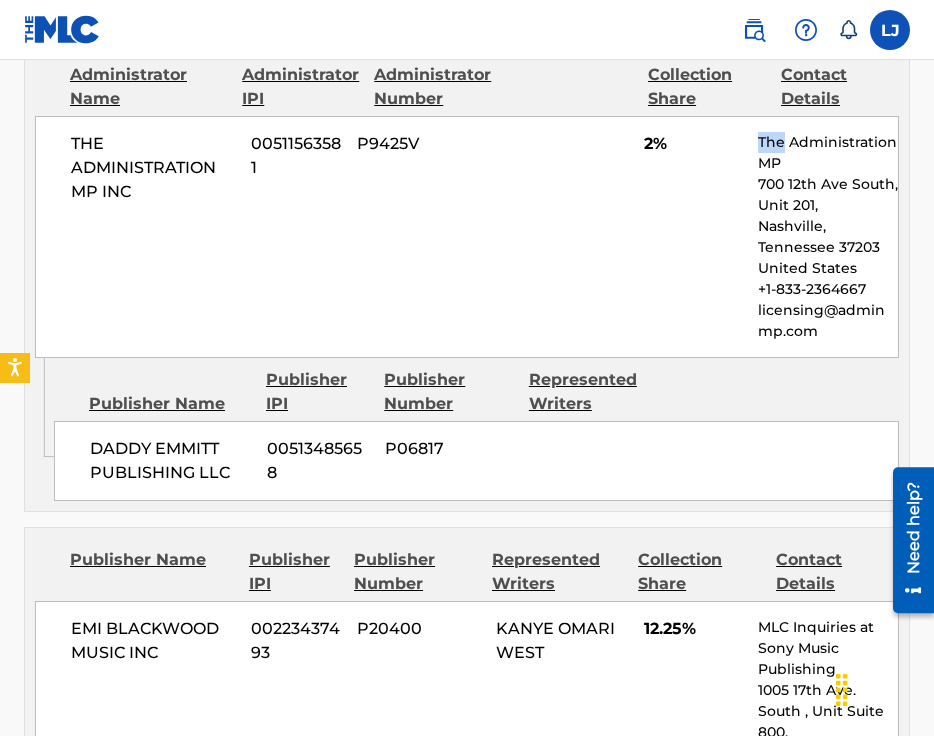 click on "The Administration MP" at bounding box center [828, 153] 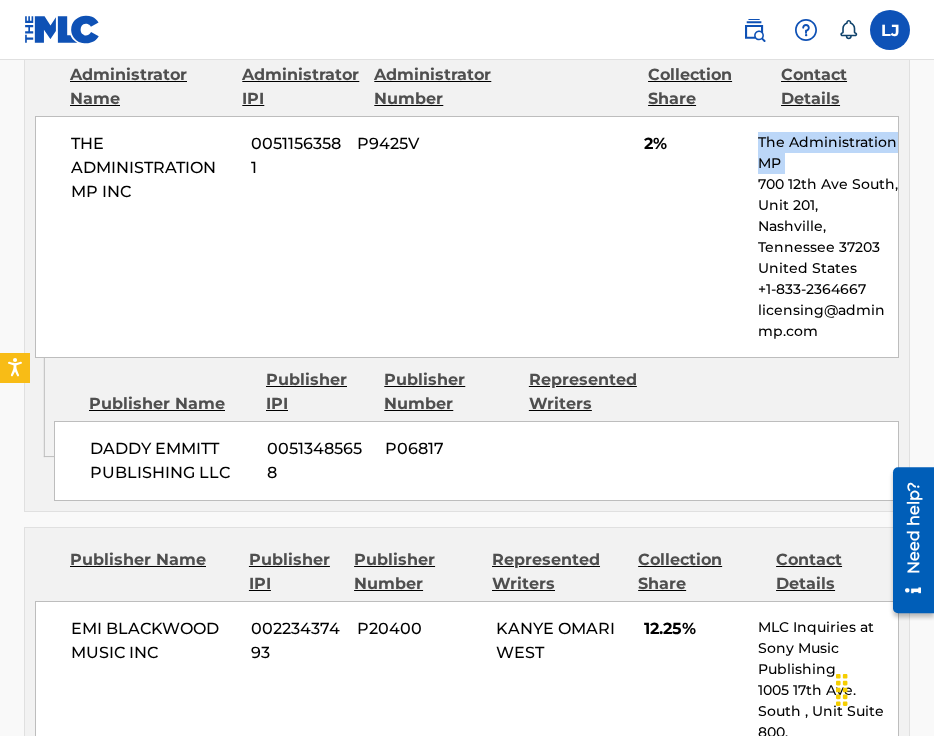 click on "The Administration MP" at bounding box center (828, 153) 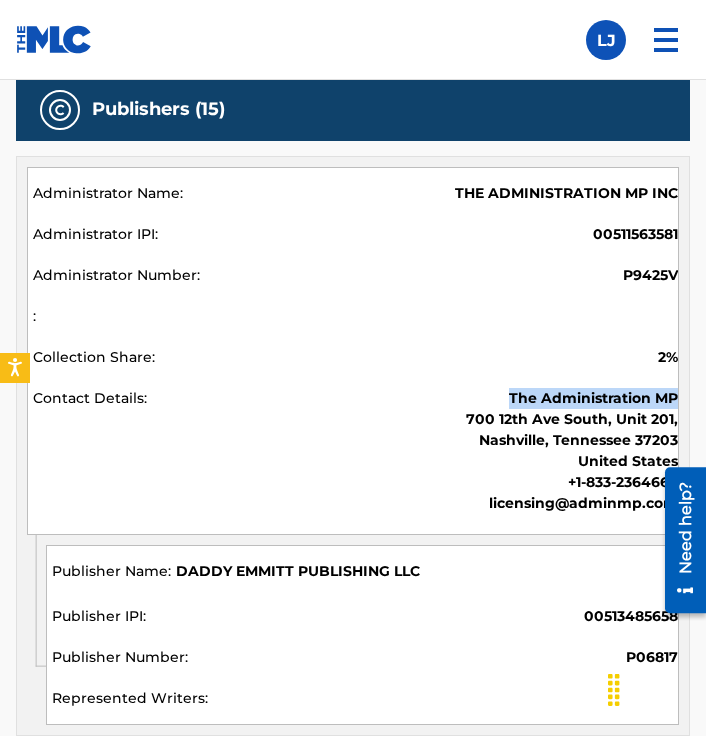 scroll, scrollTop: 1692, scrollLeft: 0, axis: vertical 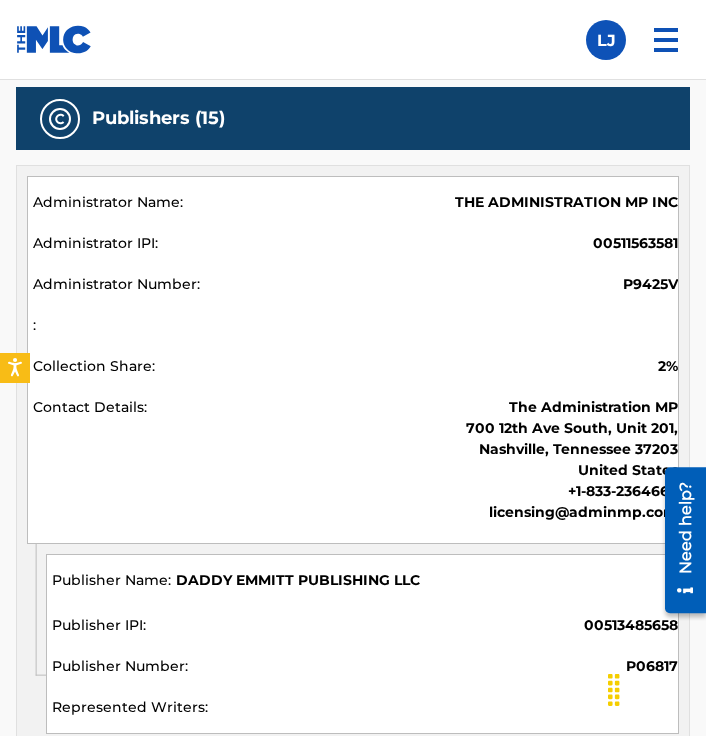 click at bounding box center [355, 328] 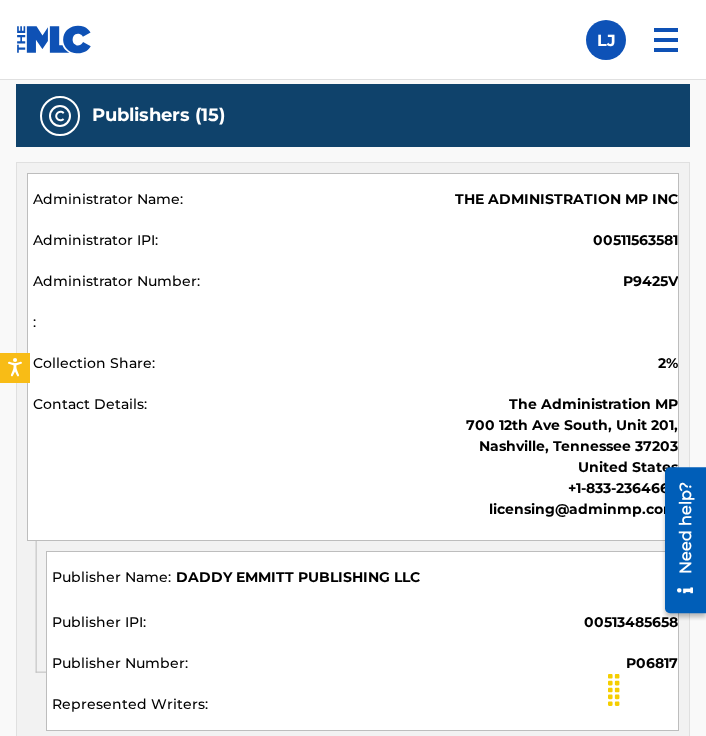 scroll, scrollTop: 1697, scrollLeft: 0, axis: vertical 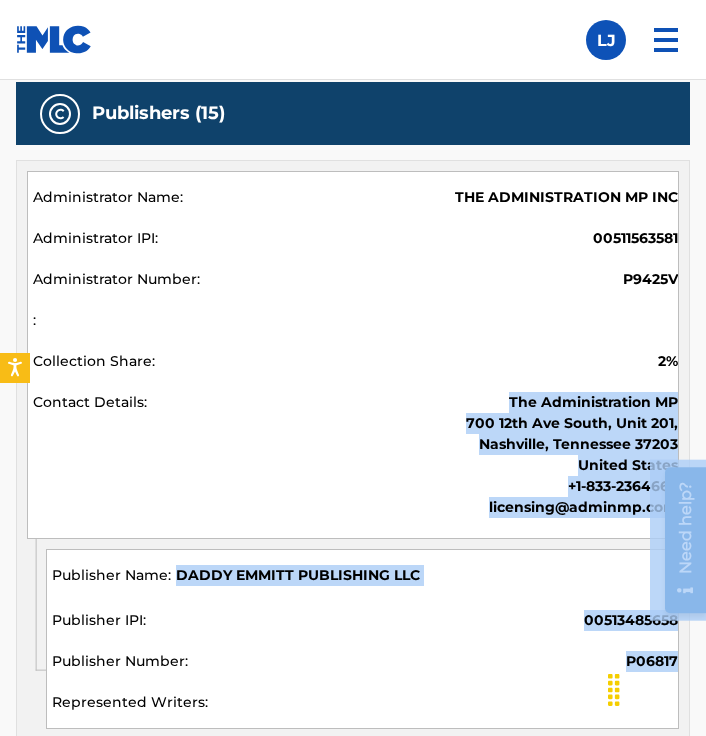 drag, startPoint x: 1161, startPoint y: 858, endPoint x: 676, endPoint y: 468, distance: 622.35443 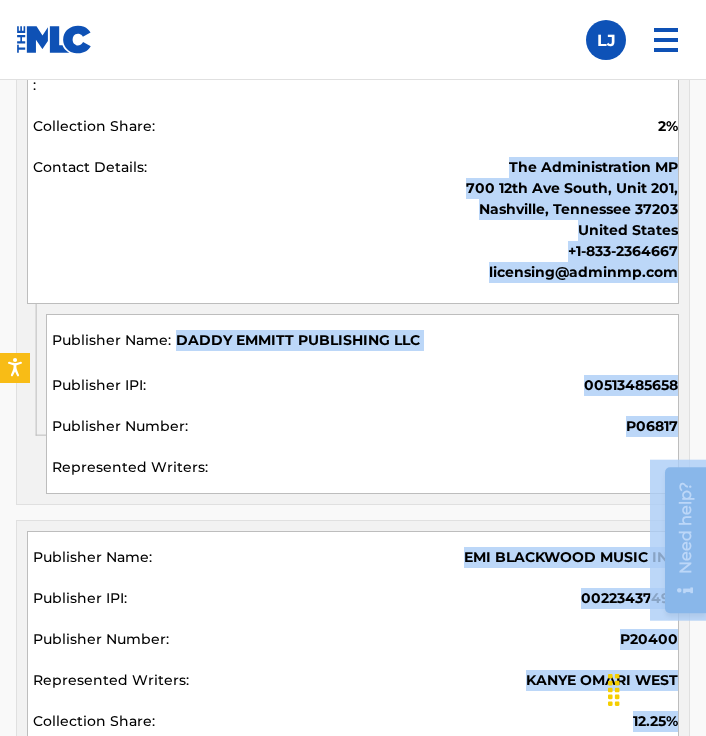 scroll, scrollTop: 1930, scrollLeft: 0, axis: vertical 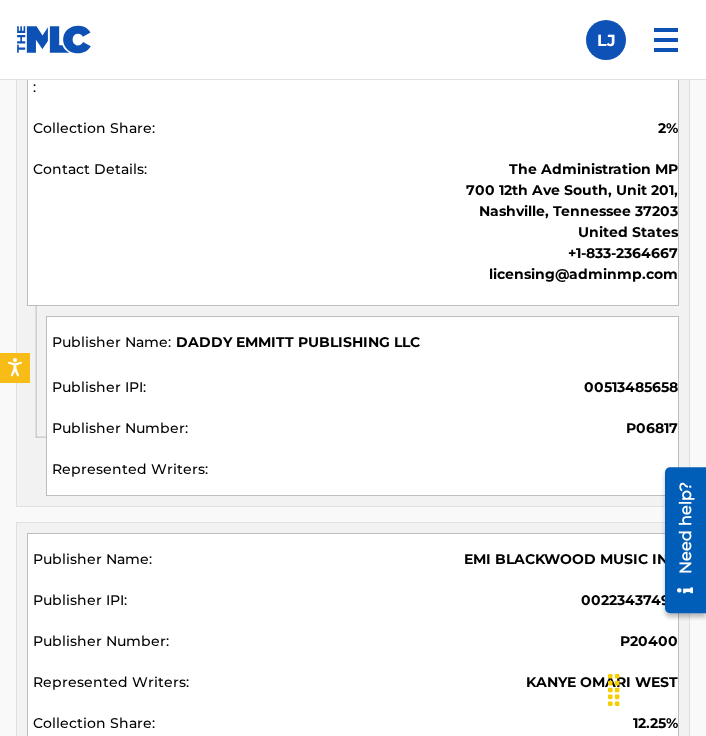 click on "Publishers   (15) Total shares:  60 % Administrator Name Administrator IPI Administrator Number Collection Share Contact Details THE ADMINISTRATION MP INC 00511563581 P9425V 2% The Administration MP 700 12th Ave South, Unit 201,  Nashville, Tennessee 37203 United States +1-833-2364667 licensing@adminmp.com Admin Original Publisher Connecting Line Publisher Name Publisher IPI Publisher Number Represented Writers DADDY EMMITT PUBLISHING LLC 00513485658 P06817 Publisher Name Publisher IPI Publisher Number Represented Writers Collection Share Contact Details EMI BLACKWOOD MUSIC INC 00223437493 P20400 KANYE OMARI WEST 12.25% MLC Inquiries at Sony Music Publishing 1005 17th Ave. South , Unit Suite 800,  Nashville, Tennessee 37212 United States +1-615-7268300 info@sonymusicpub.com Administrator Name Administrator IPI Administrator Number Collection Share Contact Details SONY/ATV SONGS LLC 00187062752 P8301A 3.8% MLC Inquiries at Sony Music Publishing 1005 17th Ave. South , Unit Suite 800,  Nashville, Tennessee 37212" at bounding box center [353, 3572] 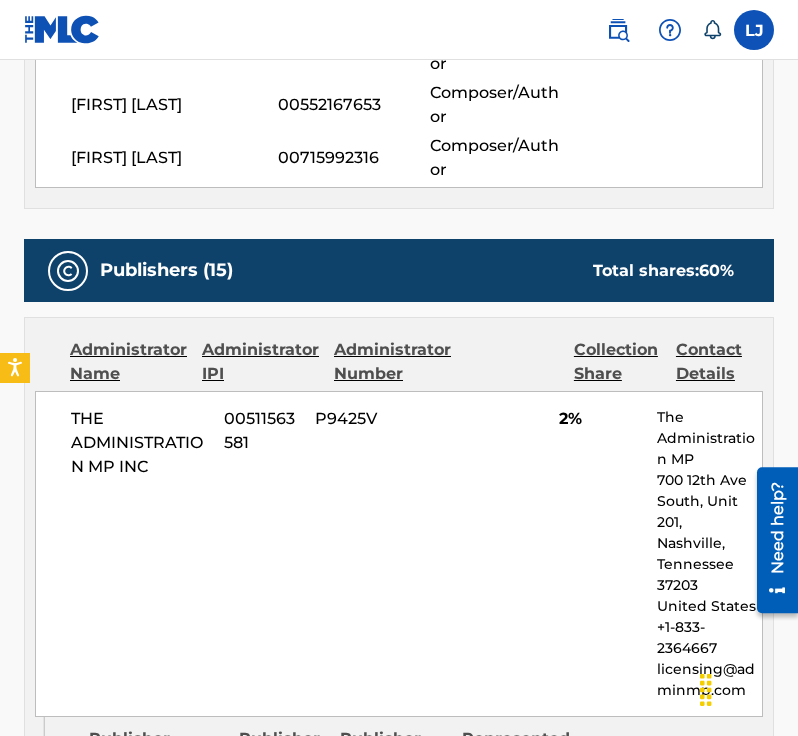 scroll, scrollTop: 1252, scrollLeft: 0, axis: vertical 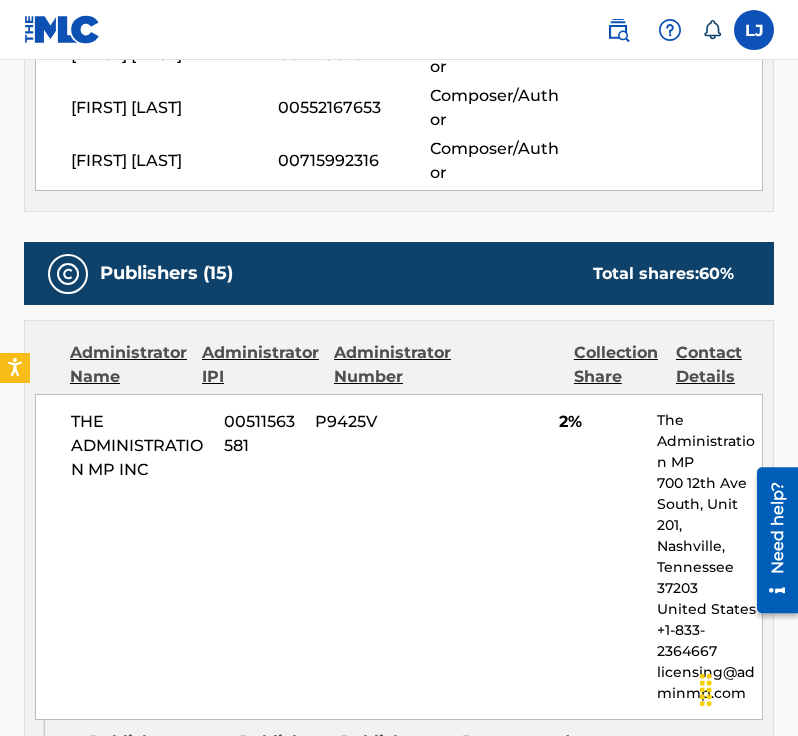 click on "60 %" at bounding box center [716, 273] 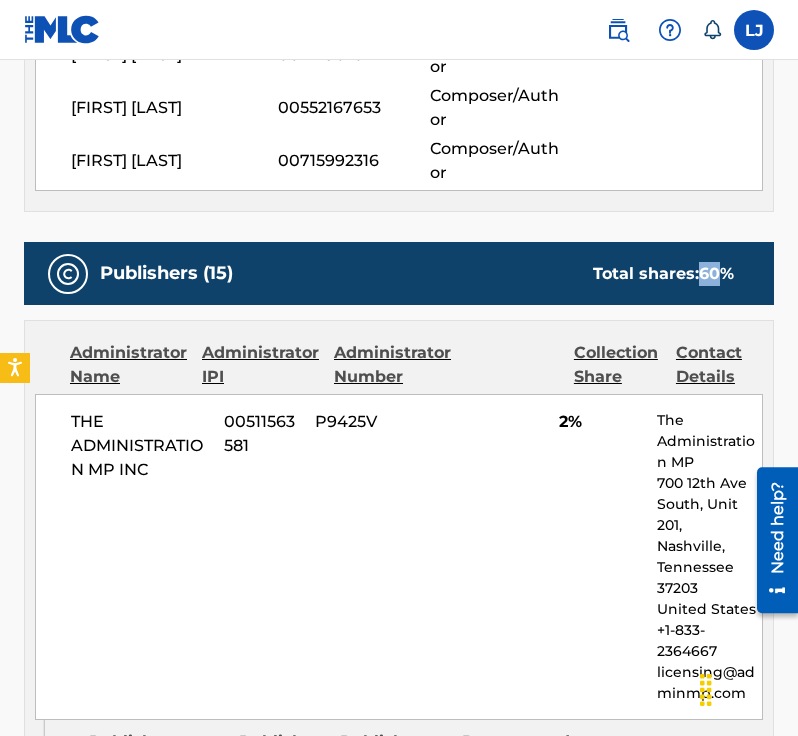 click on "60 %" at bounding box center [716, 273] 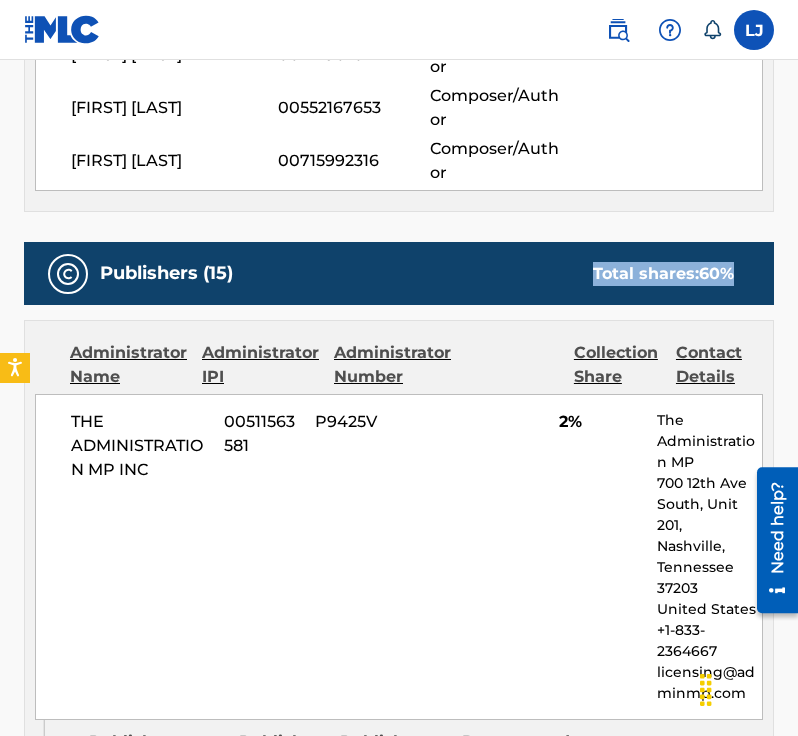 click on "60 %" at bounding box center [716, 273] 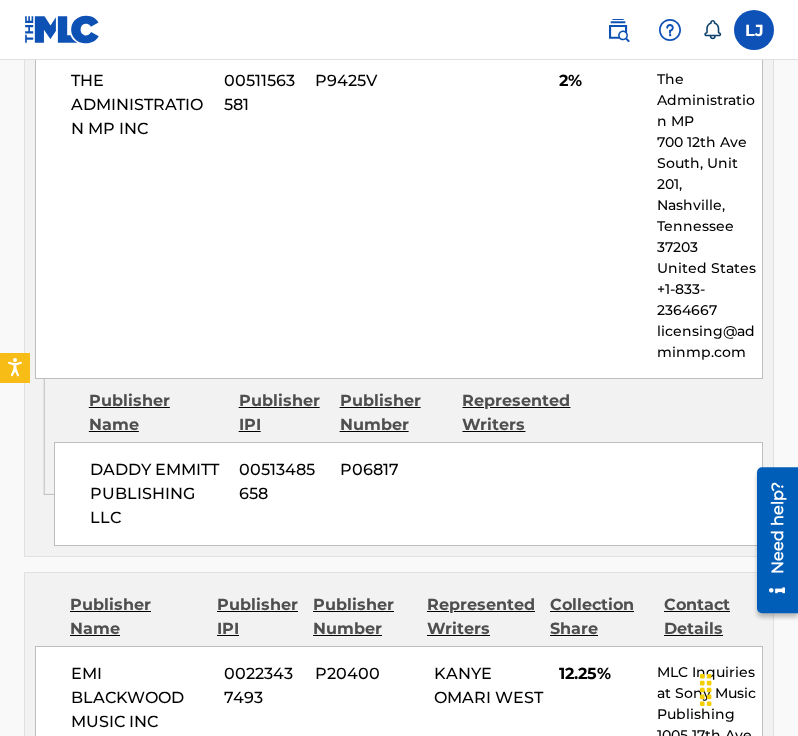 scroll, scrollTop: 1695, scrollLeft: 0, axis: vertical 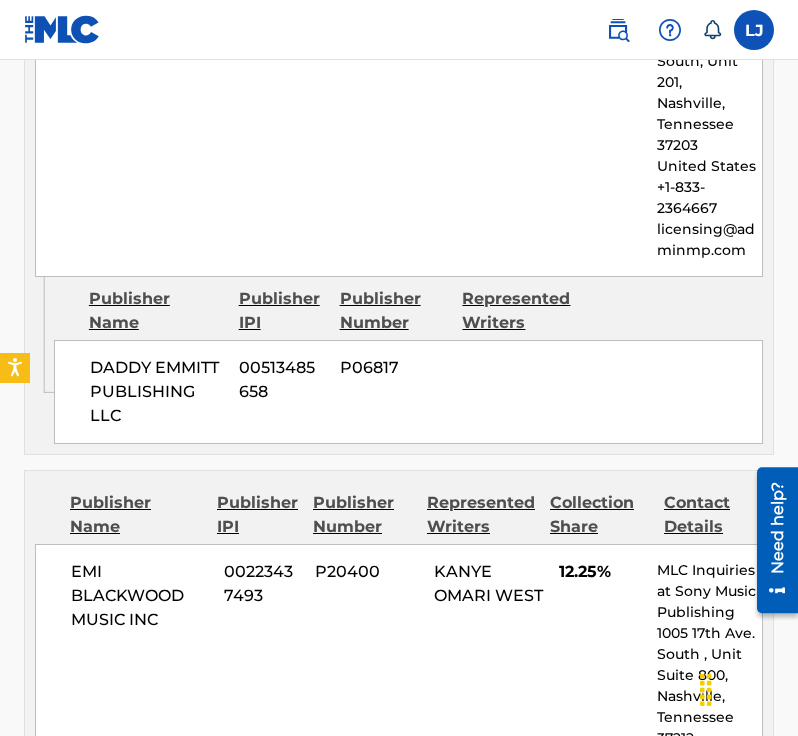 click on "DADDY EMMITT PUBLISHING LLC 00513485658 P06817" at bounding box center (408, 392) 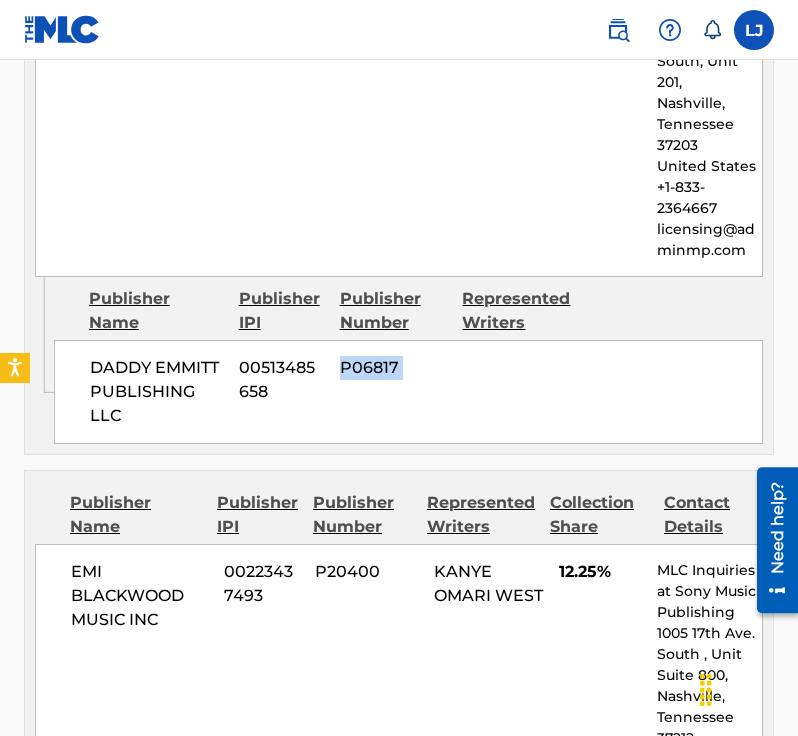 click on "DADDY EMMITT PUBLISHING LLC 00513485658 P06817" at bounding box center (408, 392) 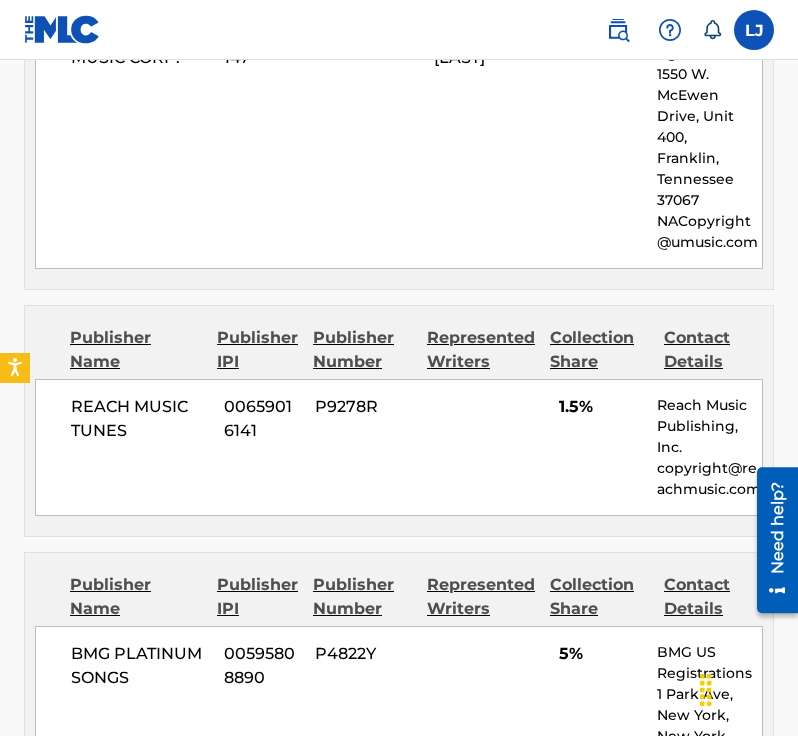 scroll, scrollTop: 4638, scrollLeft: 0, axis: vertical 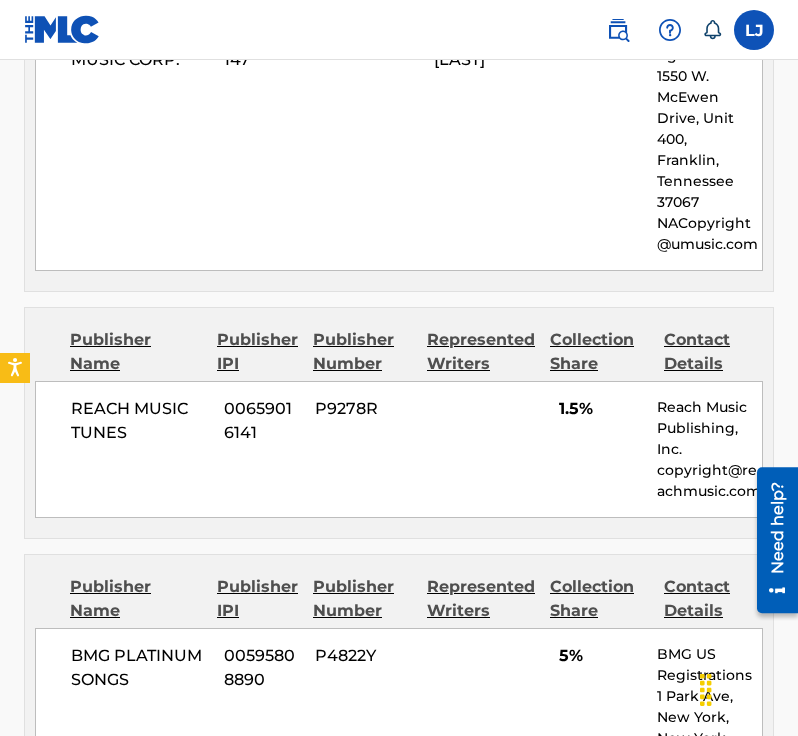click on "00659016141" at bounding box center (262, 421) 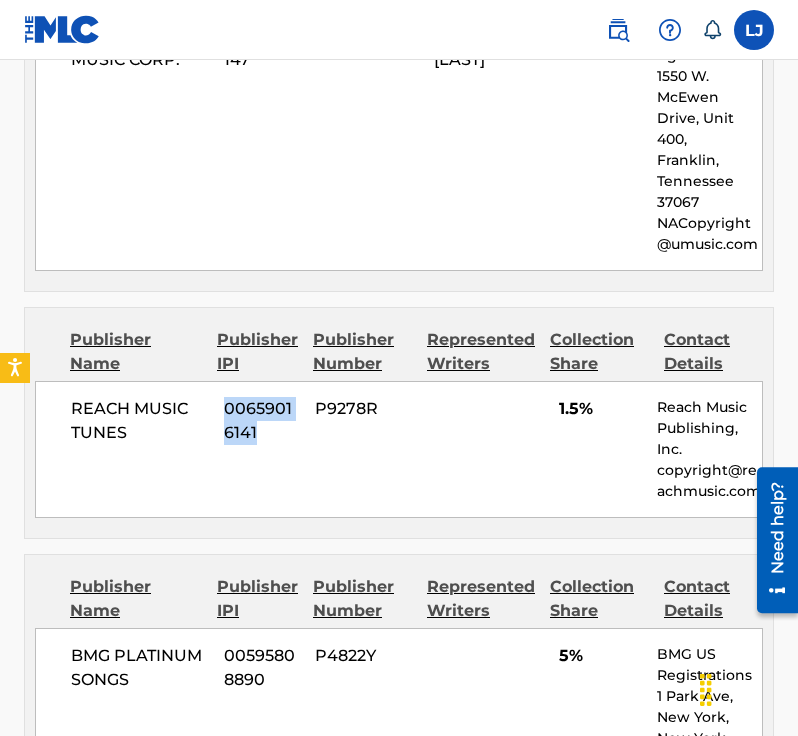 click on "00659016141" at bounding box center [262, 421] 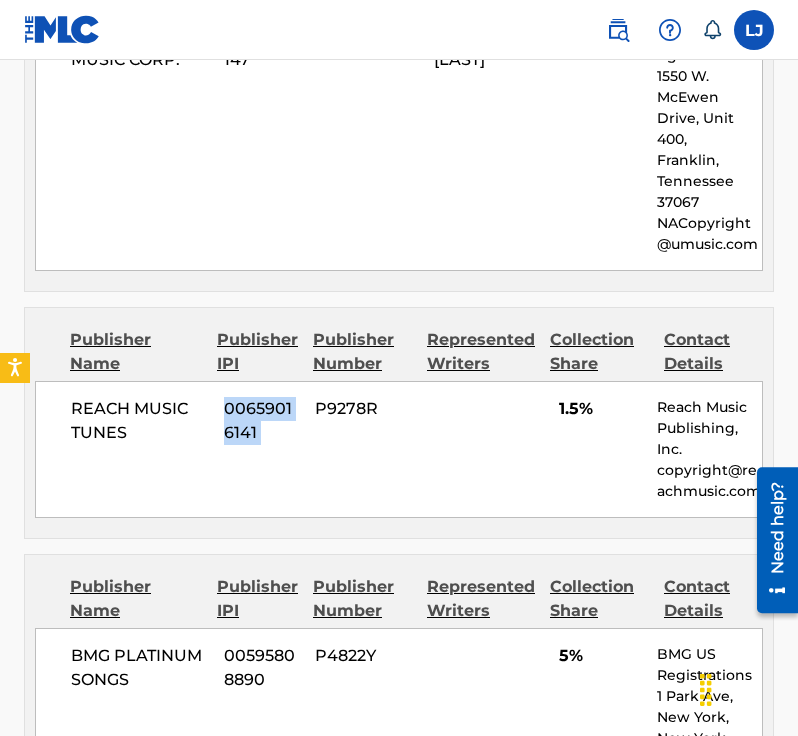 click on "00659016141" at bounding box center [262, 421] 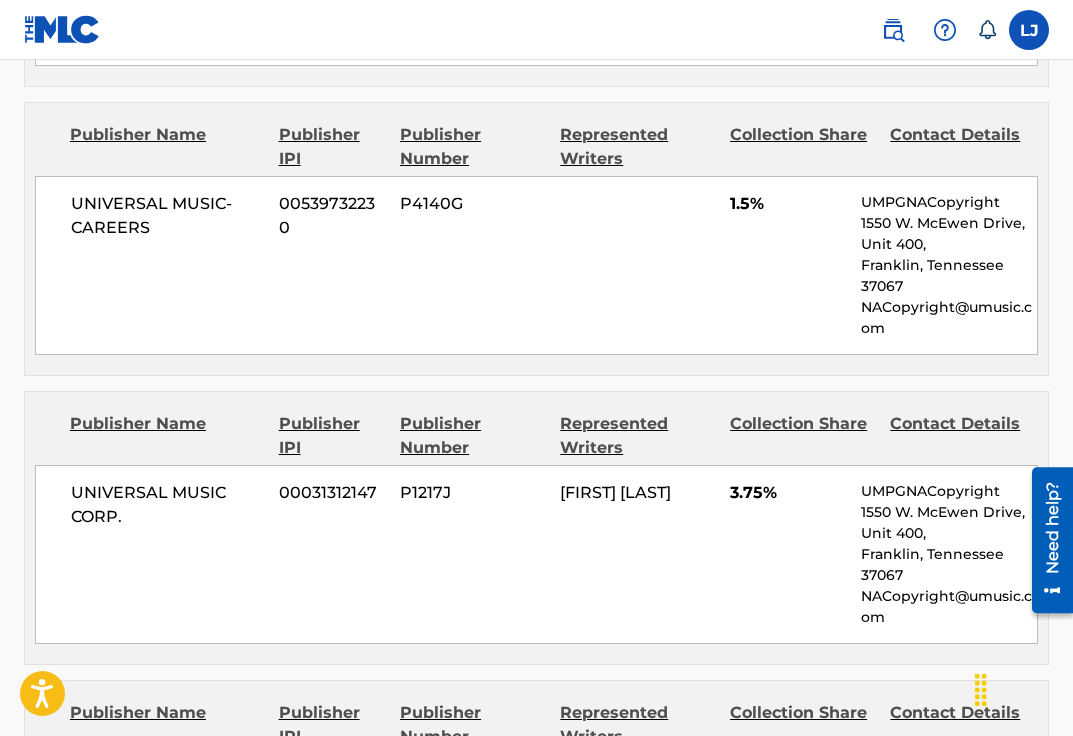 scroll, scrollTop: 3089, scrollLeft: 0, axis: vertical 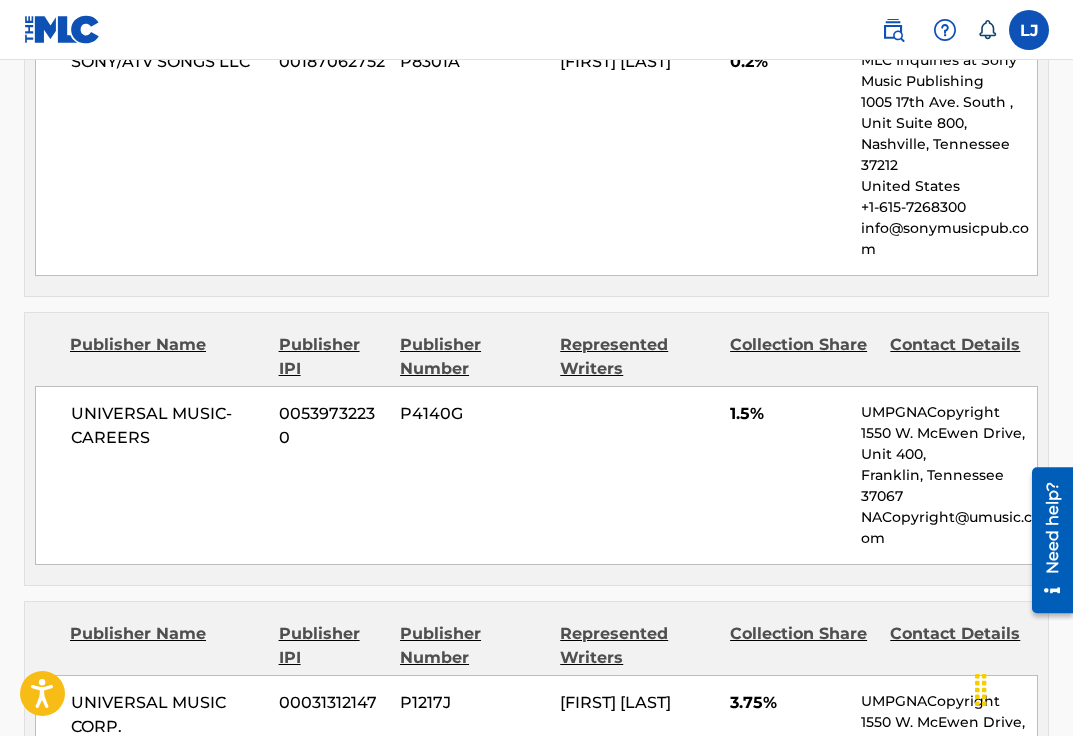 click on "Need help?" at bounding box center (1052, 527) 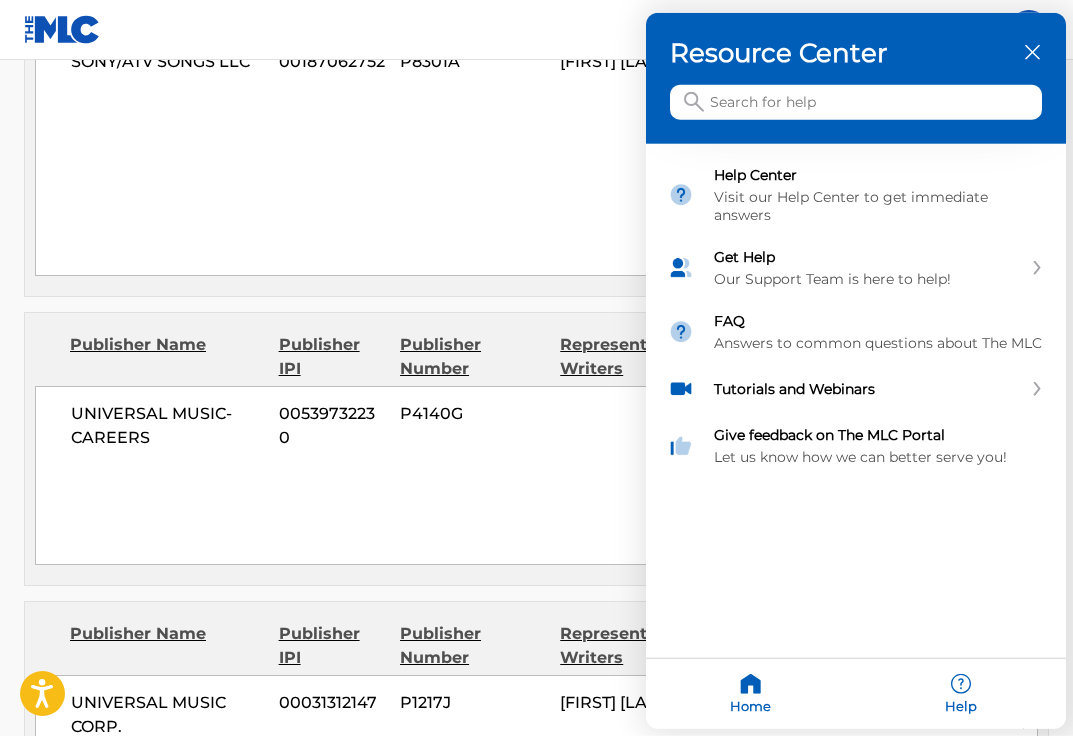 click 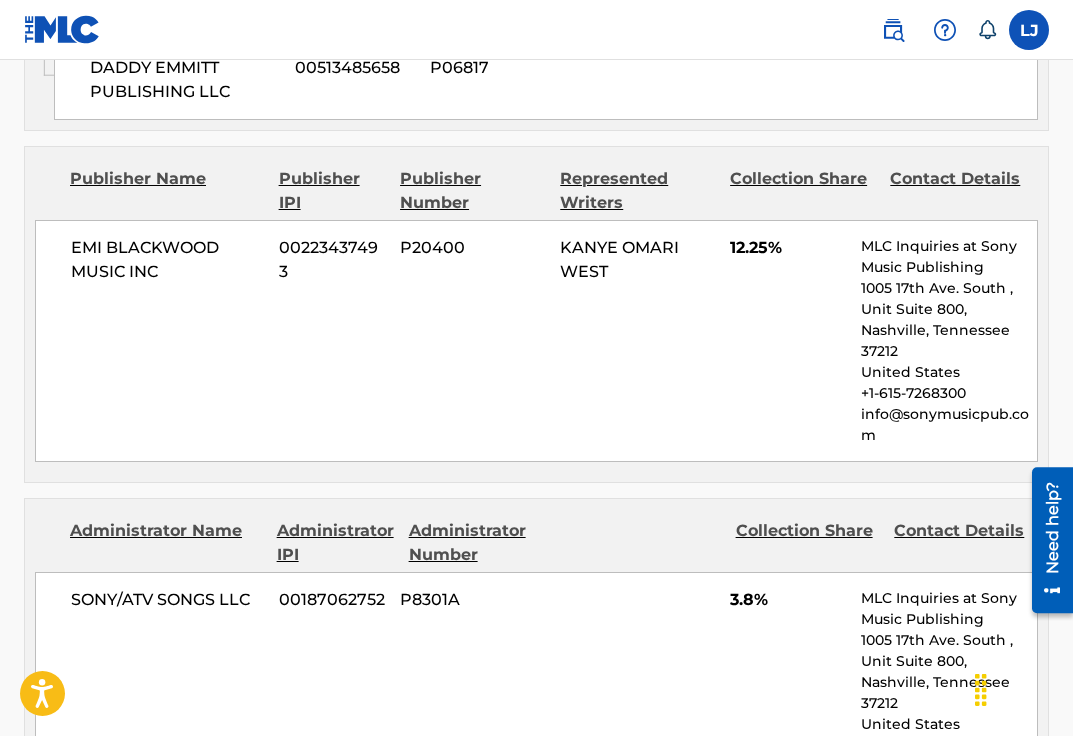 scroll, scrollTop: 1606, scrollLeft: 0, axis: vertical 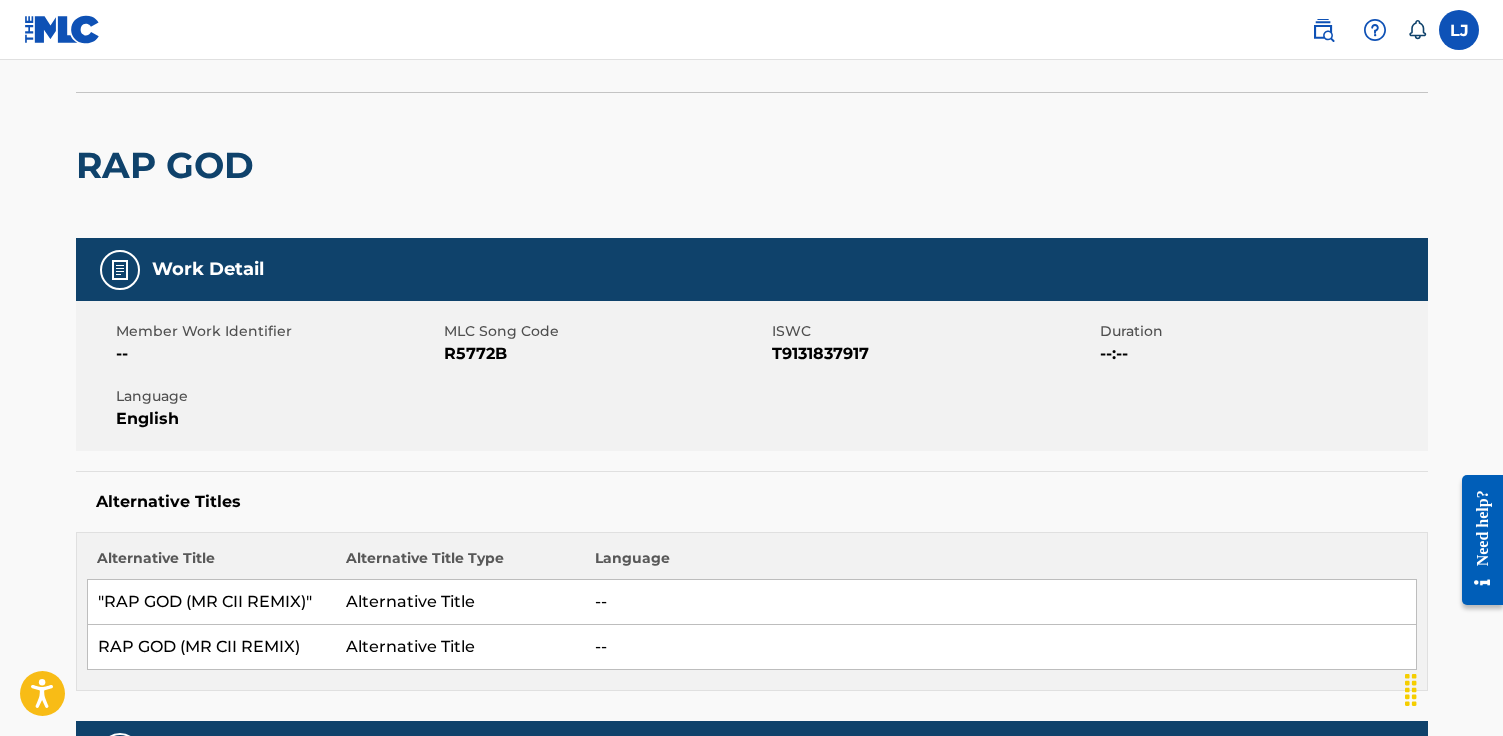 click at bounding box center [62, 29] 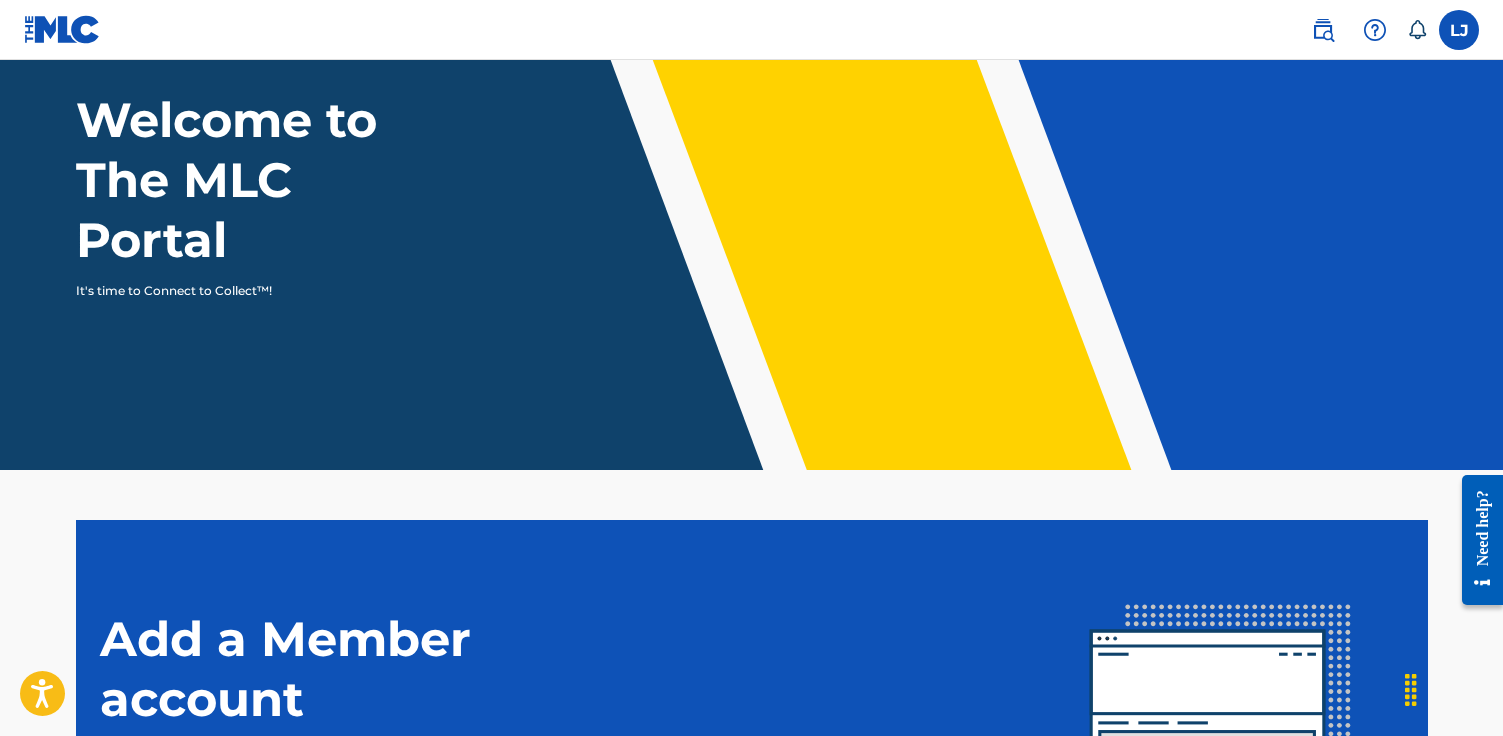 scroll, scrollTop: 168, scrollLeft: 0, axis: vertical 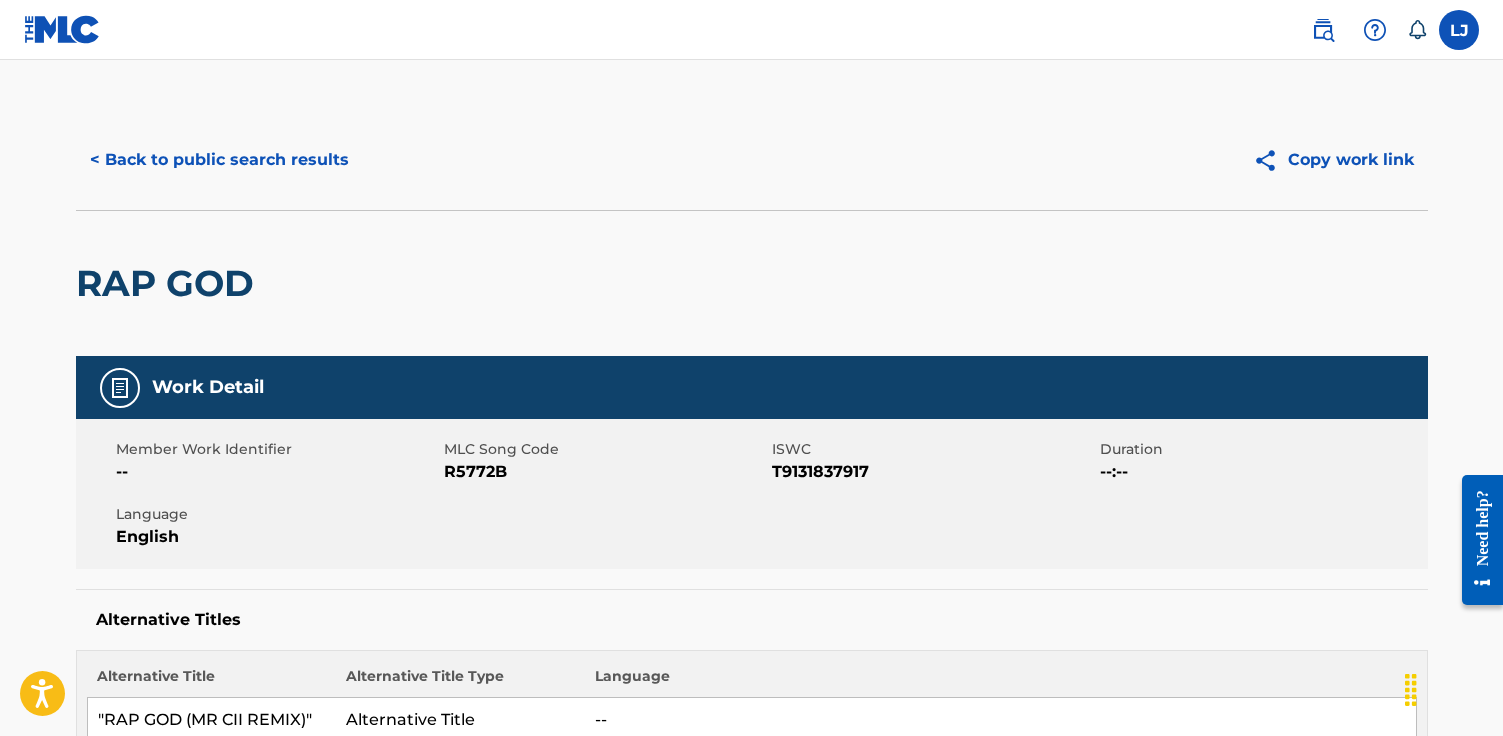 click on "< Back to public search results" at bounding box center (219, 160) 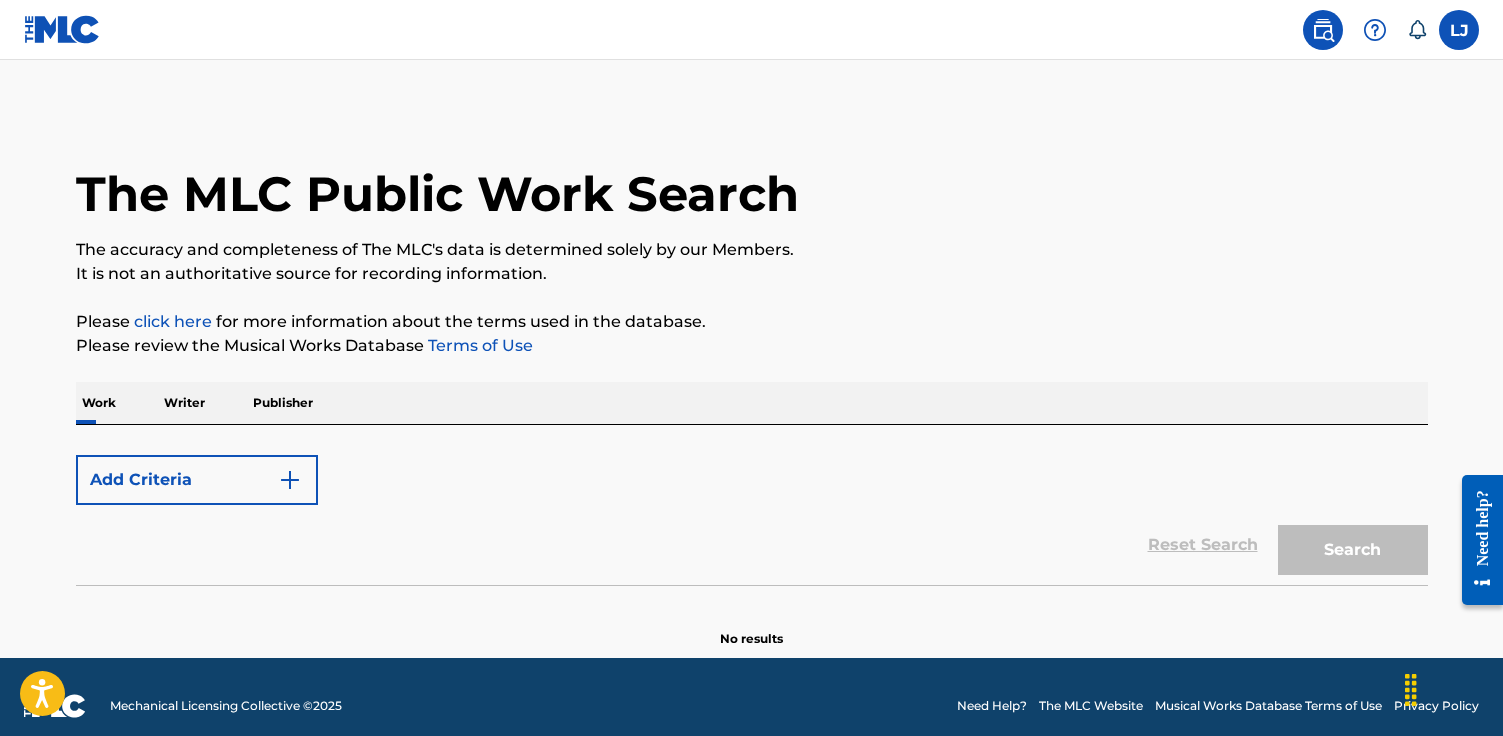scroll, scrollTop: 18, scrollLeft: 0, axis: vertical 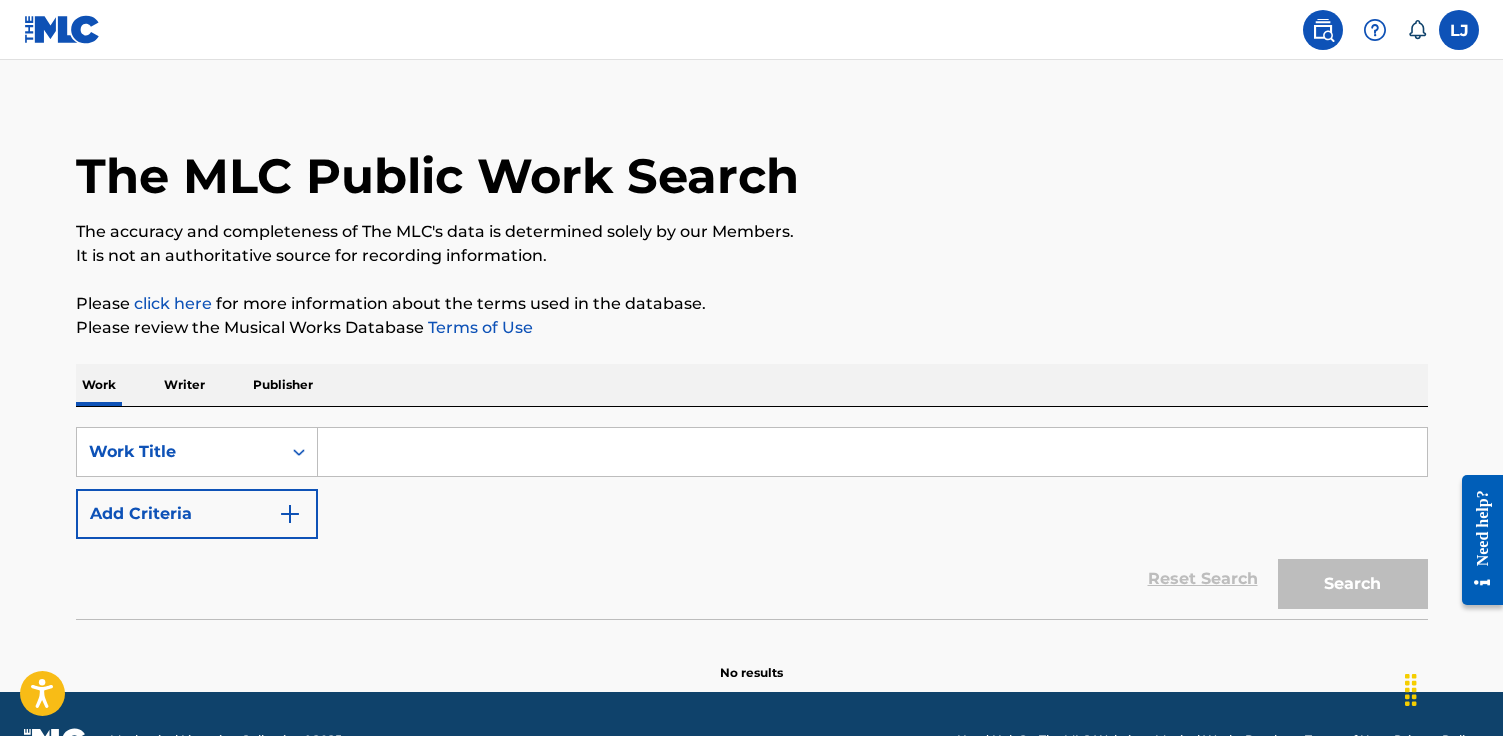 click at bounding box center [872, 452] 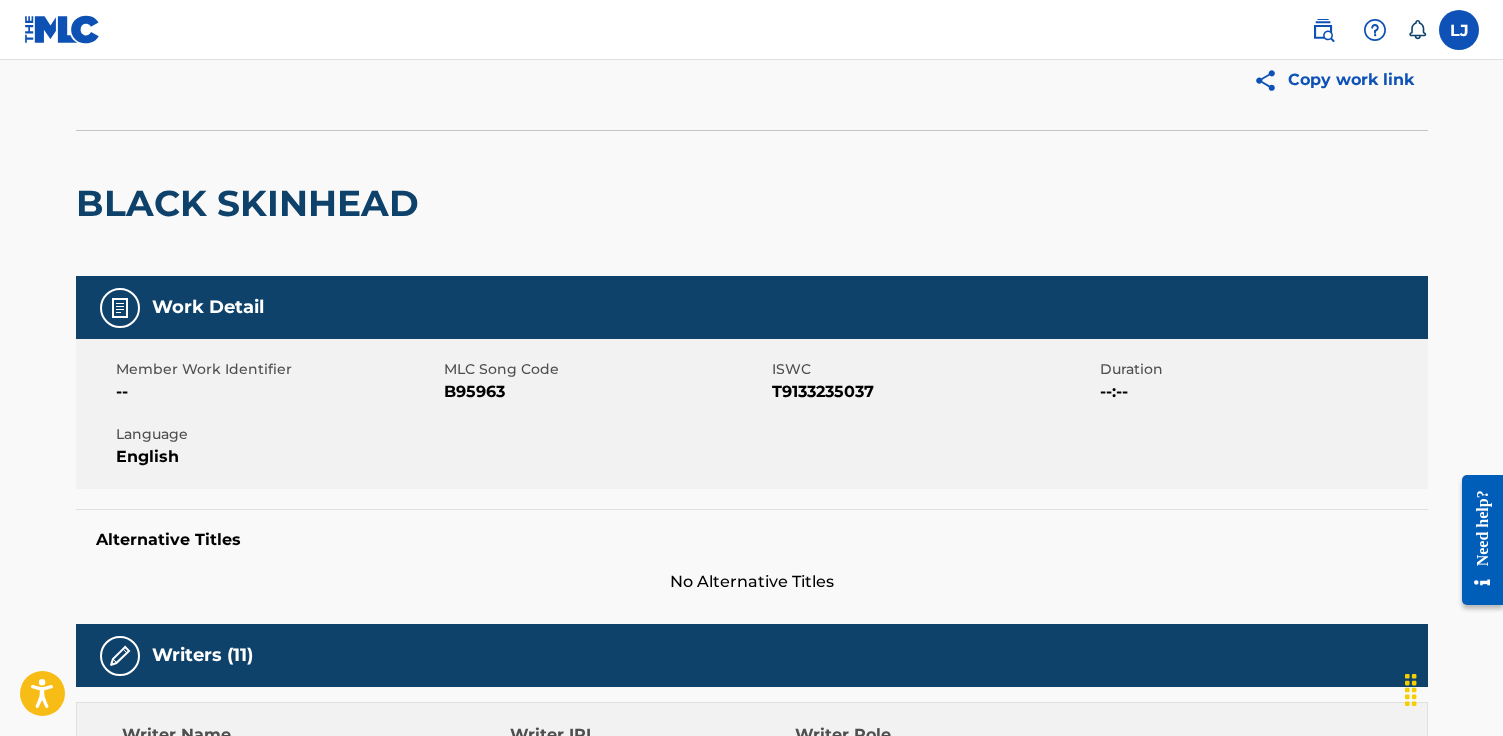 scroll, scrollTop: 121, scrollLeft: 0, axis: vertical 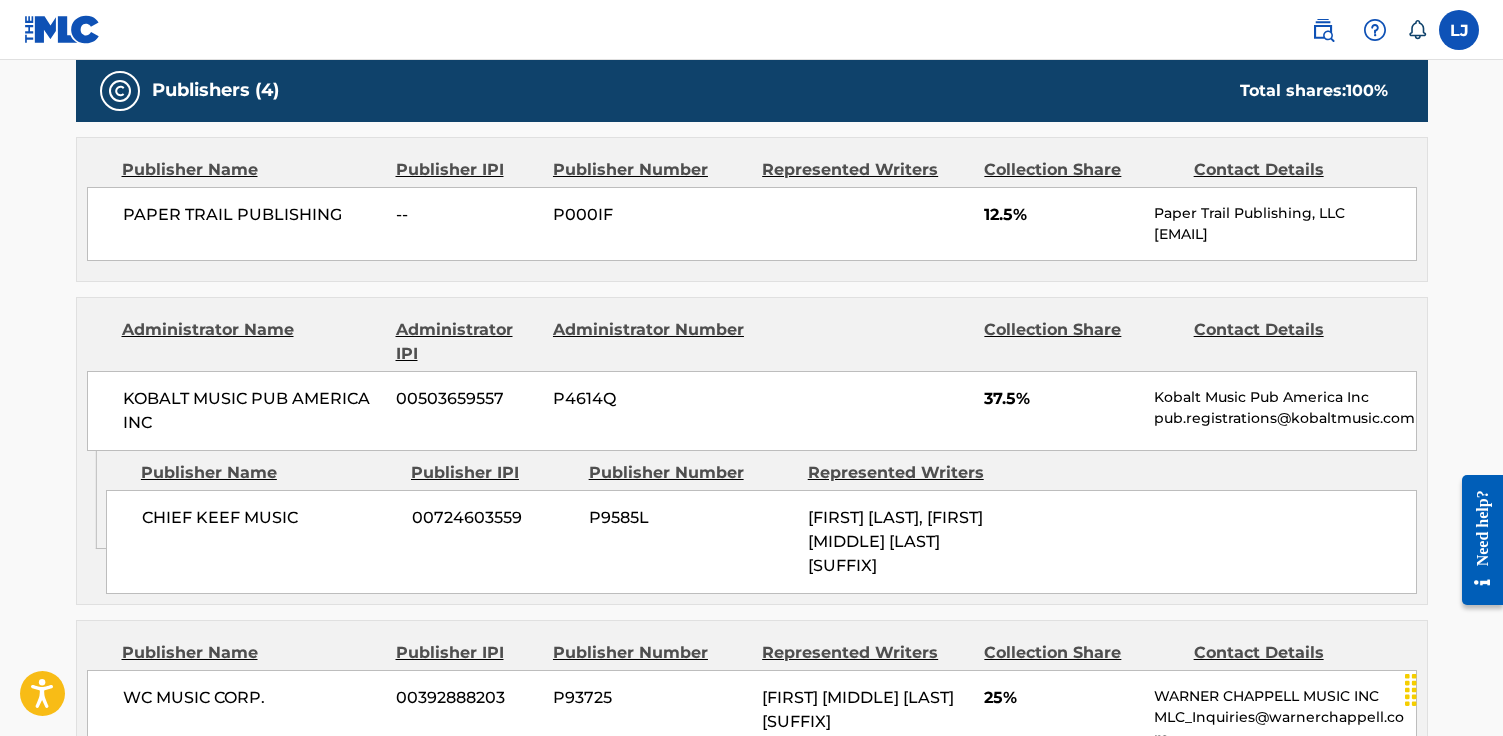 click on "PAPER TRAIL PUBLISHING" at bounding box center (252, 215) 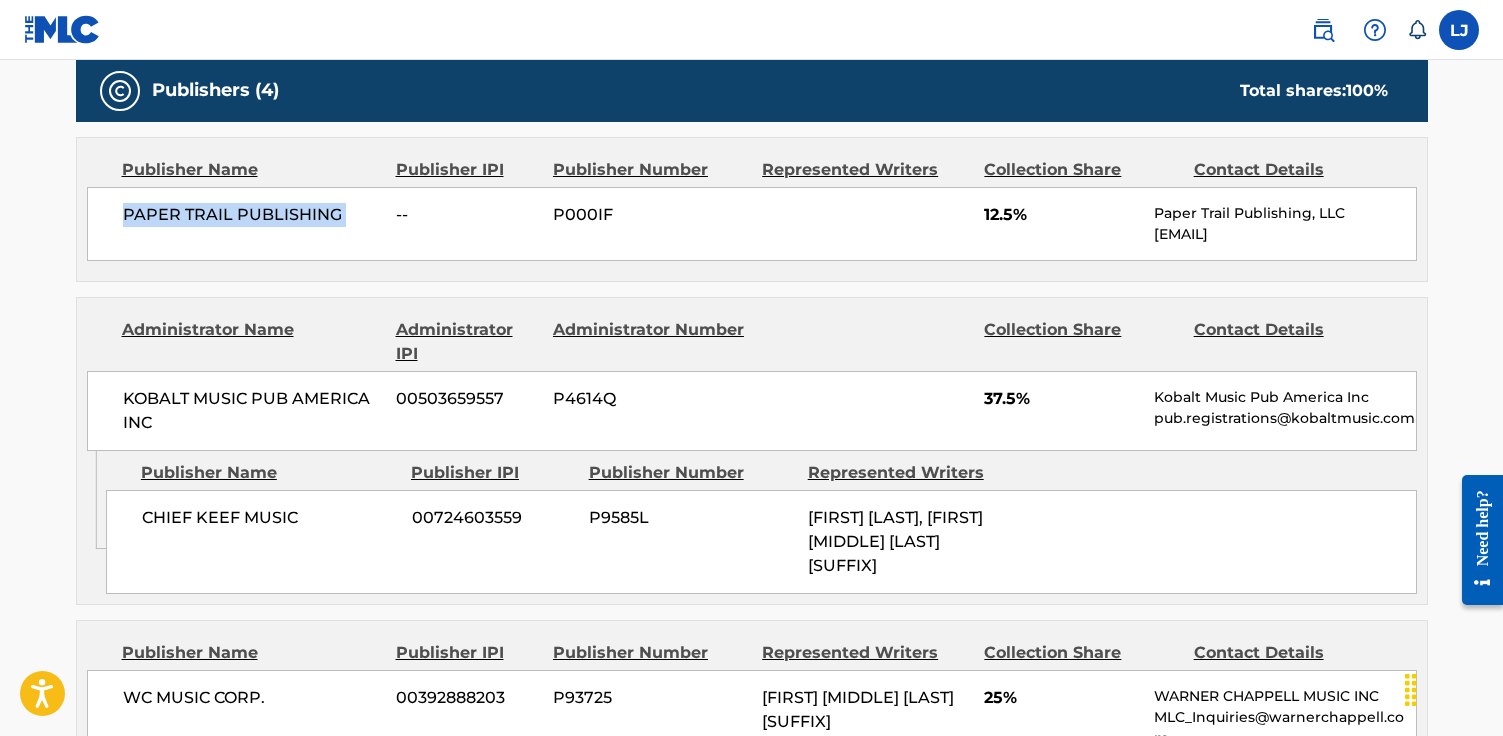 click on "PAPER TRAIL PUBLISHING" at bounding box center [252, 215] 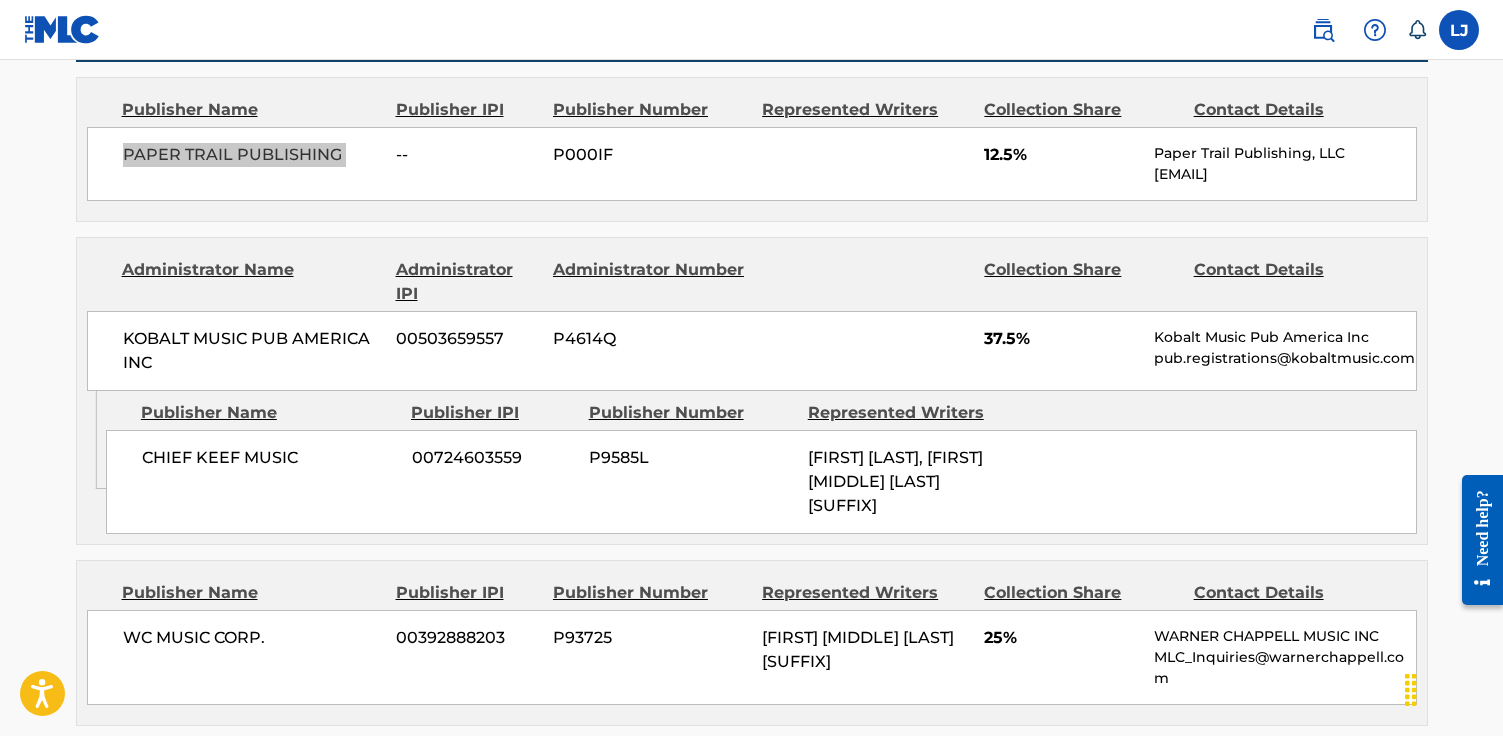 scroll, scrollTop: 1069, scrollLeft: 0, axis: vertical 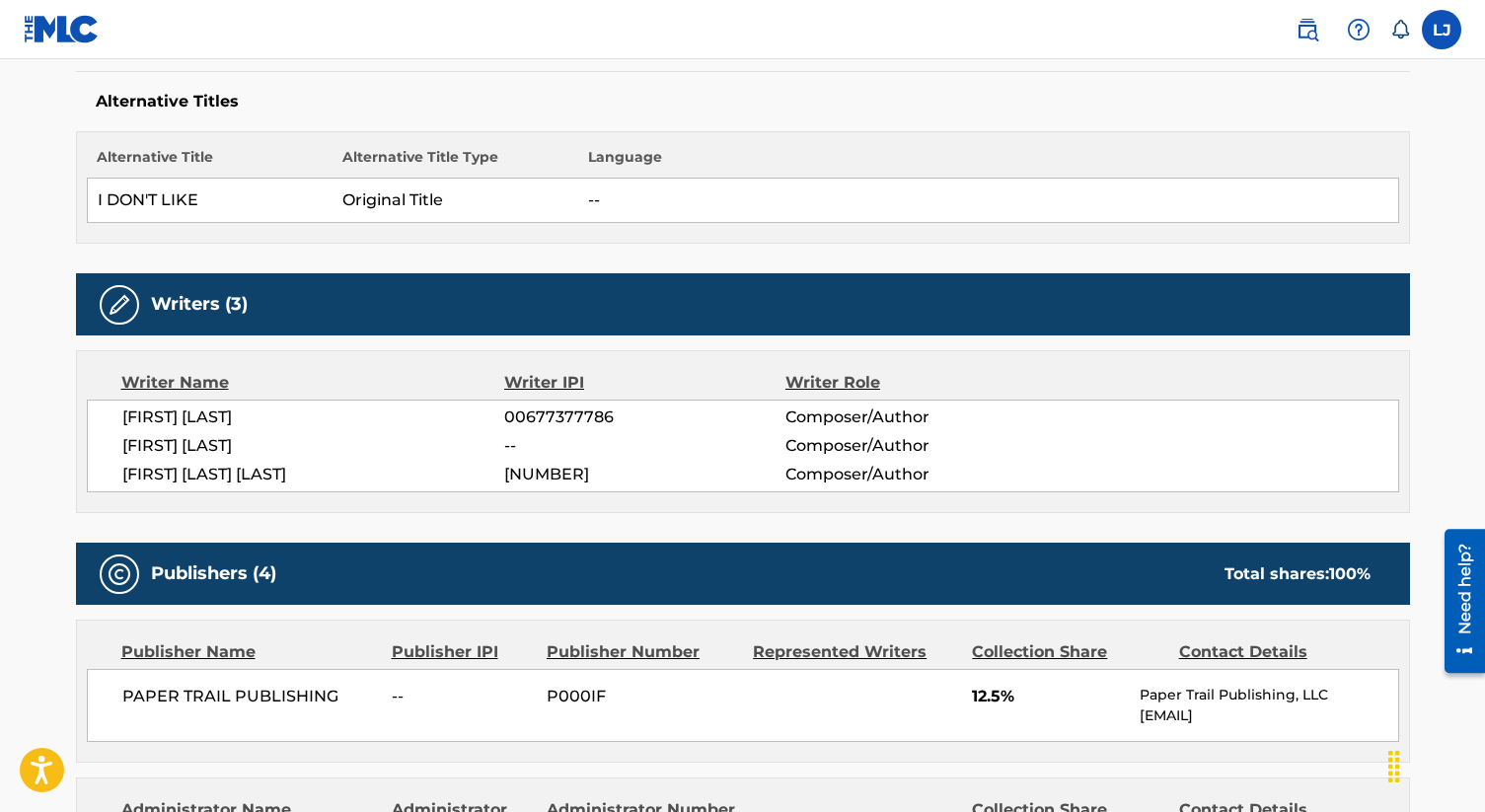 click on "Writer Name" at bounding box center (313, 383) 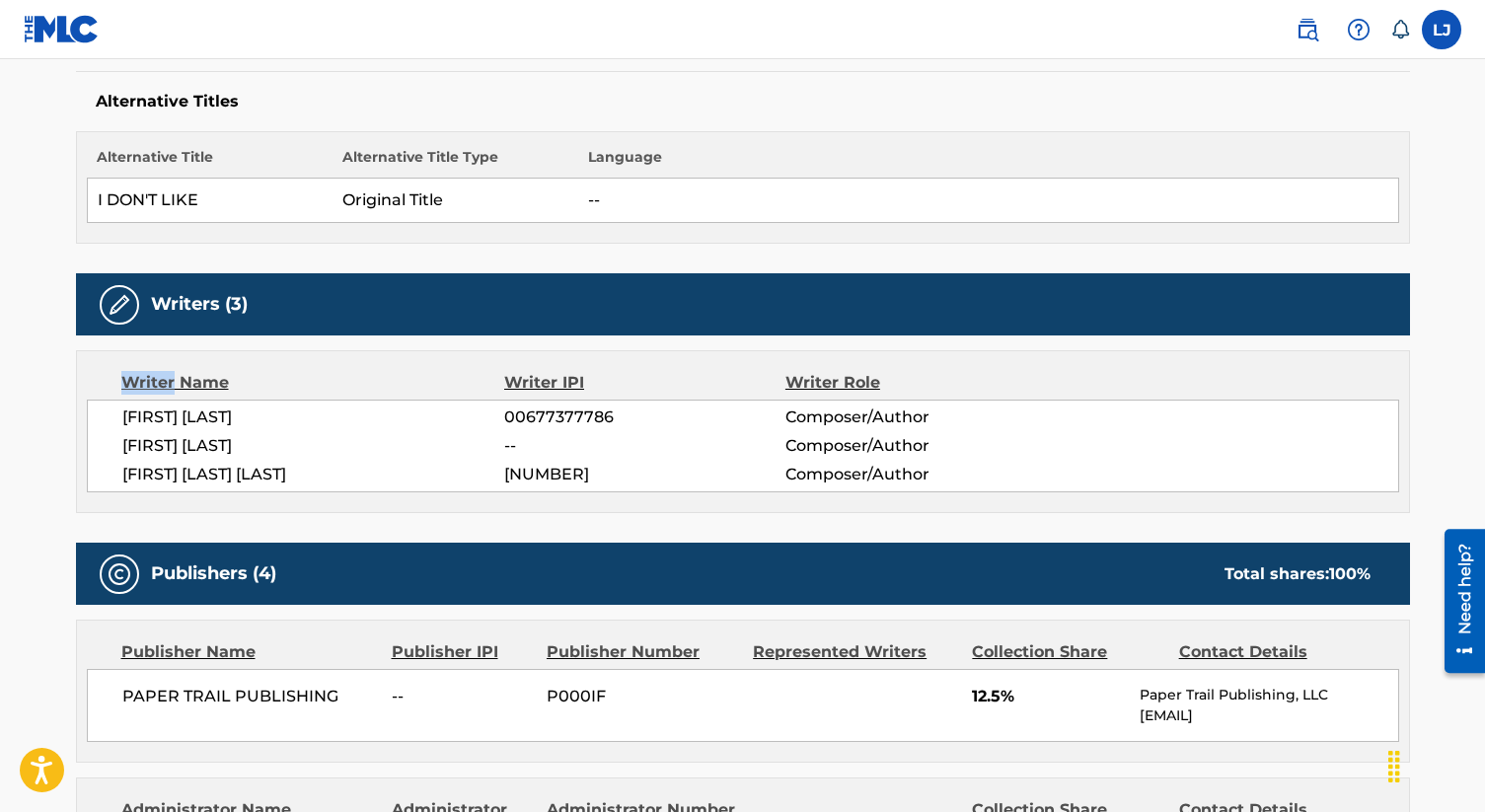 click on "Writer Name" at bounding box center (313, 383) 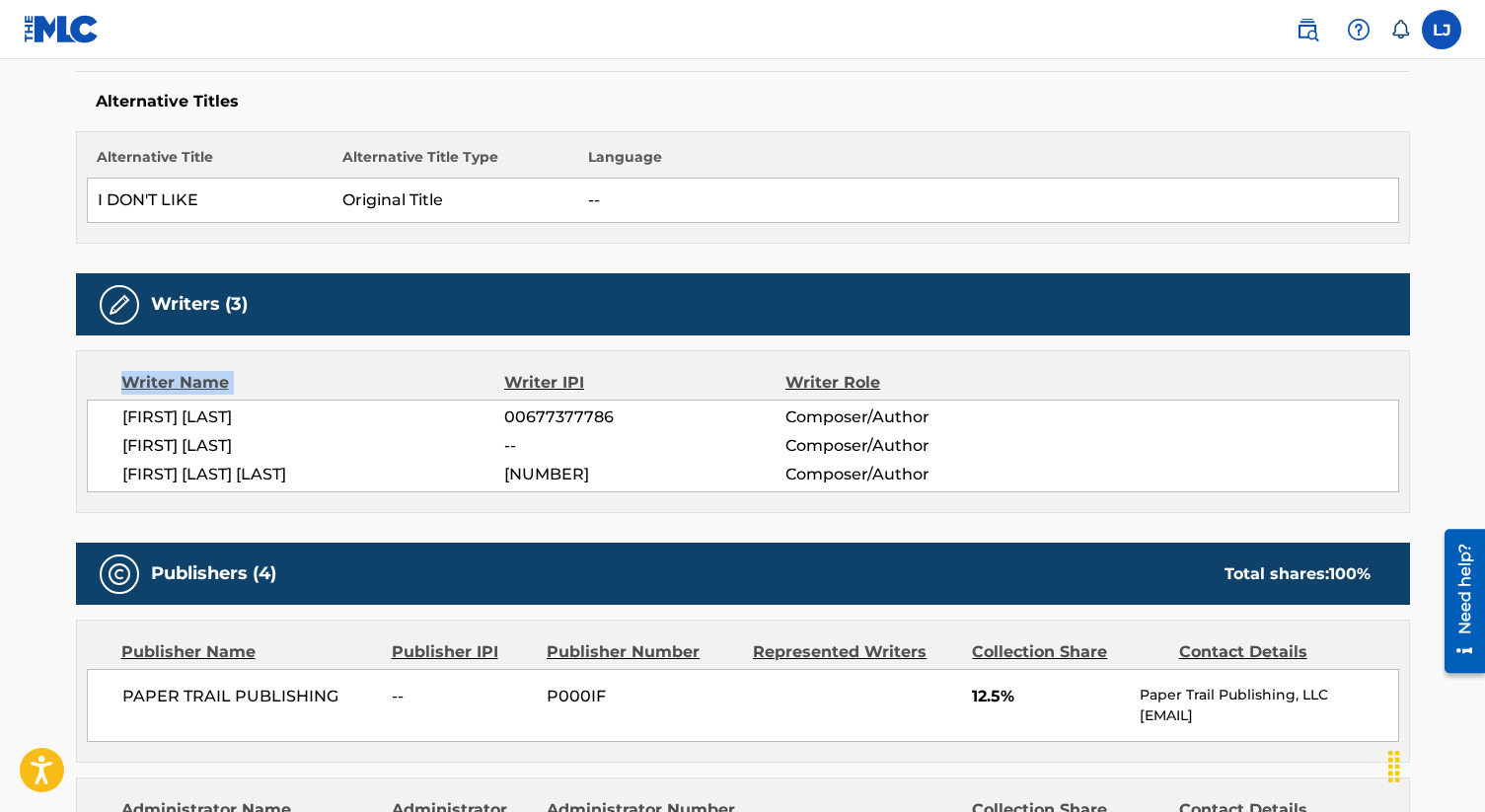 click on "Writer Name" at bounding box center [313, 383] 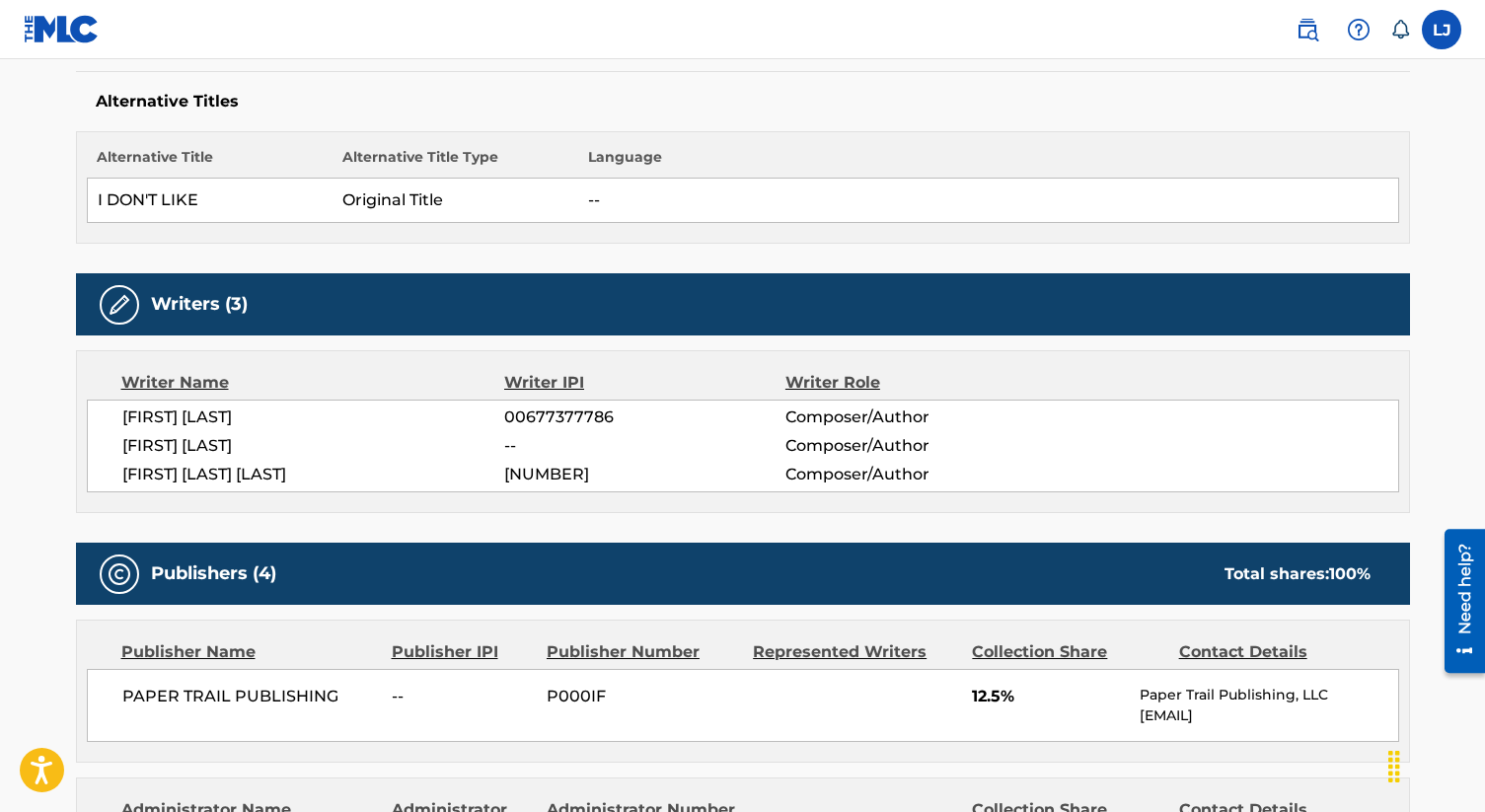 click on "Writers   (3)" at bounding box center (199, 304) 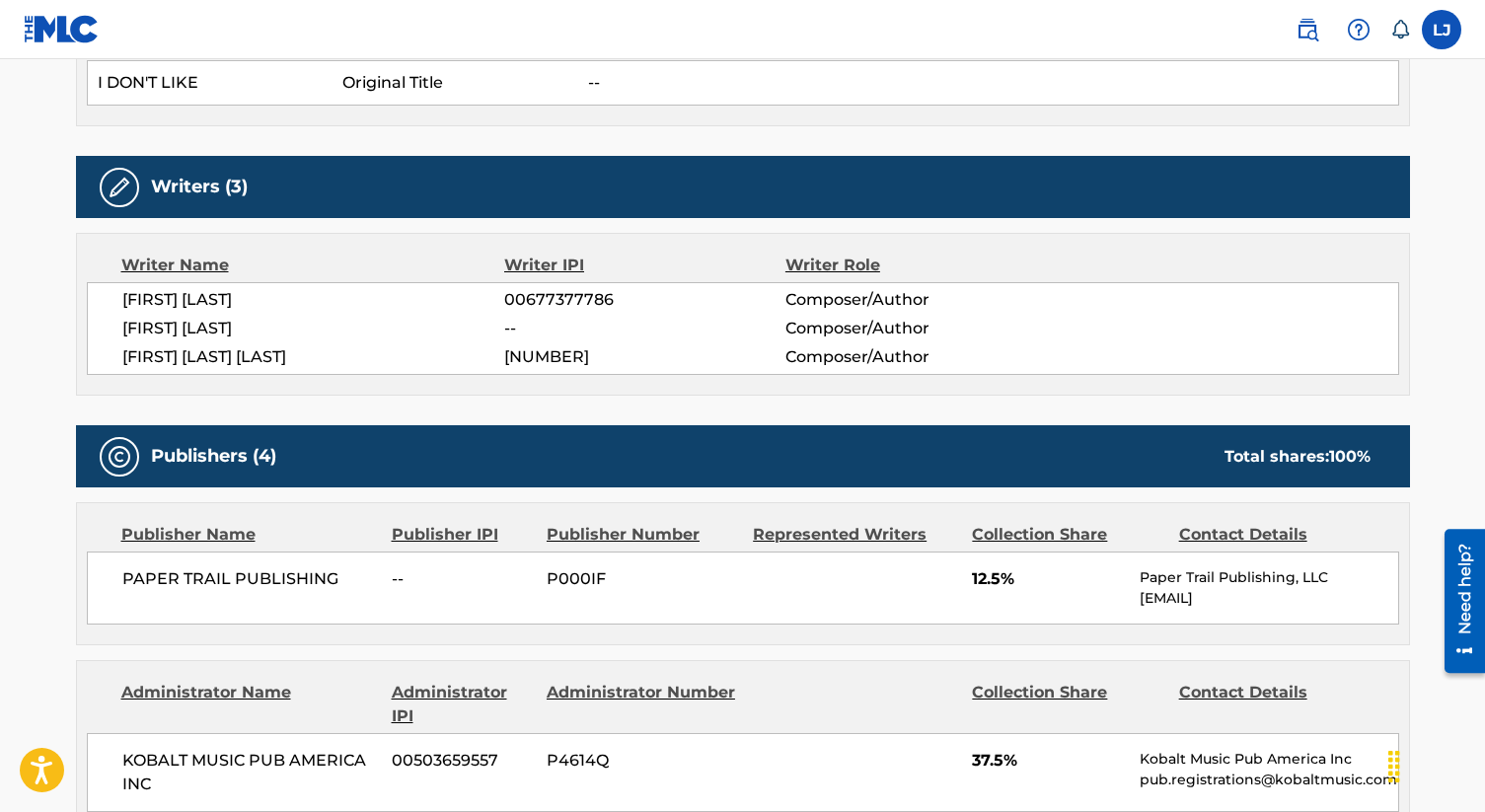 scroll, scrollTop: 628, scrollLeft: 0, axis: vertical 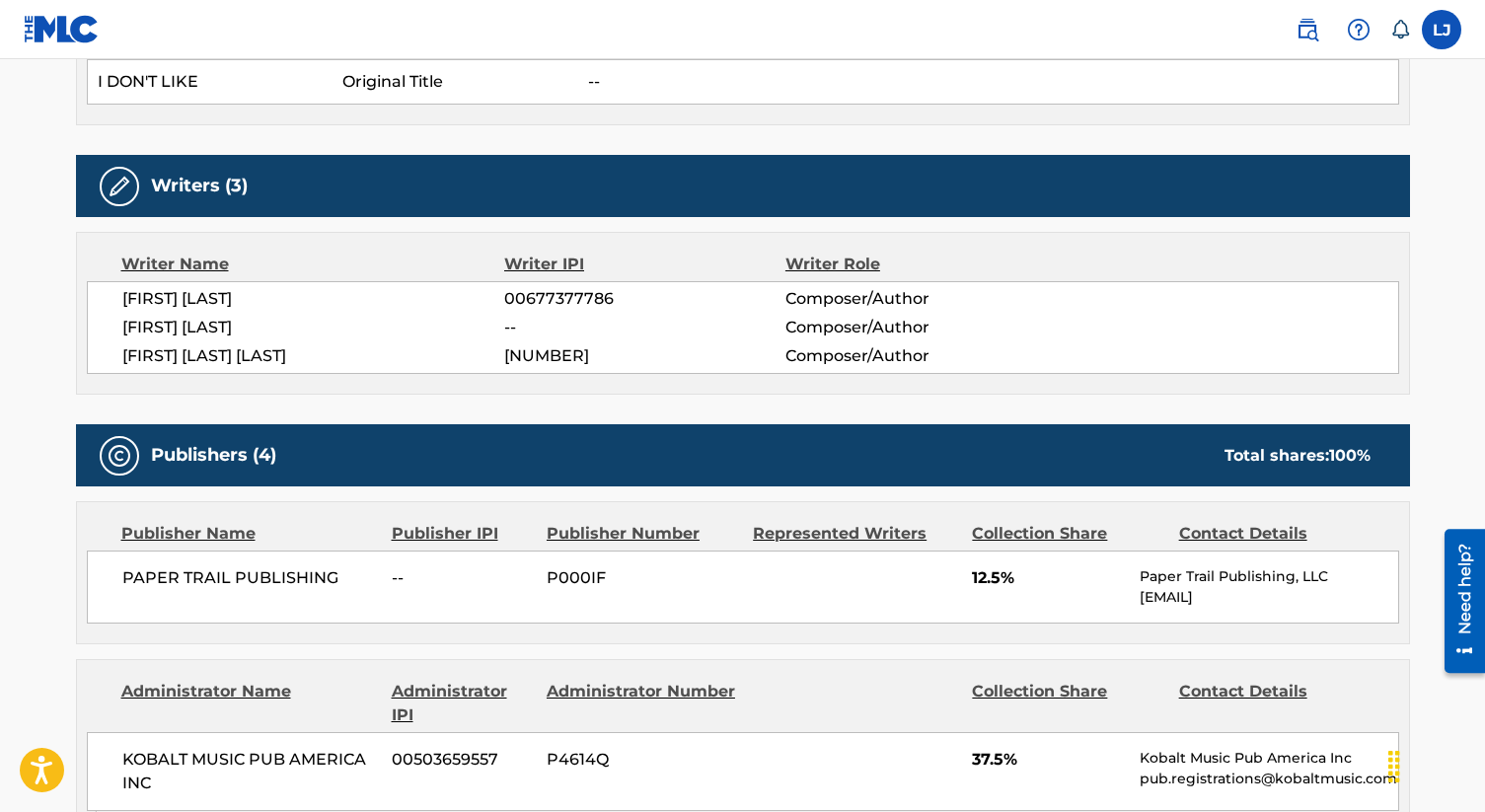 click on "Writer IPI" at bounding box center [644, 264] 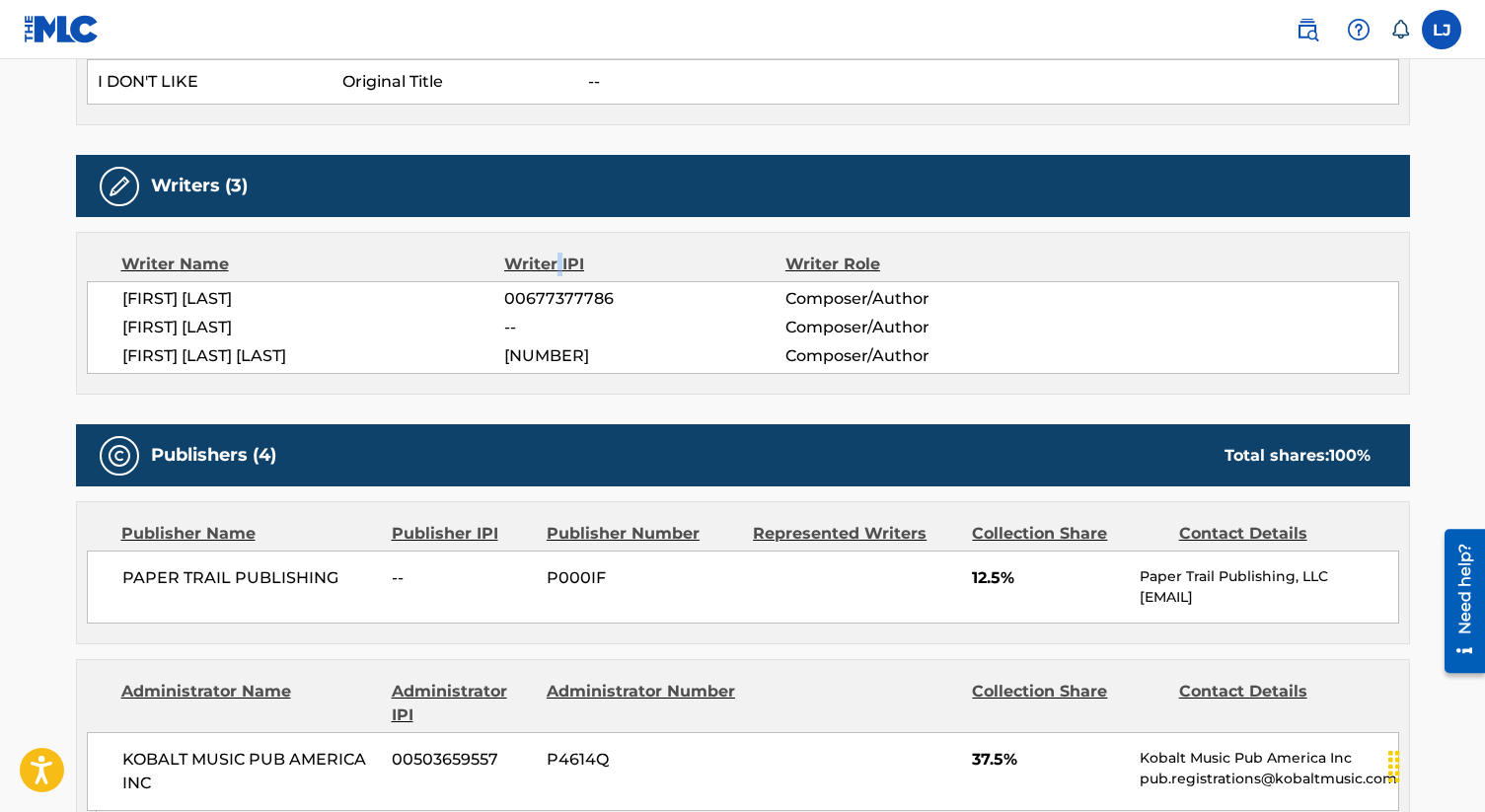 click on "Writer IPI" at bounding box center [644, 264] 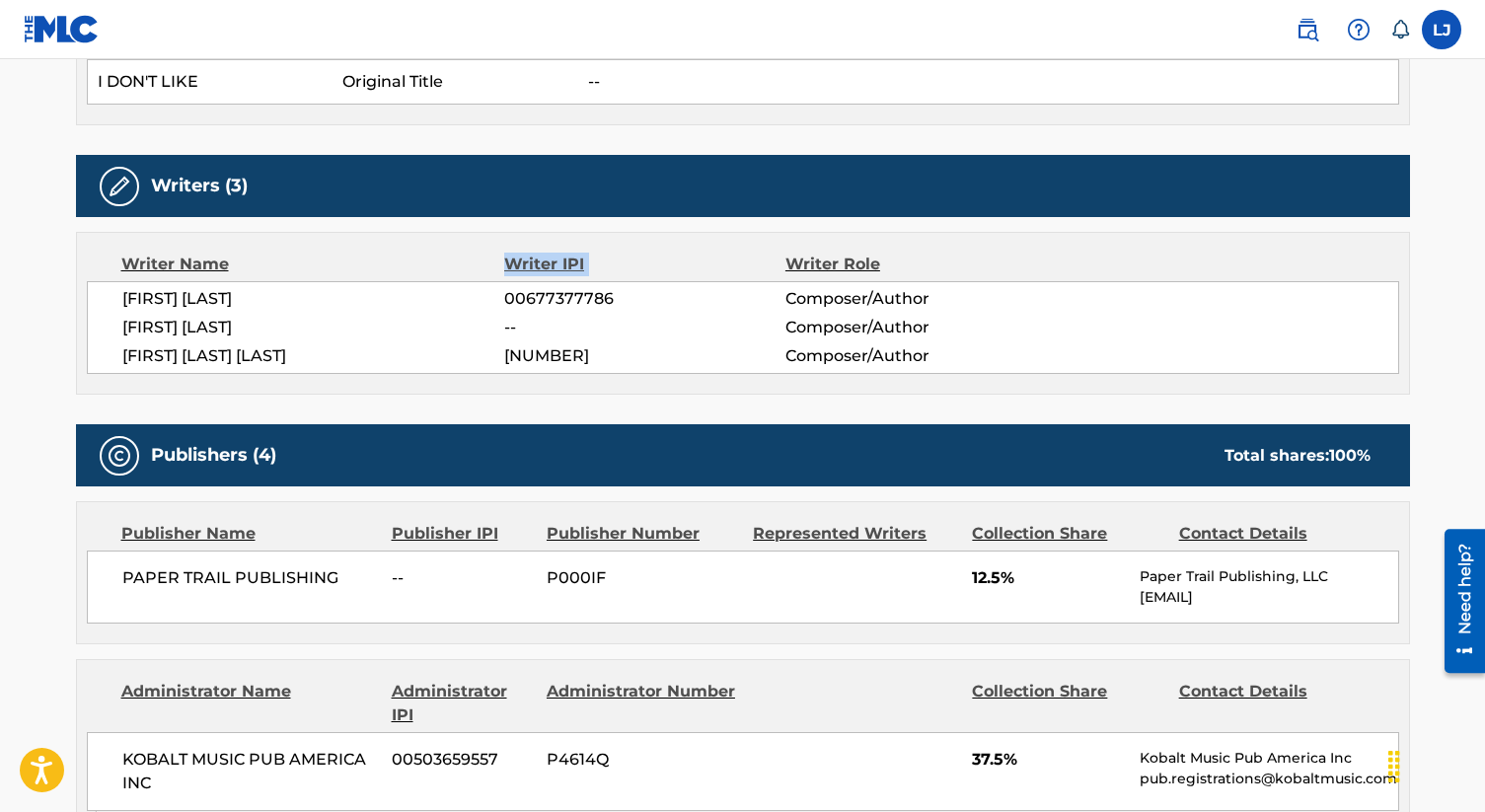 click on "Writer IPI" at bounding box center (644, 264) 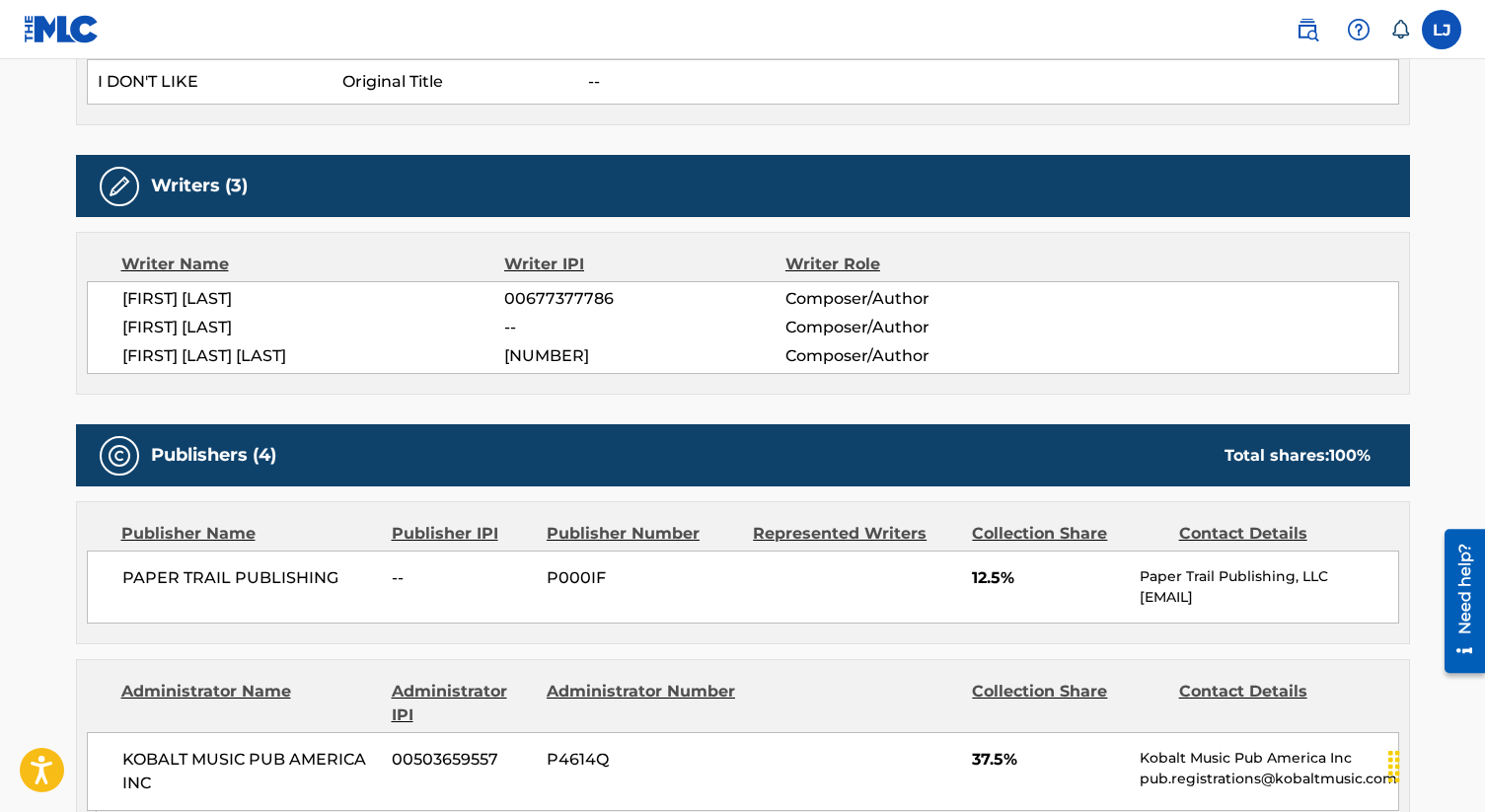 click on "00677377786" at bounding box center [644, 299] 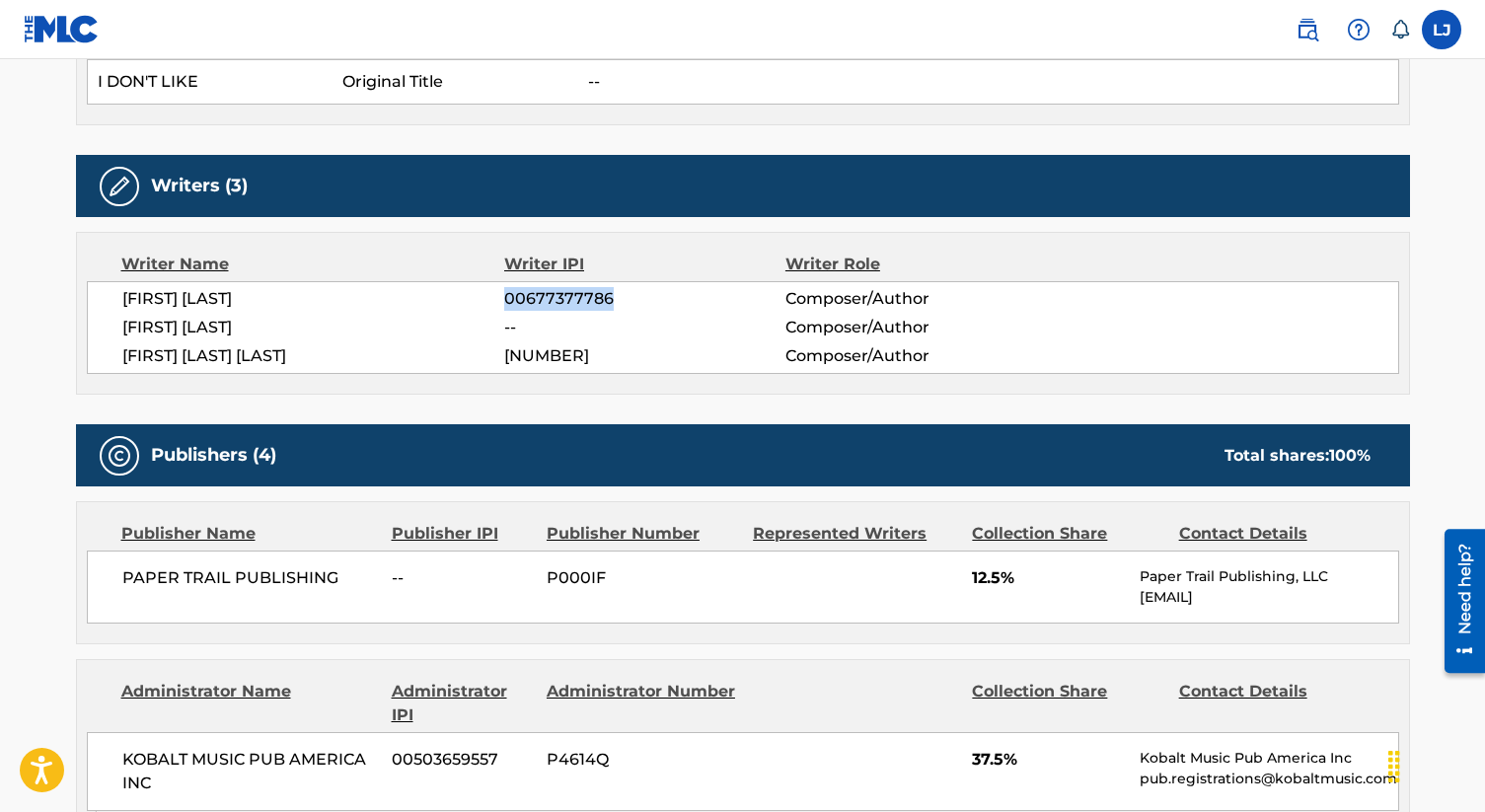 click on "00677377786" at bounding box center [644, 299] 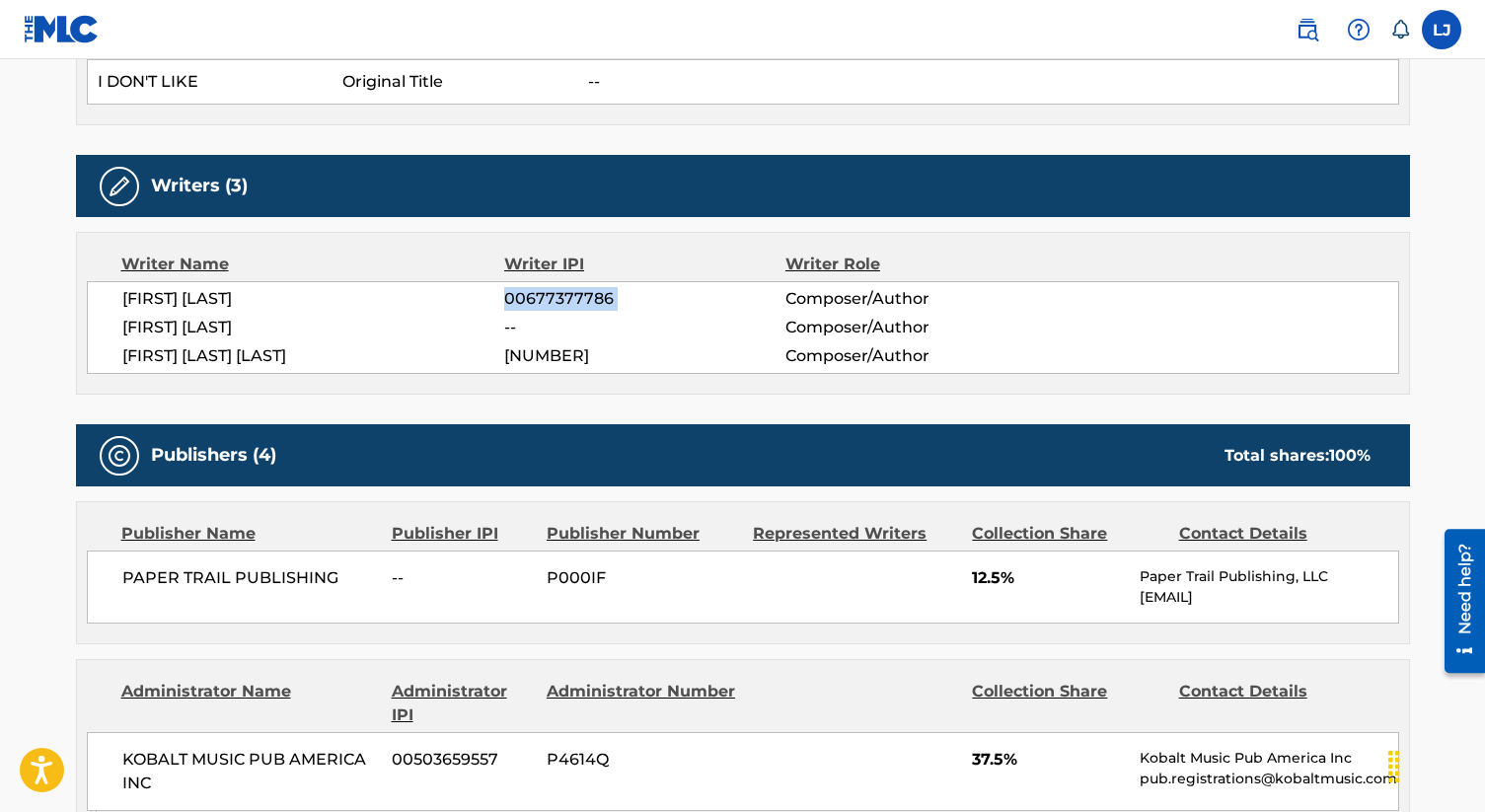 click on "00677377786" at bounding box center (644, 299) 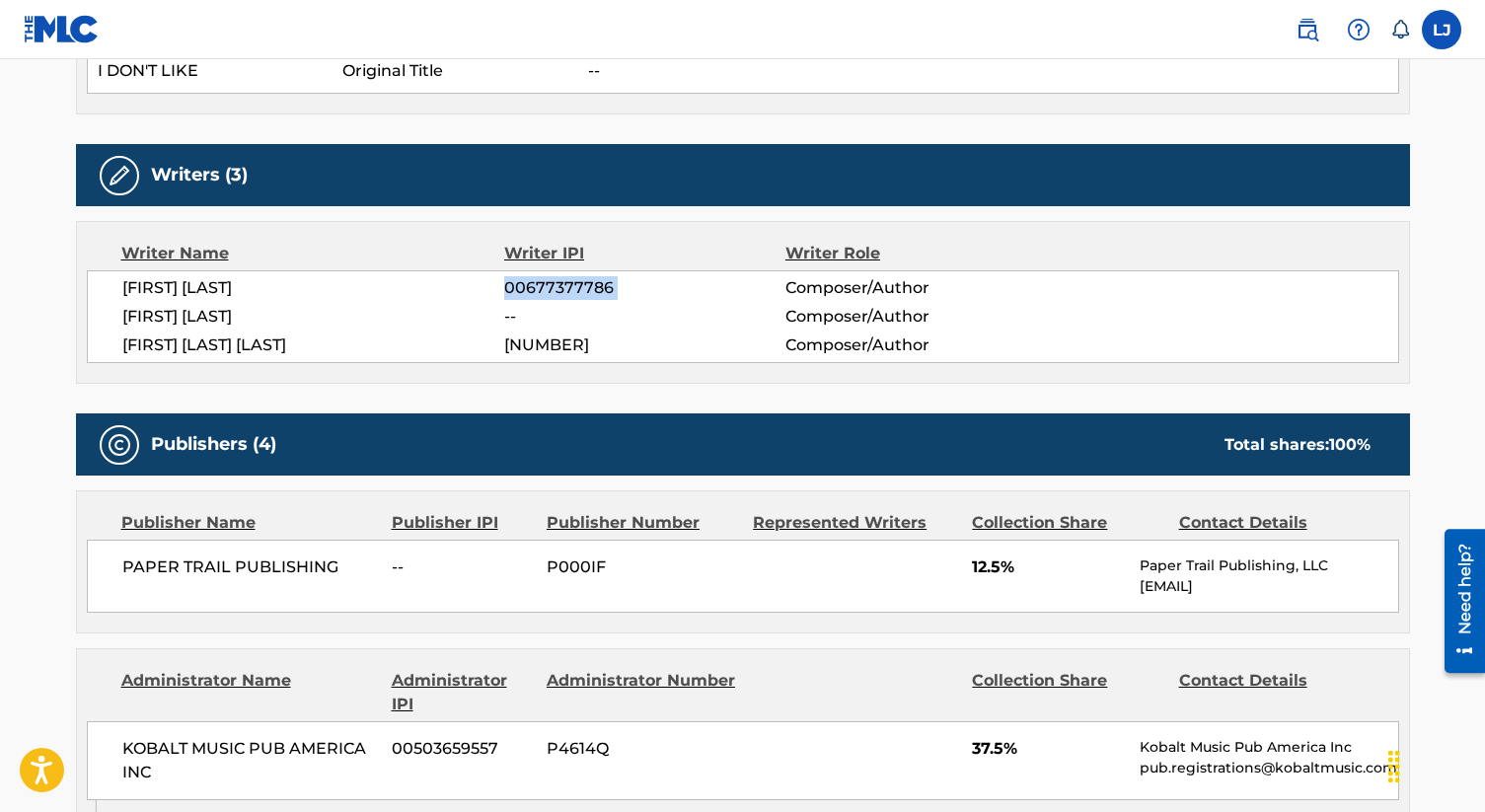 scroll, scrollTop: 644, scrollLeft: 0, axis: vertical 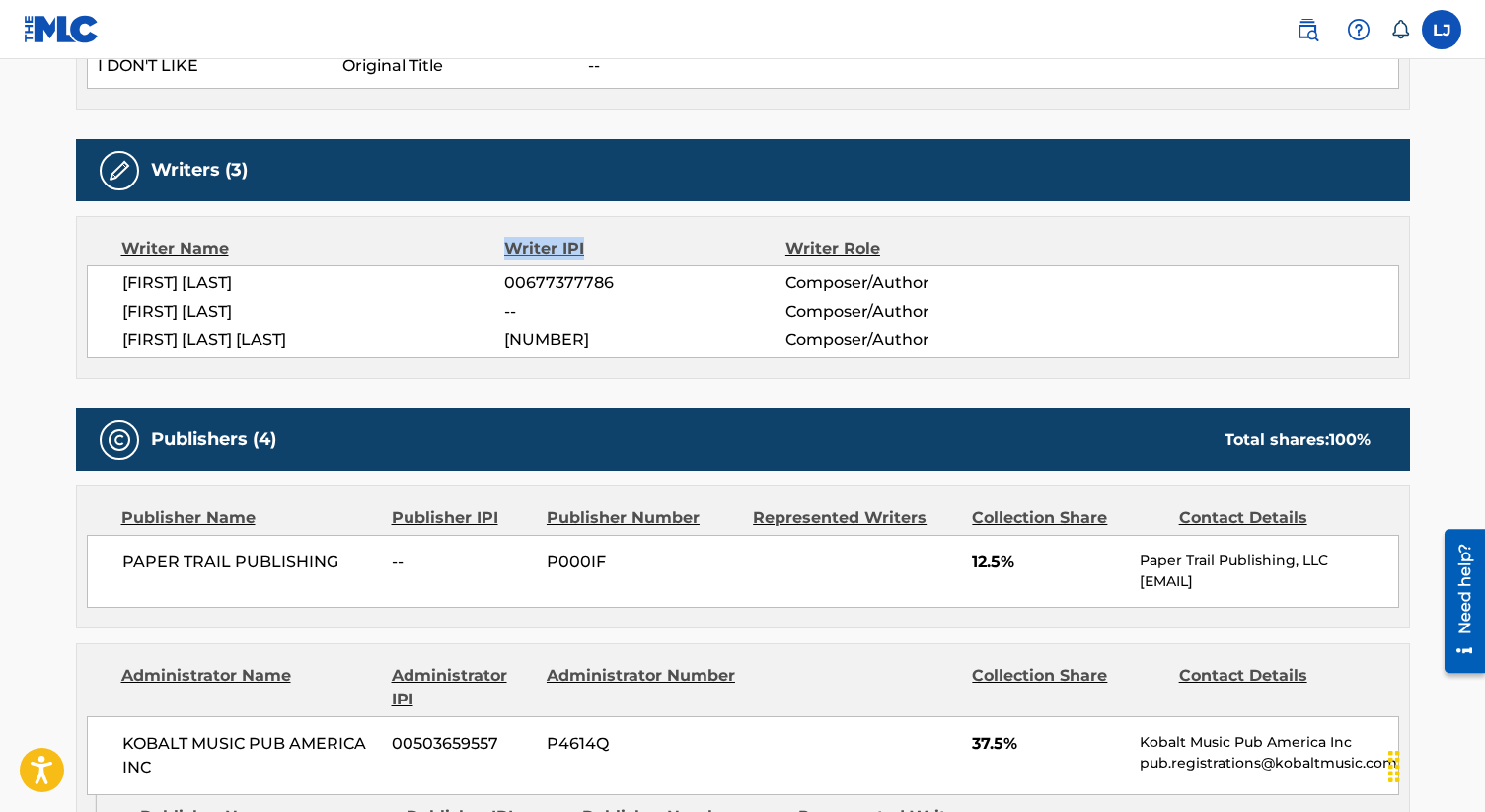 drag, startPoint x: 498, startPoint y: 246, endPoint x: 612, endPoint y: 249, distance: 114.03947 